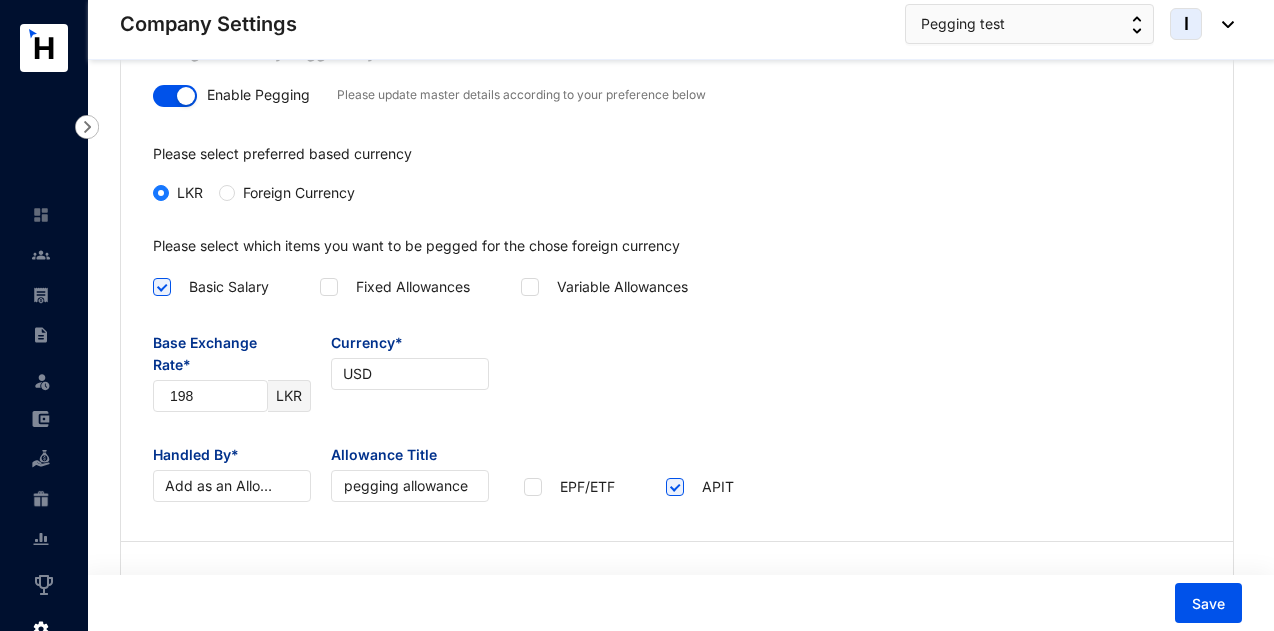 scroll, scrollTop: 4321, scrollLeft: 0, axis: vertical 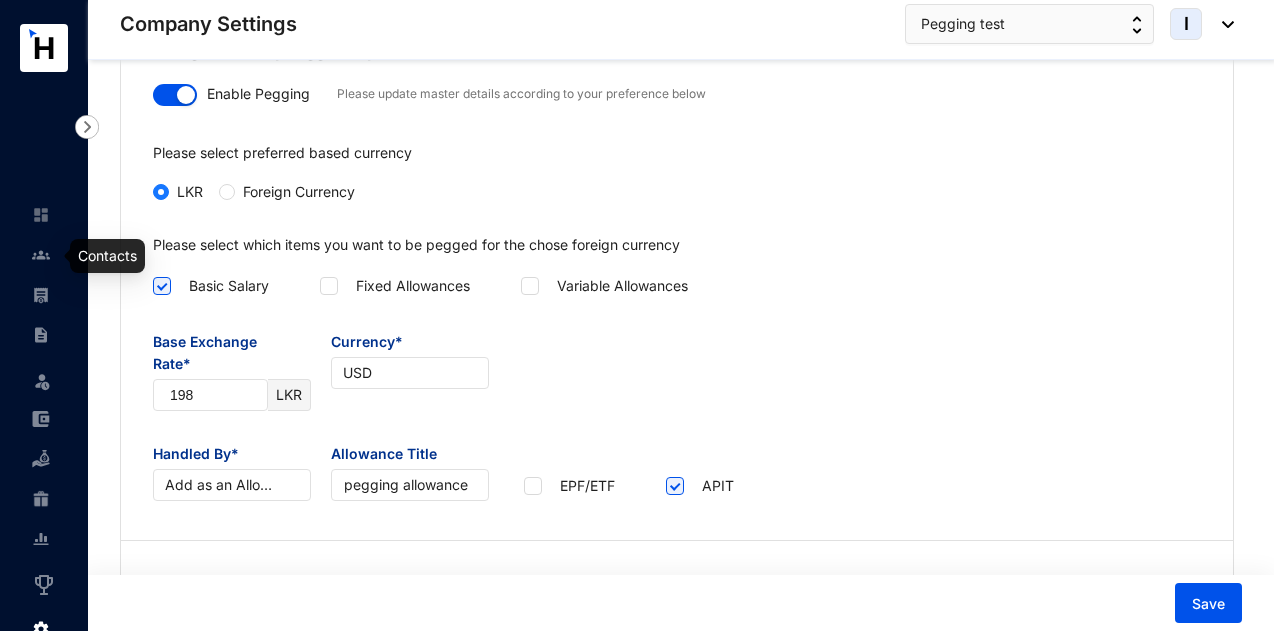 click at bounding box center (41, 255) 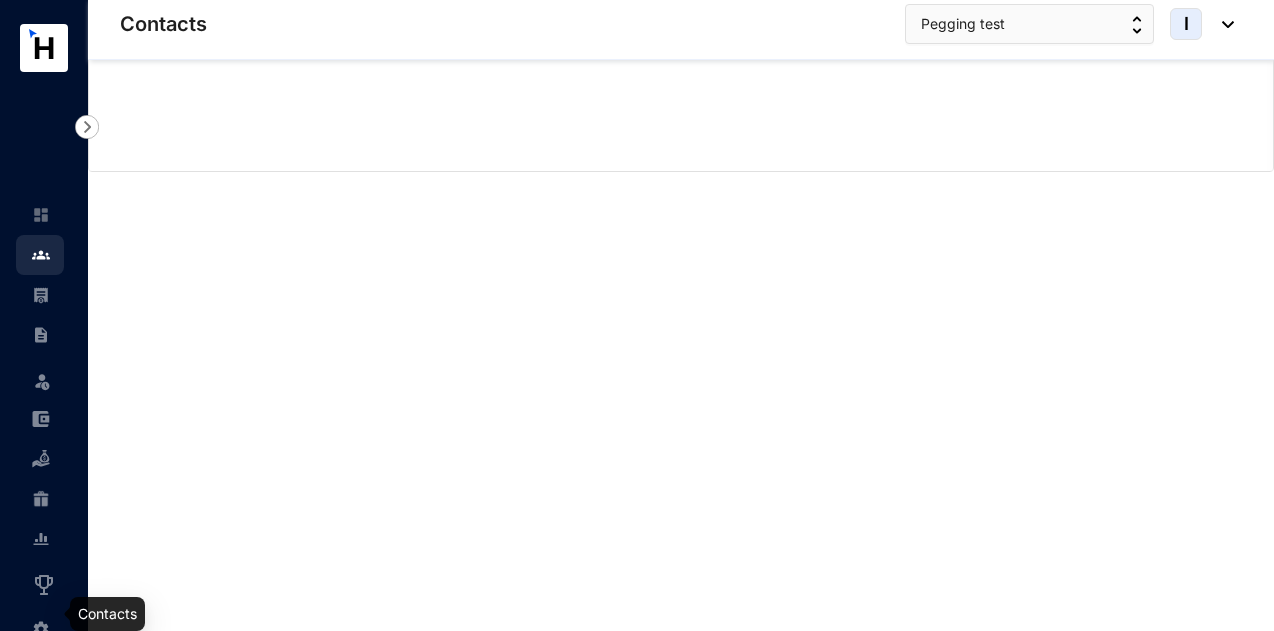 scroll, scrollTop: 0, scrollLeft: 0, axis: both 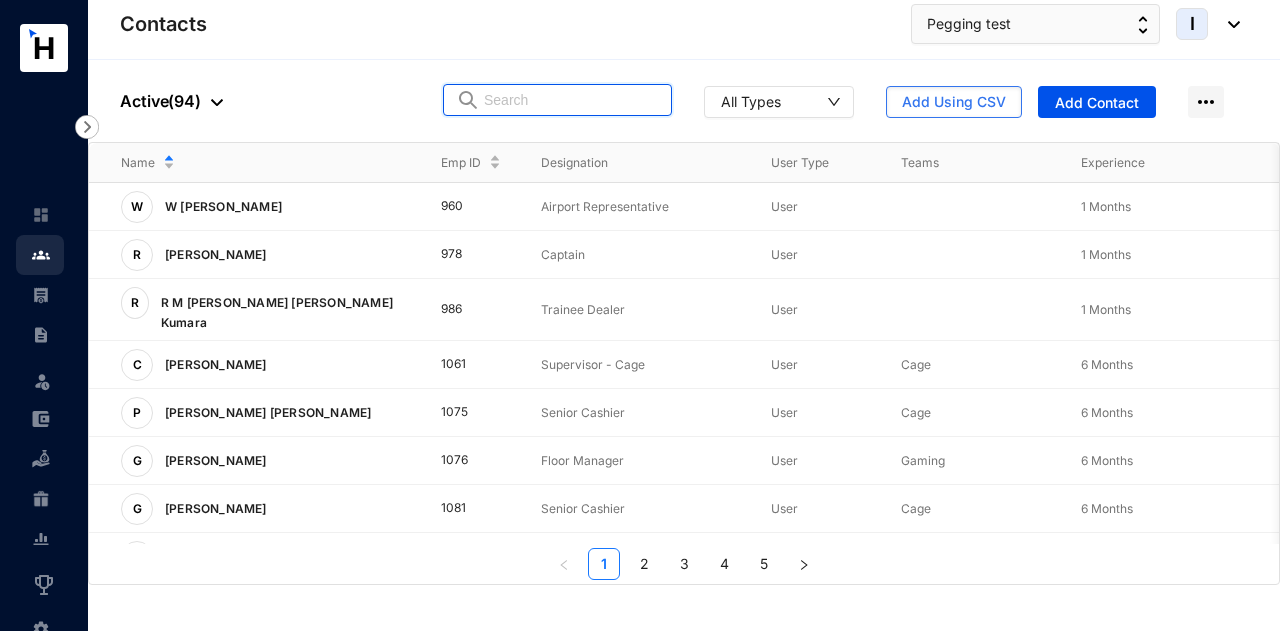 click at bounding box center [571, 100] 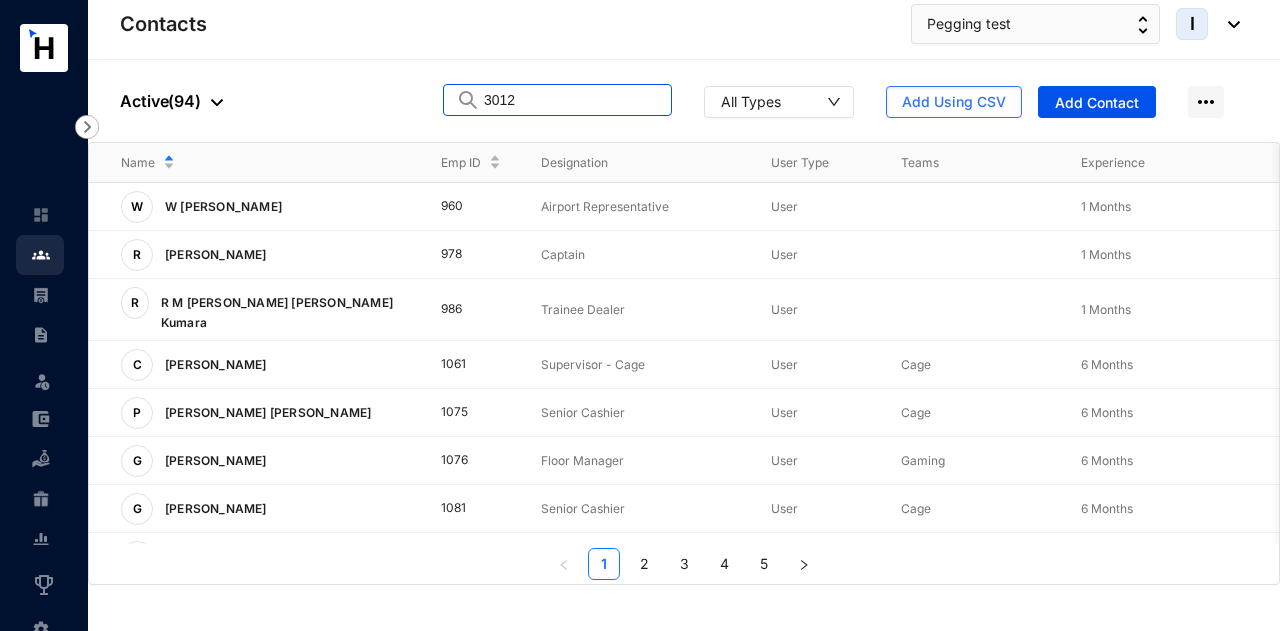 type on "3012" 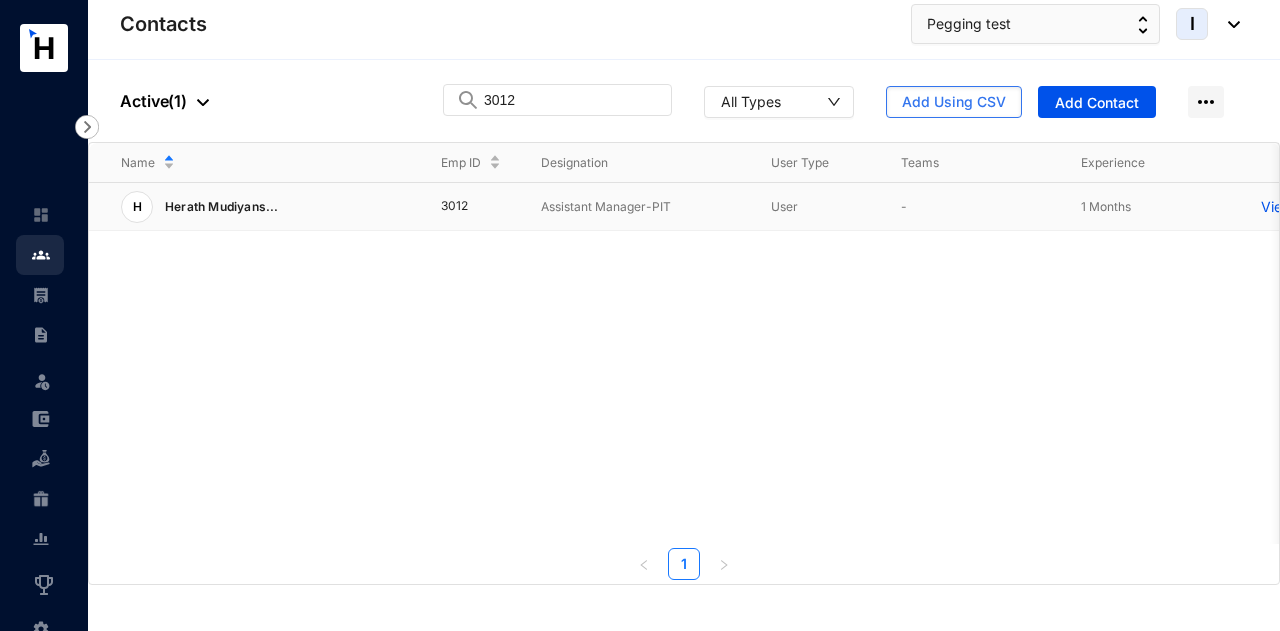 click on "Assistant Manager-PIT" at bounding box center (624, 207) 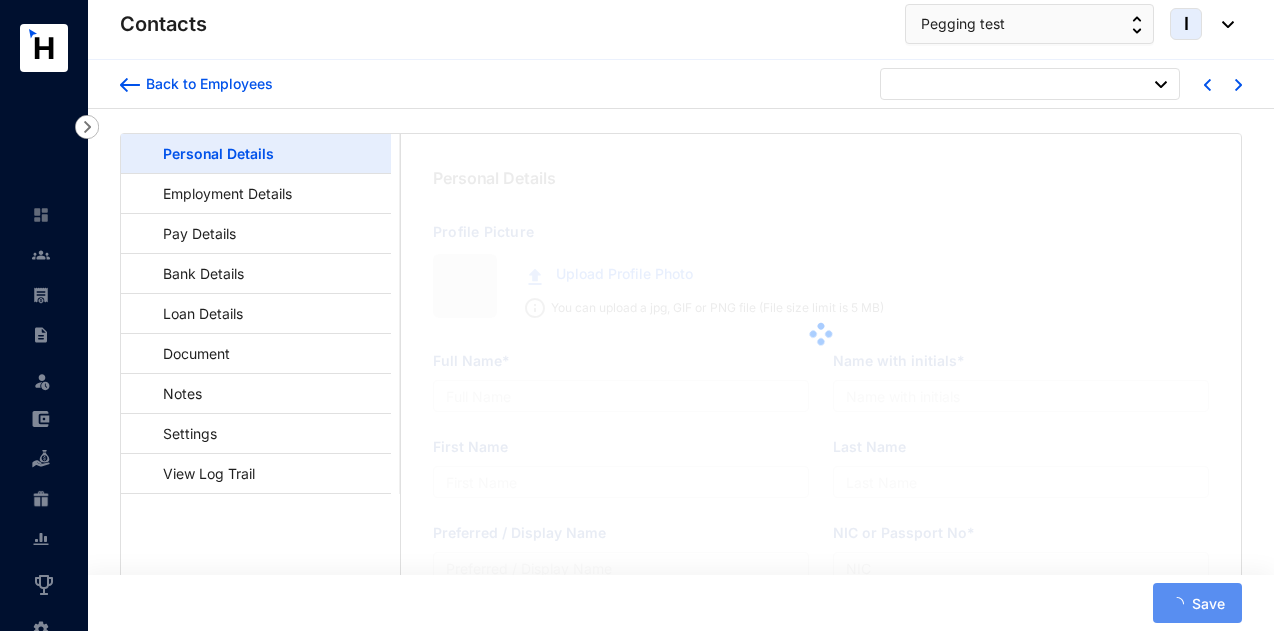 type on "Herath [PERSON_NAME] [PERSON_NAME]" 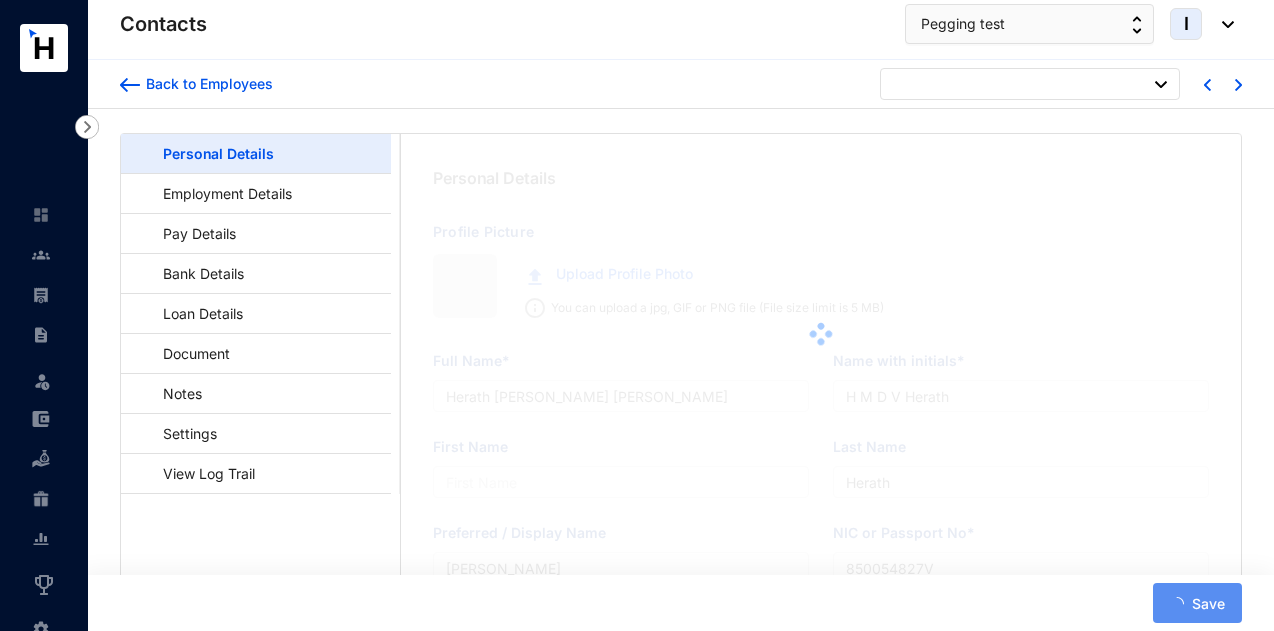 type on "[DATE]" 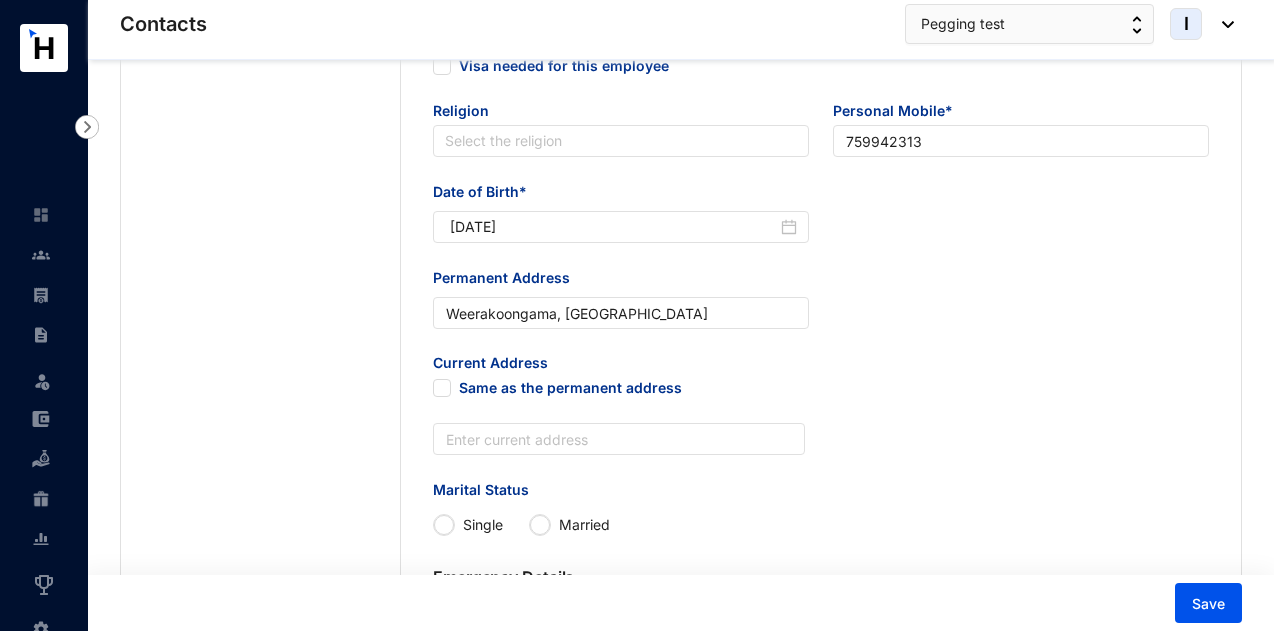 scroll, scrollTop: 0, scrollLeft: 0, axis: both 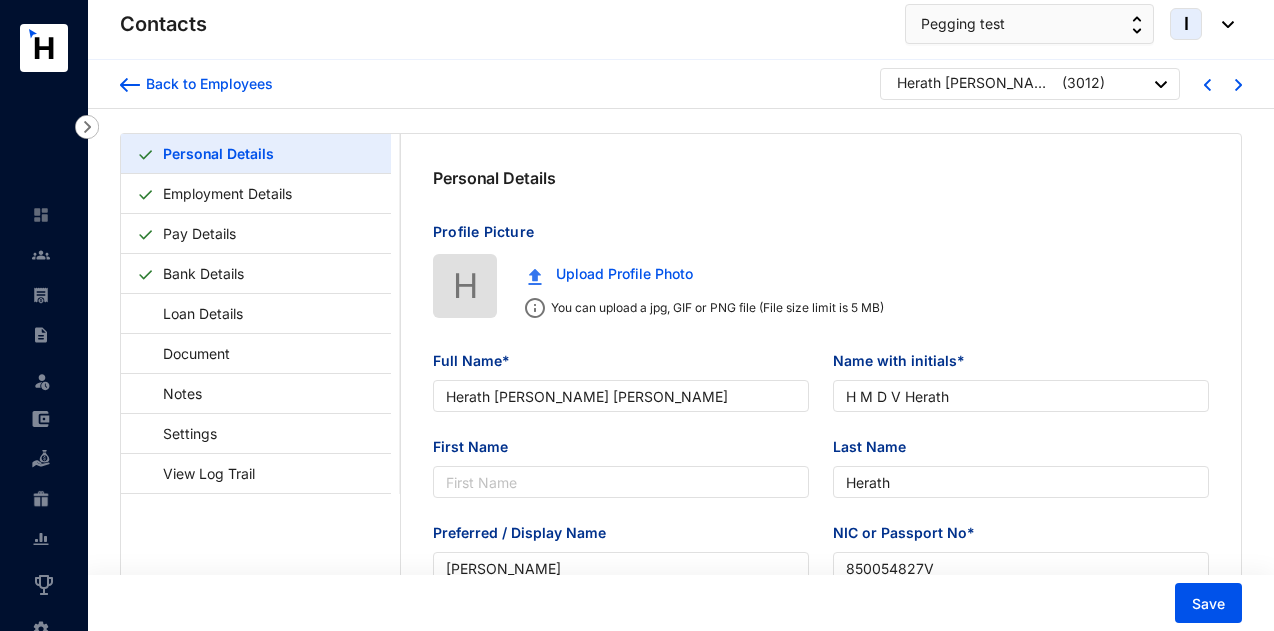 click on "Personal Details" at bounding box center [218, 153] 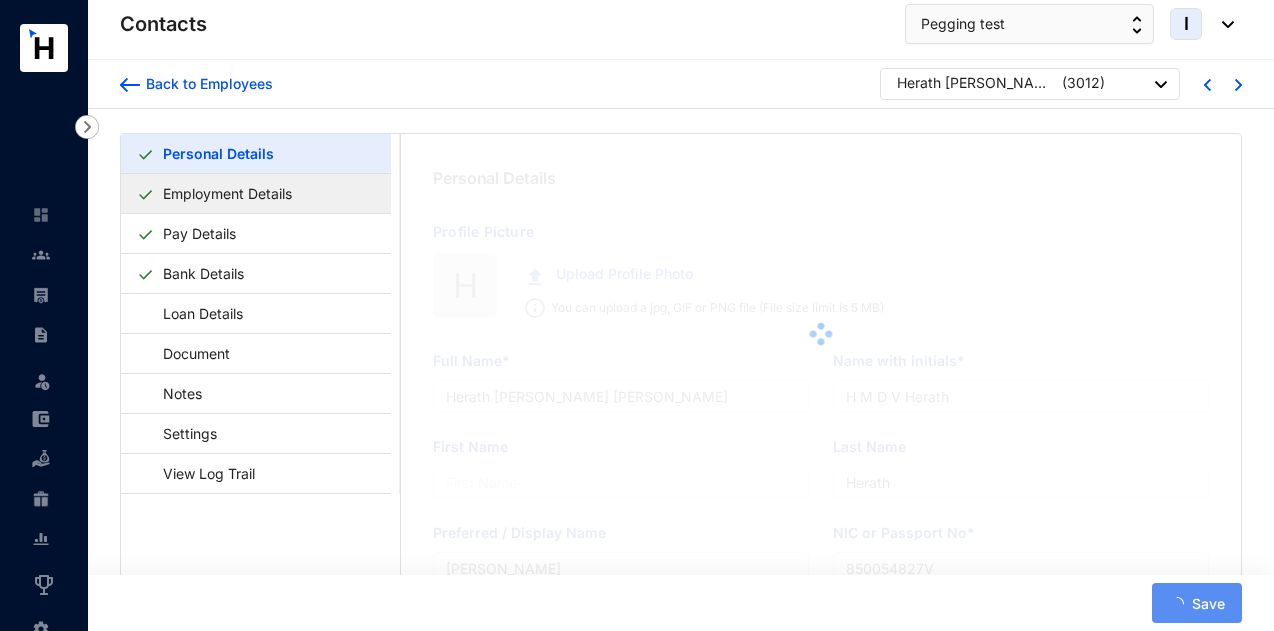 click on "Employment Details" at bounding box center (227, 193) 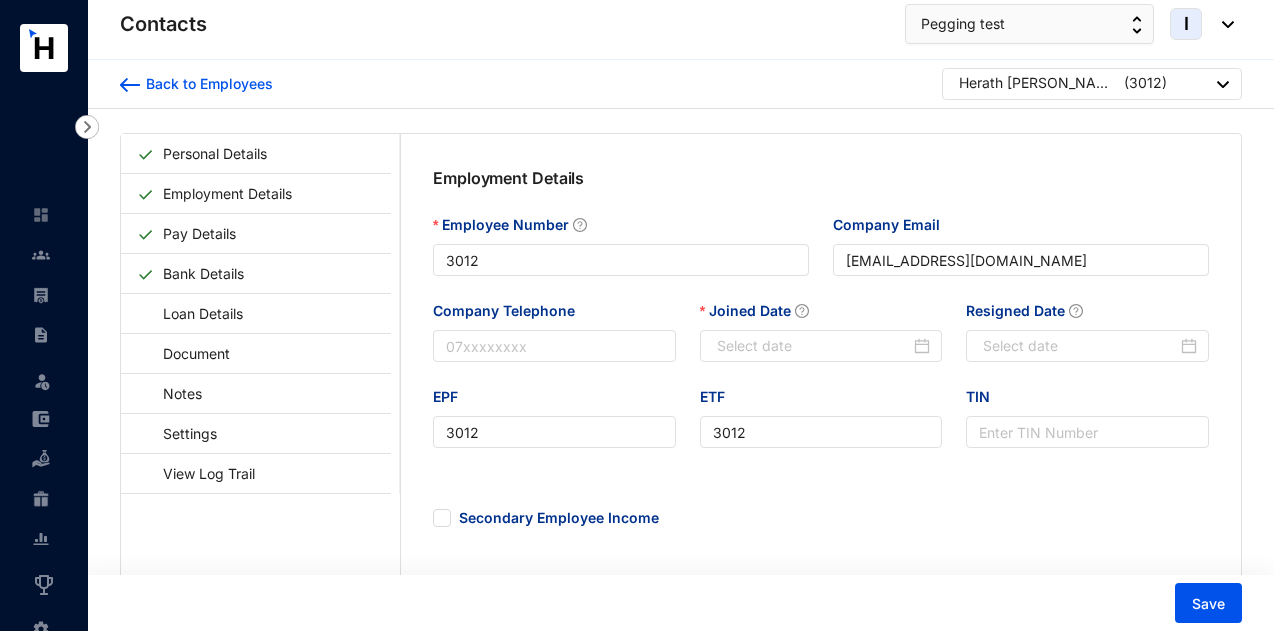 type on "[DATE]" 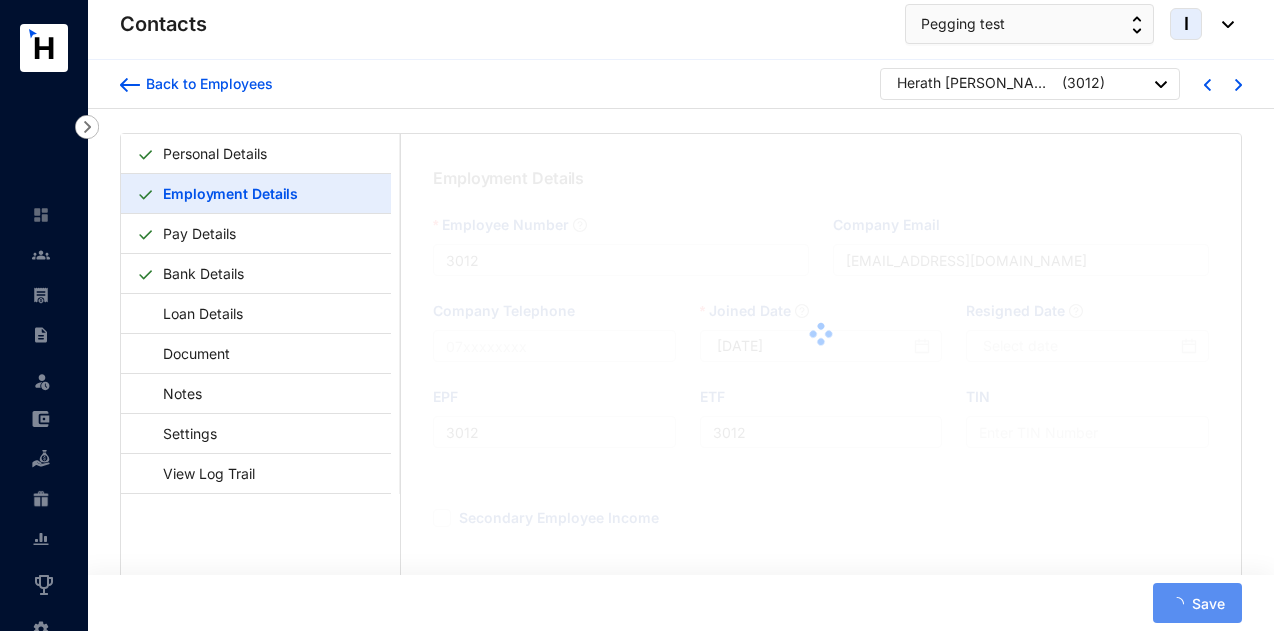 click on "Employment Details" at bounding box center (230, 193) 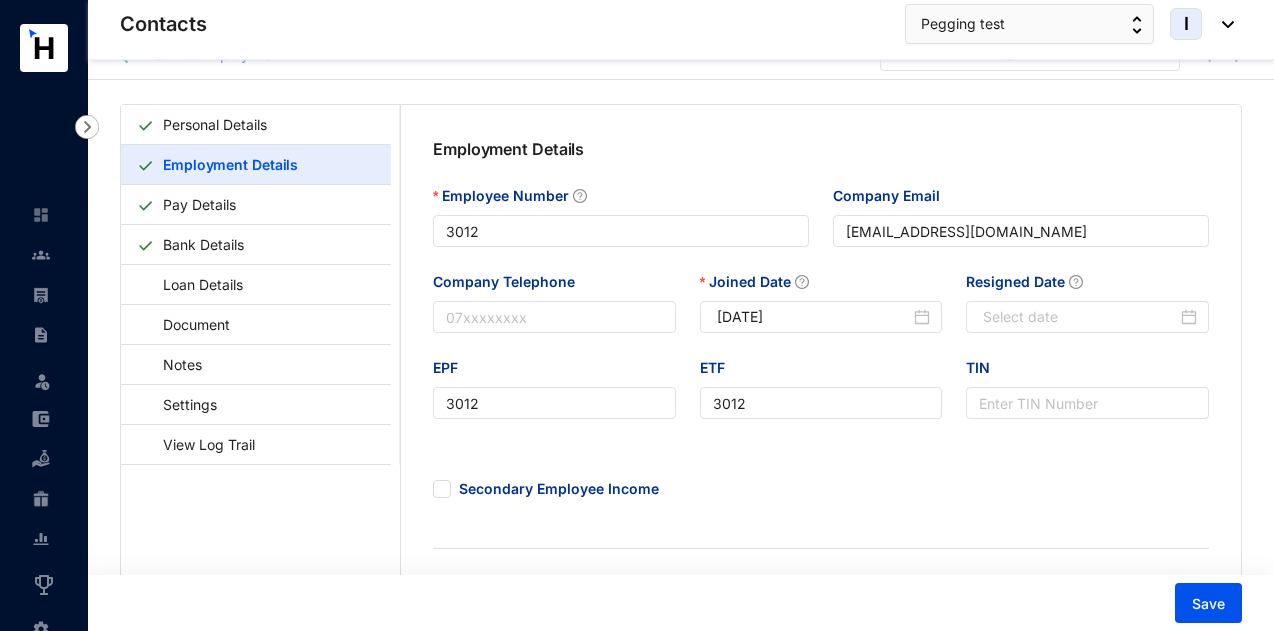 scroll, scrollTop: 0, scrollLeft: 0, axis: both 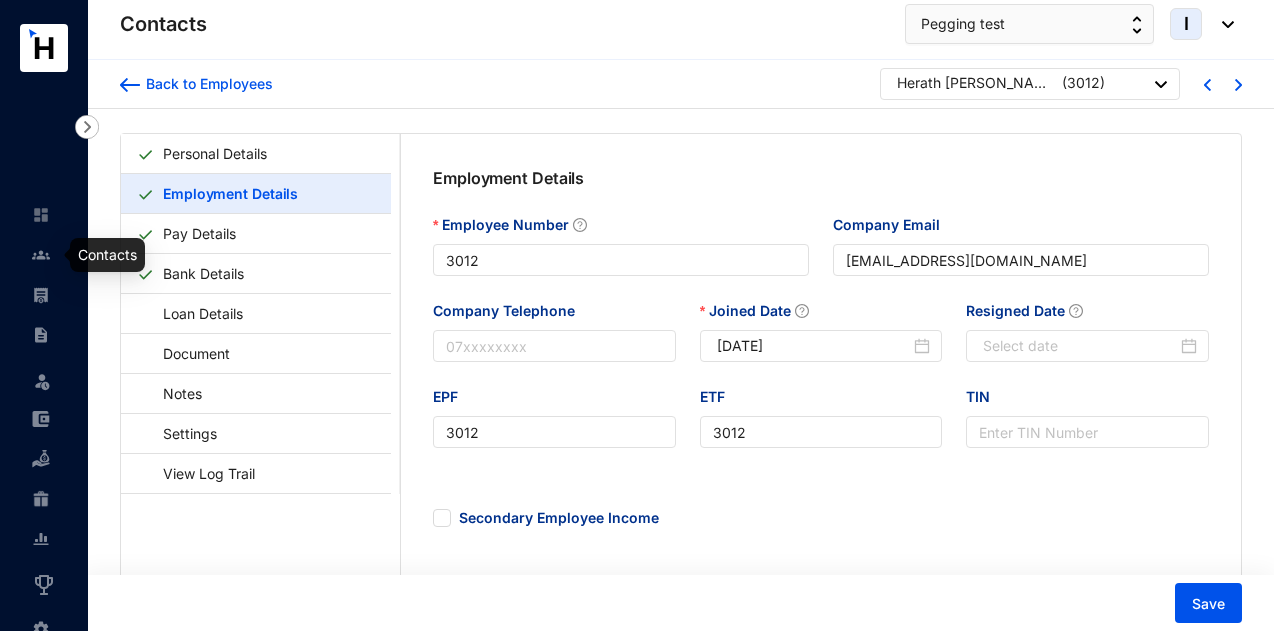 click at bounding box center [57, 255] 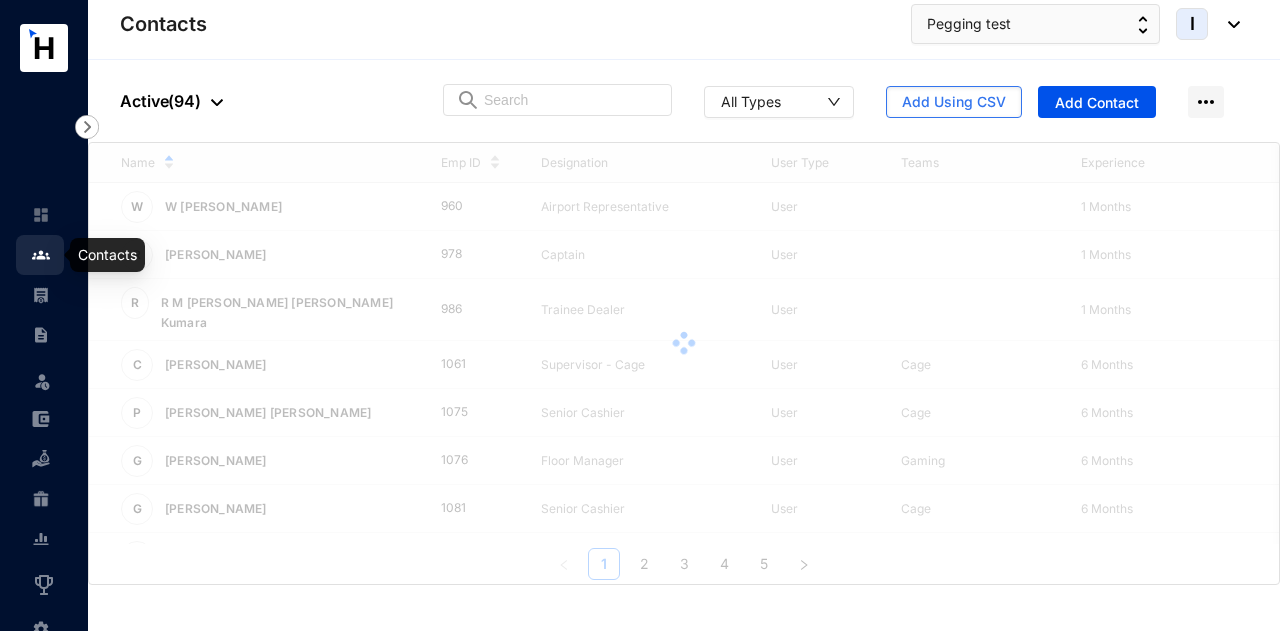 drag, startPoint x: 48, startPoint y: 265, endPoint x: 30, endPoint y: 286, distance: 27.658634 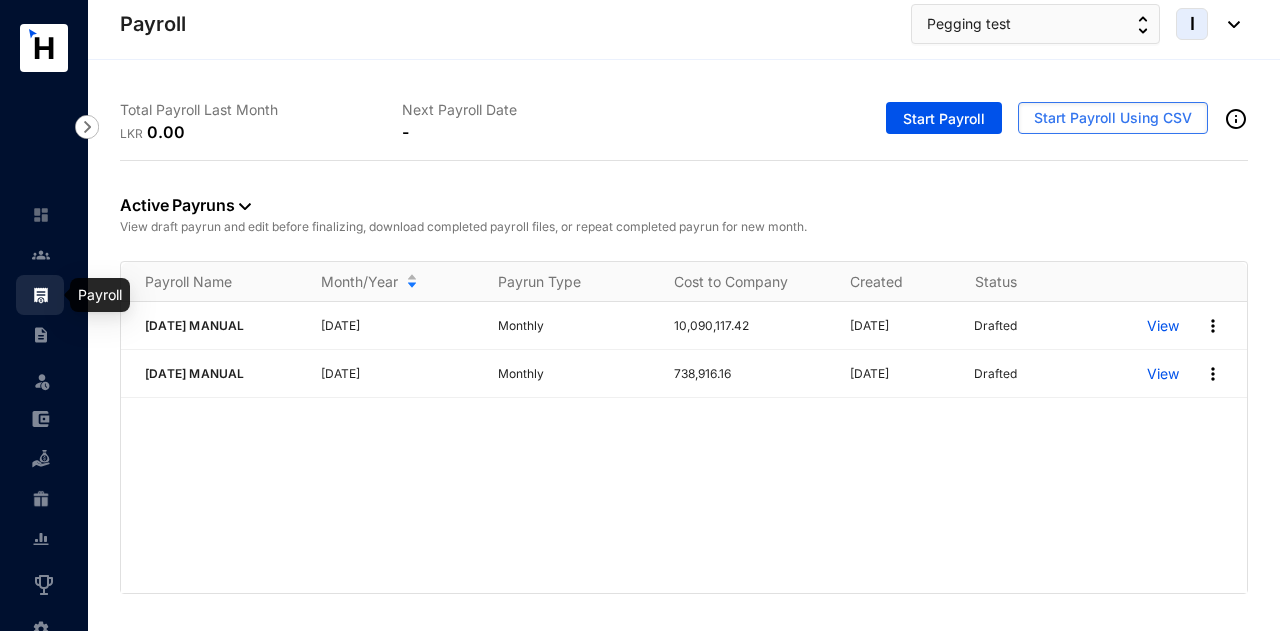 click at bounding box center [41, 295] 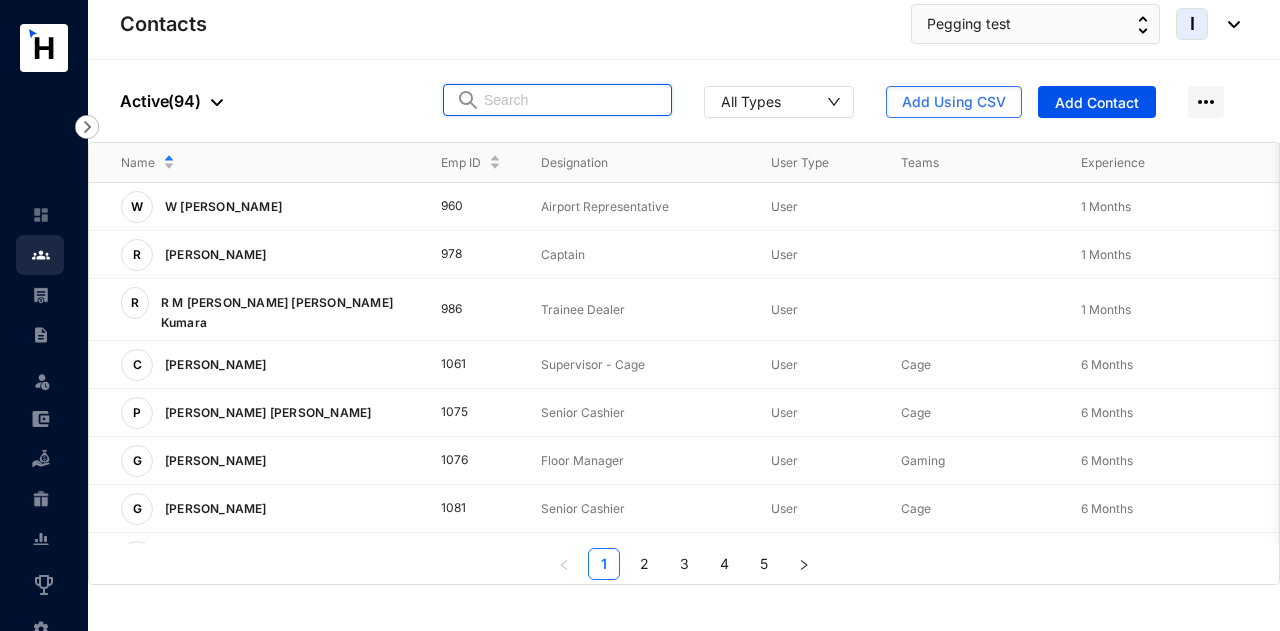 drag, startPoint x: 82, startPoint y: 2, endPoint x: 504, endPoint y: 103, distance: 433.91818 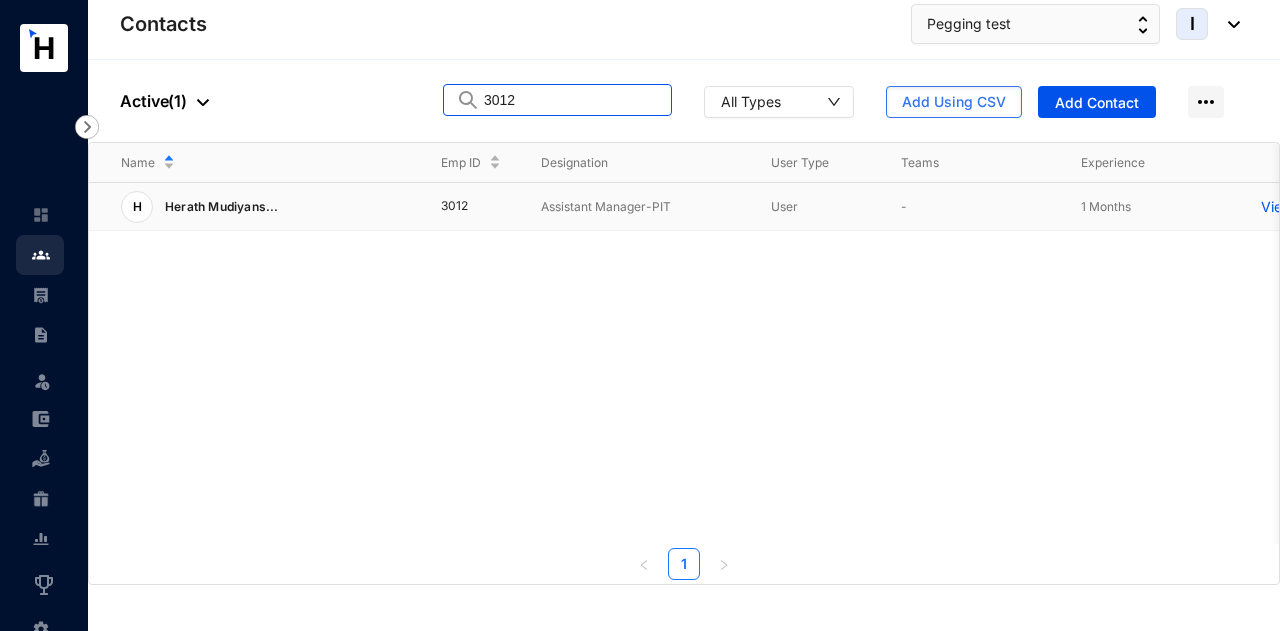 type on "3012" 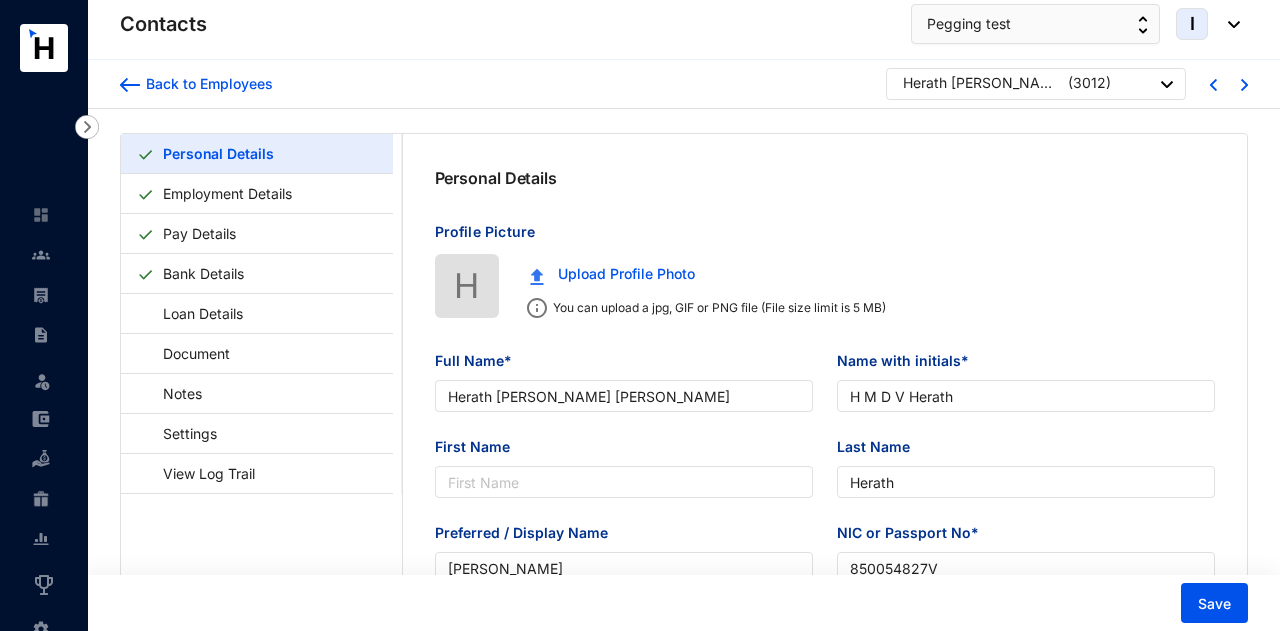 type on "[DATE]" 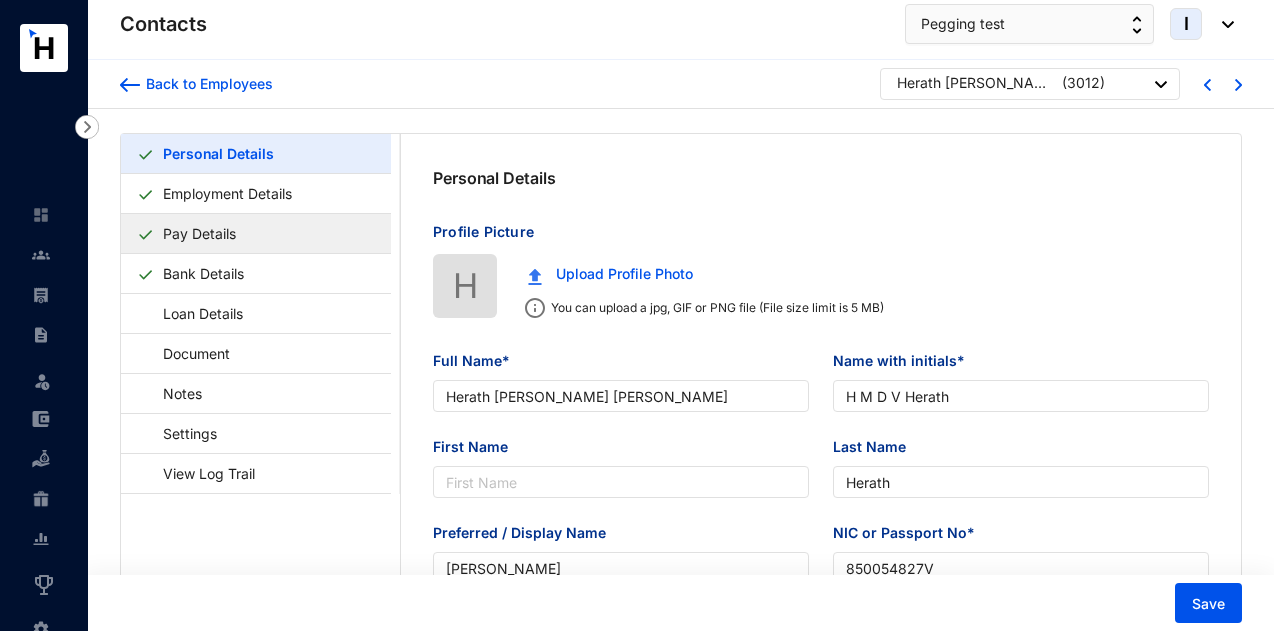 click on "Pay Details" at bounding box center (199, 233) 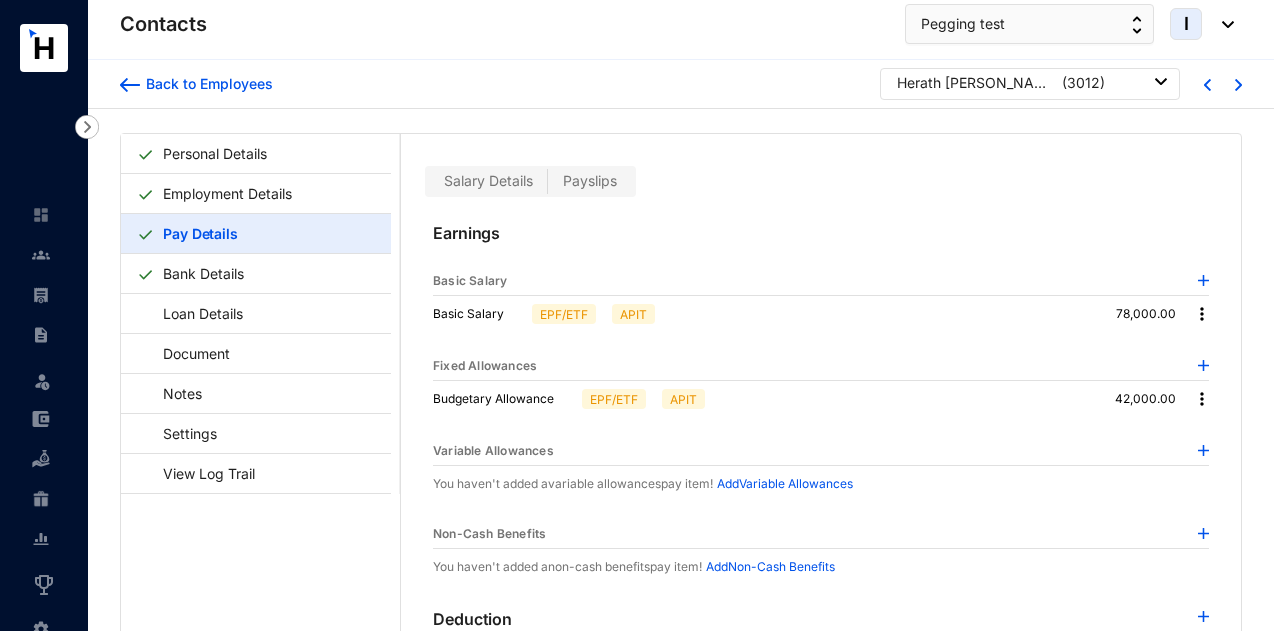 scroll, scrollTop: 48, scrollLeft: 0, axis: vertical 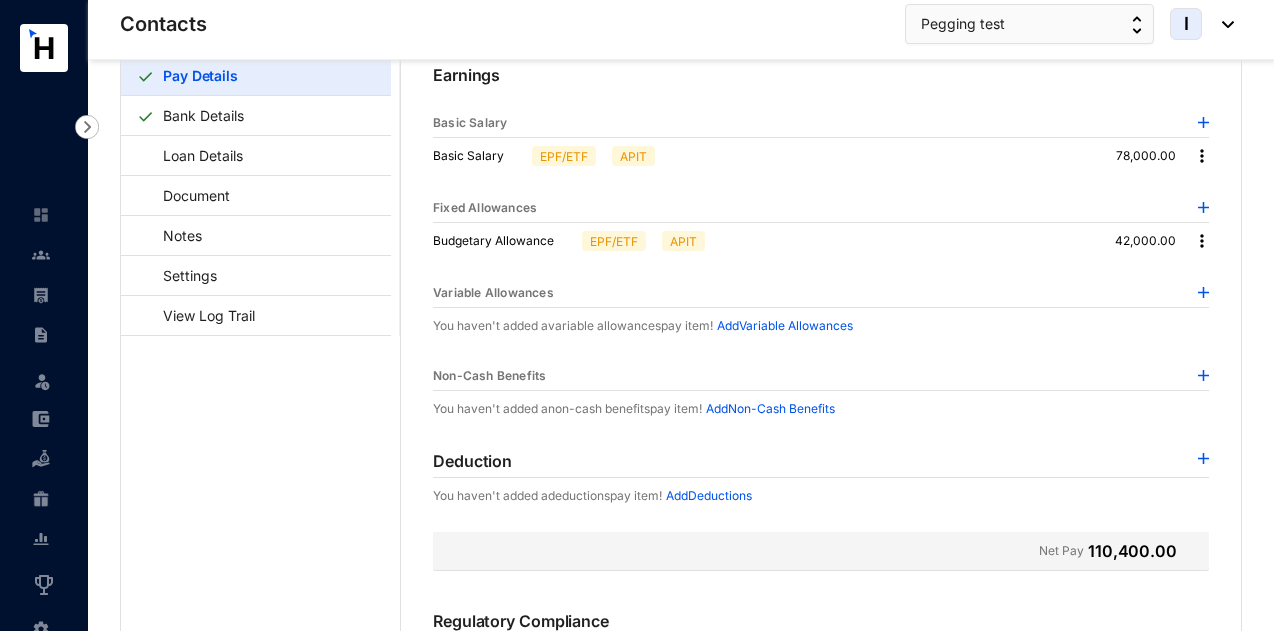 click on "Non-Cash Benefits You haven't added a  non-cash benefits  pay item!   Add  Non-Cash Benefits" at bounding box center [821, 390] 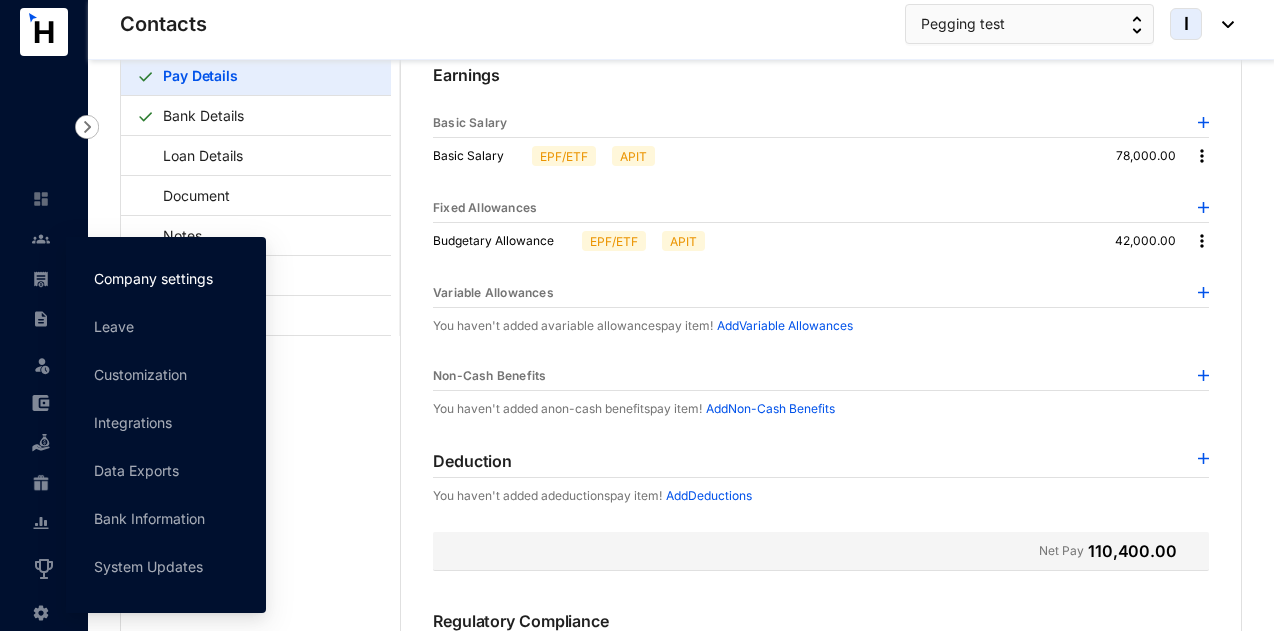 click on "Company settings" at bounding box center (153, 278) 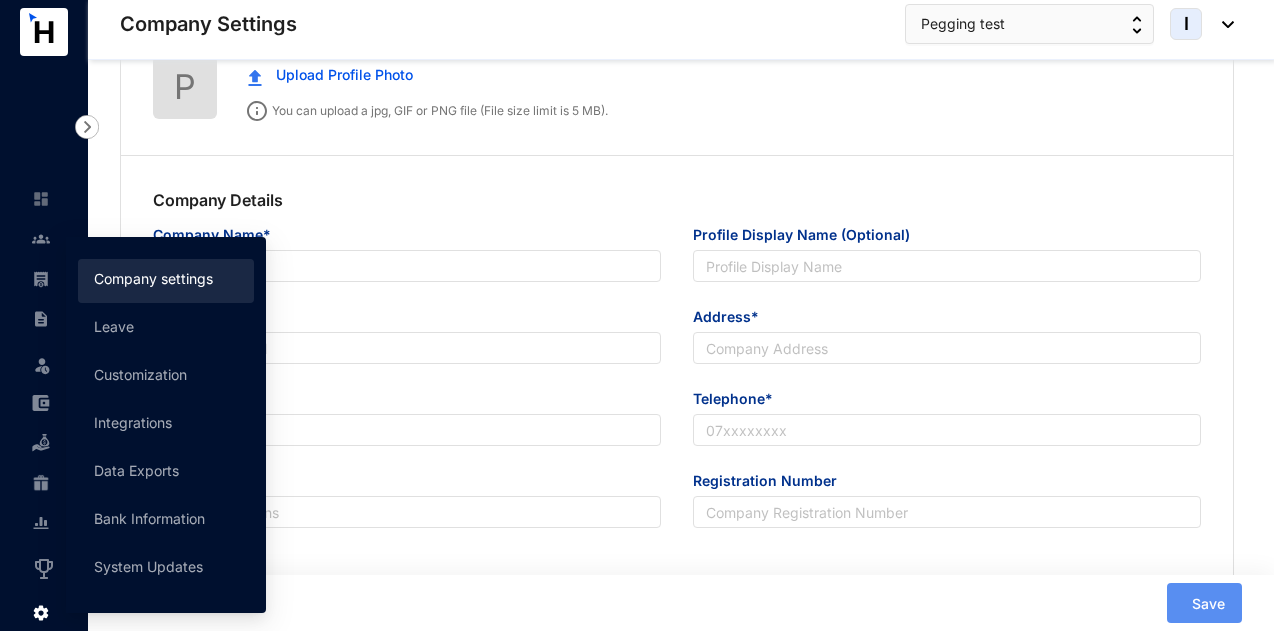 type on "Pegging test" 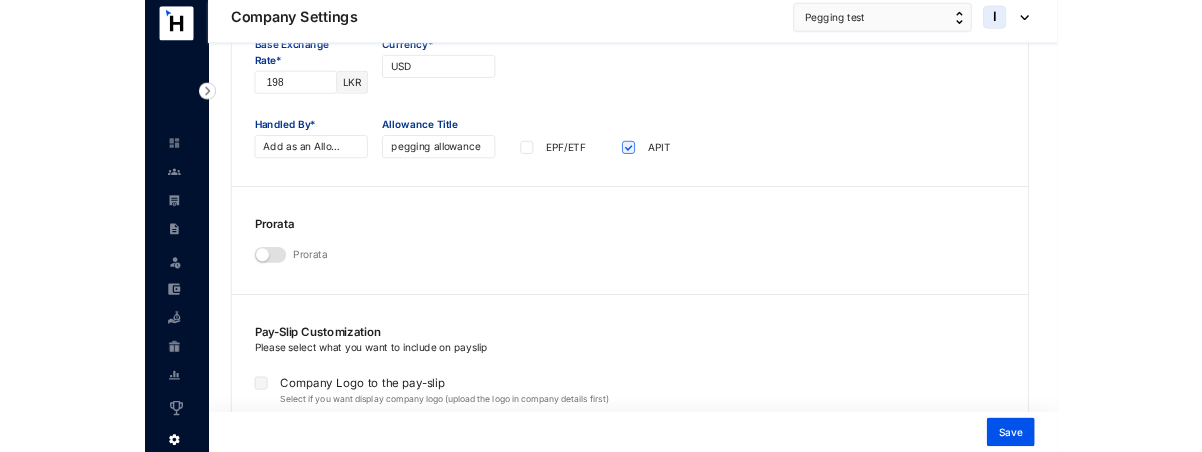scroll, scrollTop: 4602, scrollLeft: 0, axis: vertical 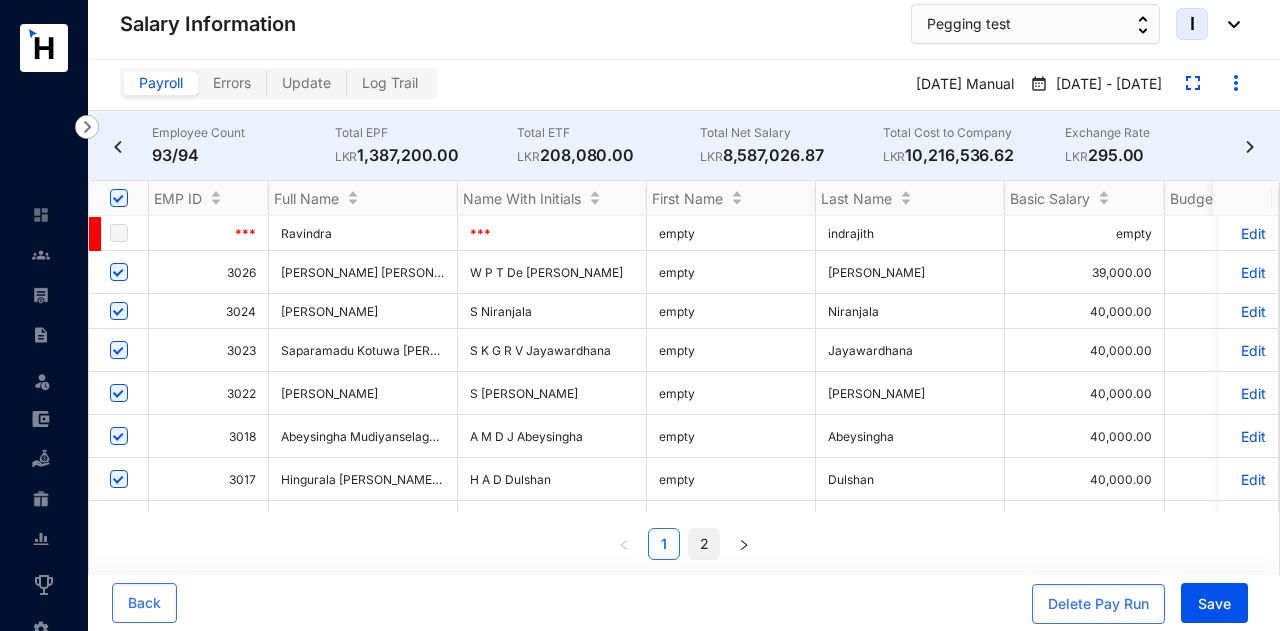 click on "2" at bounding box center [704, 544] 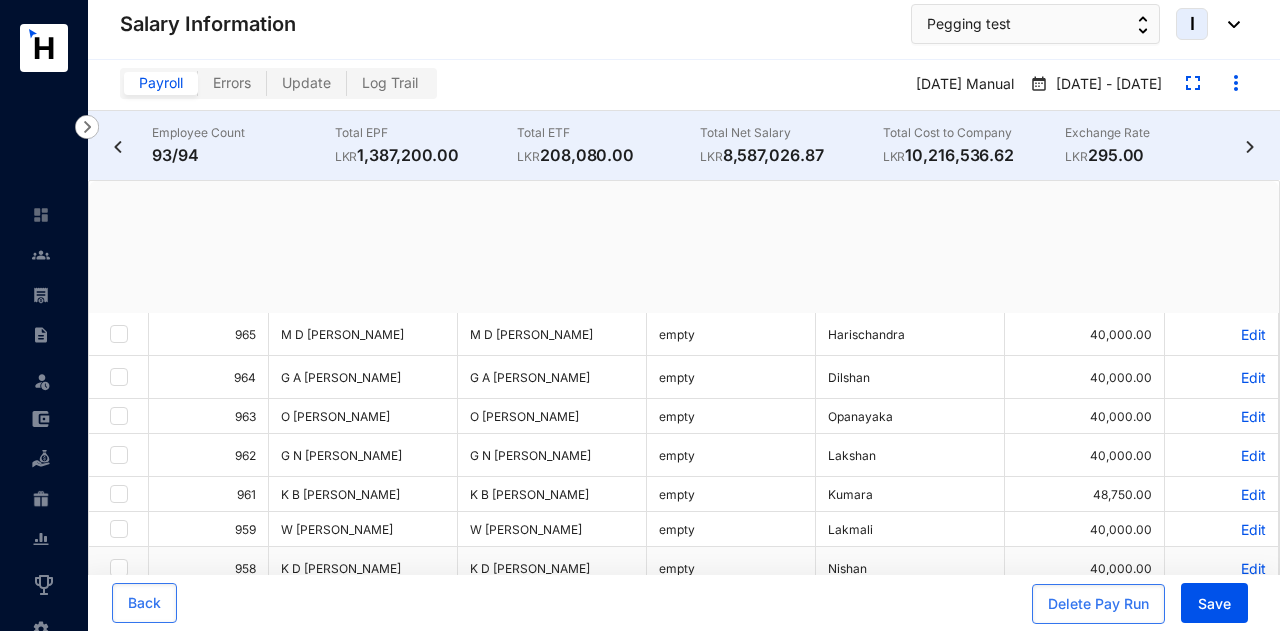 checkbox on "true" 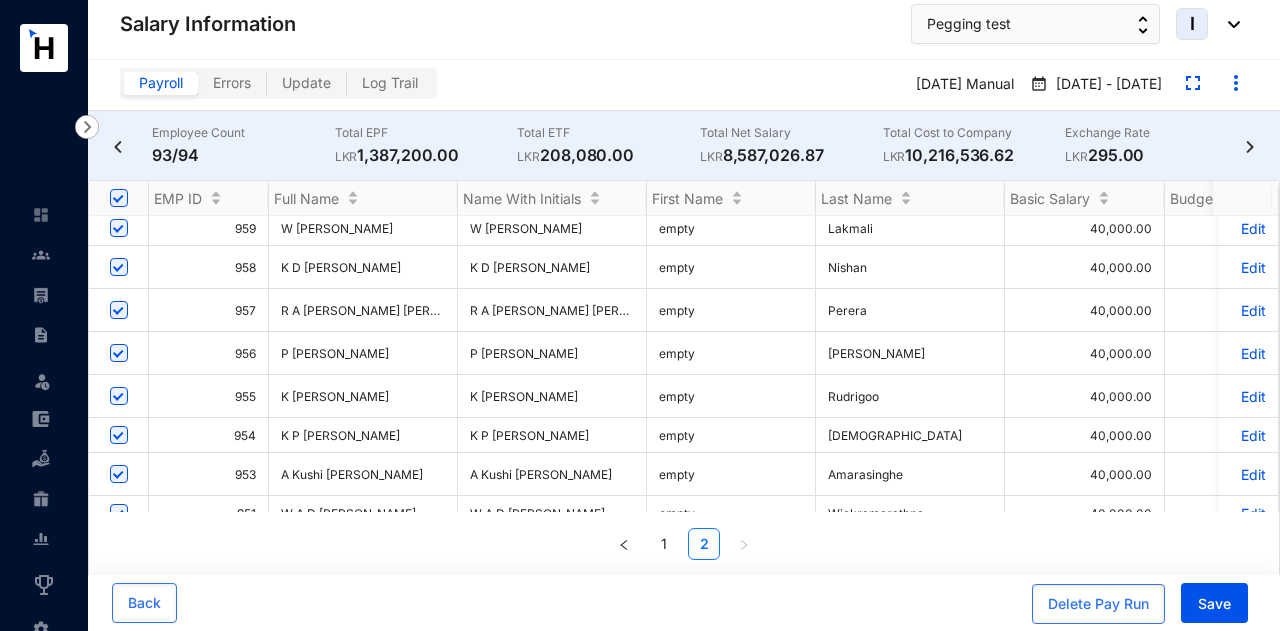 scroll, scrollTop: 0, scrollLeft: 0, axis: both 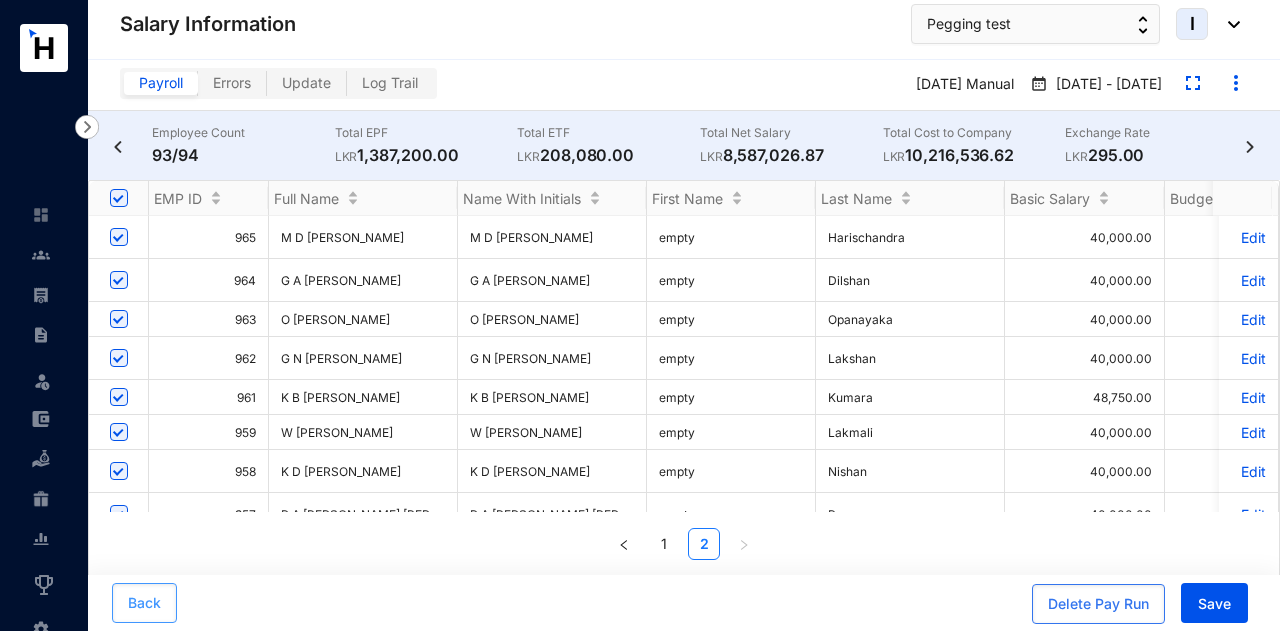 click on "Back" at bounding box center (144, 603) 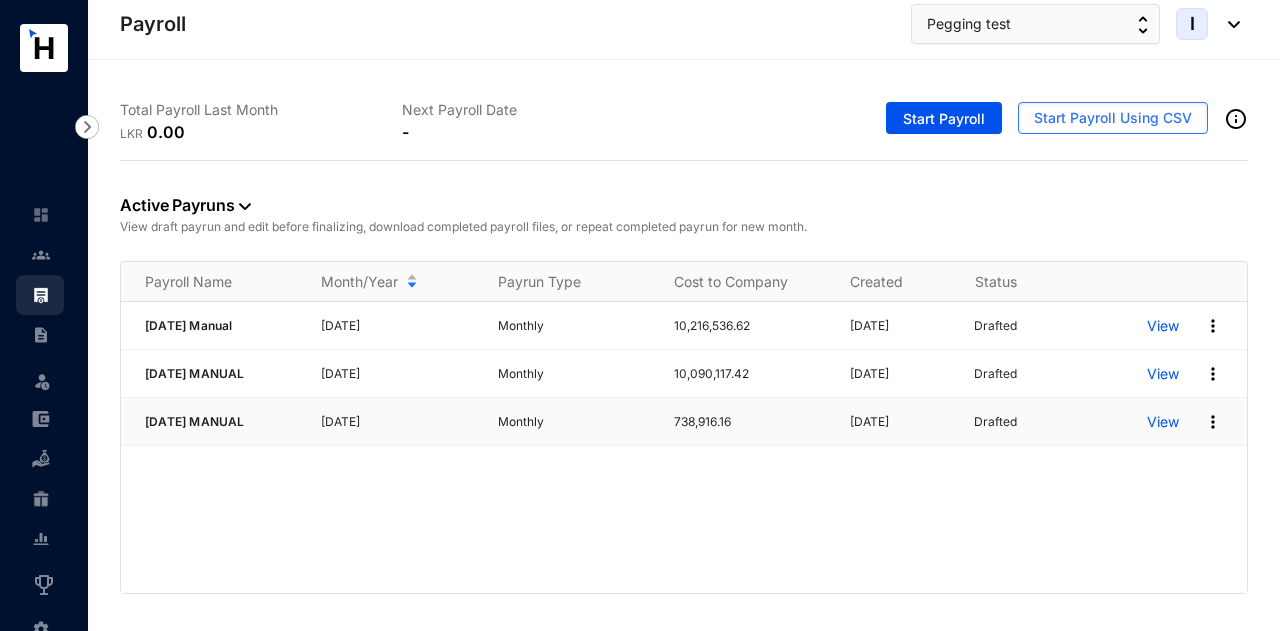 click on "View" at bounding box center [1163, 422] 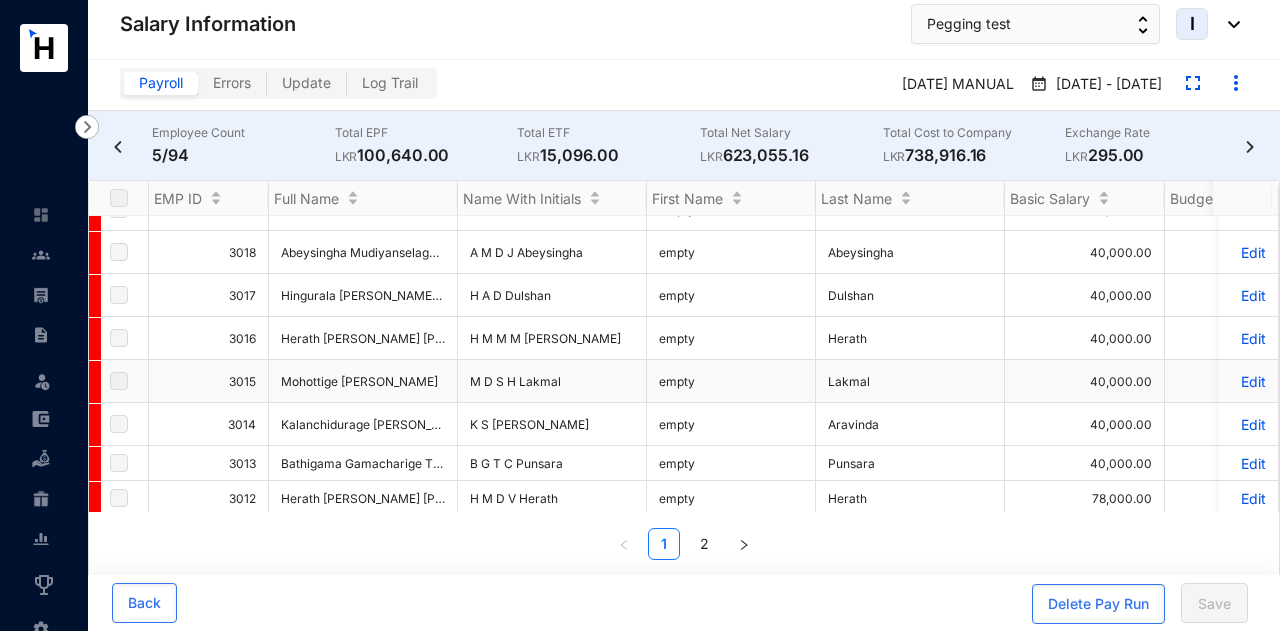 scroll, scrollTop: 0, scrollLeft: 0, axis: both 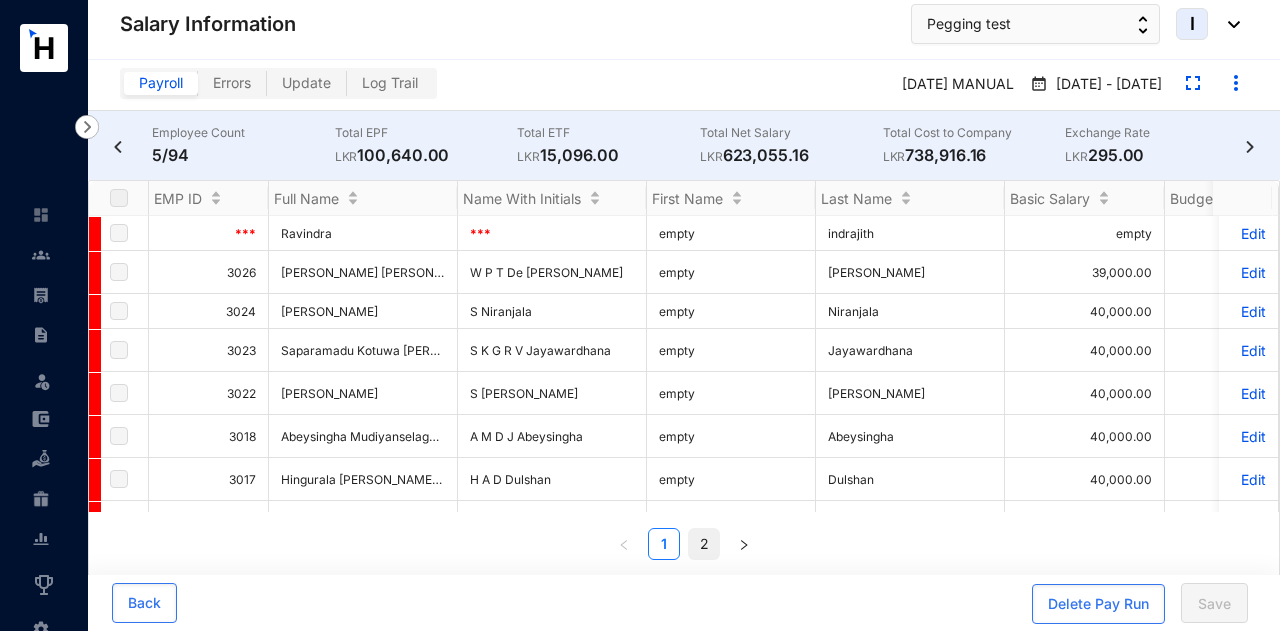 click on "2" at bounding box center [704, 544] 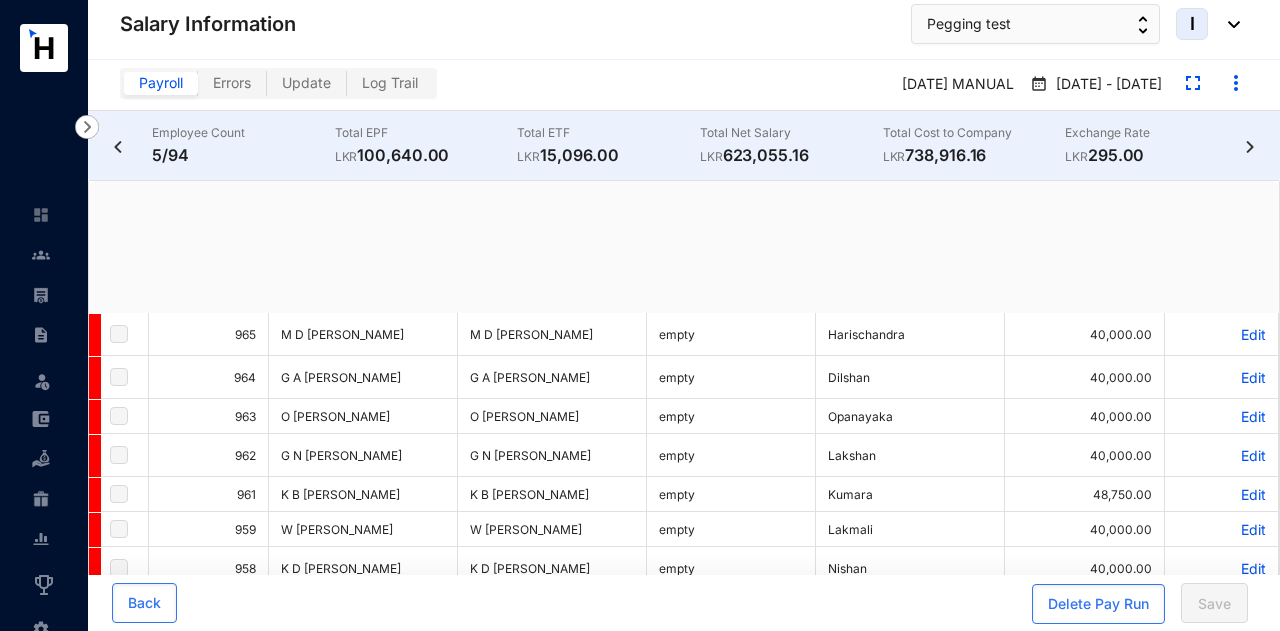 checkbox on "true" 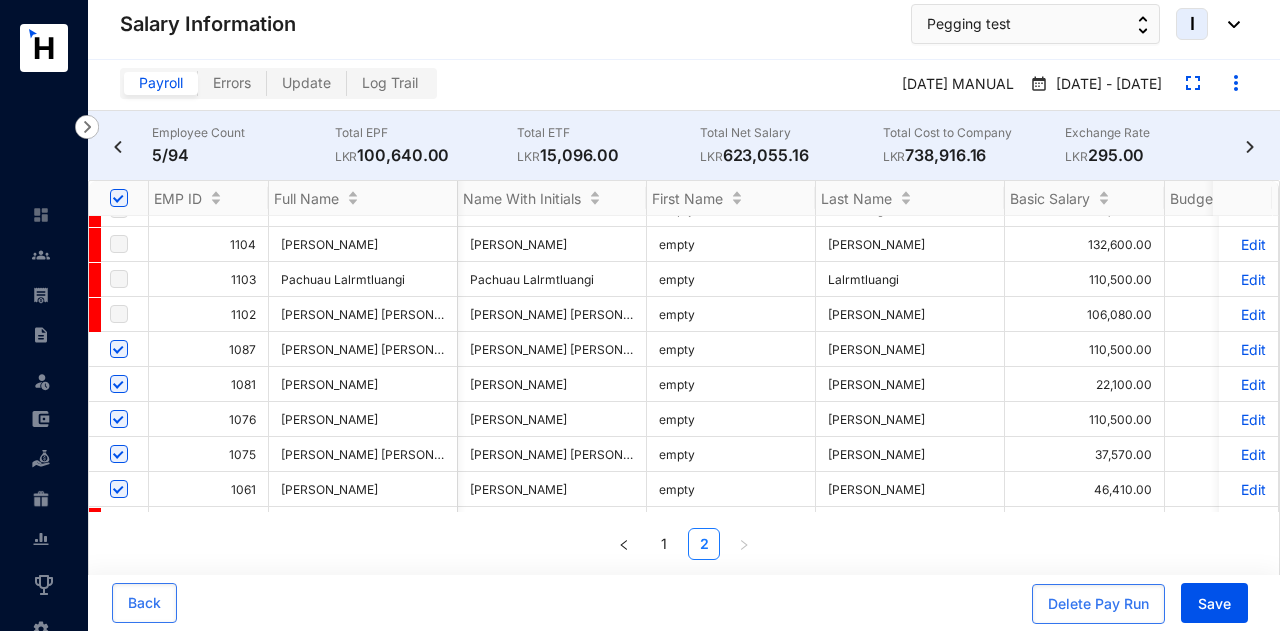 scroll, scrollTop: 1312, scrollLeft: 367, axis: both 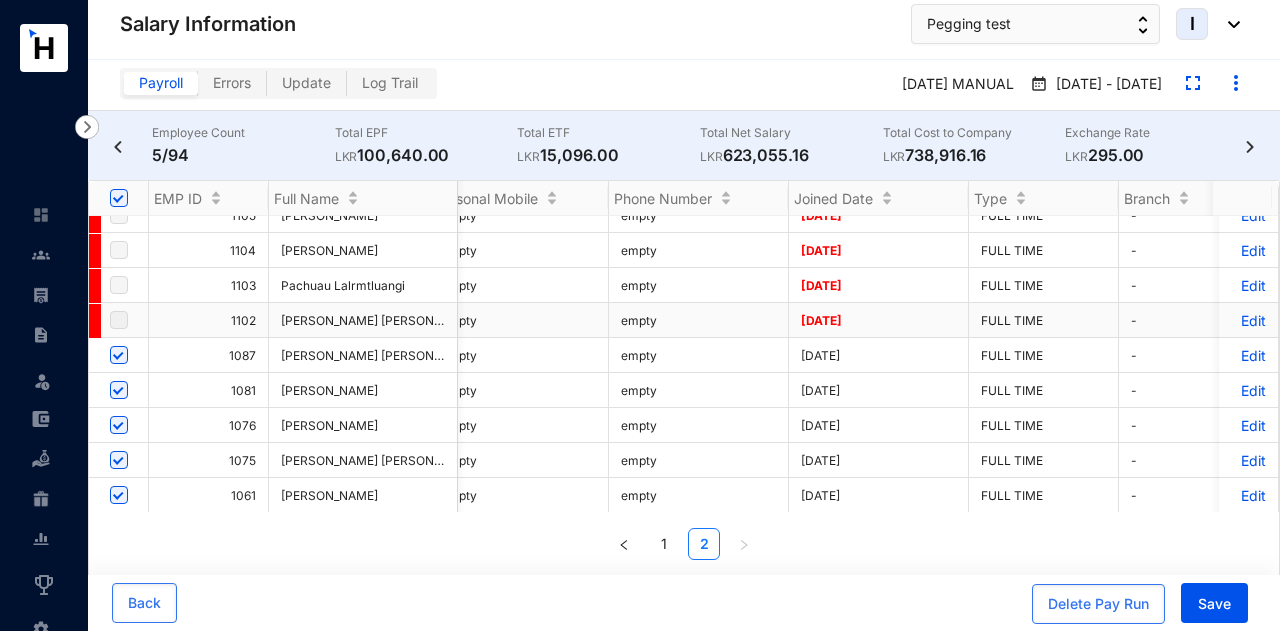 click on "Edit" at bounding box center (1248, 320) 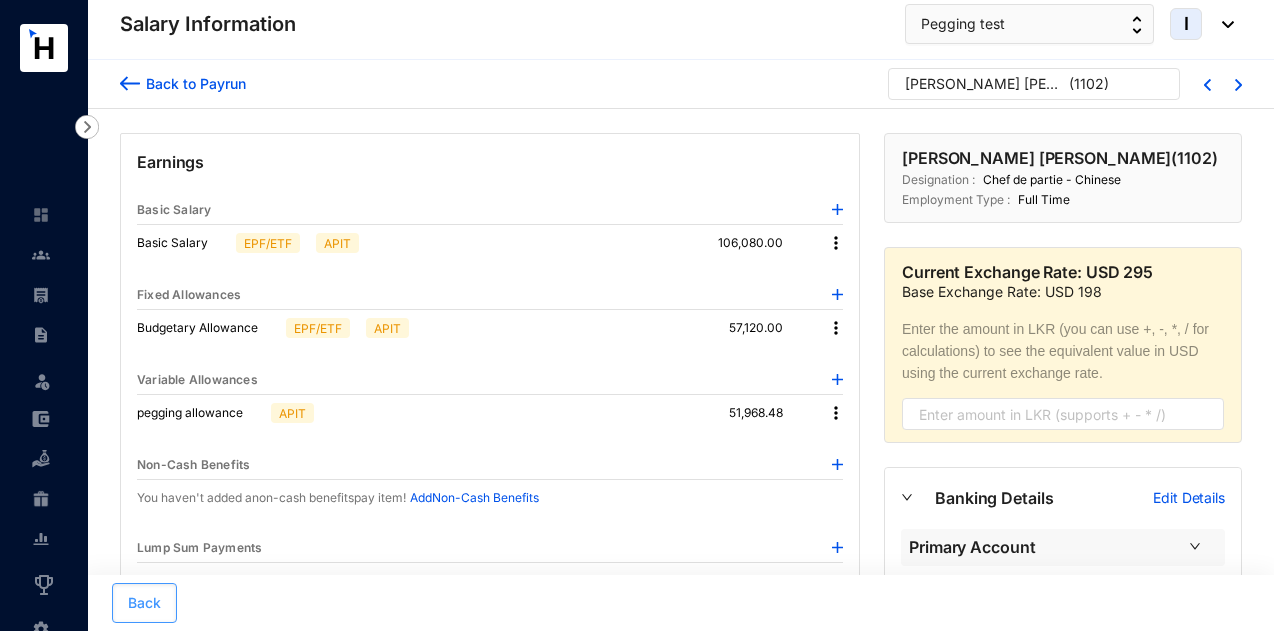 click on "Back" at bounding box center (144, 603) 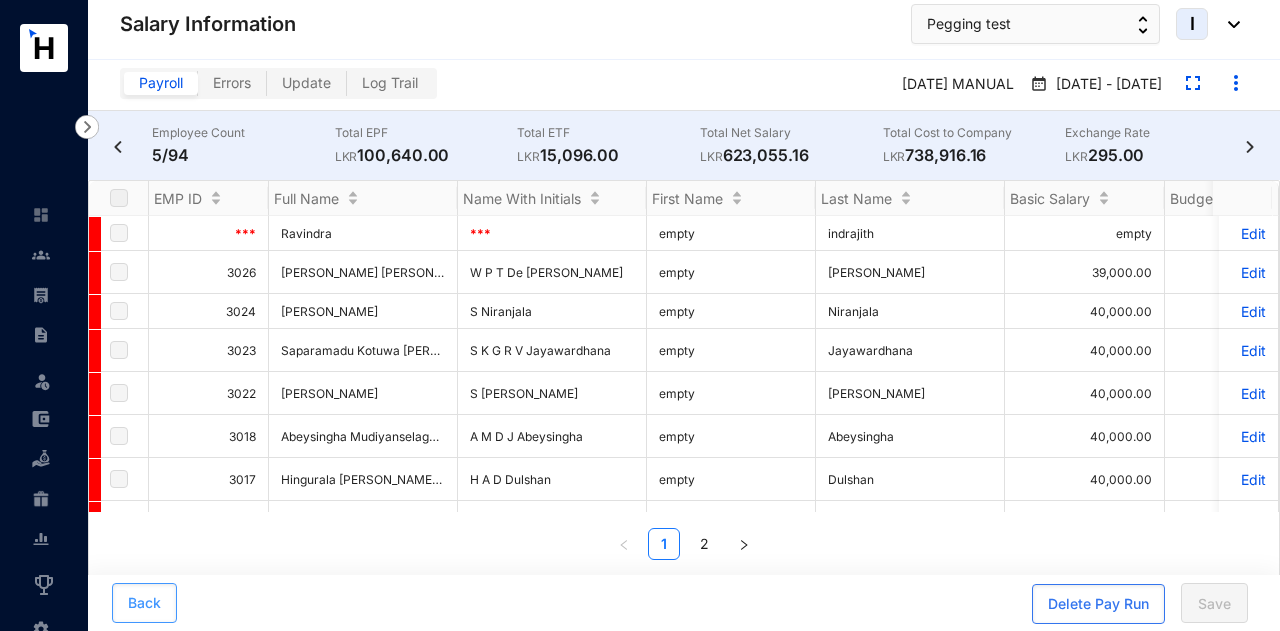 click on "Back" at bounding box center (144, 603) 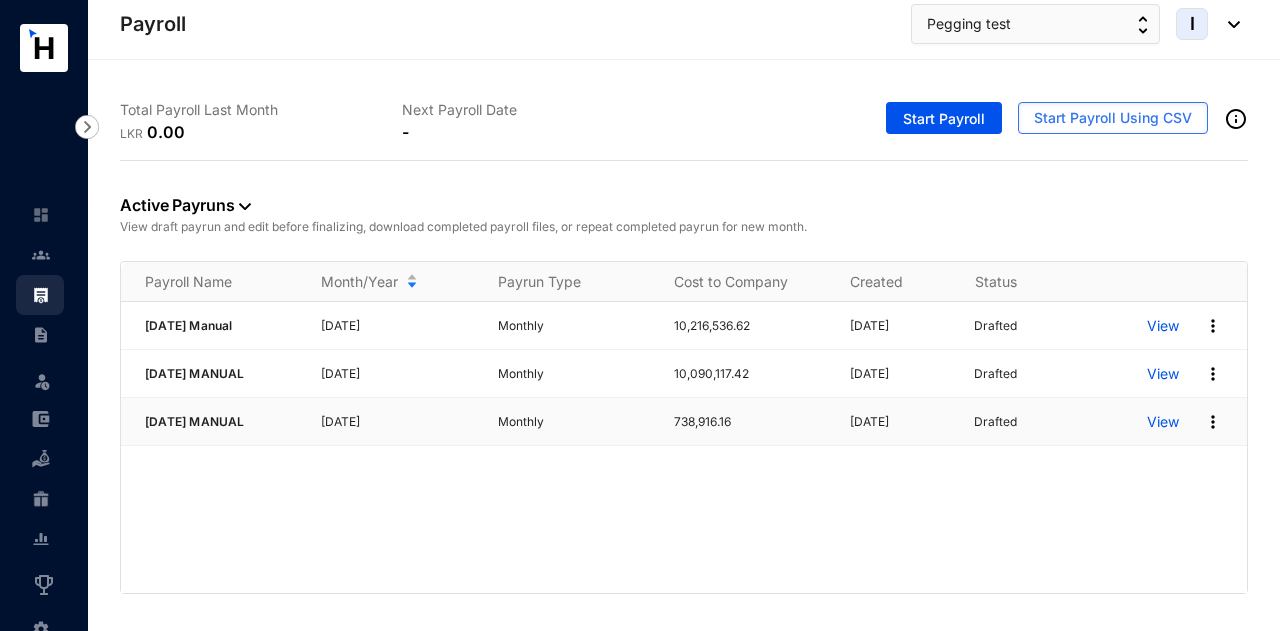 click at bounding box center (1213, 422) 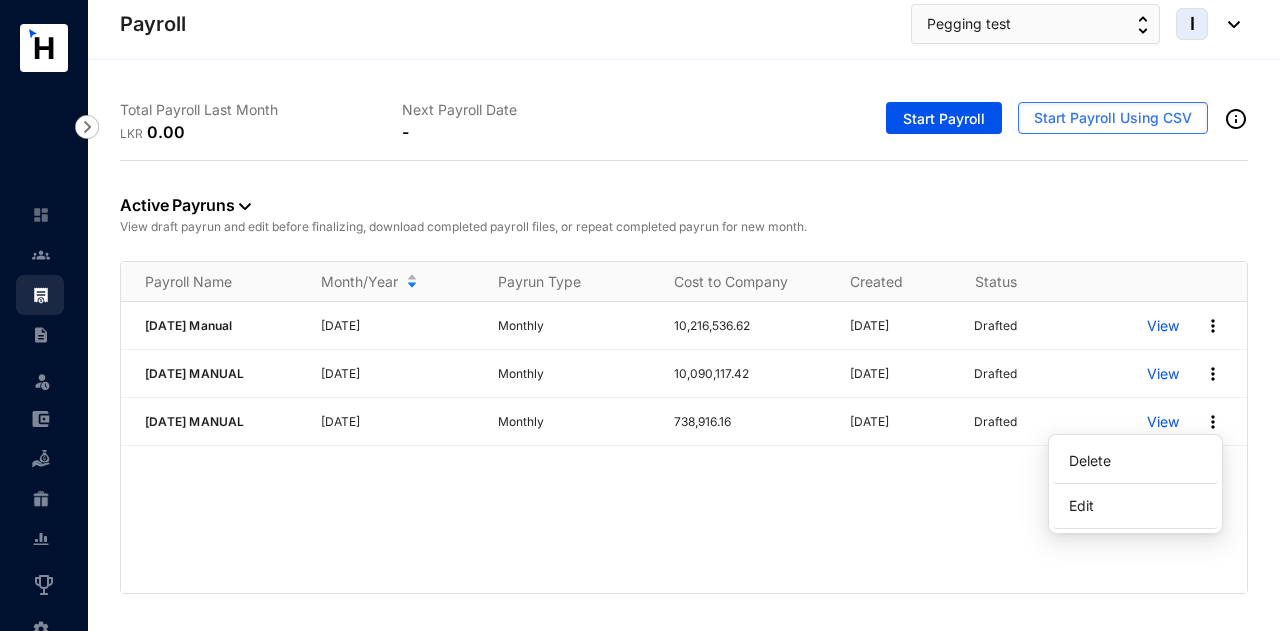 click on "JUL 2025 Manual July 2025 Monthly 10,216,536.62 22/07/2025 Drafted View   JUN 2025 MANUAL June 2025 Monthly 10,090,117.42 22/07/2025 Drafted View   JAN 2025 MANUAL January 2025 Monthly 738,916.16 22/07/2025 Drafted View" at bounding box center [684, 447] 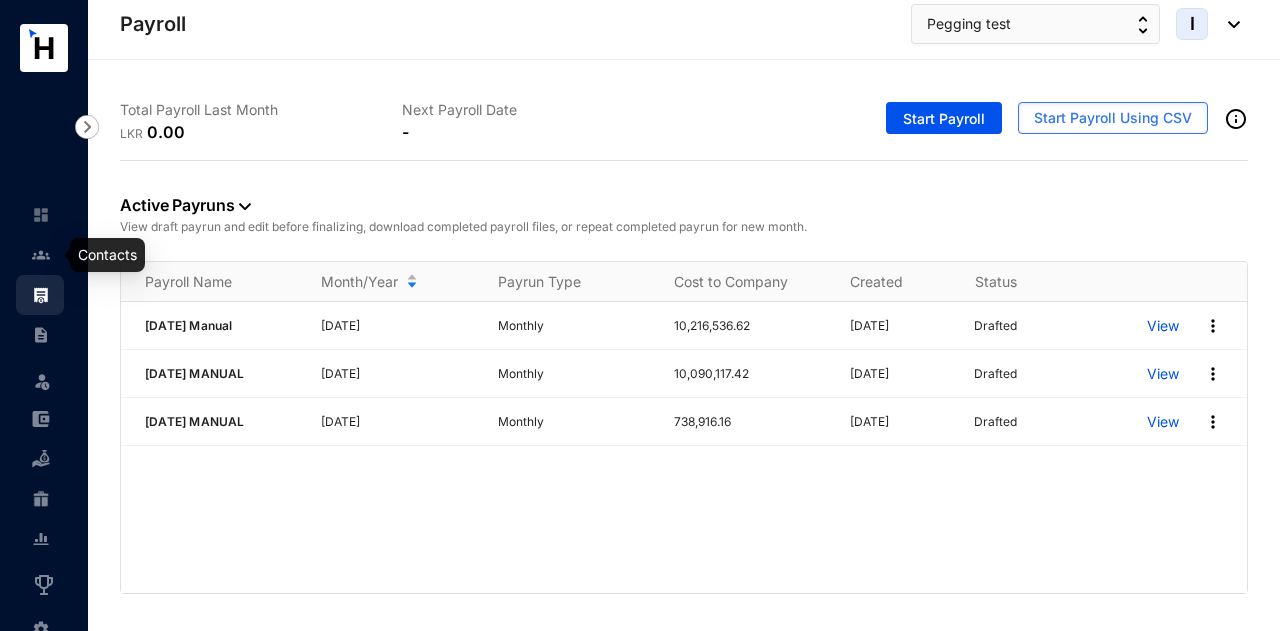 click at bounding box center (57, 255) 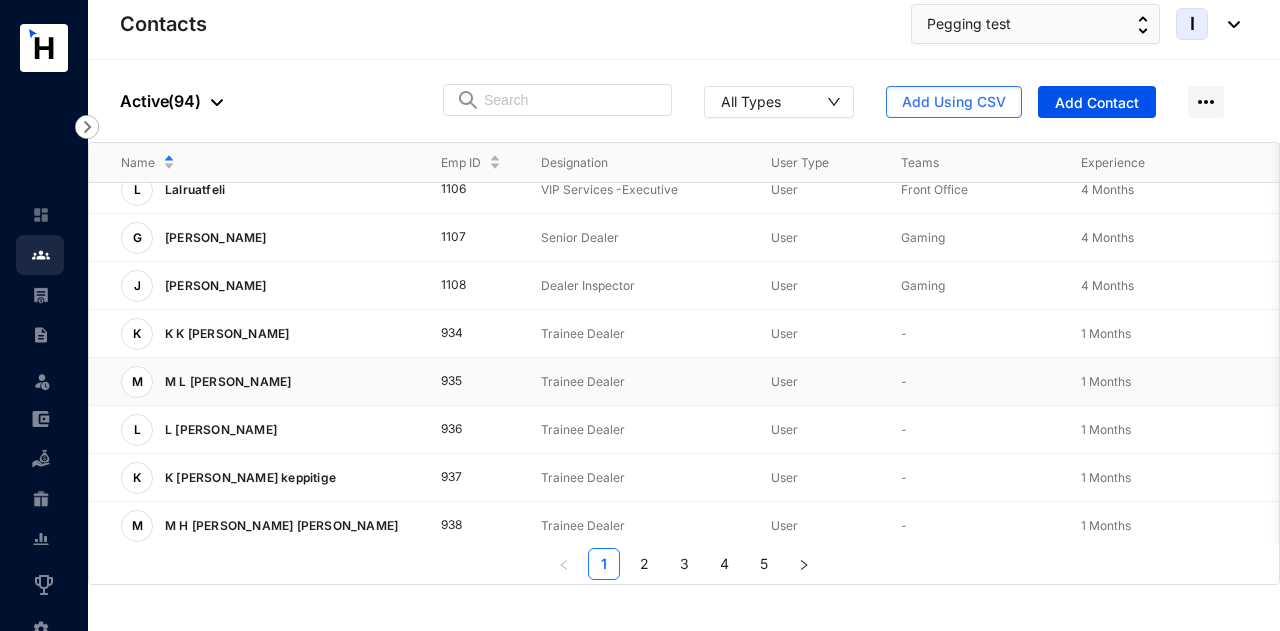 scroll, scrollTop: 607, scrollLeft: 144, axis: both 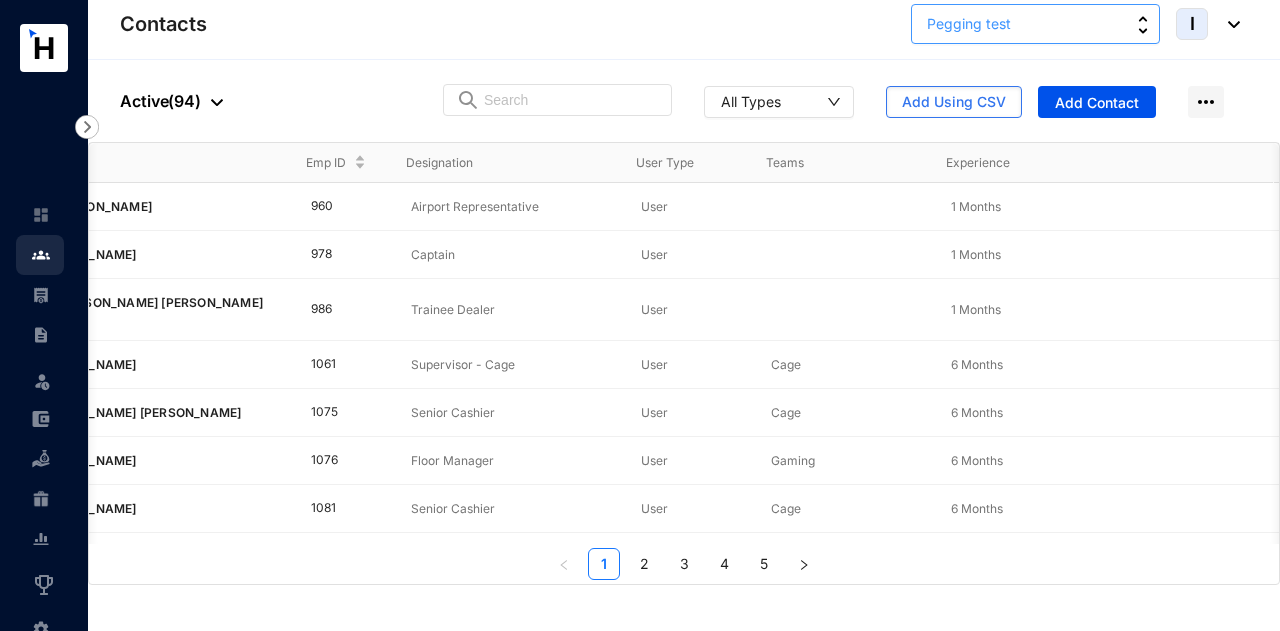 click on "Pegging test" at bounding box center (1035, 24) 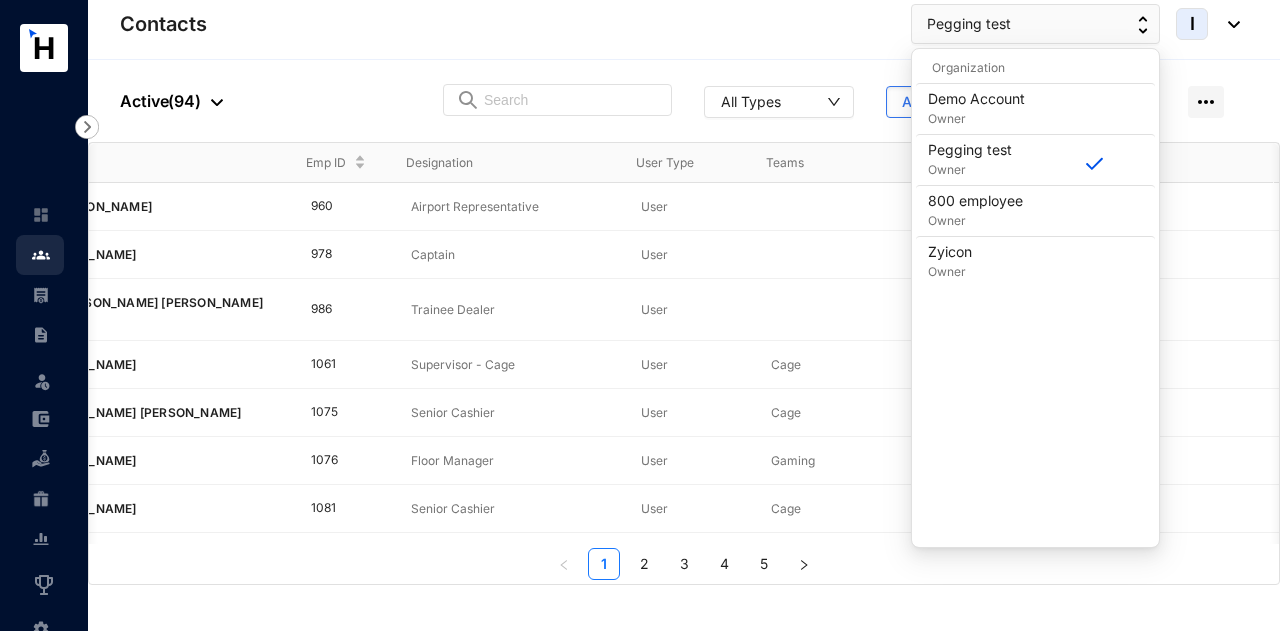 click on "Contacts Pegging test I" at bounding box center [684, 30] 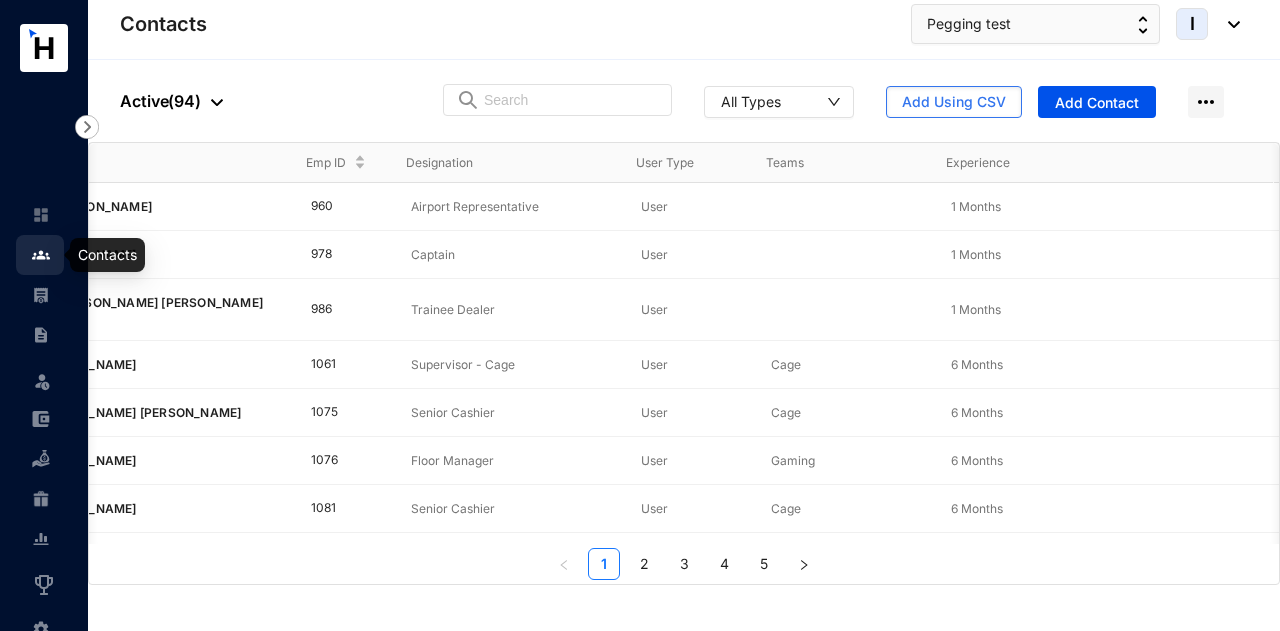 click at bounding box center [57, 295] 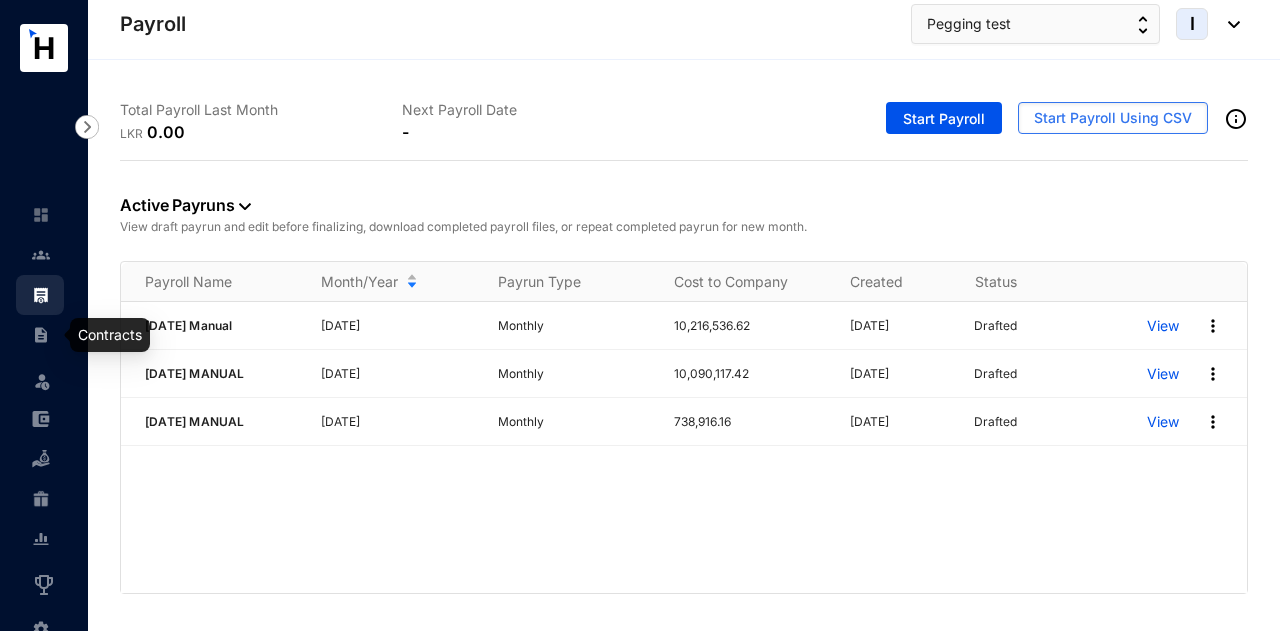 click at bounding box center (41, 335) 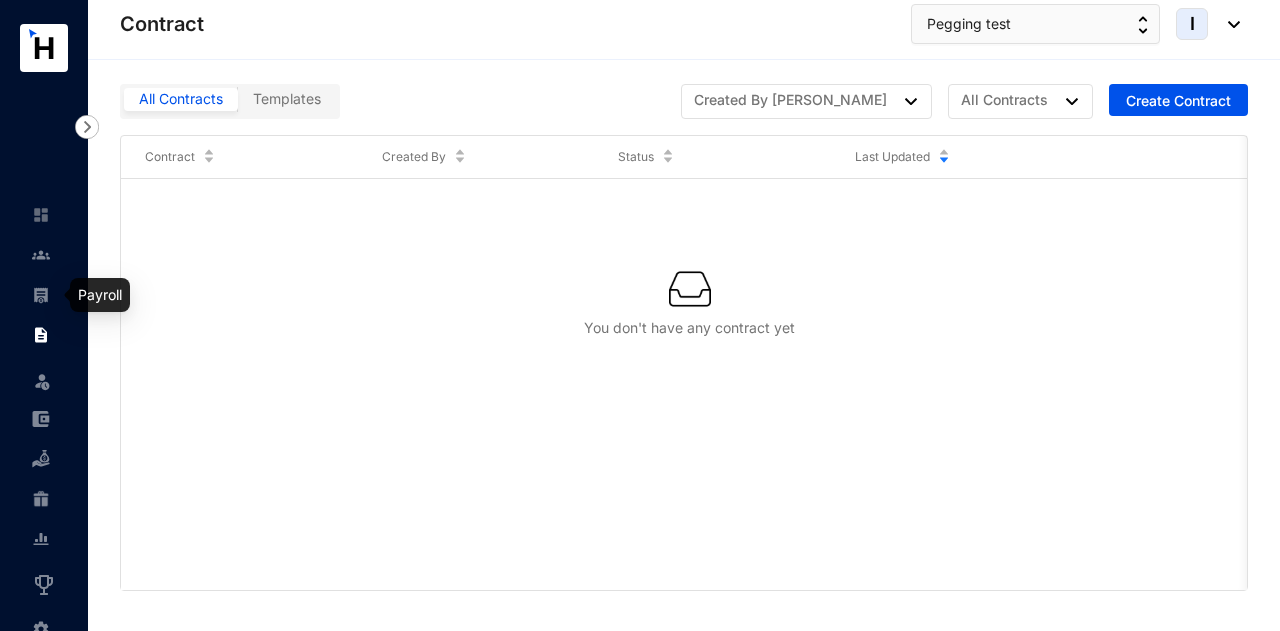 click at bounding box center (41, 295) 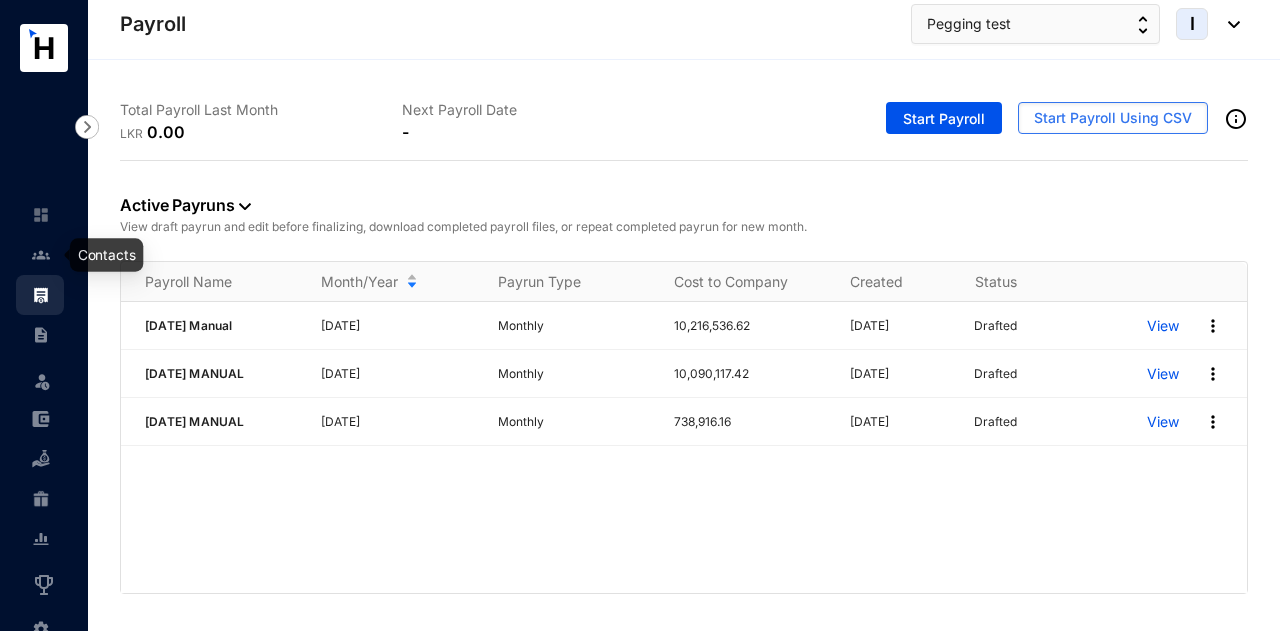 click at bounding box center (41, 255) 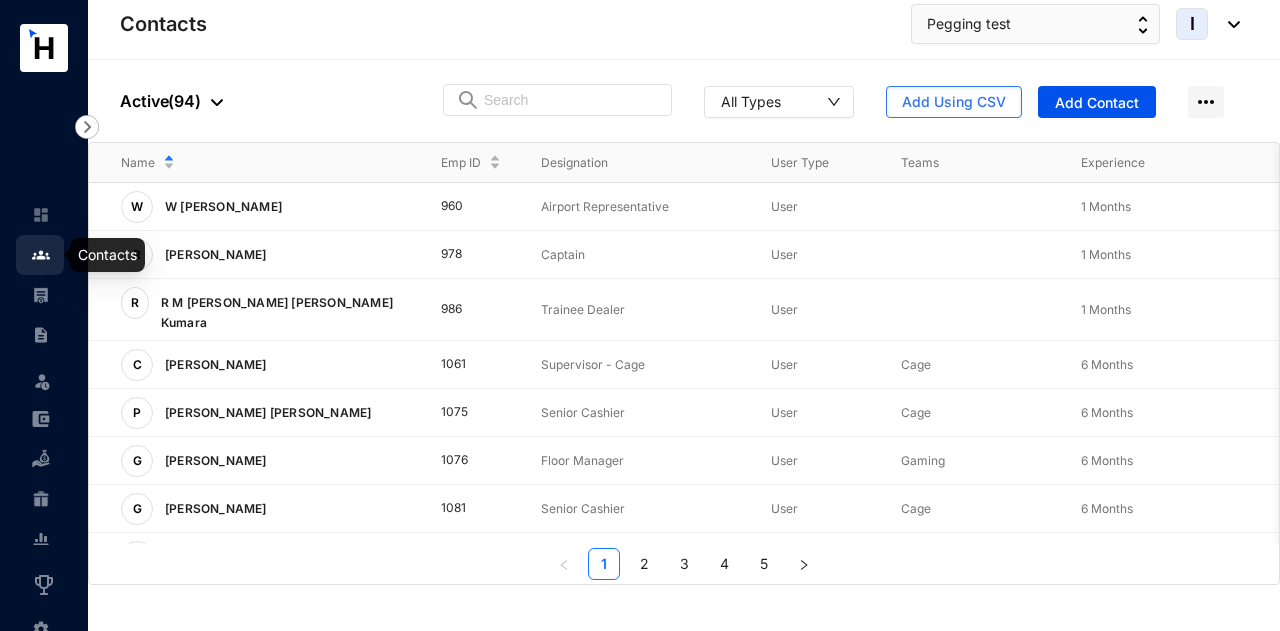 click at bounding box center [57, 255] 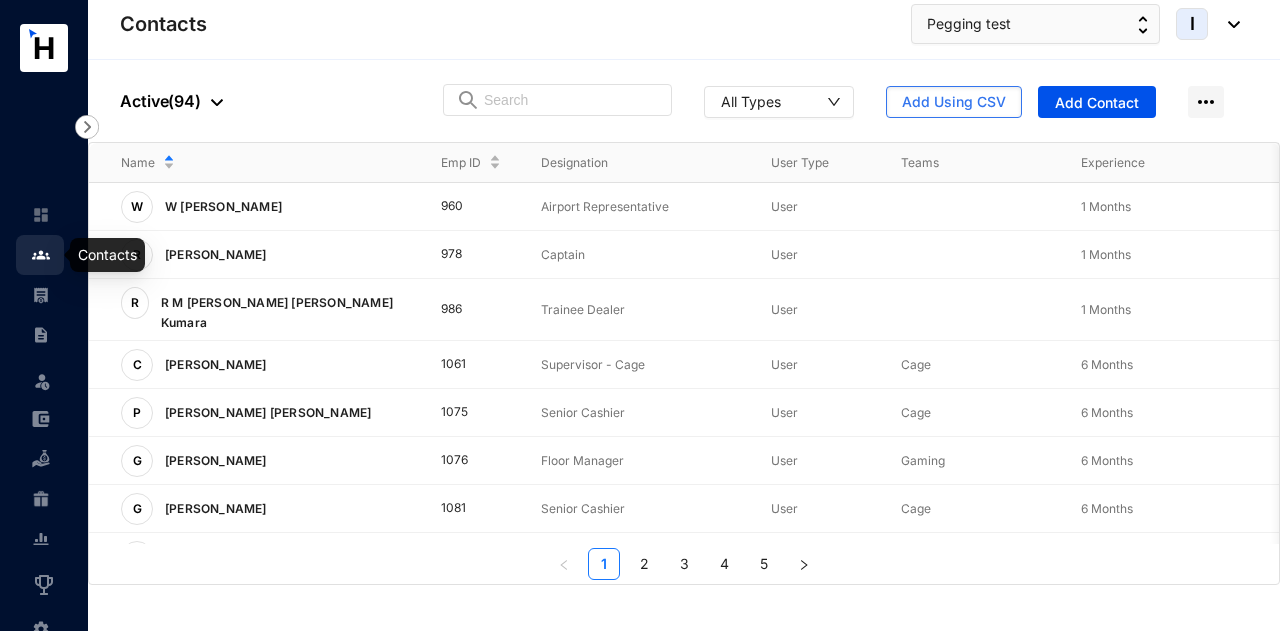 click on "Leave Incentive Management Settings" at bounding box center (44, 421) 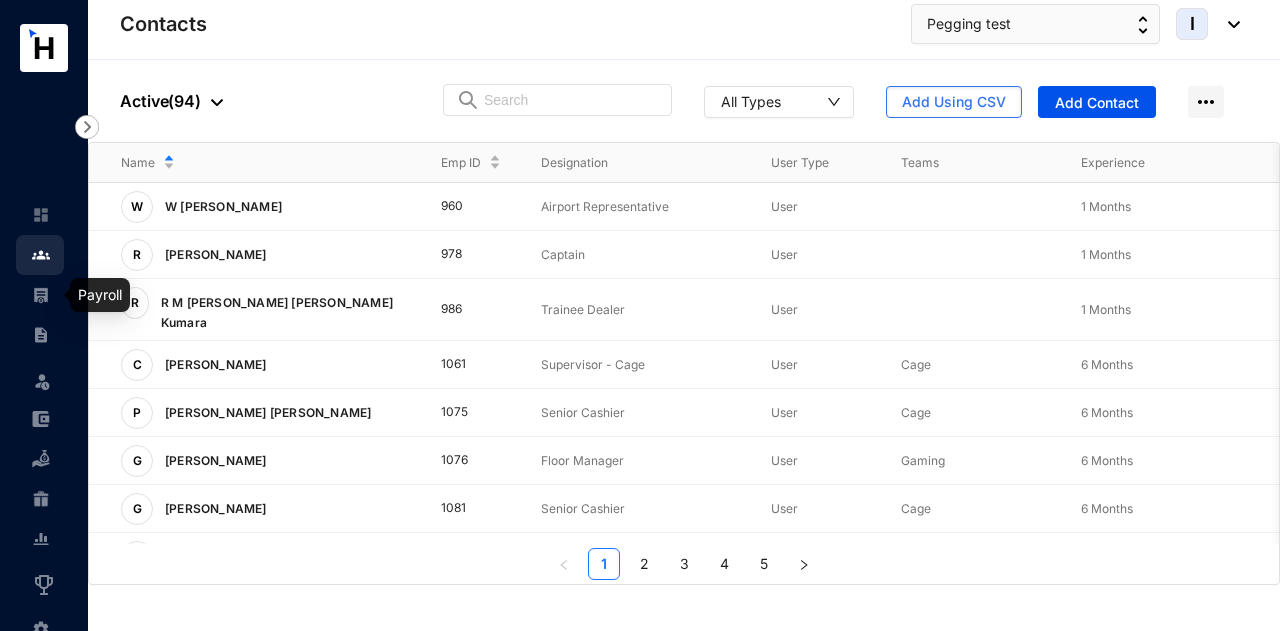 click at bounding box center [57, 295] 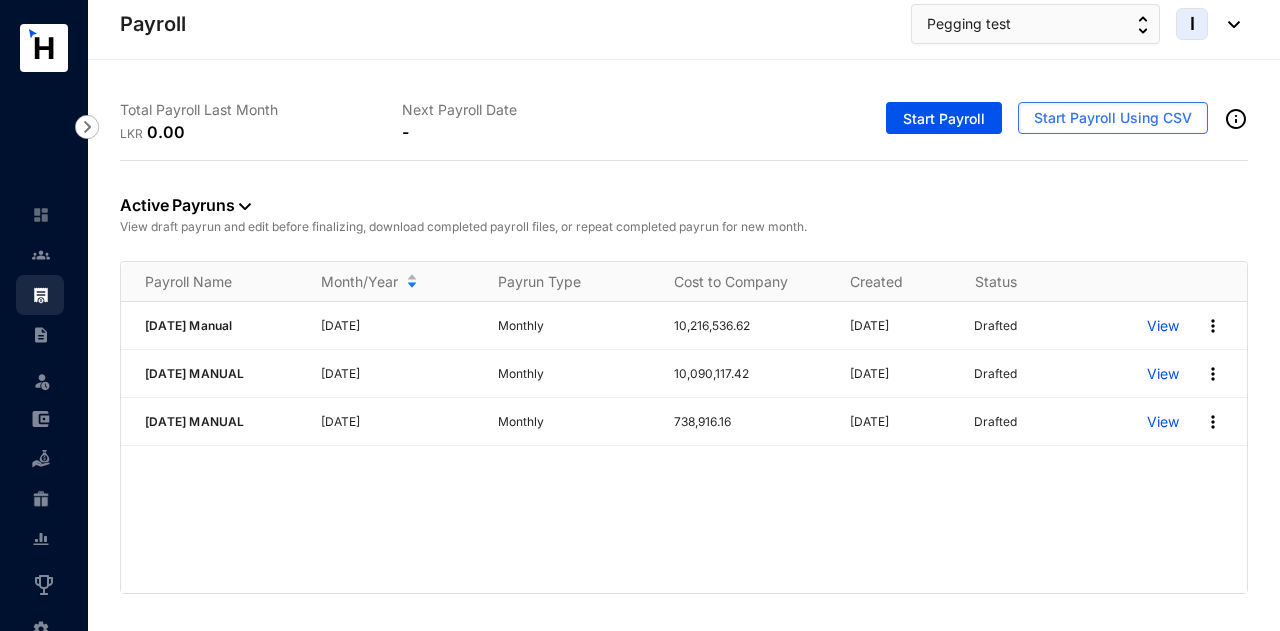 click on "JUL 2025 Manual July 2025 Monthly 10,216,536.62 22/07/2025 Drafted View   JUN 2025 MANUAL June 2025 Monthly 10,090,117.42 22/07/2025 Drafted View   JAN 2025 MANUAL January 2025 Monthly 738,916.16 22/07/2025 Drafted View" at bounding box center [684, 447] 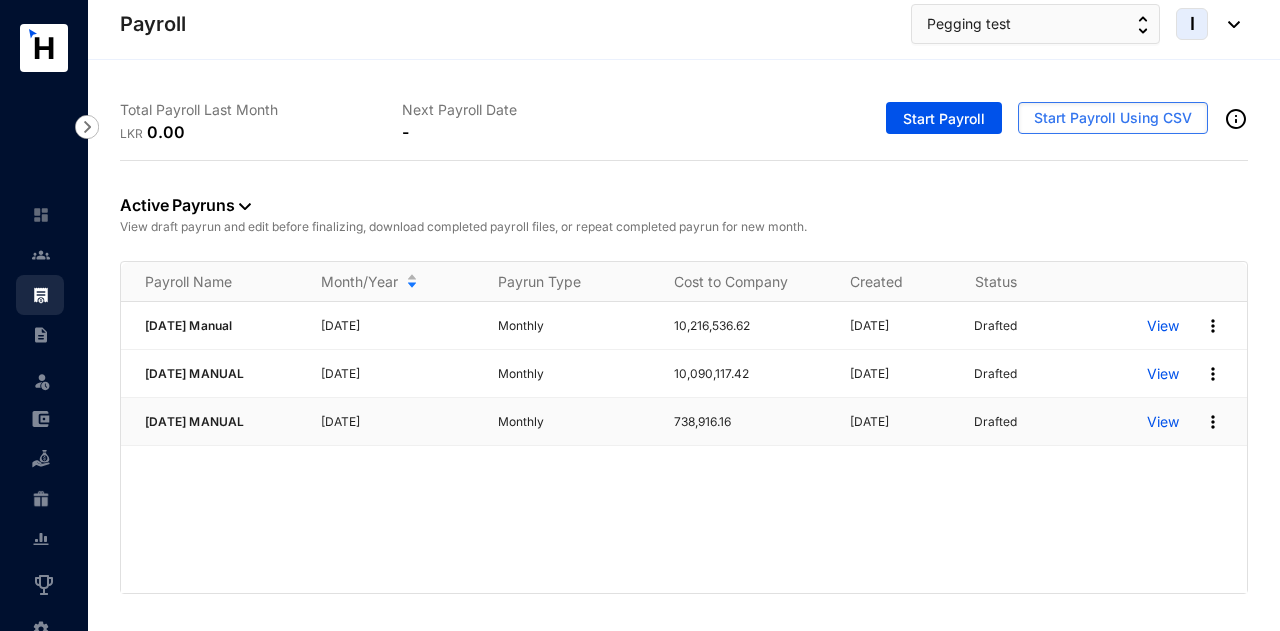 click at bounding box center [1213, 422] 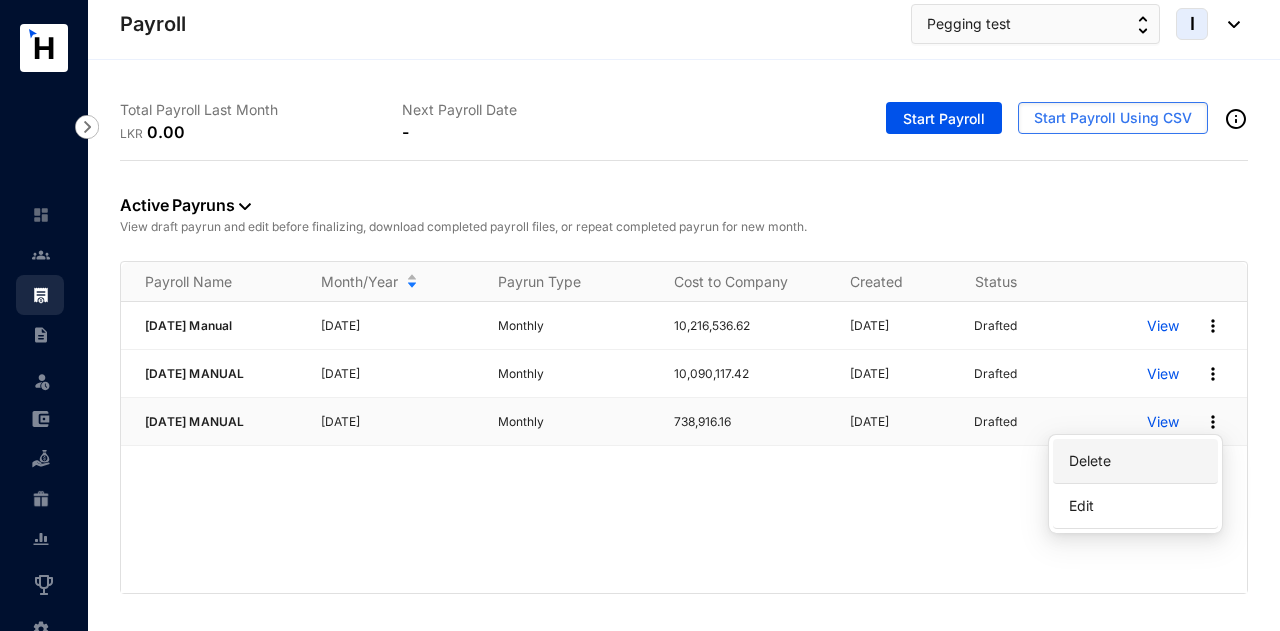 click on "Delete" at bounding box center (1135, 461) 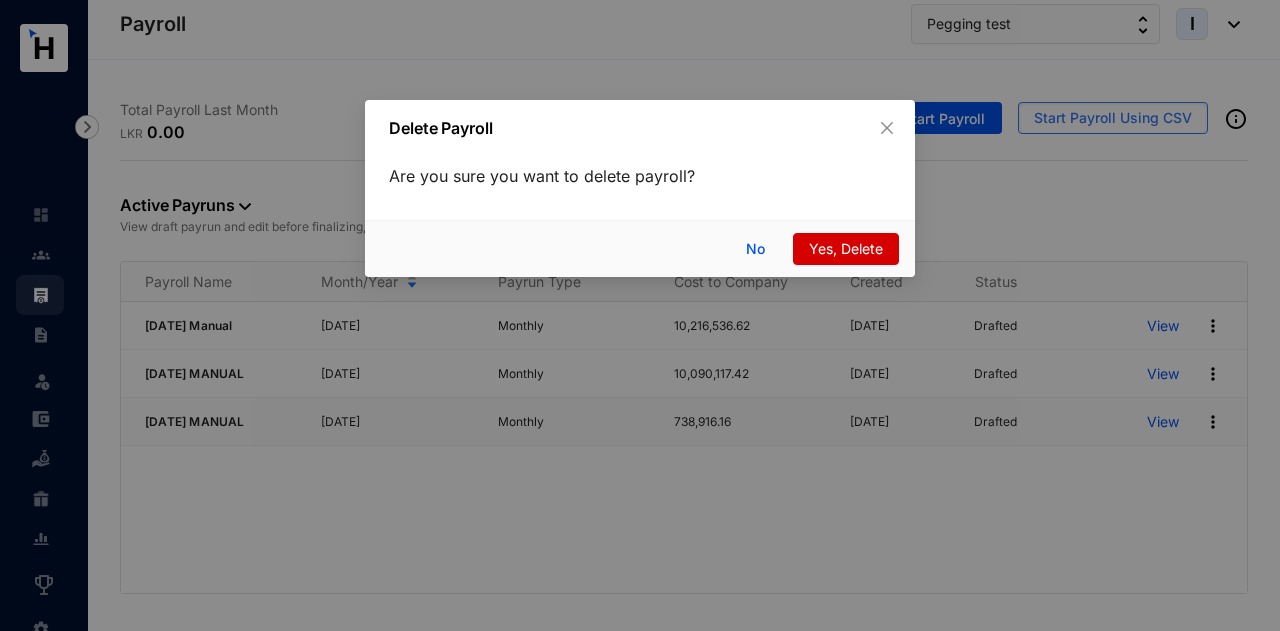 click on "No Yes, Delete" at bounding box center (640, 248) 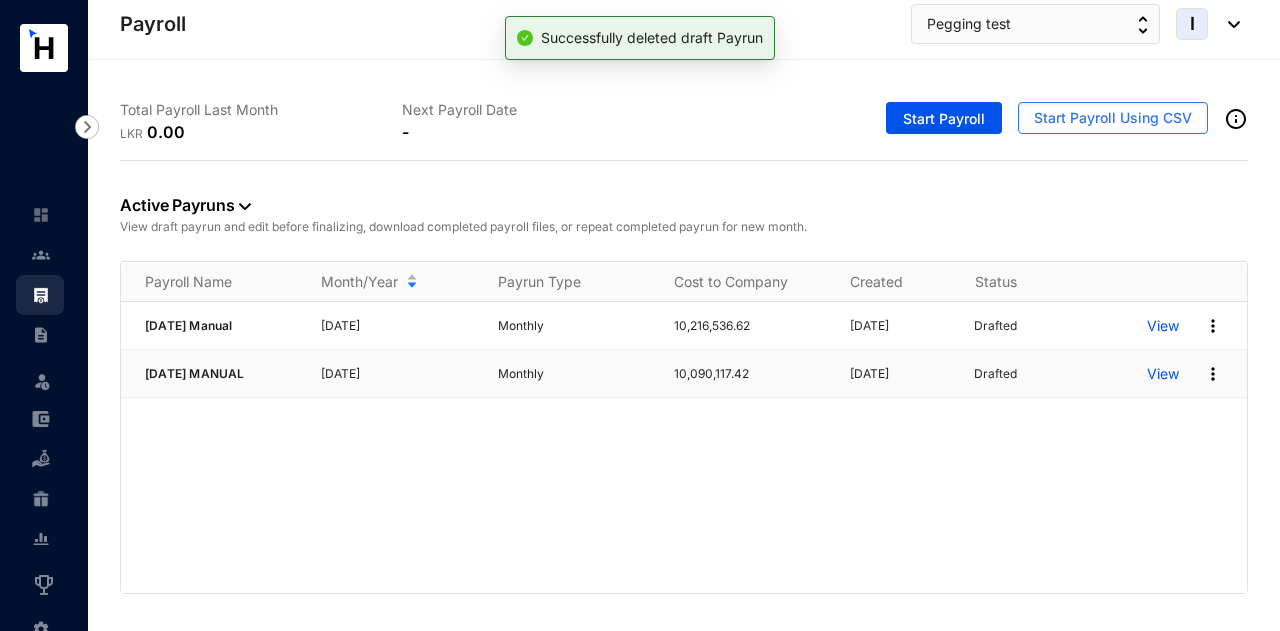 click at bounding box center (1213, 374) 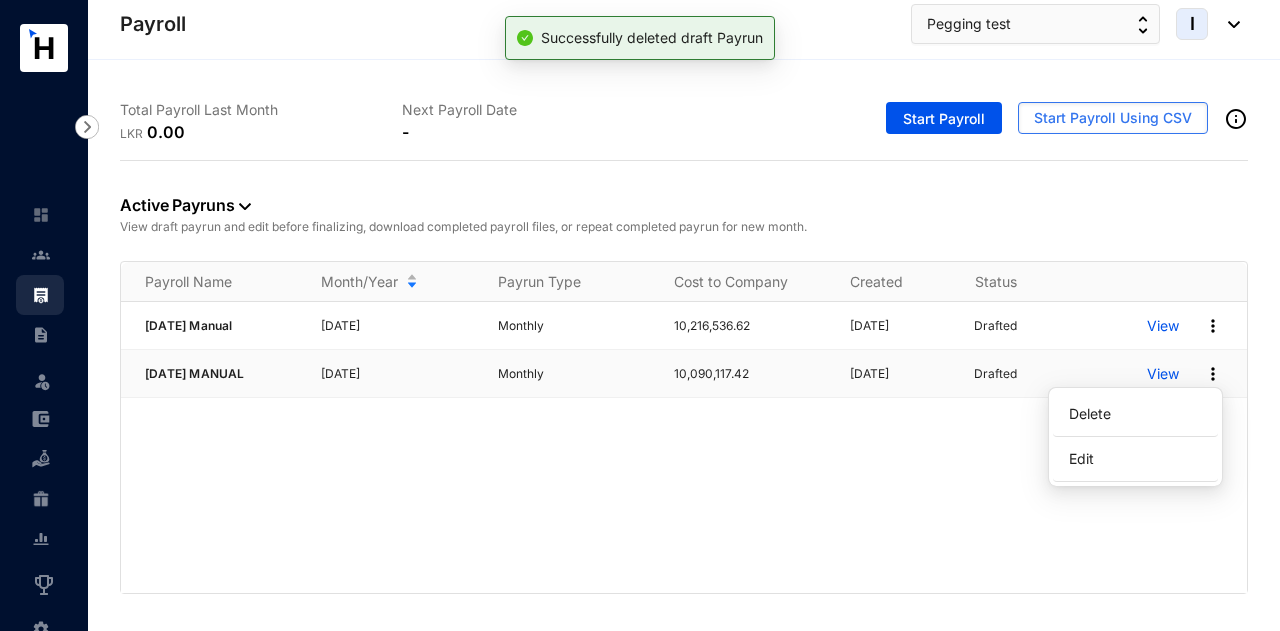 click on "Delete Edit" at bounding box center (1135, 436) 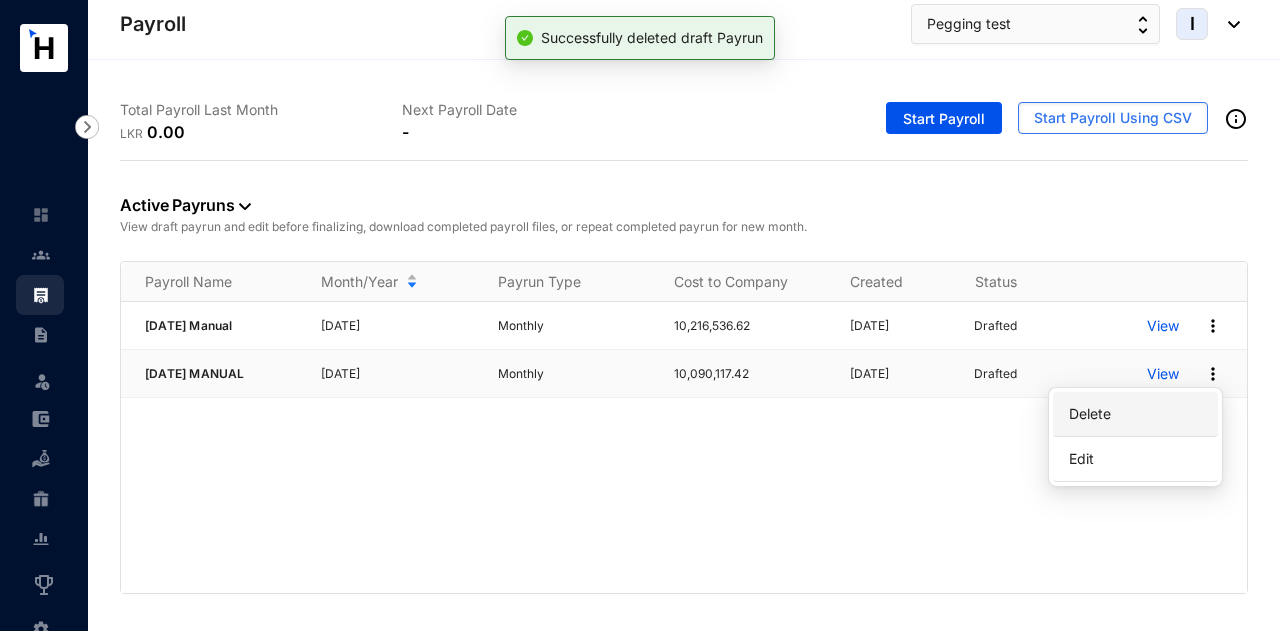 click on "Delete" at bounding box center [1135, 414] 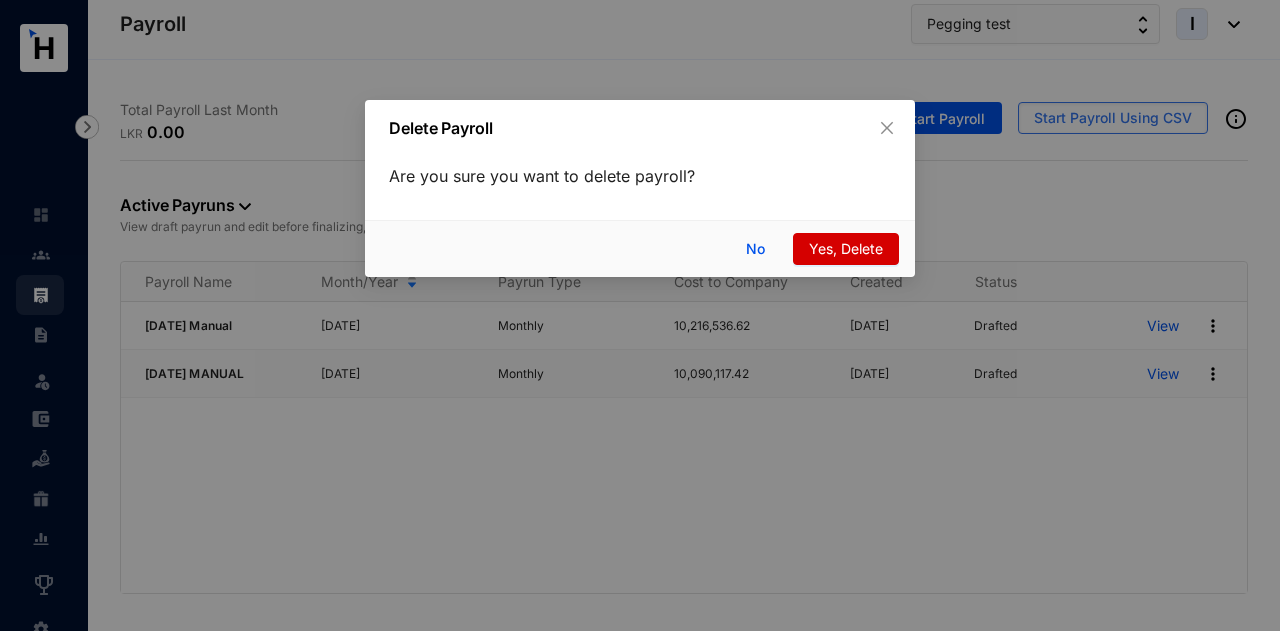 click on "Yes, Delete" at bounding box center [846, 249] 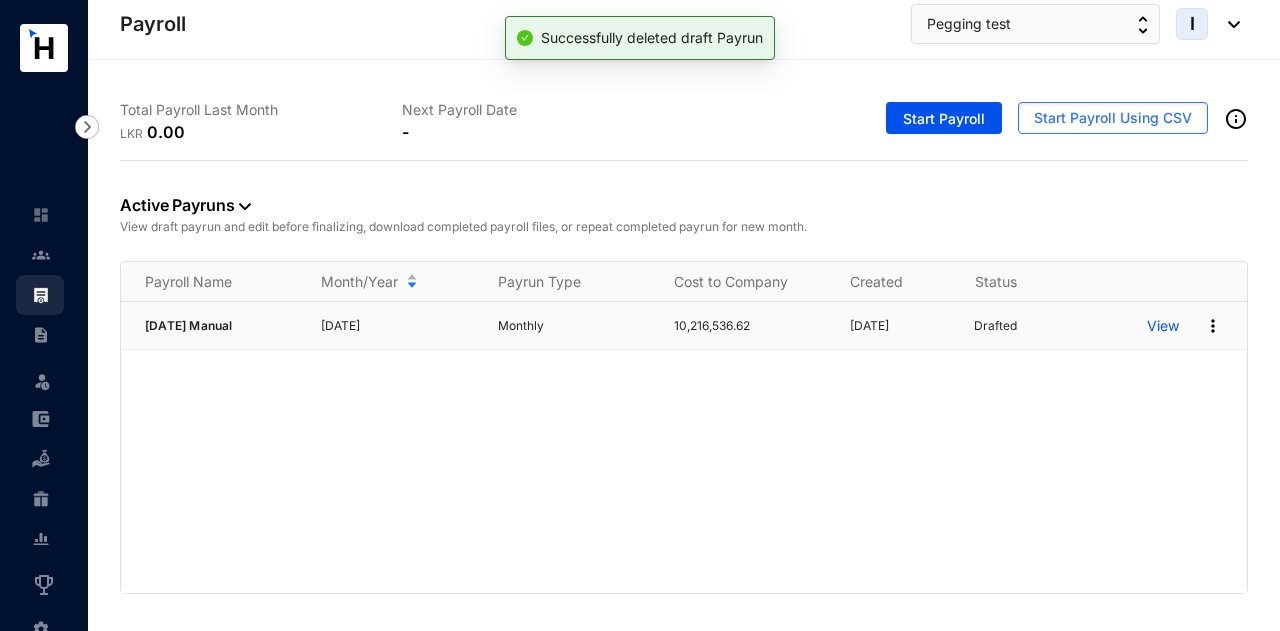 click at bounding box center [1213, 326] 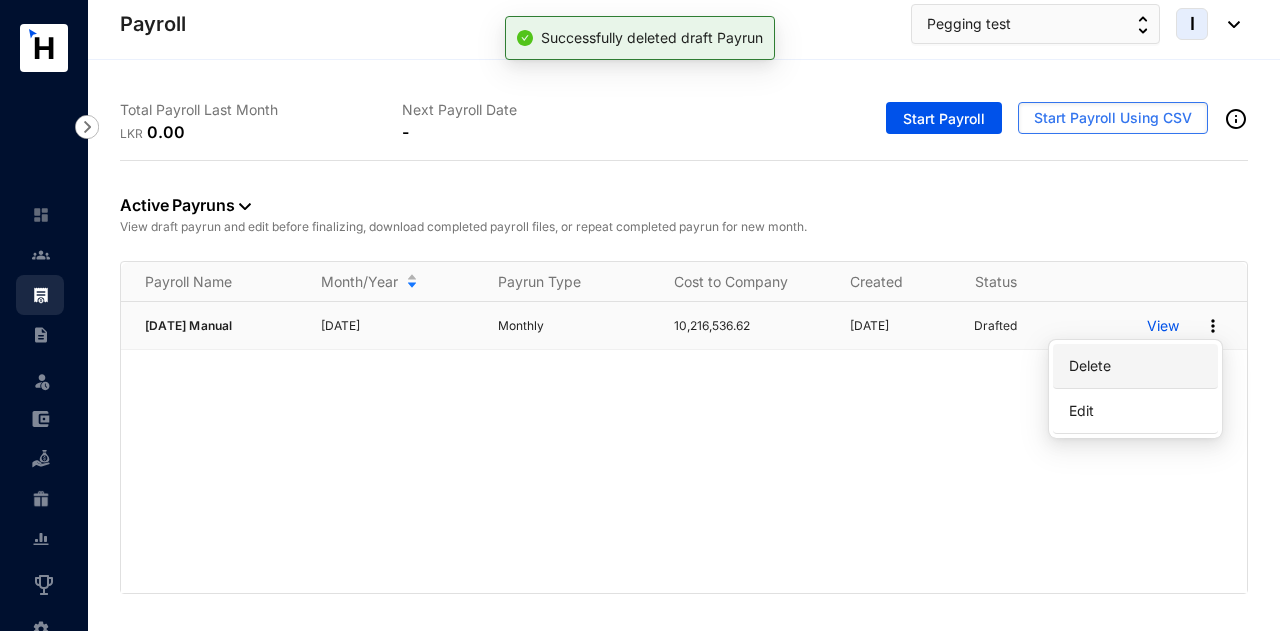 click on "Delete" at bounding box center [1135, 366] 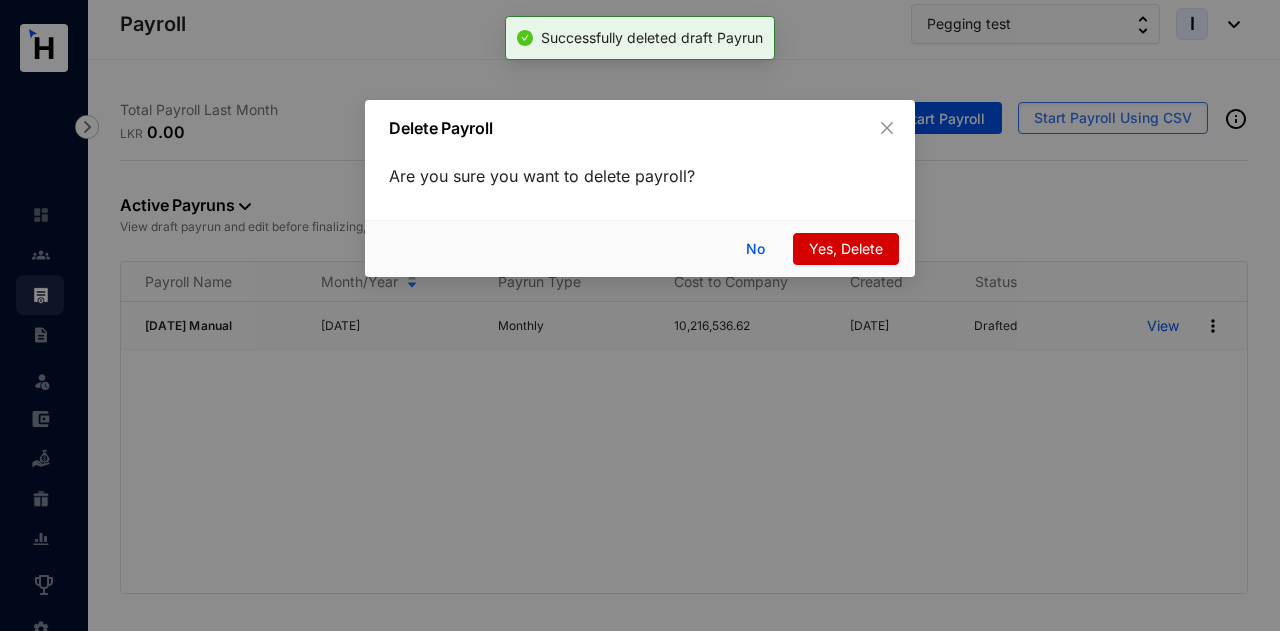 click on "Yes, Delete" at bounding box center [846, 249] 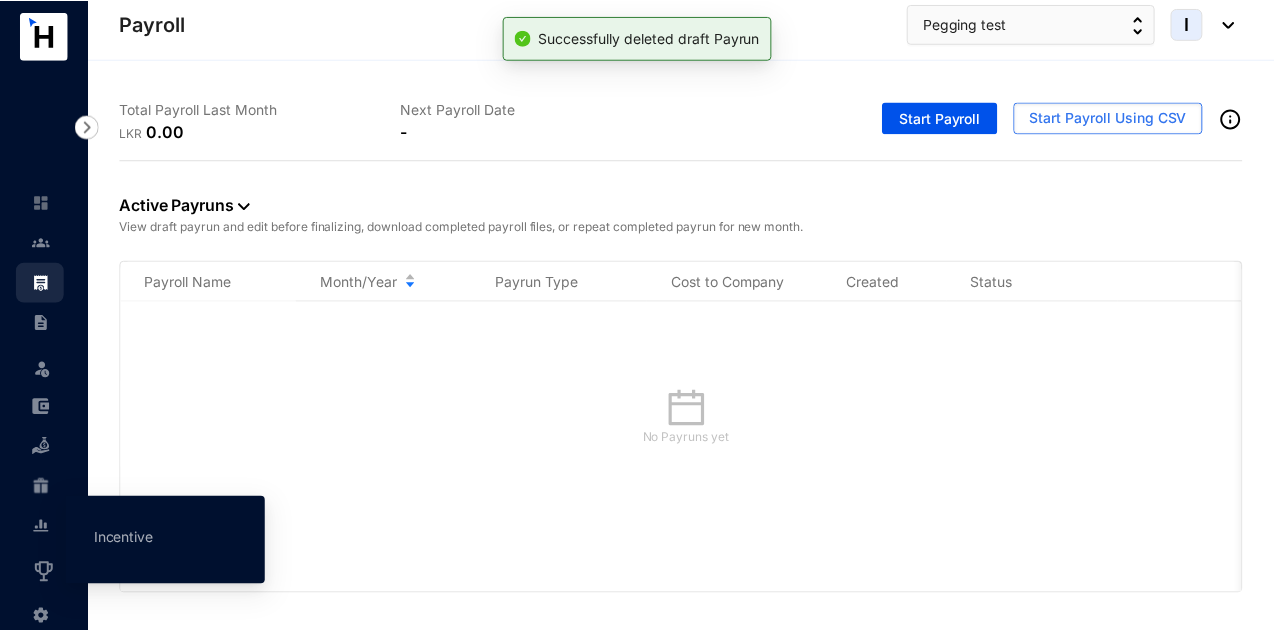 scroll, scrollTop: 16, scrollLeft: 0, axis: vertical 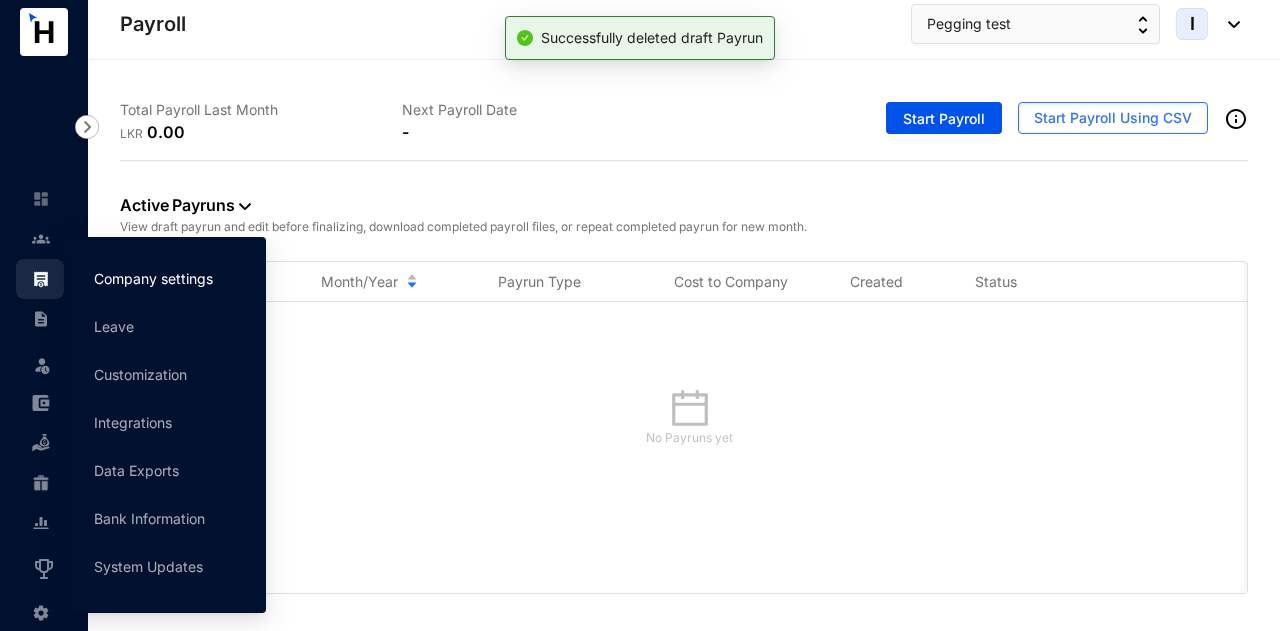 click on "Company settings" at bounding box center (153, 278) 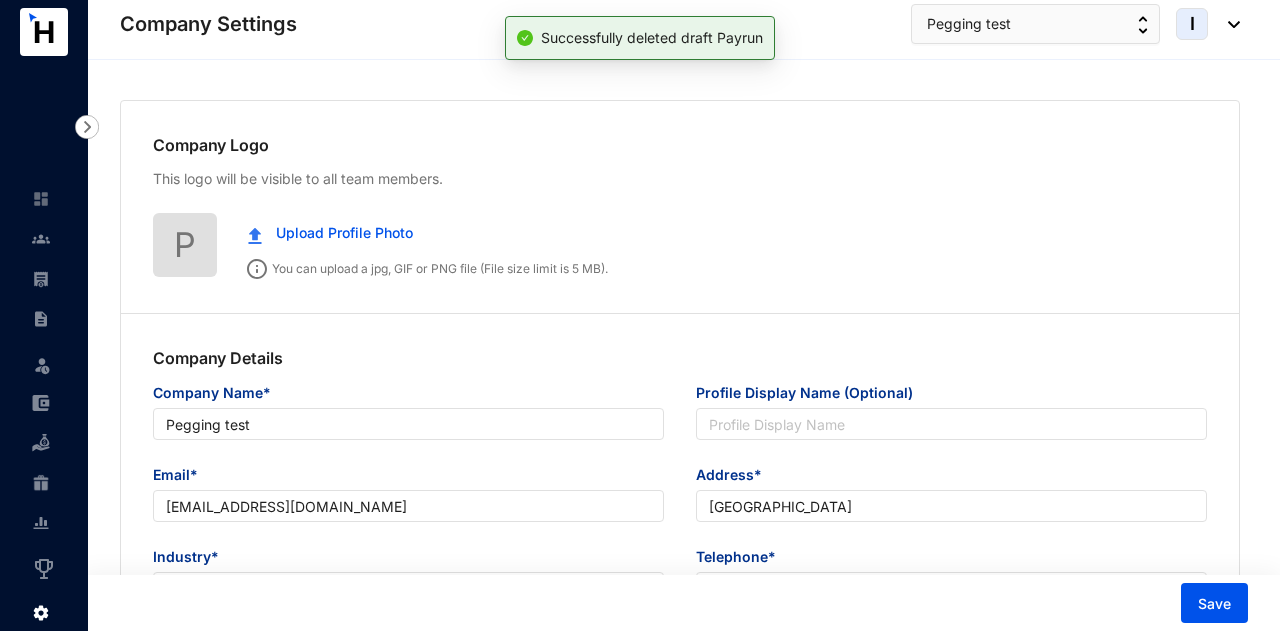 type on "Pegging test" 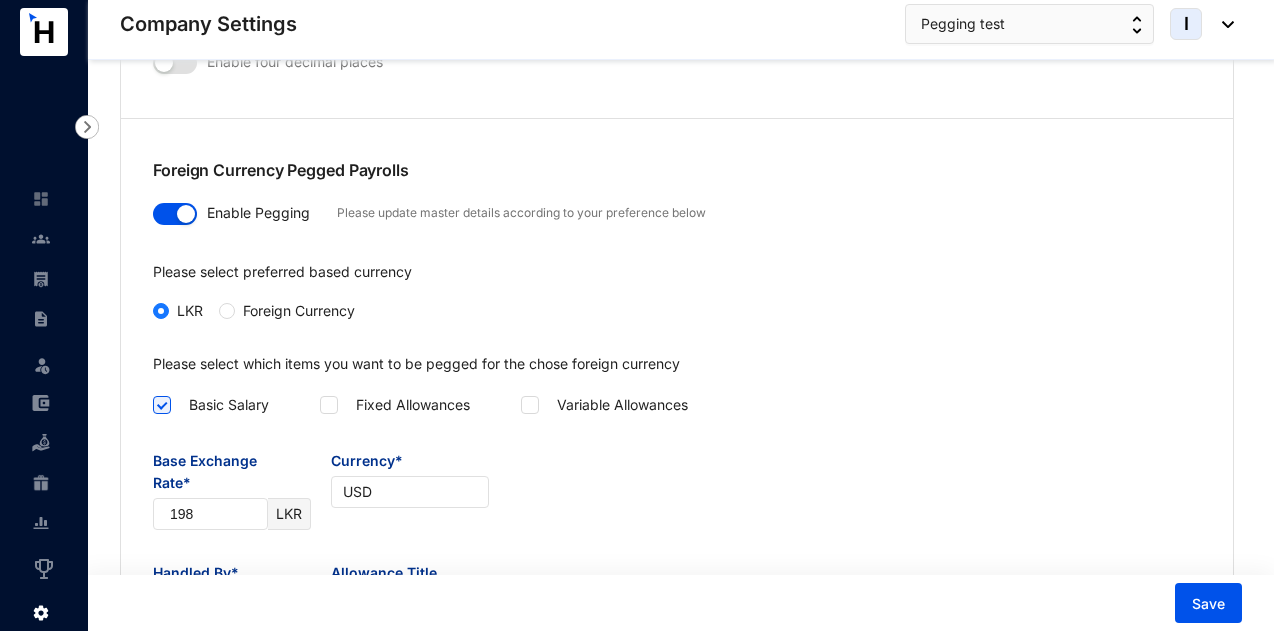 scroll, scrollTop: 4300, scrollLeft: 0, axis: vertical 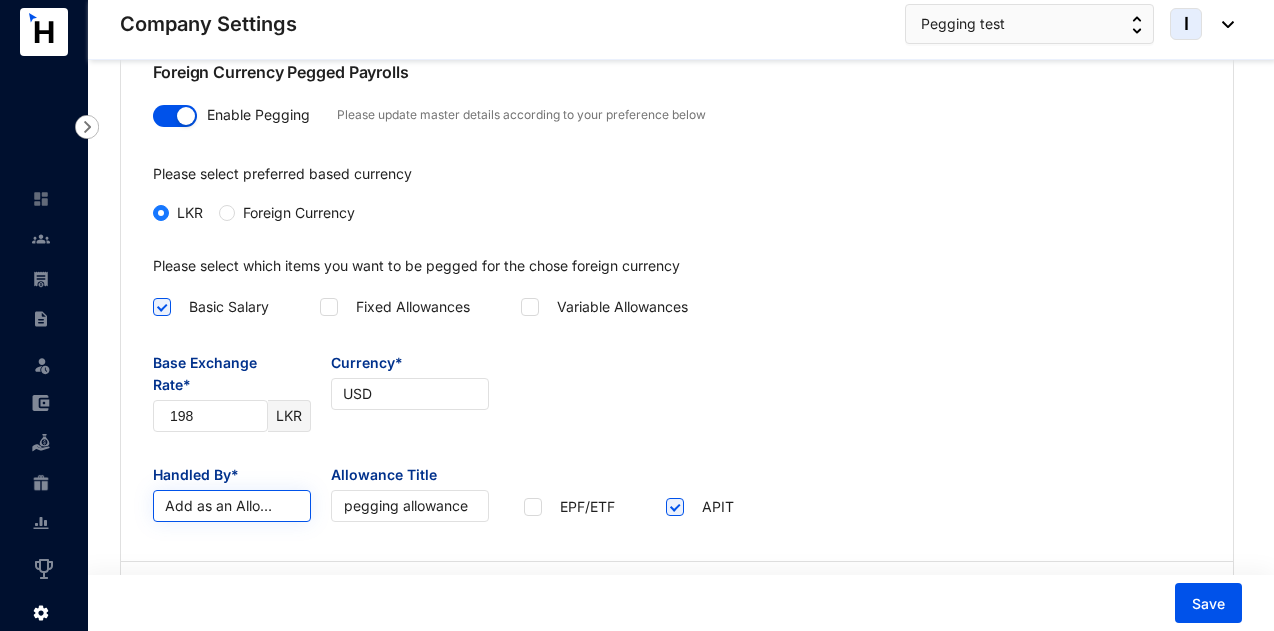 click on "Add as an Allowance" at bounding box center (232, 506) 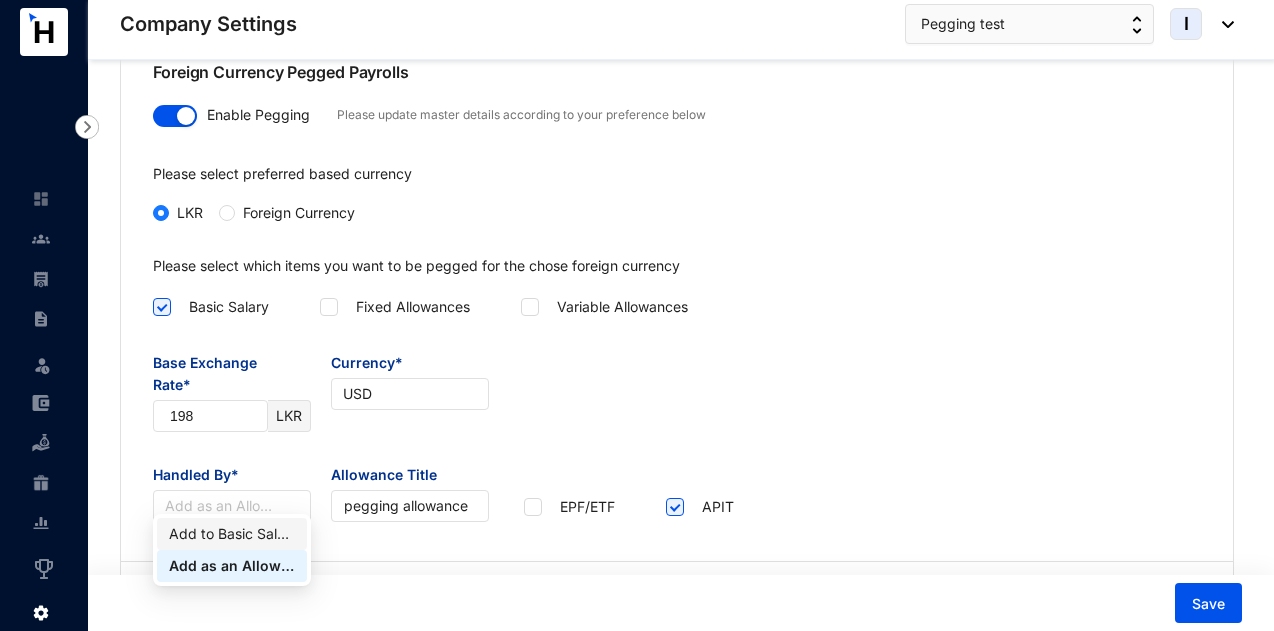 click on "Add to Basic Salary" at bounding box center (232, 534) 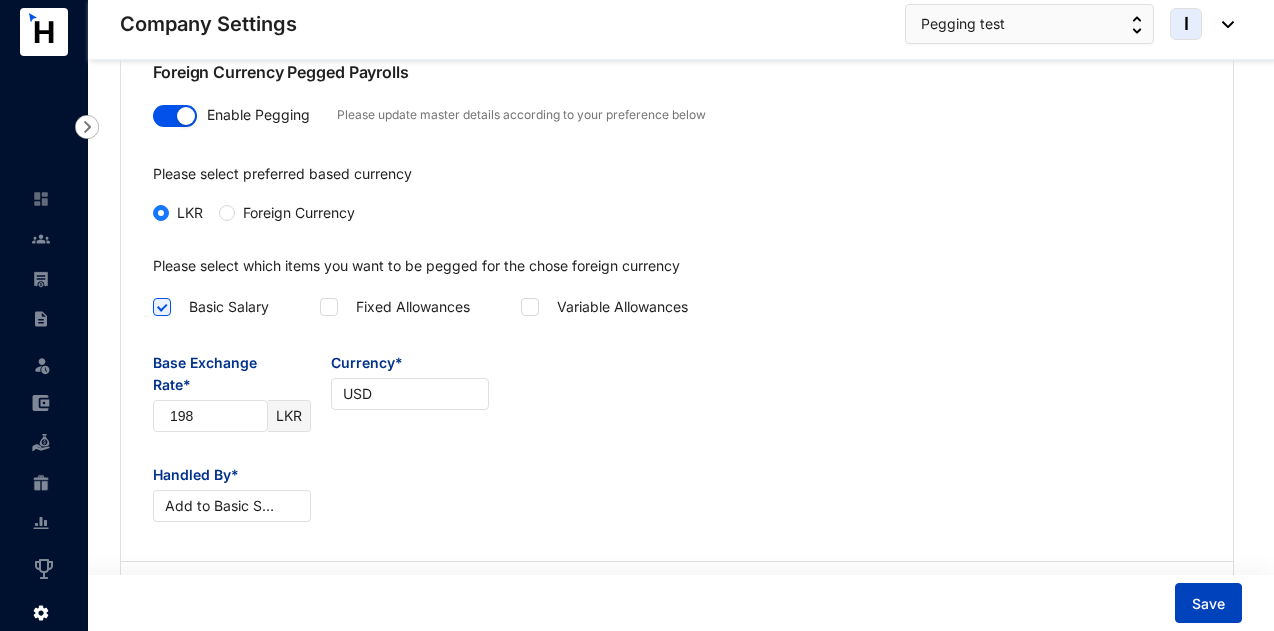 click on "Save" at bounding box center (1208, 604) 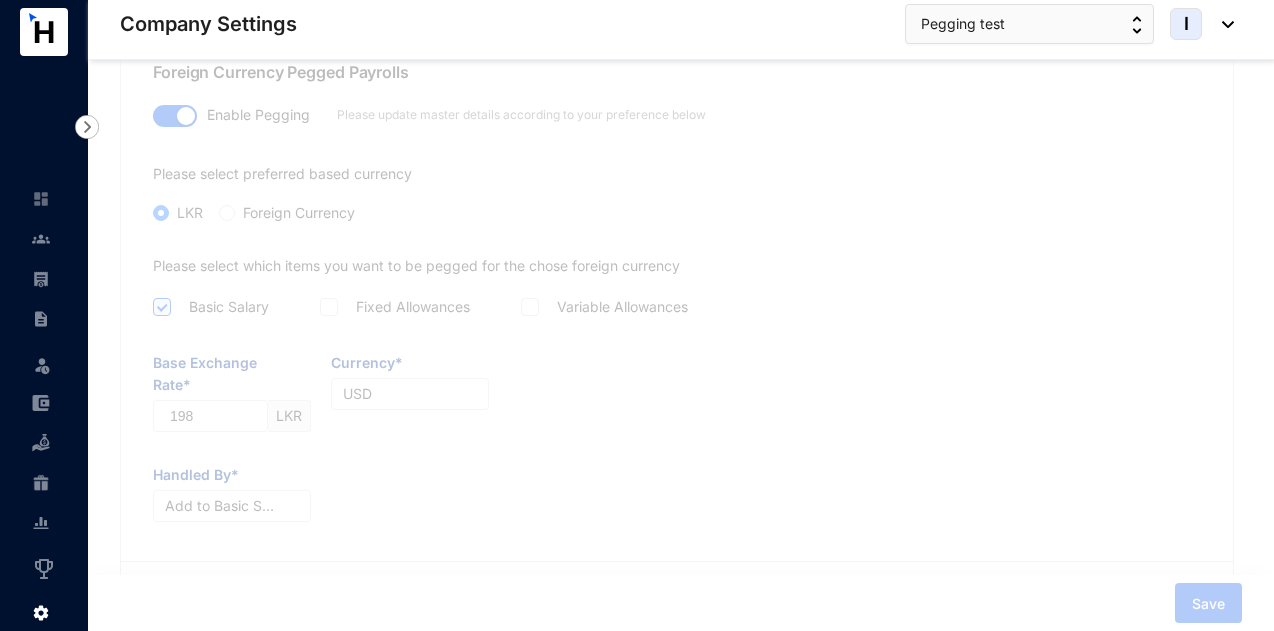 click on "Company Logo This logo will be visible to all team members. P Upload Profile Photo You can upload a jpg, GIF or PNG file (File size limit is 5 MB). Company Details Company Name* Pegging test Profile Display Name (Optional) Email* peggingtest@yopmail.com Address* colombo Industry* colombo Telephone* 1111111111 Branches Registration Number Pay Cycle Start Date* 01 EPF/ETF Information Zone* A EPF* 1 ETF* 1 Tax on Tax Working Hours Typical working hours From 08:00 To 17:00 No of working hours per day* 9 No of working days per Month* Calendar Preferred Input Format Days/hours Custom Opening Balance Customize your leaves beyond the shop and office act’s mandate. Please note that you cannot reduce annual and casual leaves beyond the minimum. Disable Sri Lankan Leave Law When Sri Lankan law validations are disabled, leave balances can be updated without restrictions. Please ensure compliance with your organization's policies. Full time Annual leave* 14 Casual leave* 7 Sick leave* 7 Probation Sick leave 7 days 3 2 2" at bounding box center [681, -640] 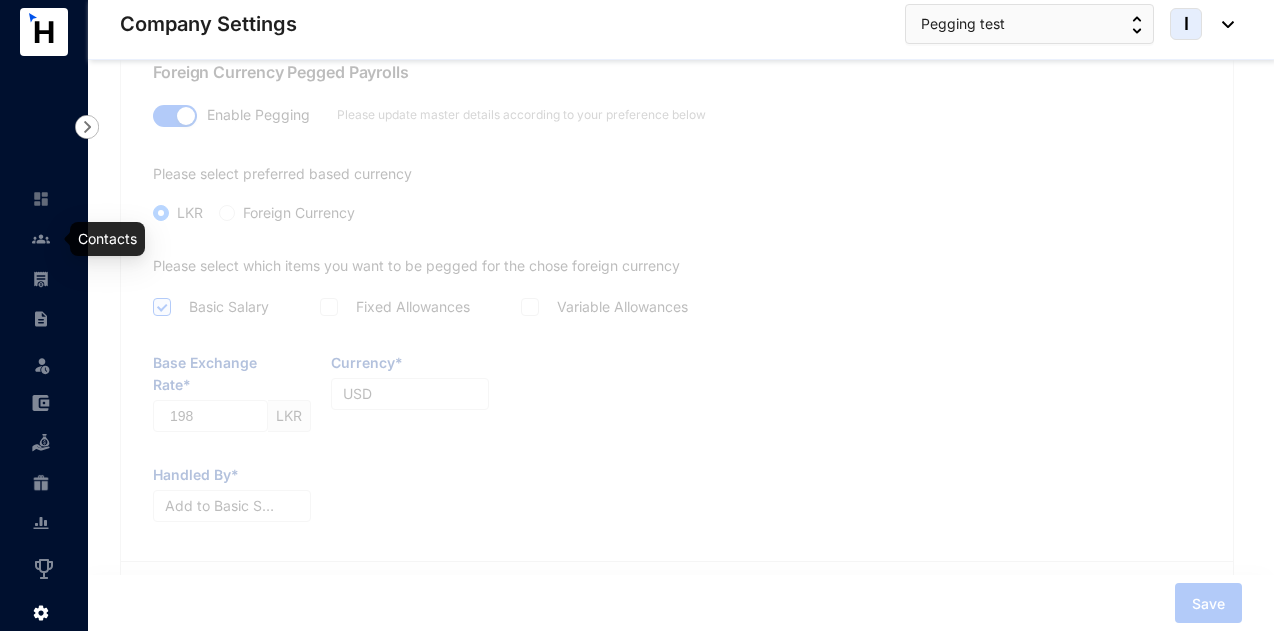 click at bounding box center [41, 239] 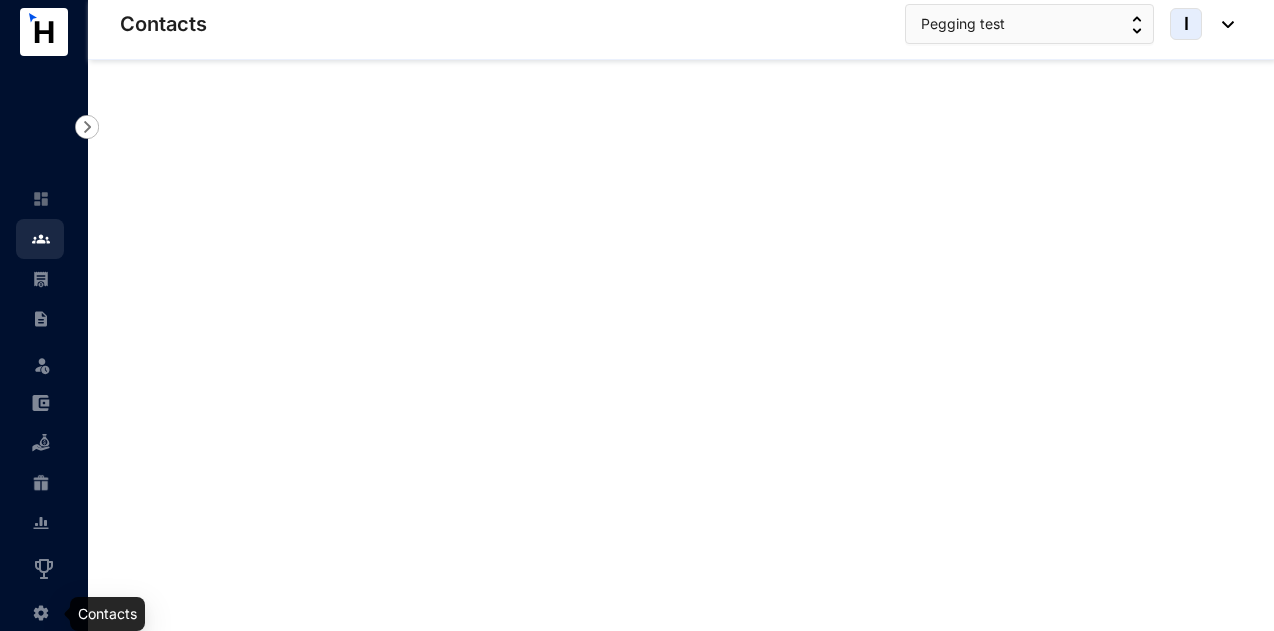 scroll, scrollTop: 0, scrollLeft: 0, axis: both 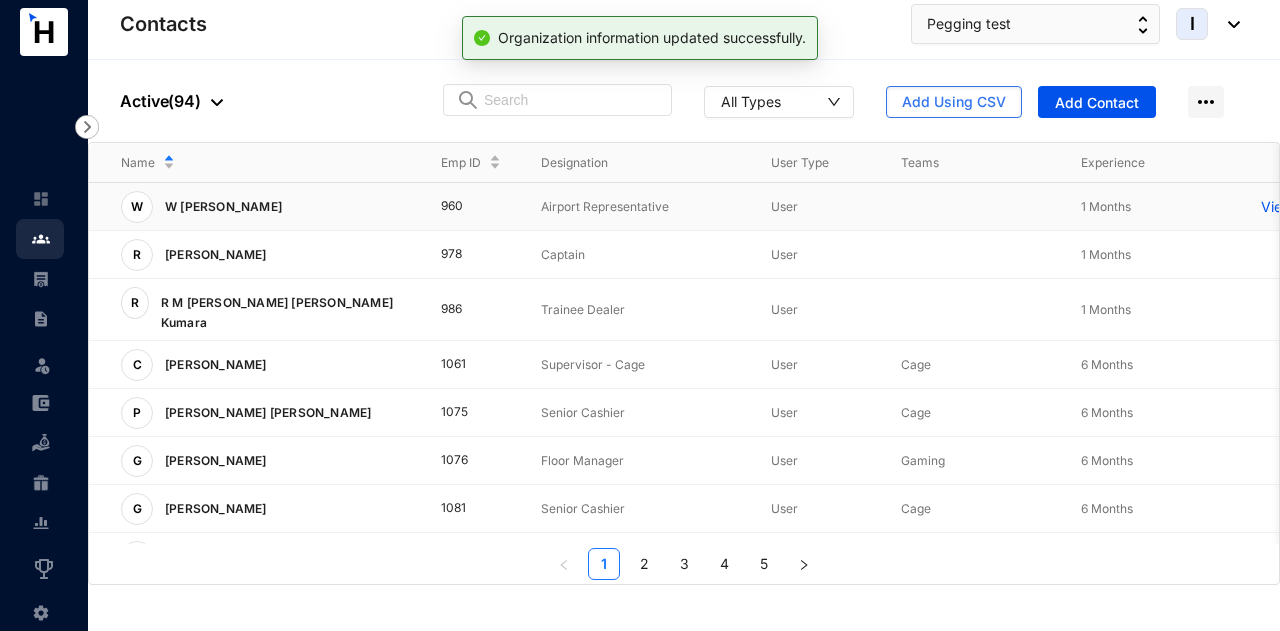 click on "Airport Representative" at bounding box center [640, 207] 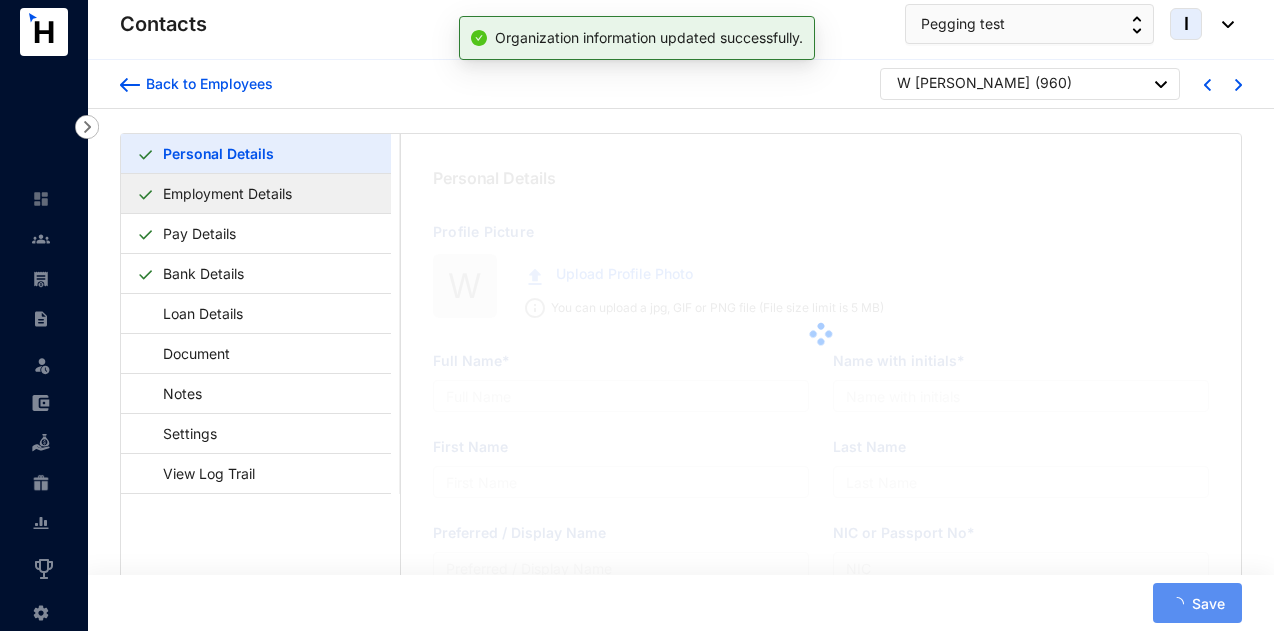 type on "W [PERSON_NAME]" 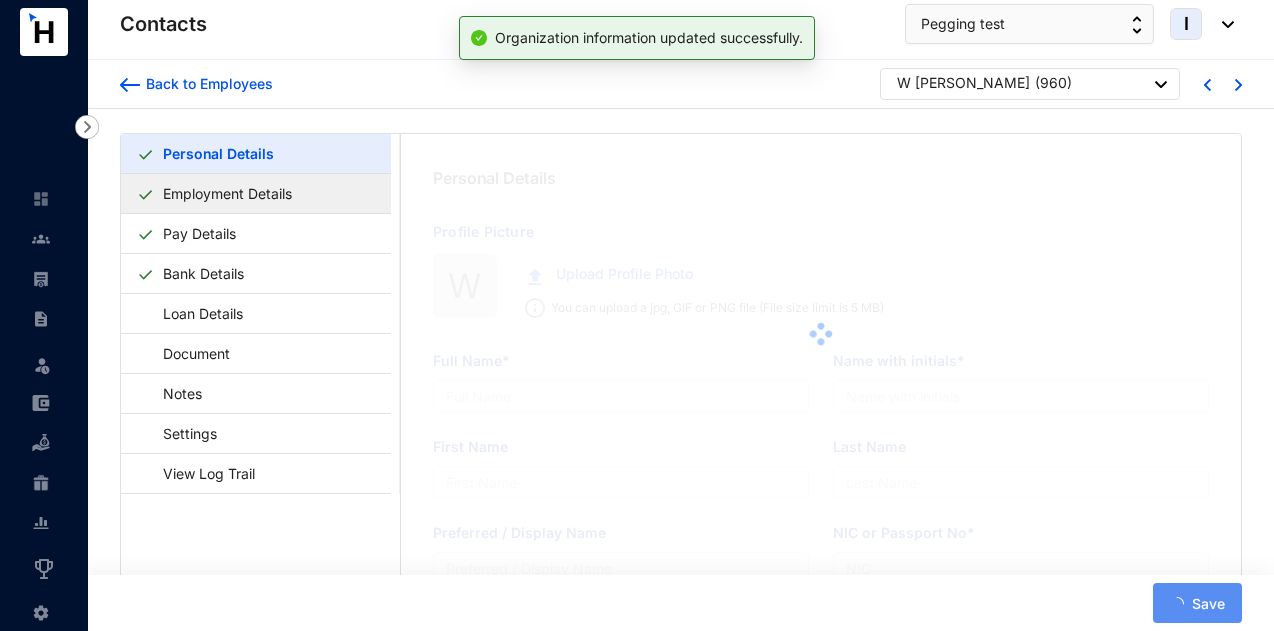 type on "W [PERSON_NAME]" 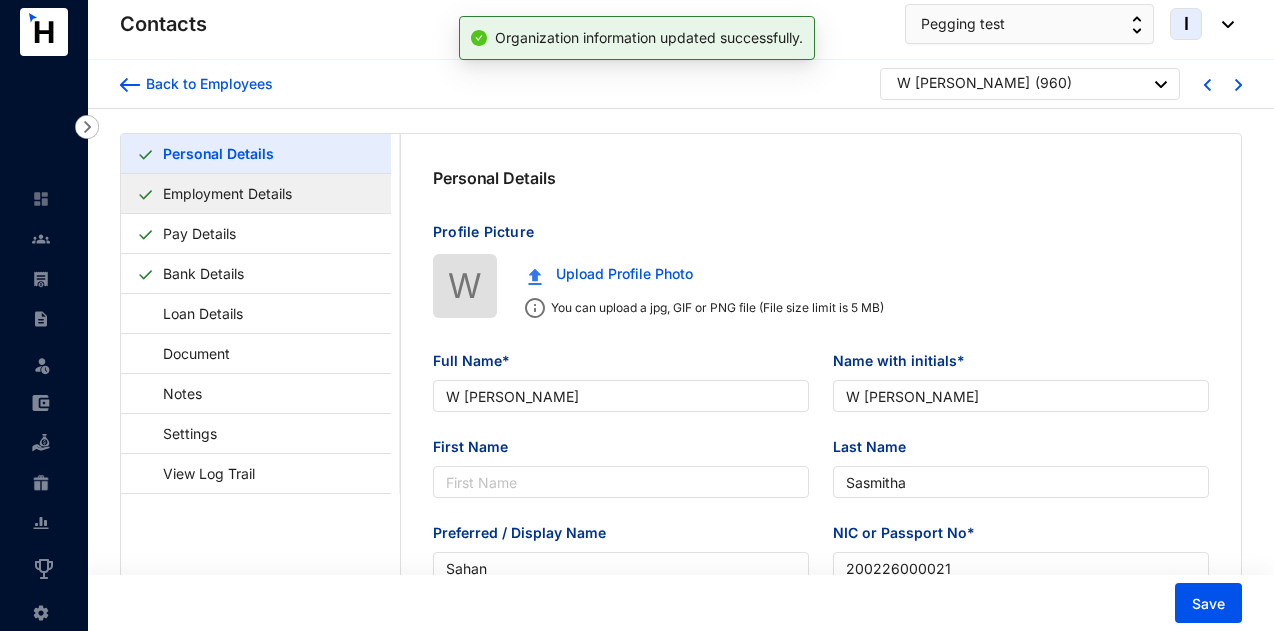 click on "Employment Details" at bounding box center [227, 193] 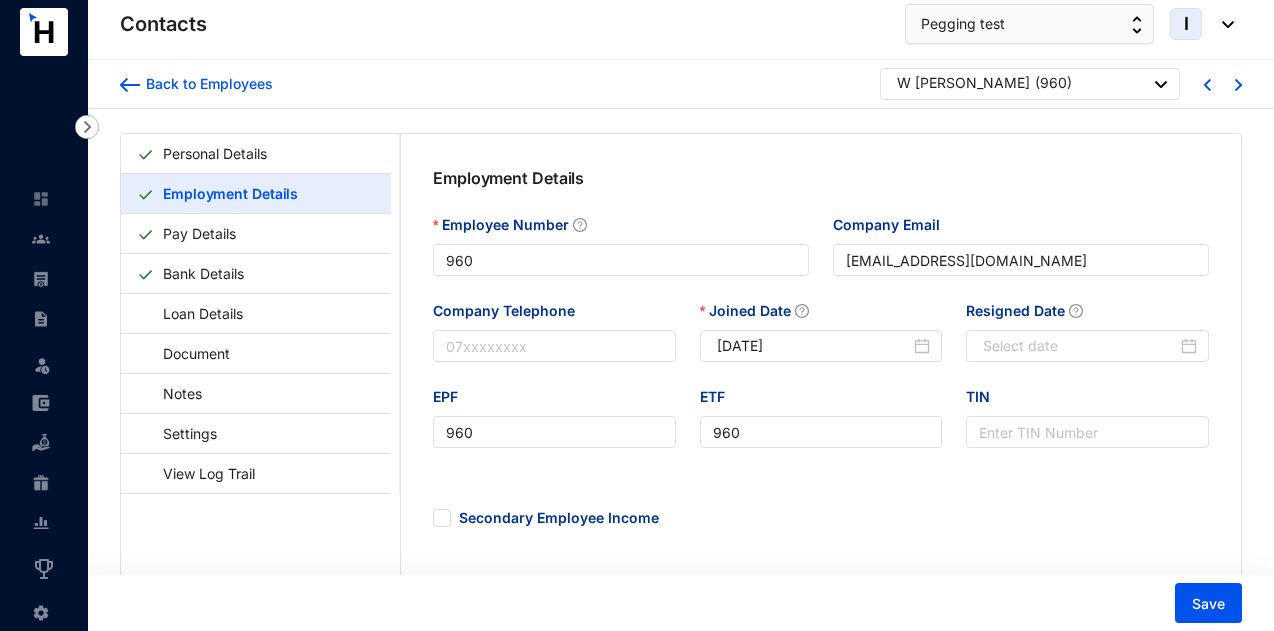 click on "Employment Details" at bounding box center [627, 190] 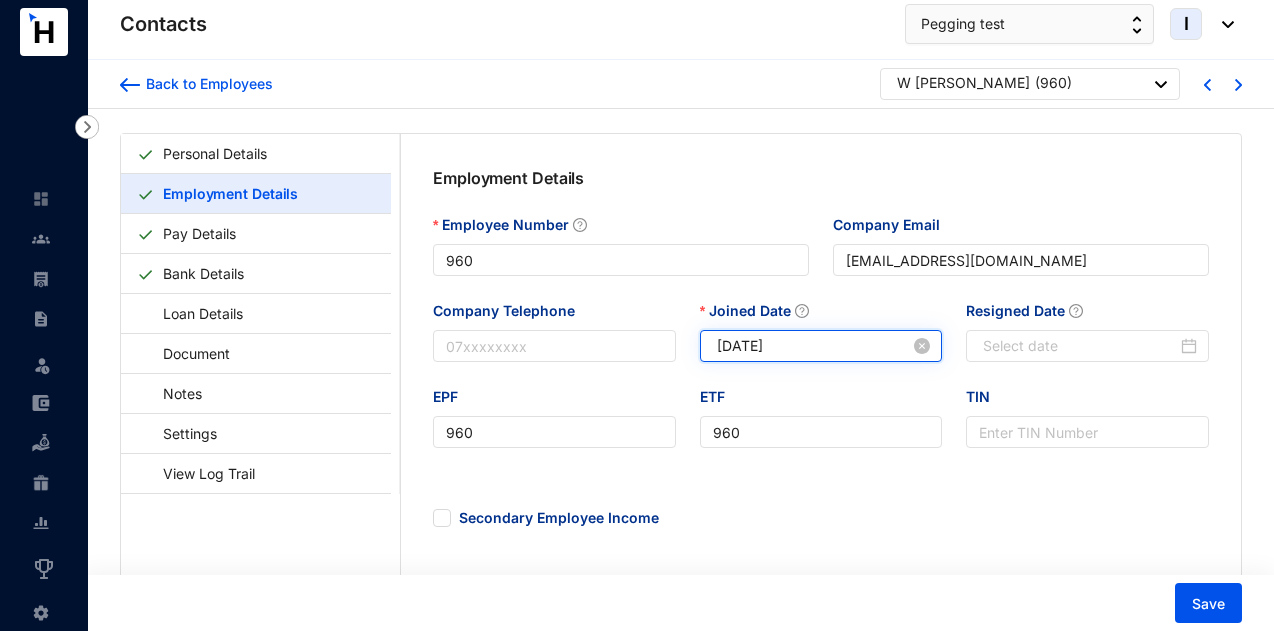 click on "[DATE]" at bounding box center (814, 346) 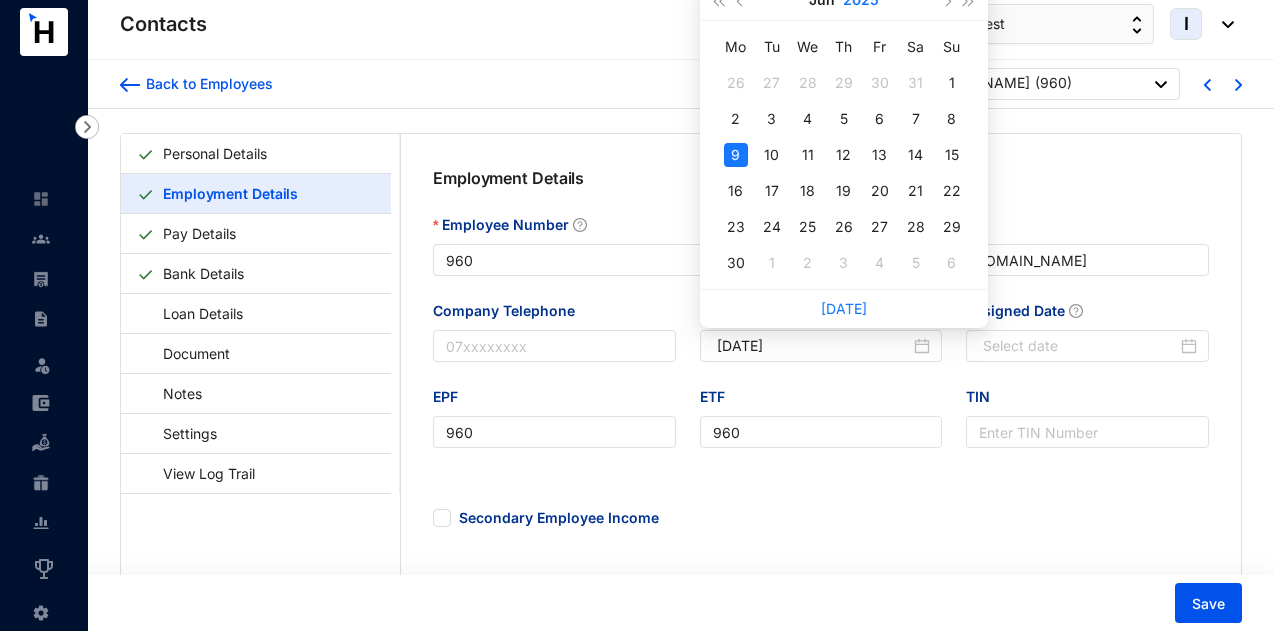 click on "2025" at bounding box center [861, 0] 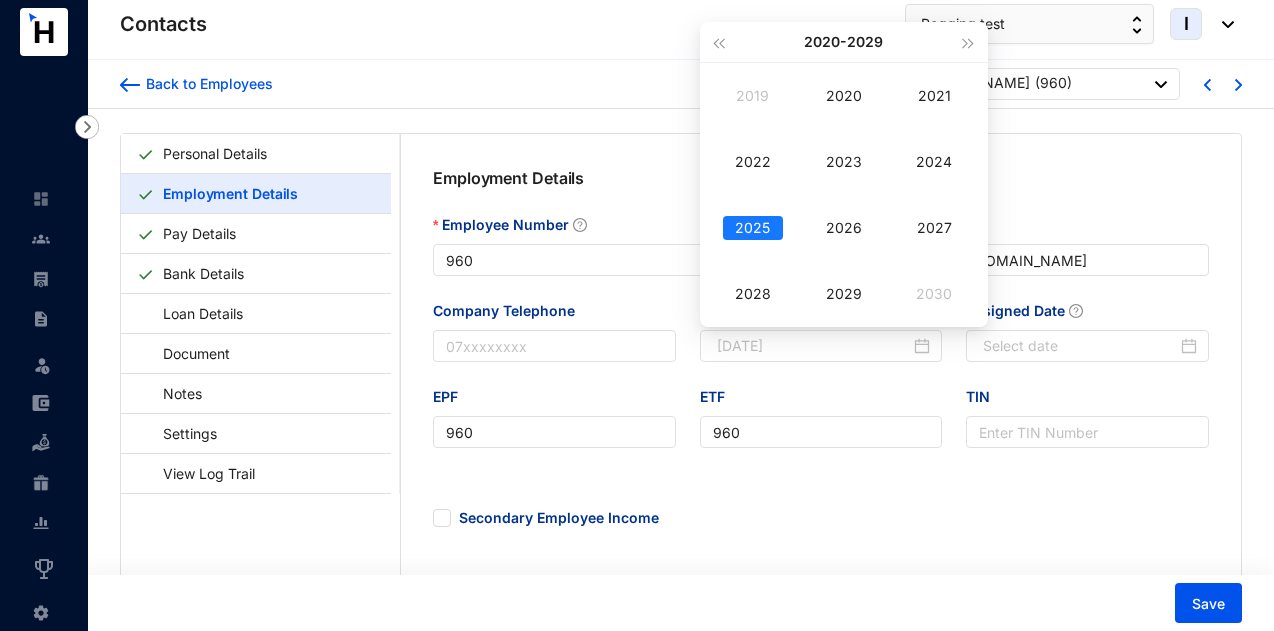 click on "2025" at bounding box center [753, 228] 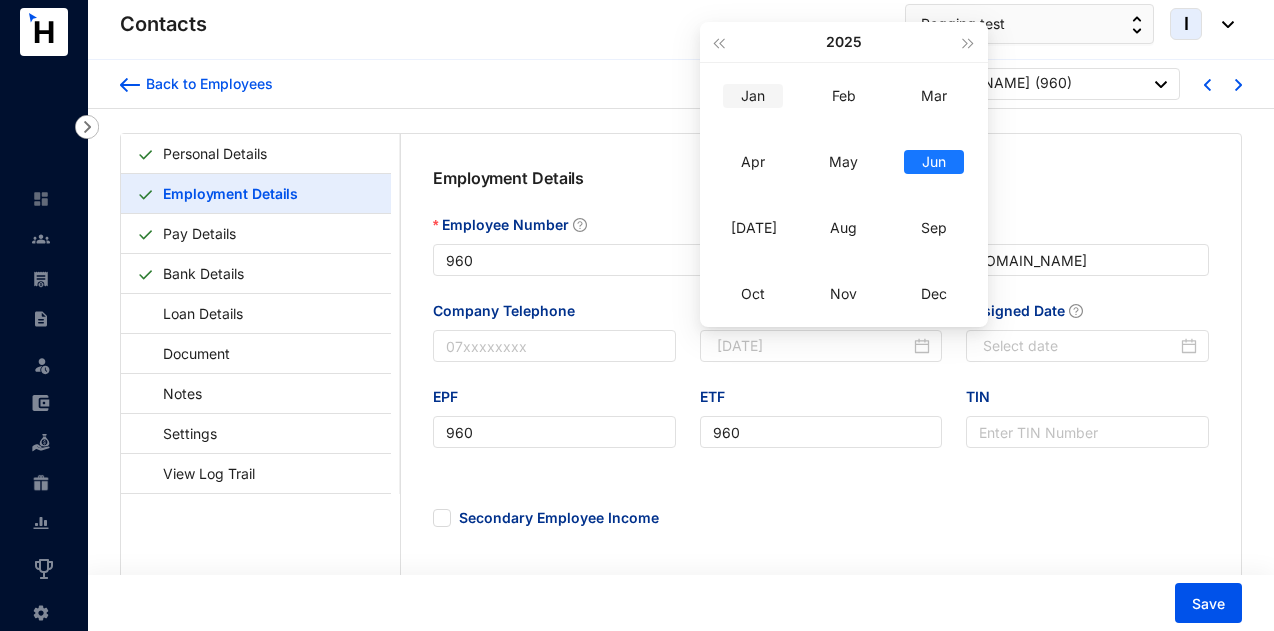 click on "Jan" at bounding box center [753, 96] 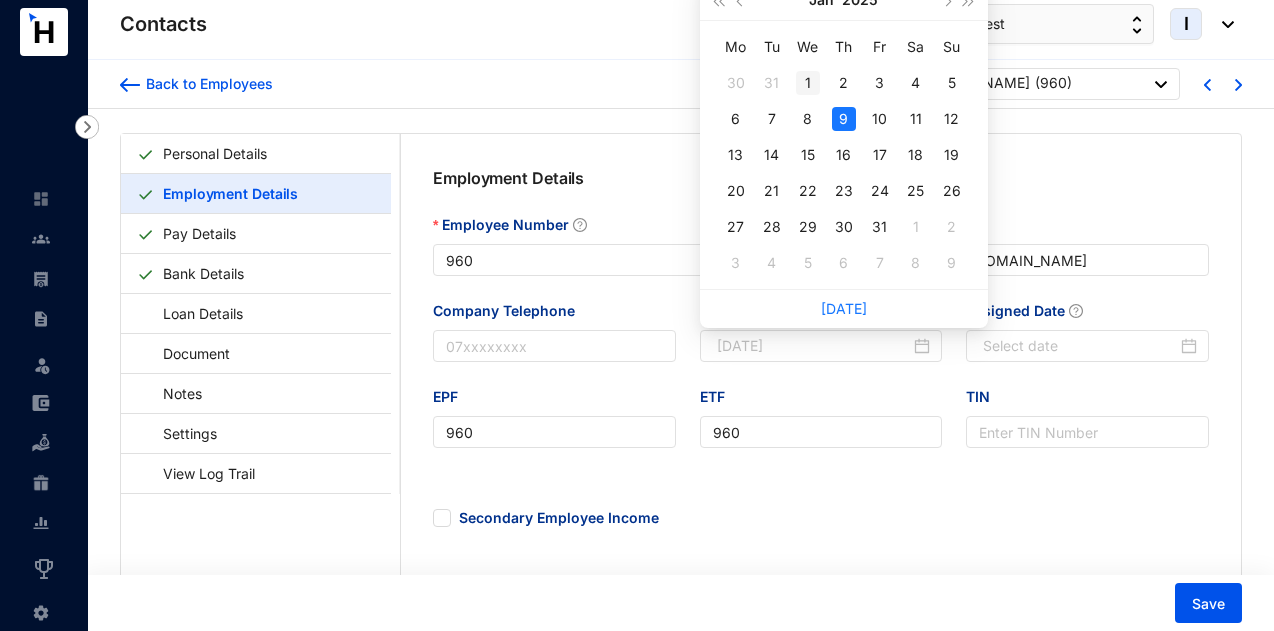 type on "[DATE]" 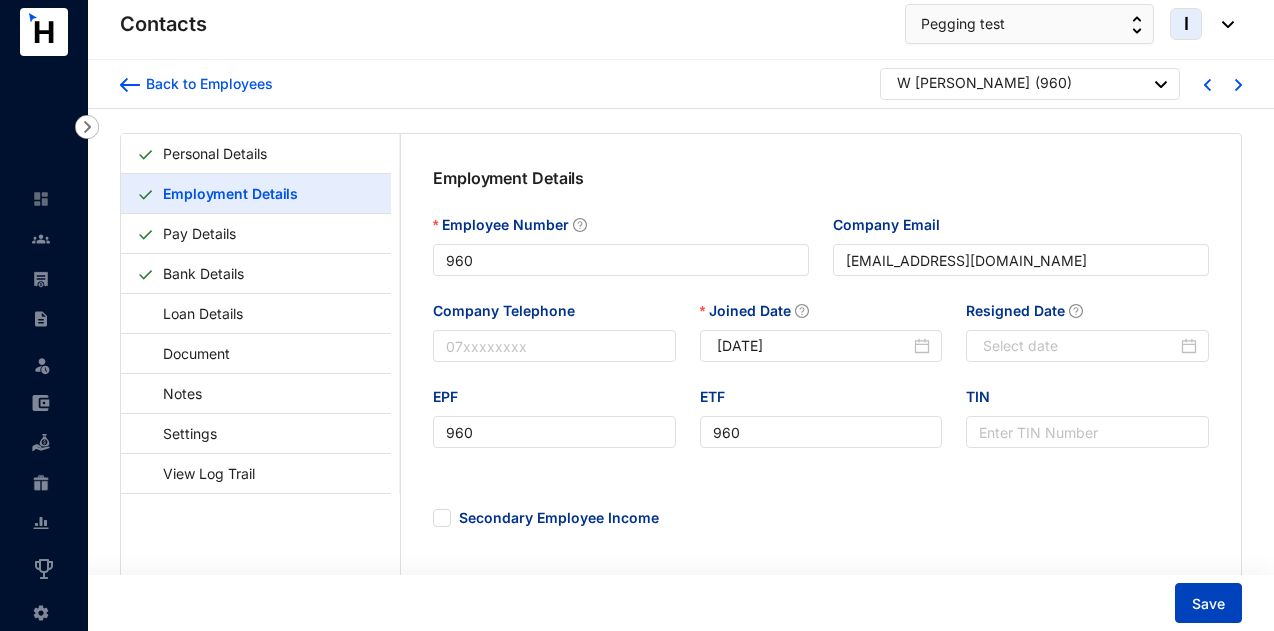 click on "Save" at bounding box center [1208, 603] 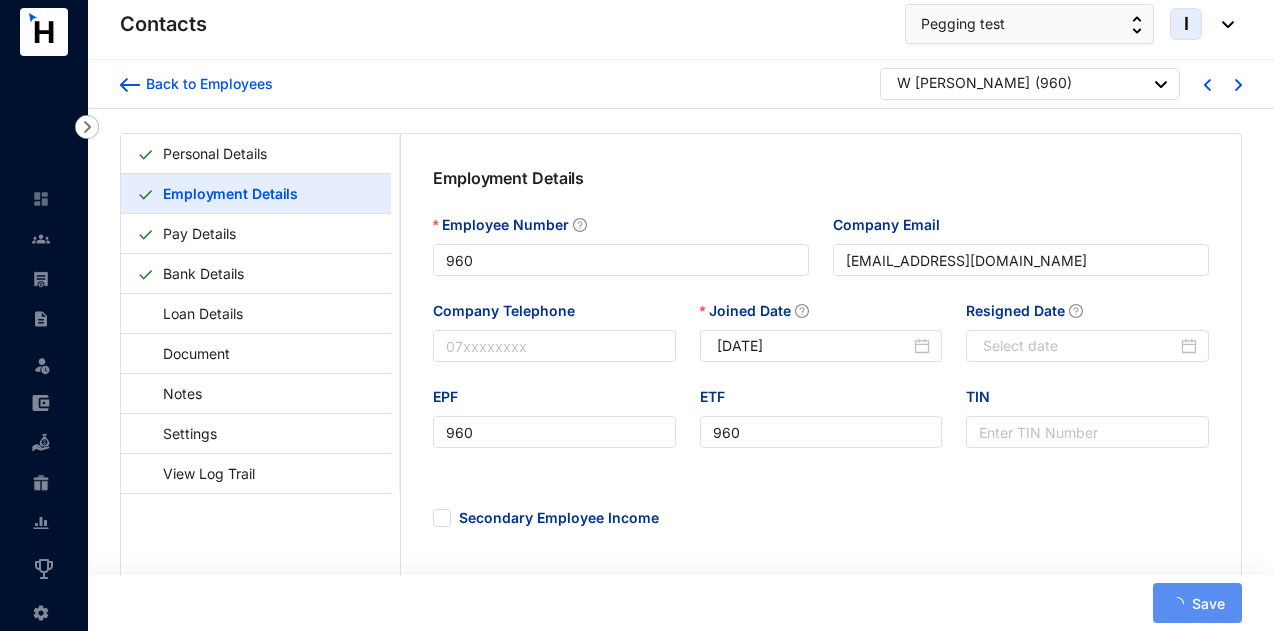 click on "( 960 )" at bounding box center [1053, 85] 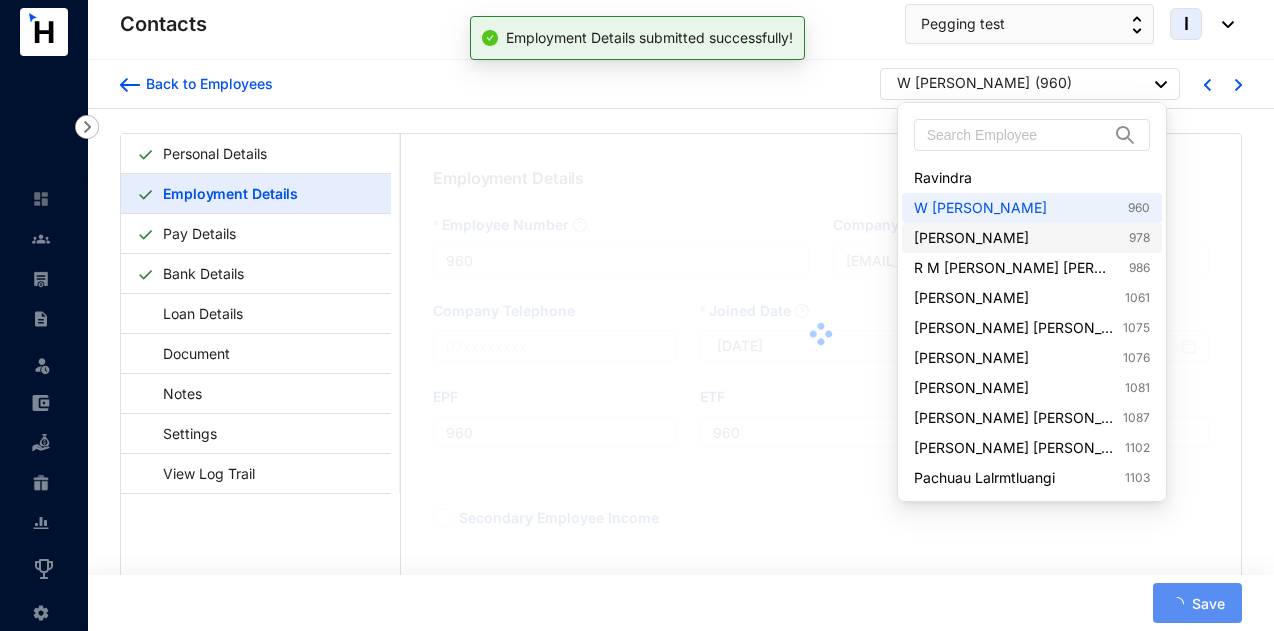 click on "R K Sandesh Krishantha 978" at bounding box center [1032, 238] 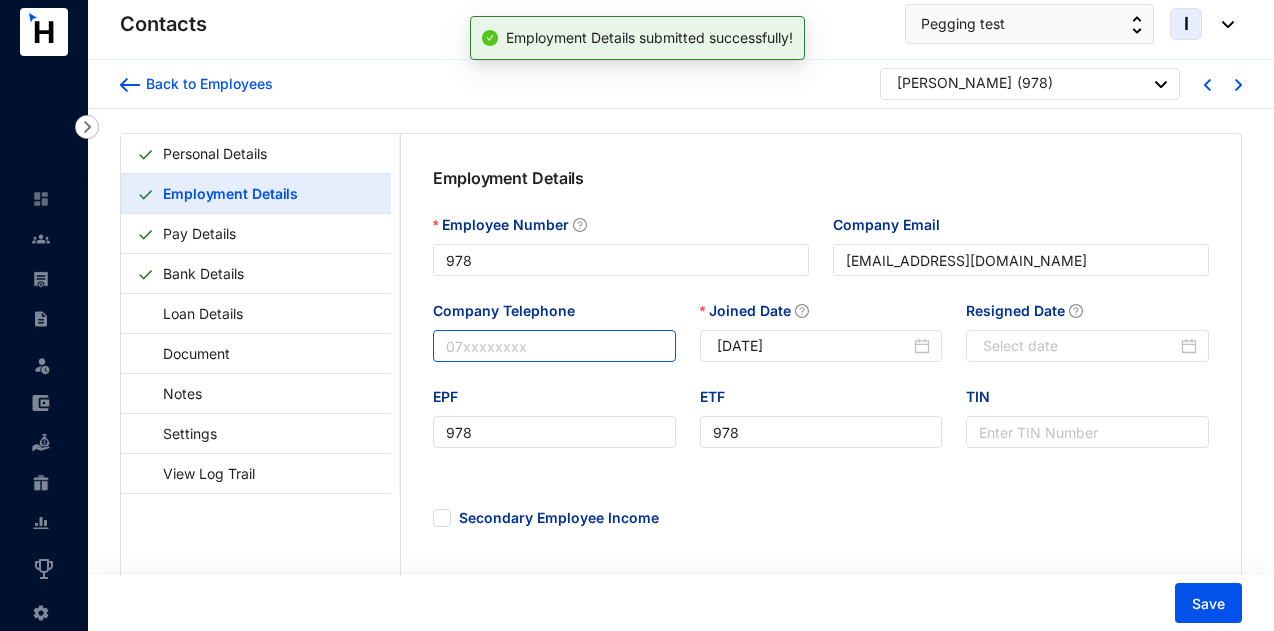 type on "978" 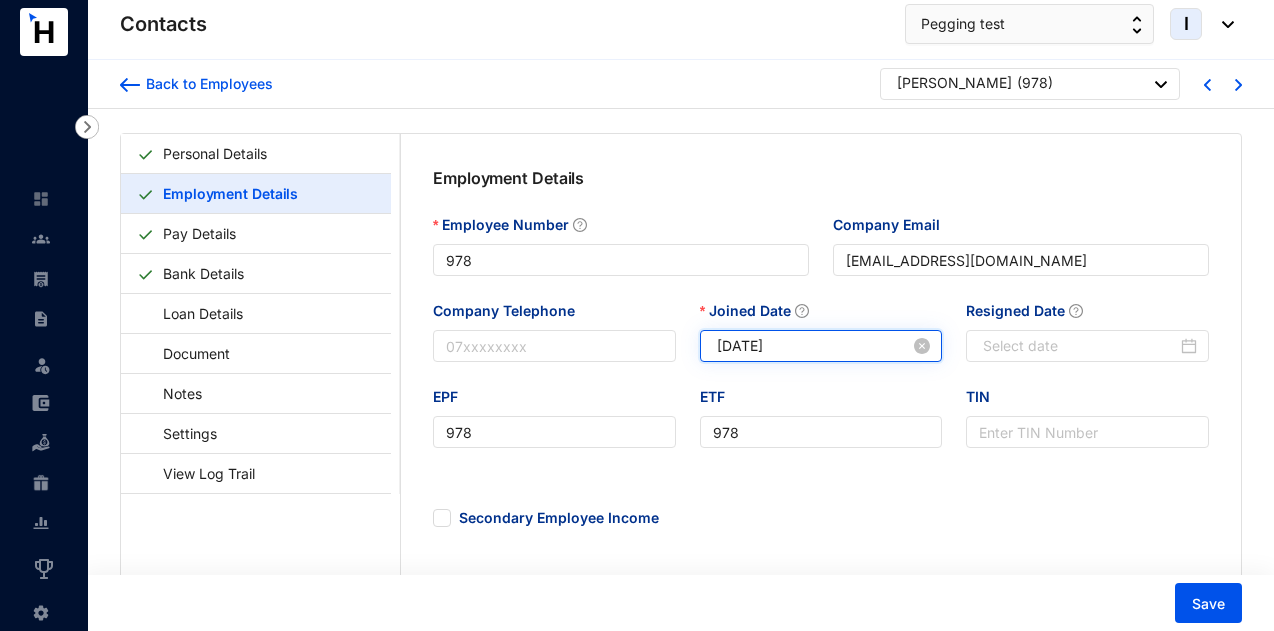 click on "[DATE]" at bounding box center (814, 346) 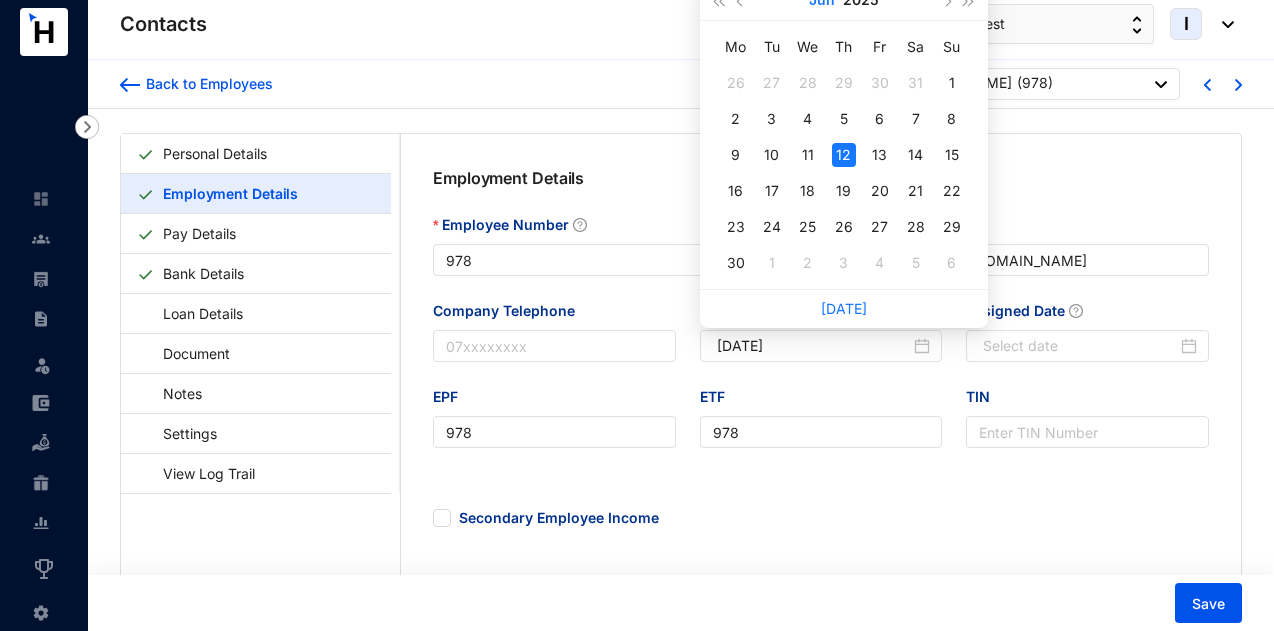 click on "Jun" at bounding box center (822, 0) 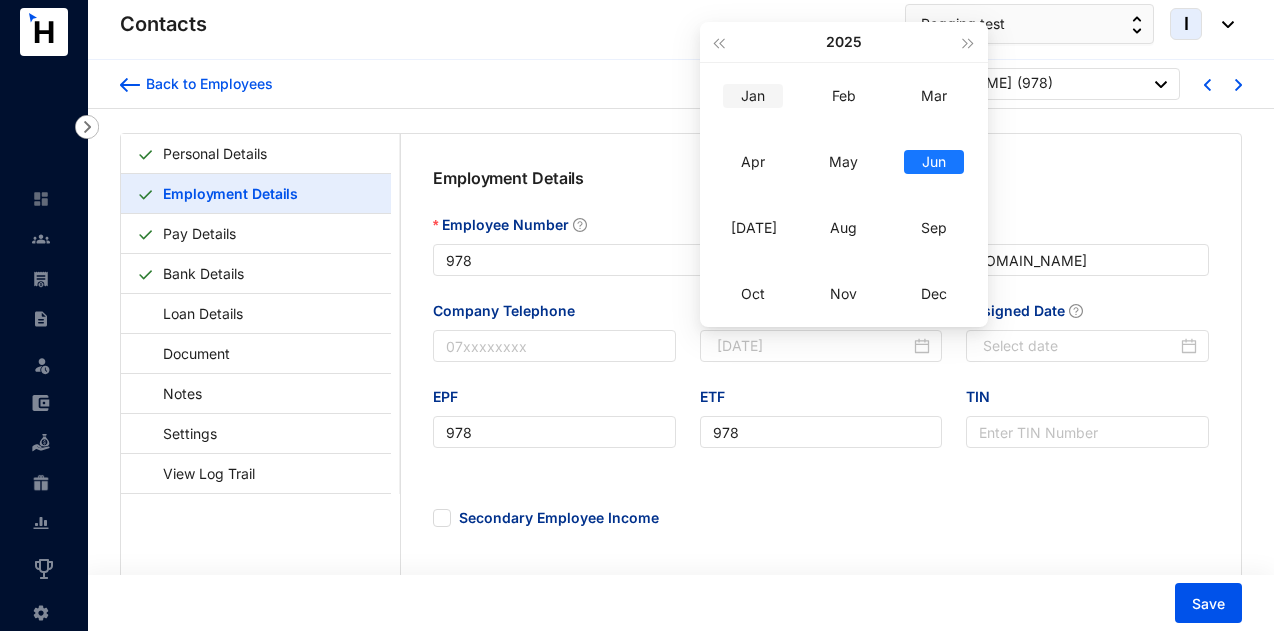 click on "Jan" at bounding box center (753, 96) 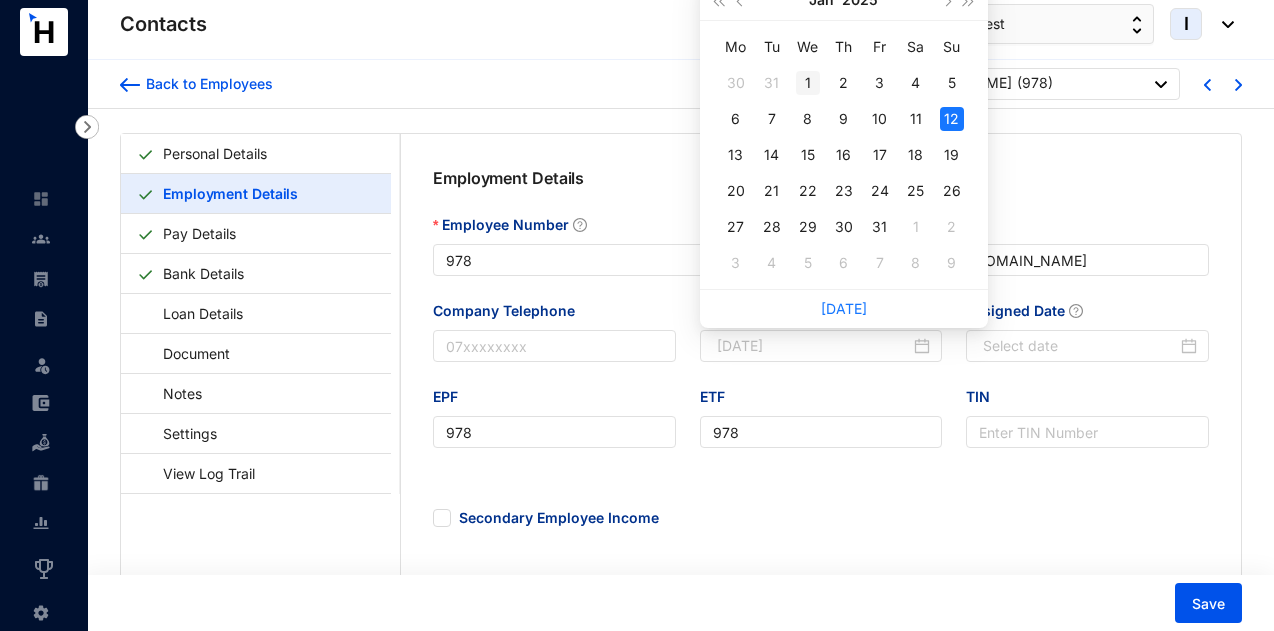 click on "1" at bounding box center (808, 83) 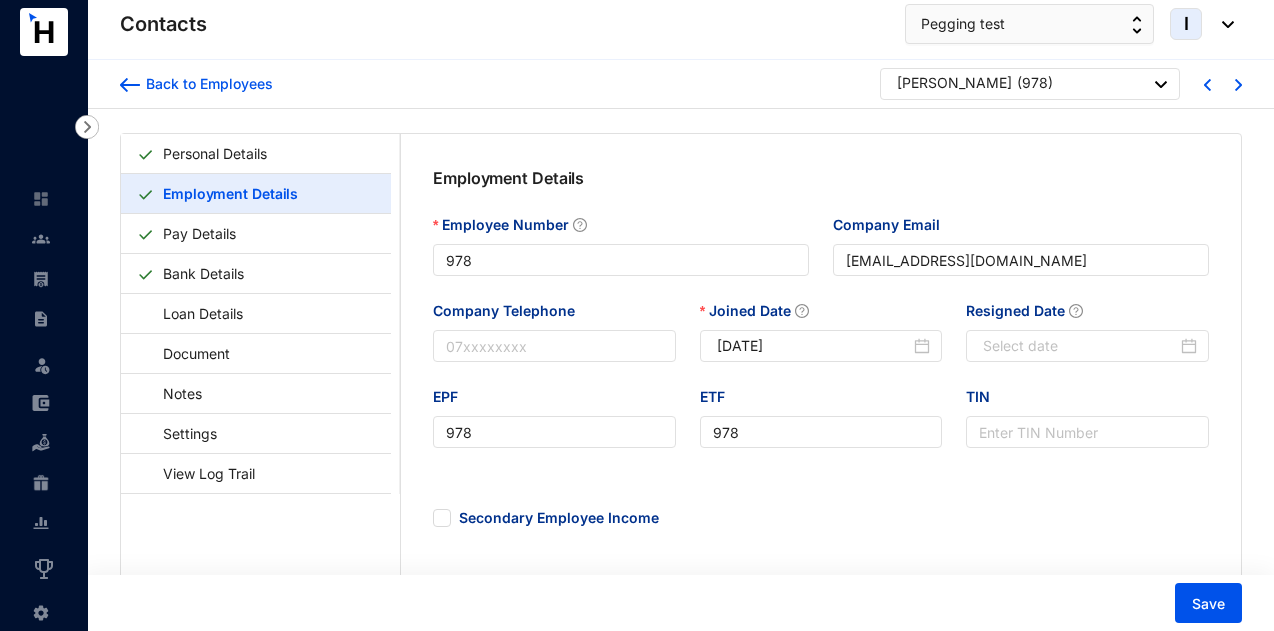 type on "[DATE]" 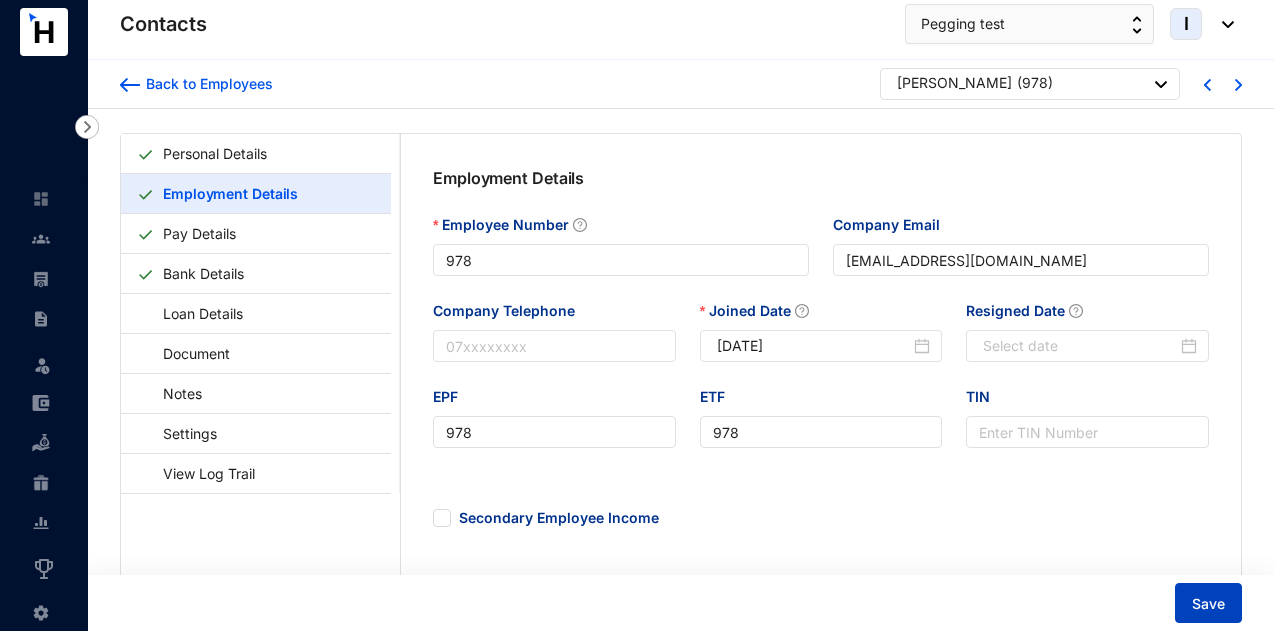 click on "Save" at bounding box center [1208, 604] 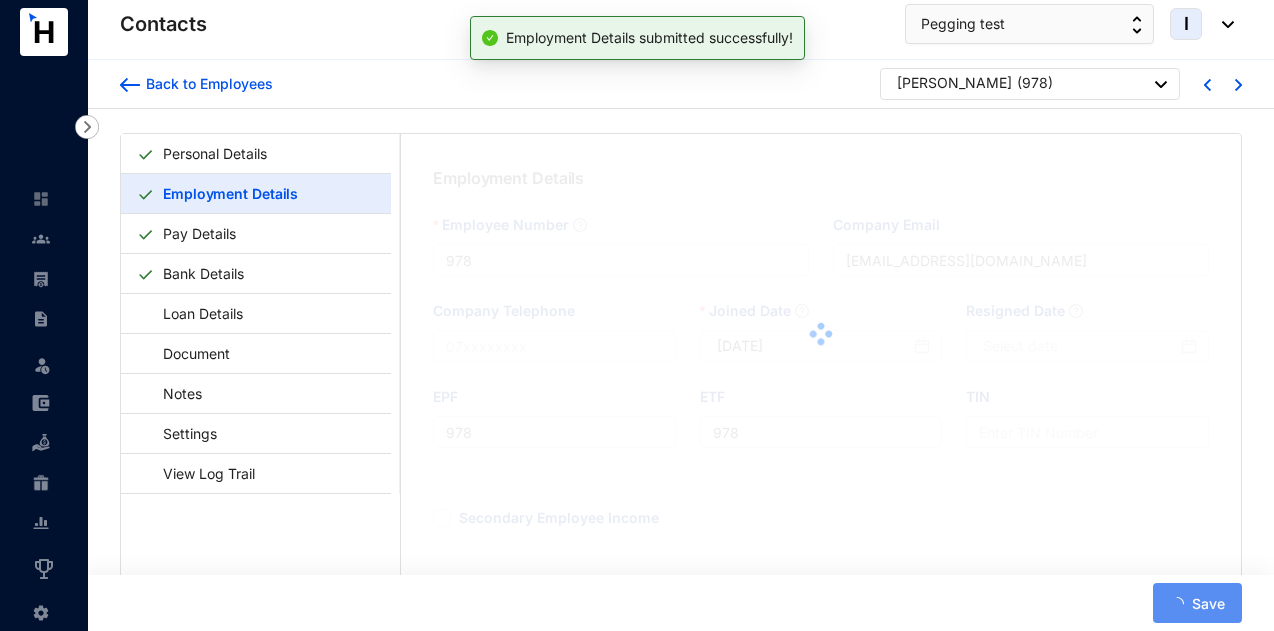 click on "[PERSON_NAME]" at bounding box center [954, 85] 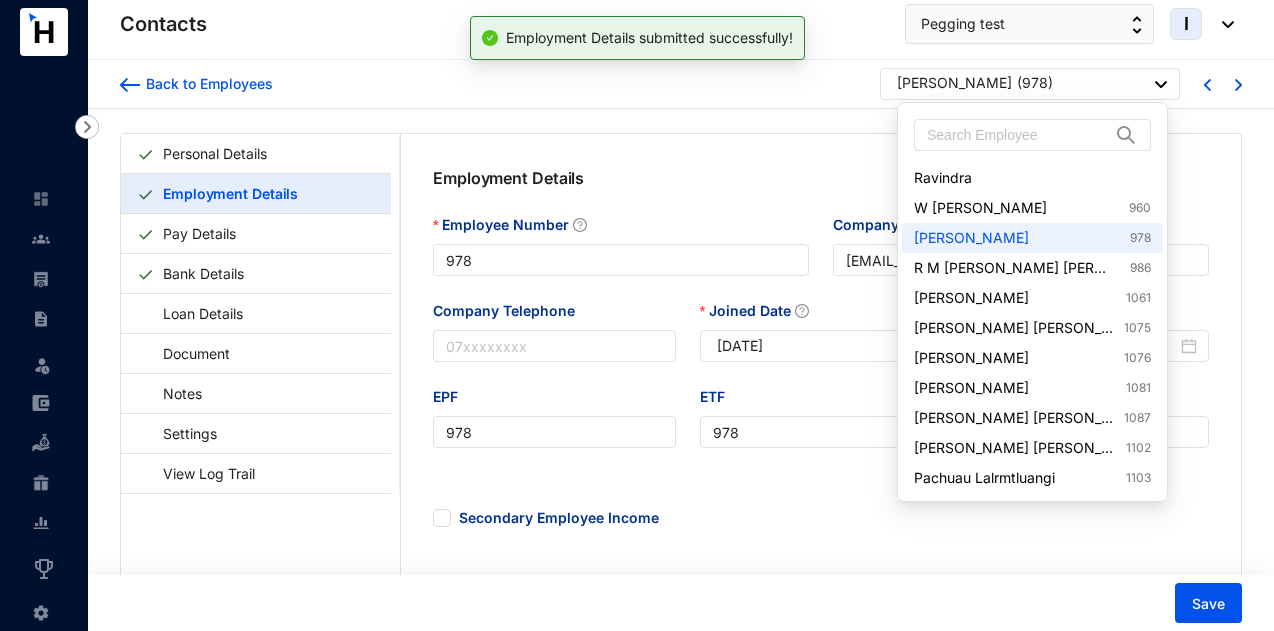 click on "[PERSON_NAME]" at bounding box center [954, 83] 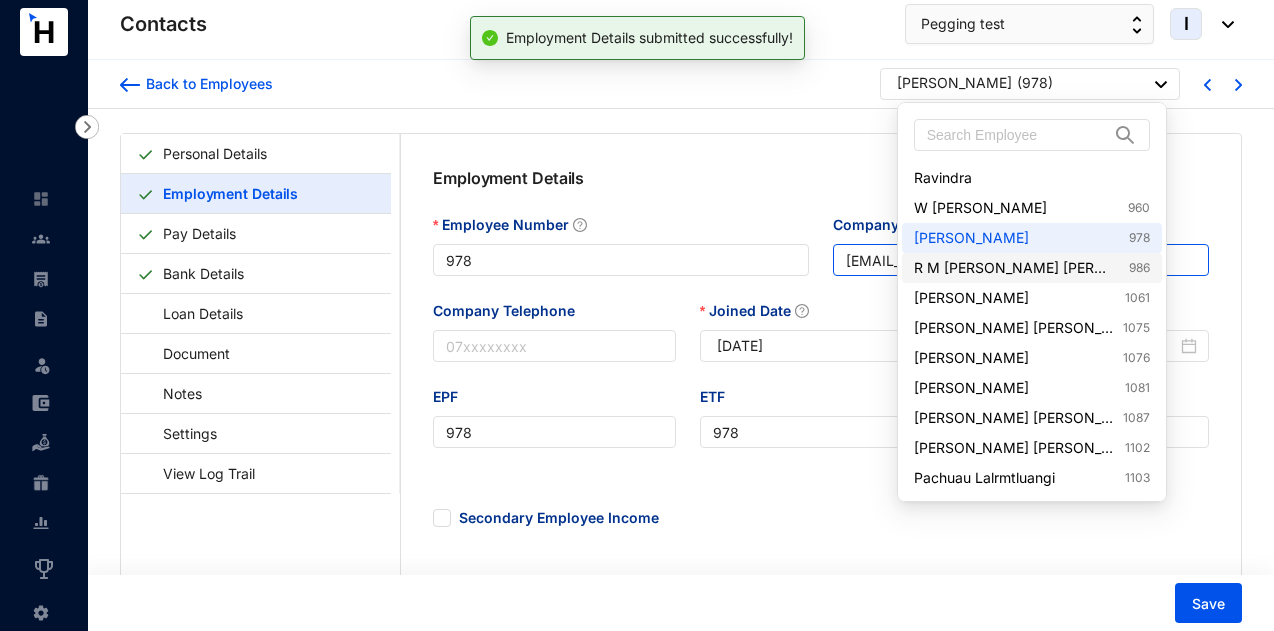 click on "R M Samantha Pushpa Kumara 986" at bounding box center [1032, 268] 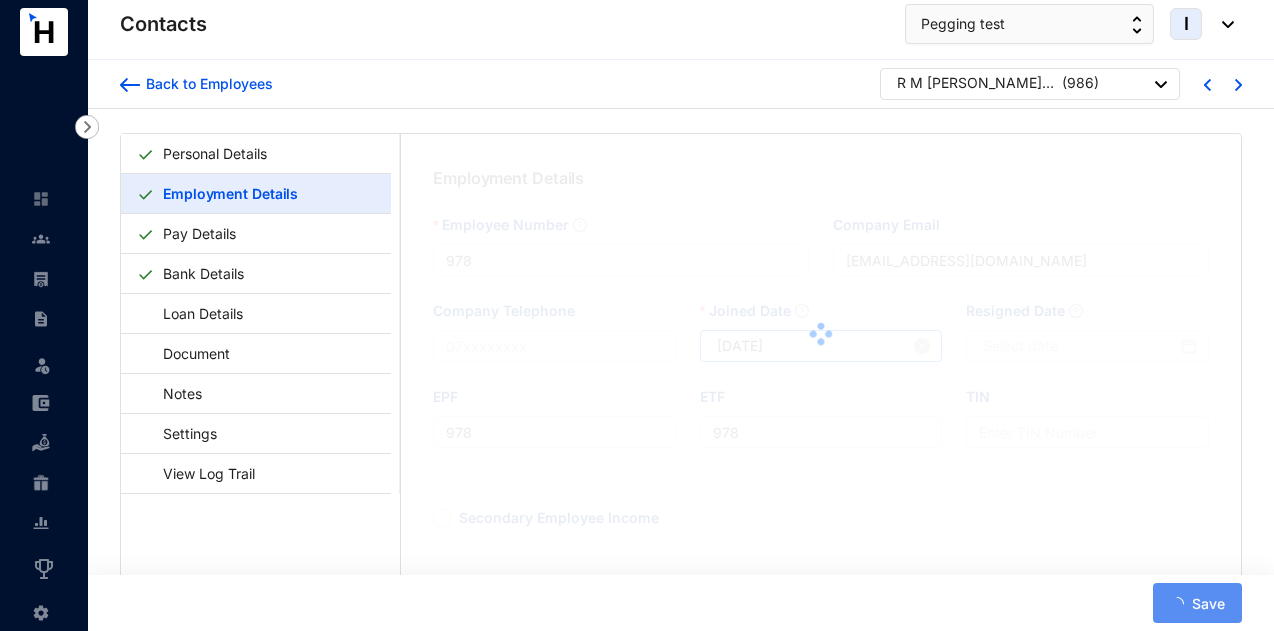 type on "986" 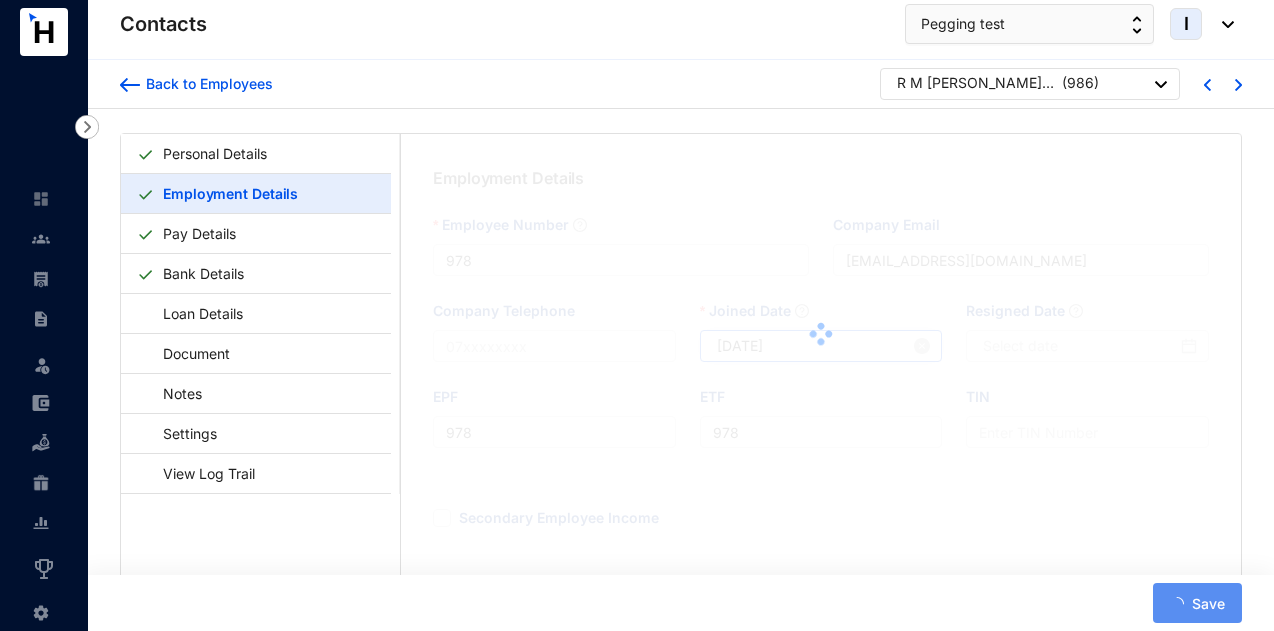 type on "[EMAIL_ADDRESS][DOMAIN_NAME]" 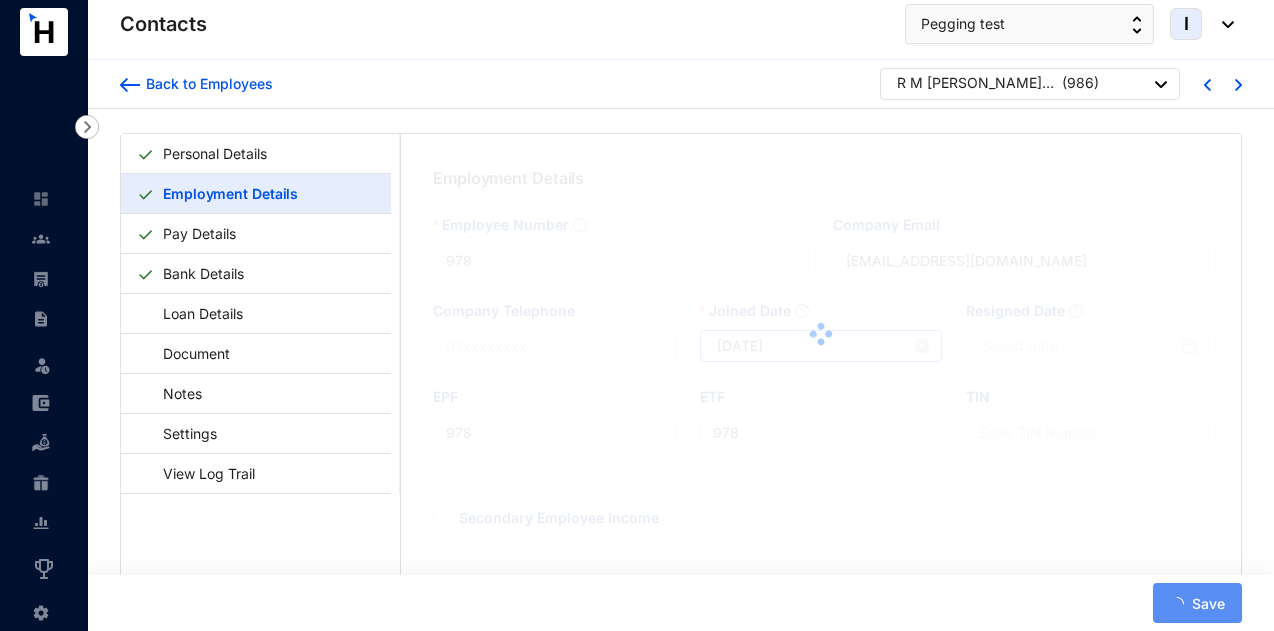 type on "986" 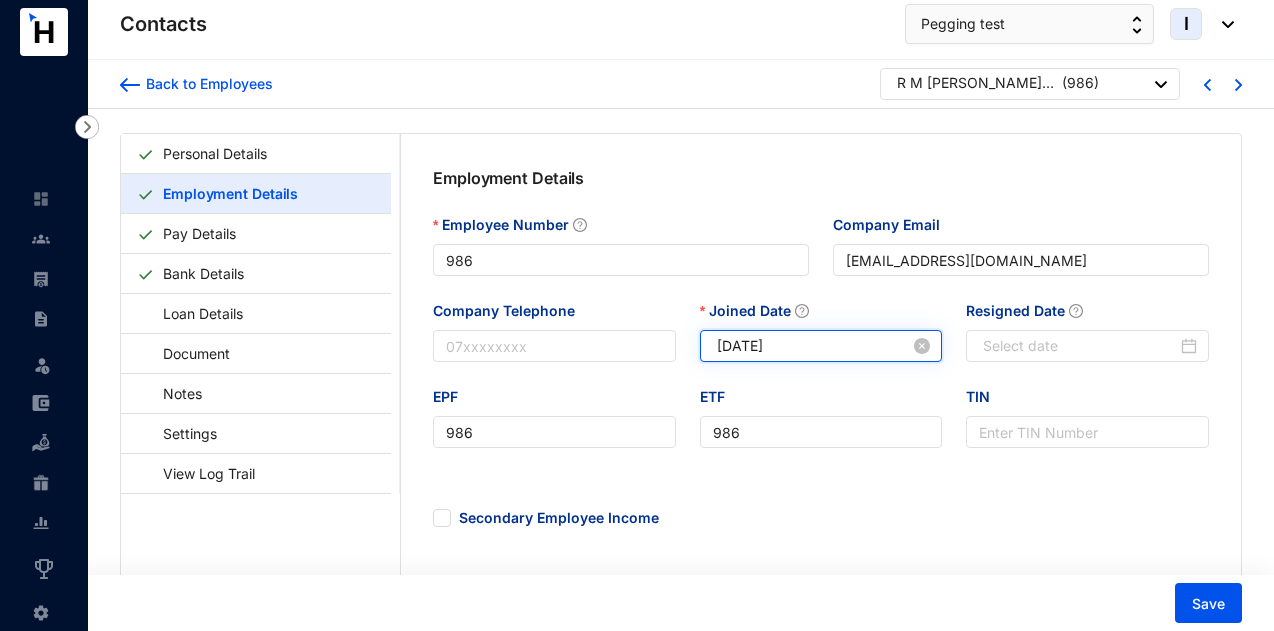 click on "[DATE]" at bounding box center (814, 346) 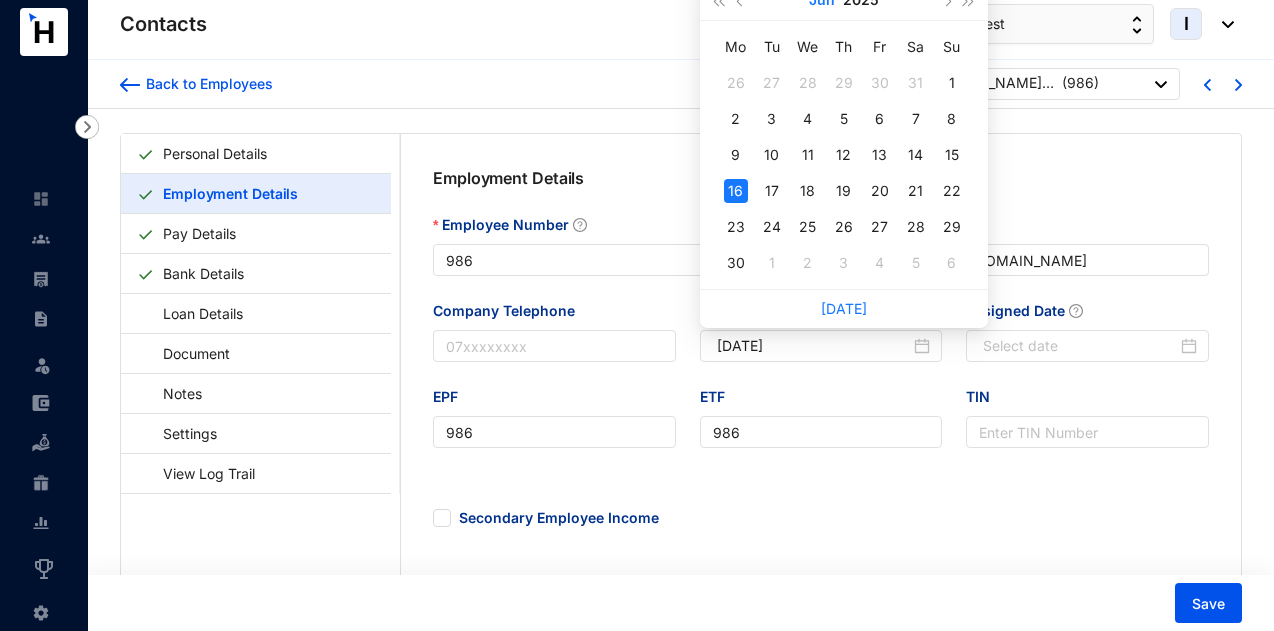 click on "Jun" at bounding box center [822, 0] 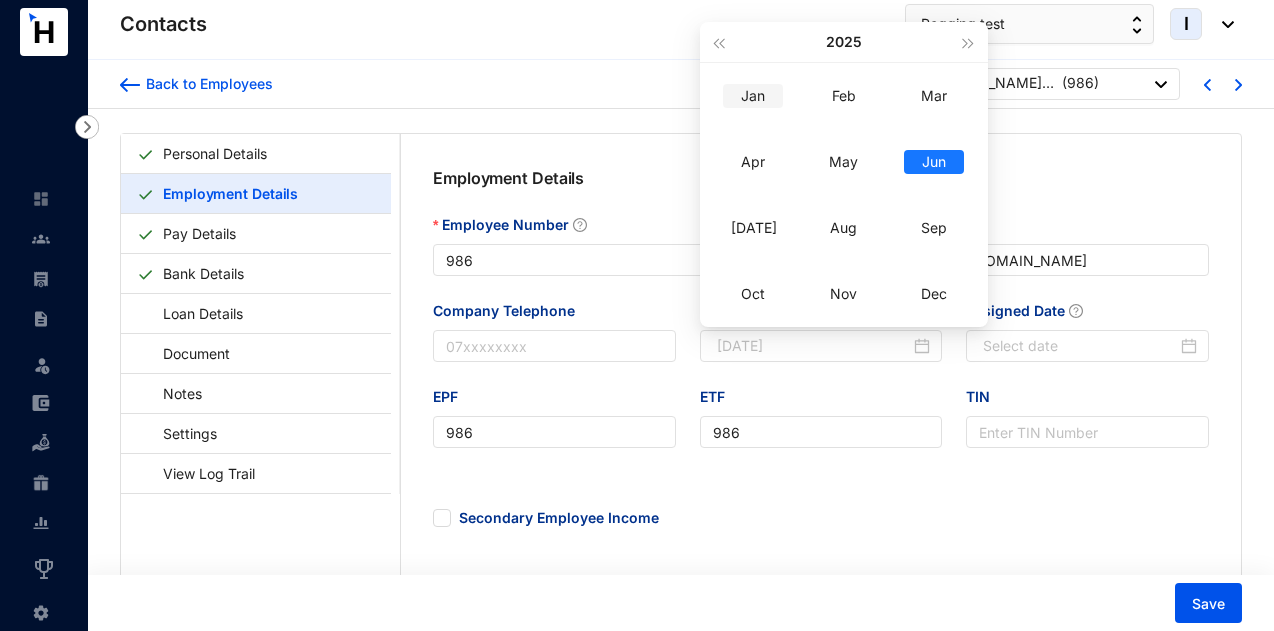 click on "Jan" at bounding box center [753, 96] 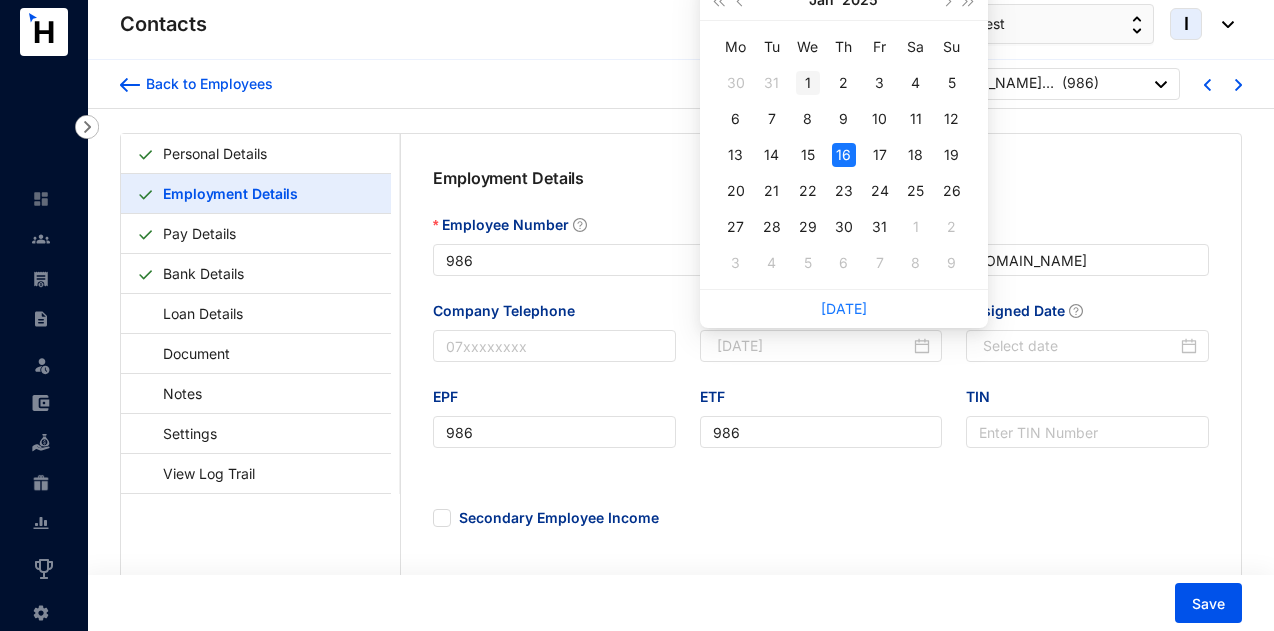 type on "[DATE]" 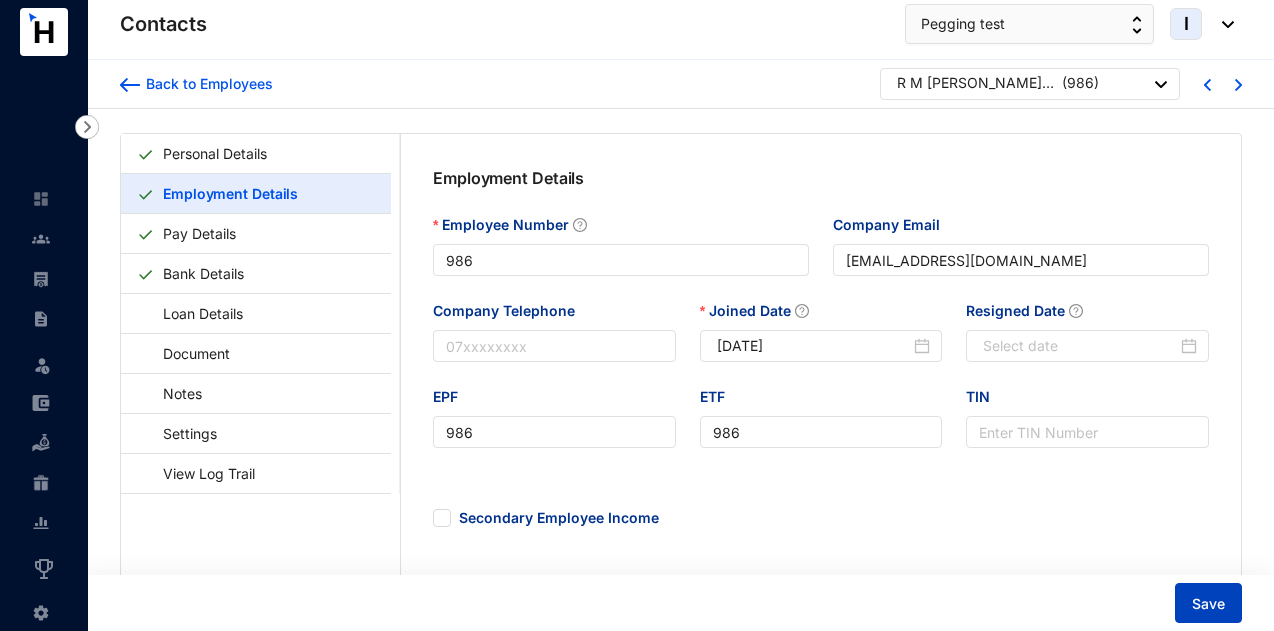 click on "Save" at bounding box center [1208, 604] 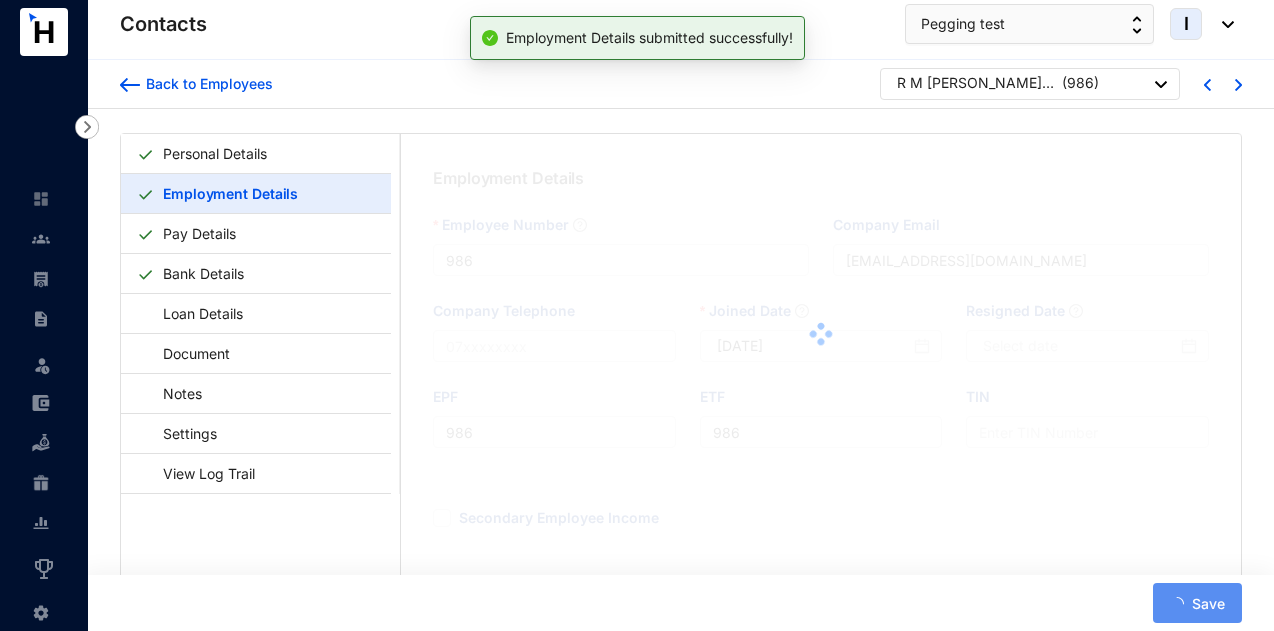 click on "Back to Employees R M Samantha Pushpa Kumara   ( 986 )" at bounding box center [681, 84] 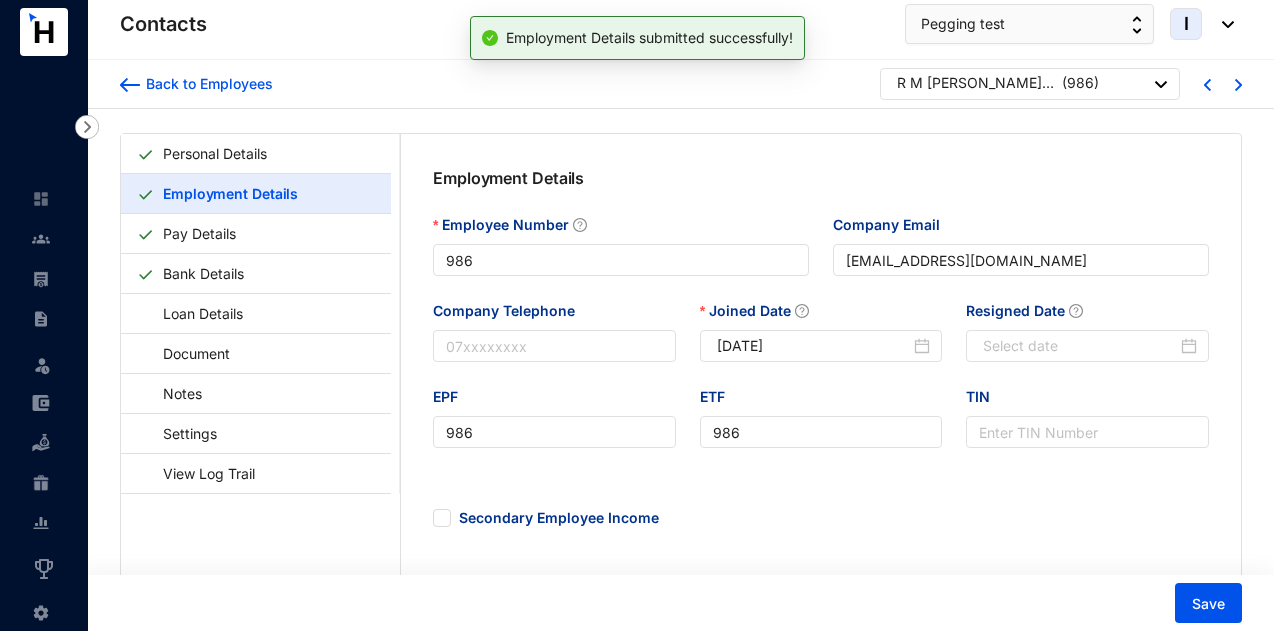 click on "R M [PERSON_NAME] [PERSON_NAME] Kumara" at bounding box center (977, 83) 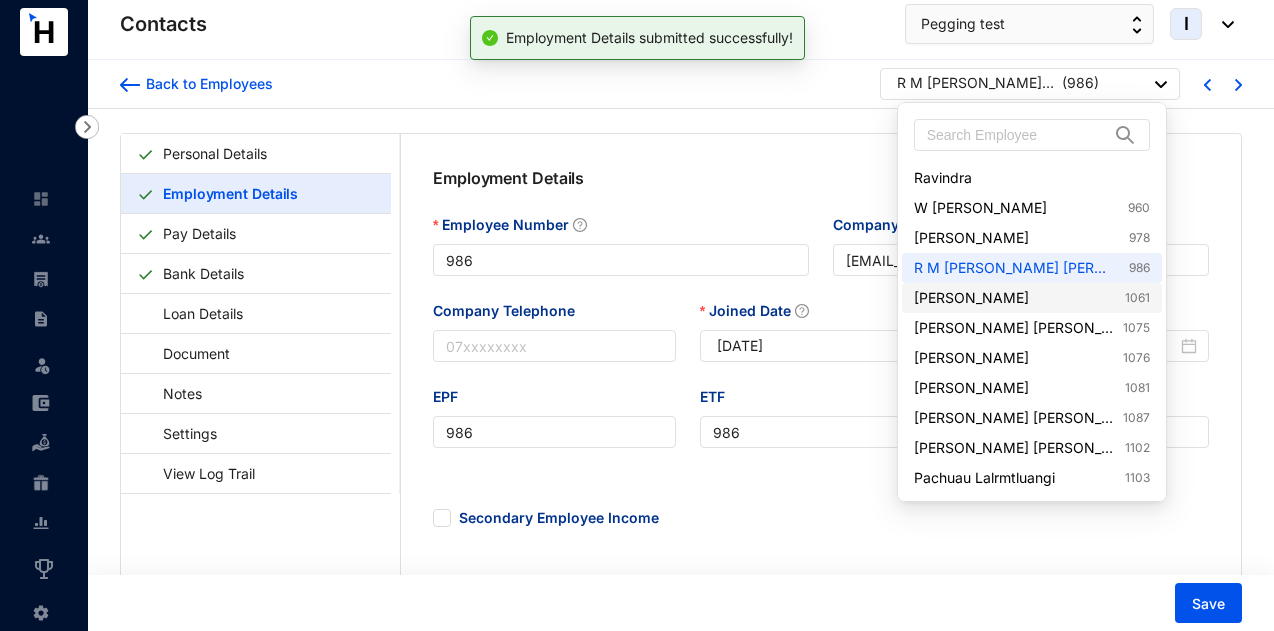 click on "Clementina joaquim Dsouza 1061" at bounding box center [1032, 298] 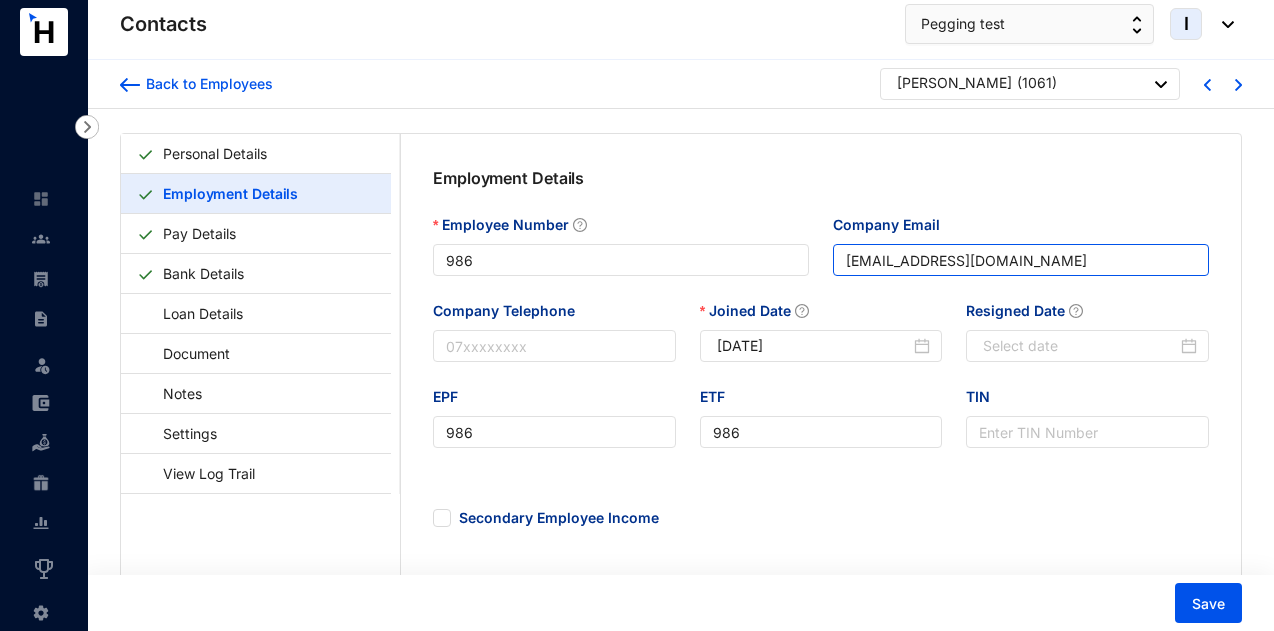 type on "1061" 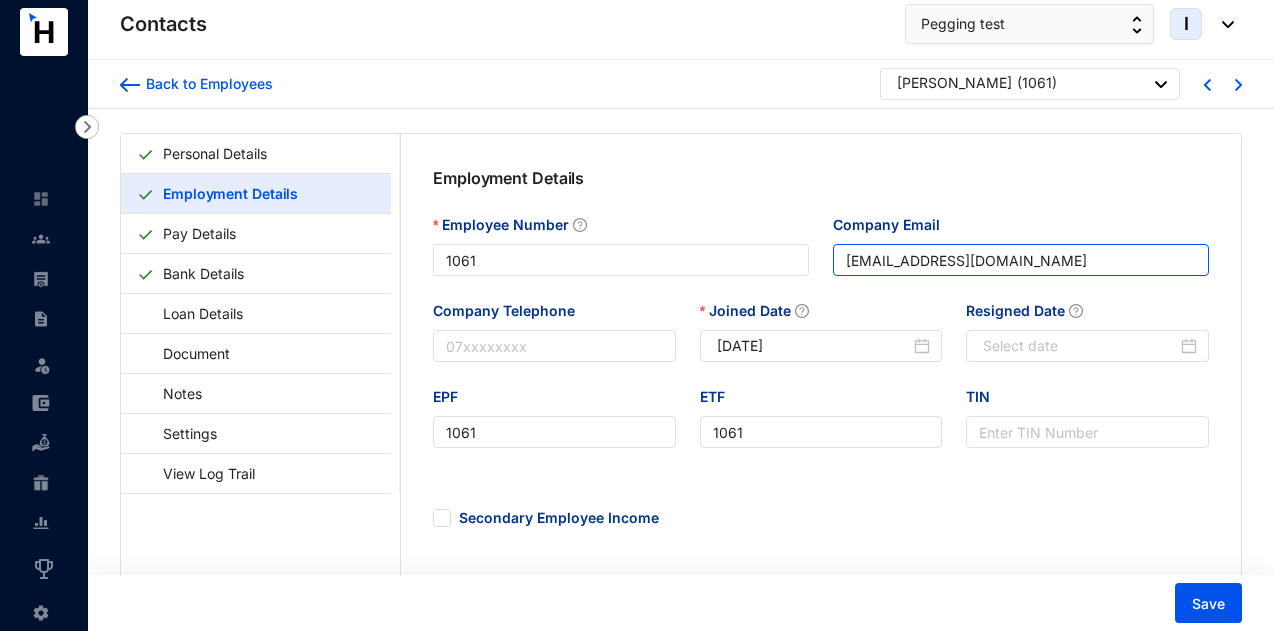 type on "[DATE]" 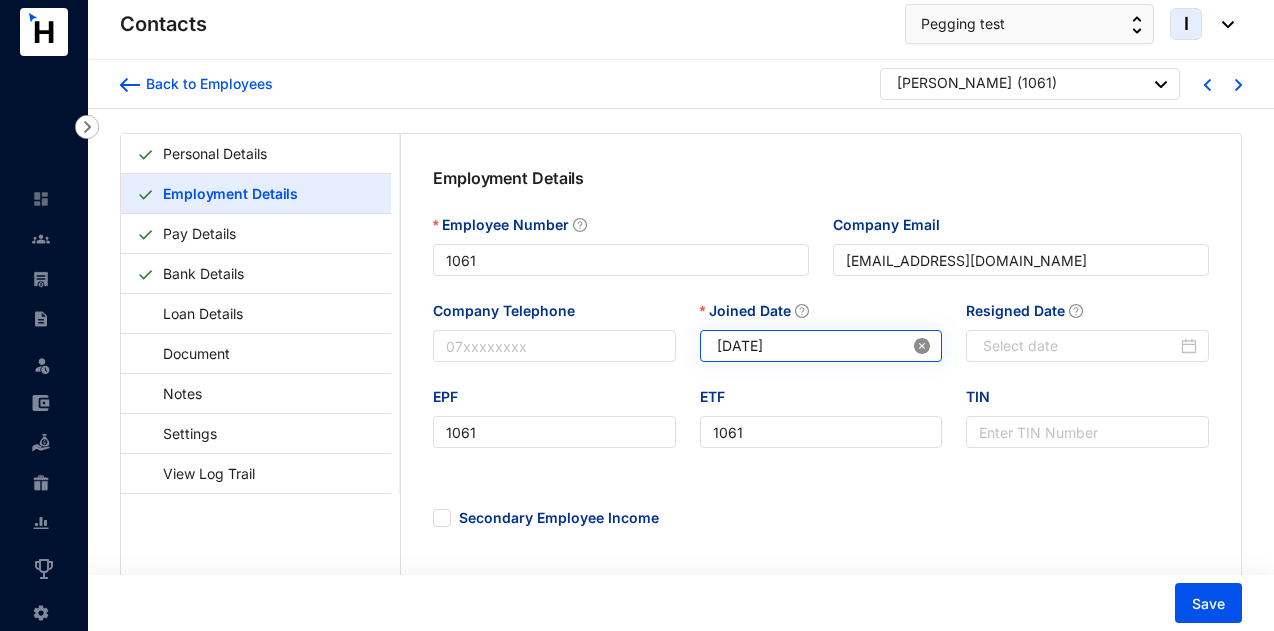click 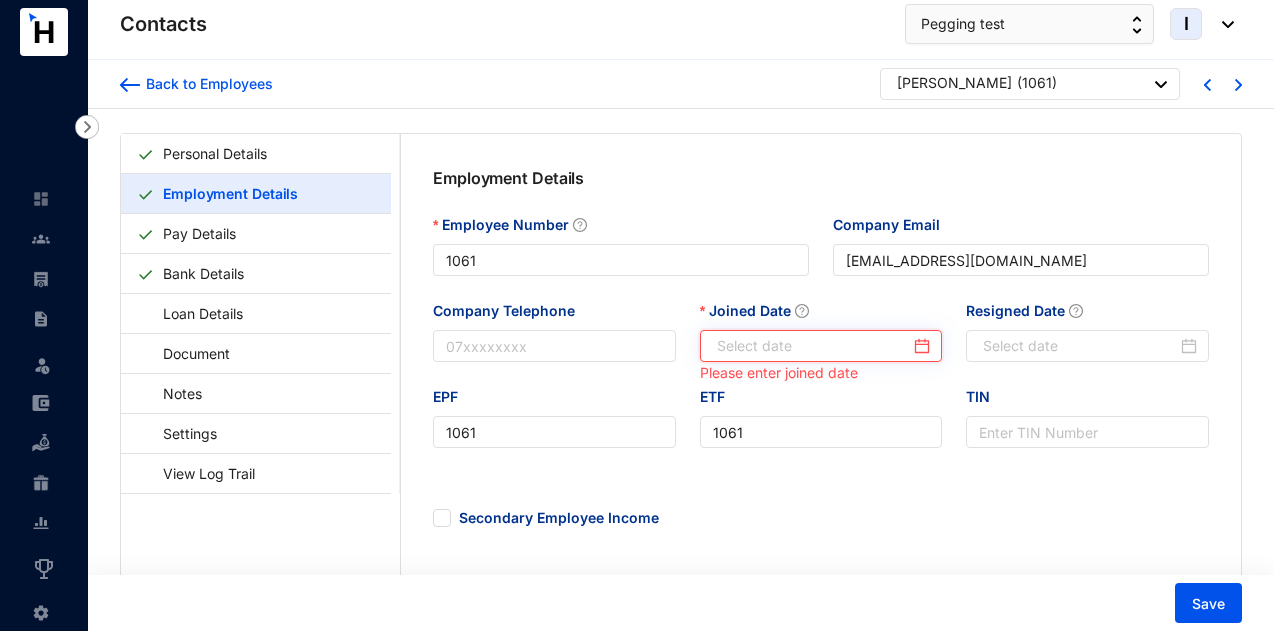 click on "Joined Date" at bounding box center (814, 346) 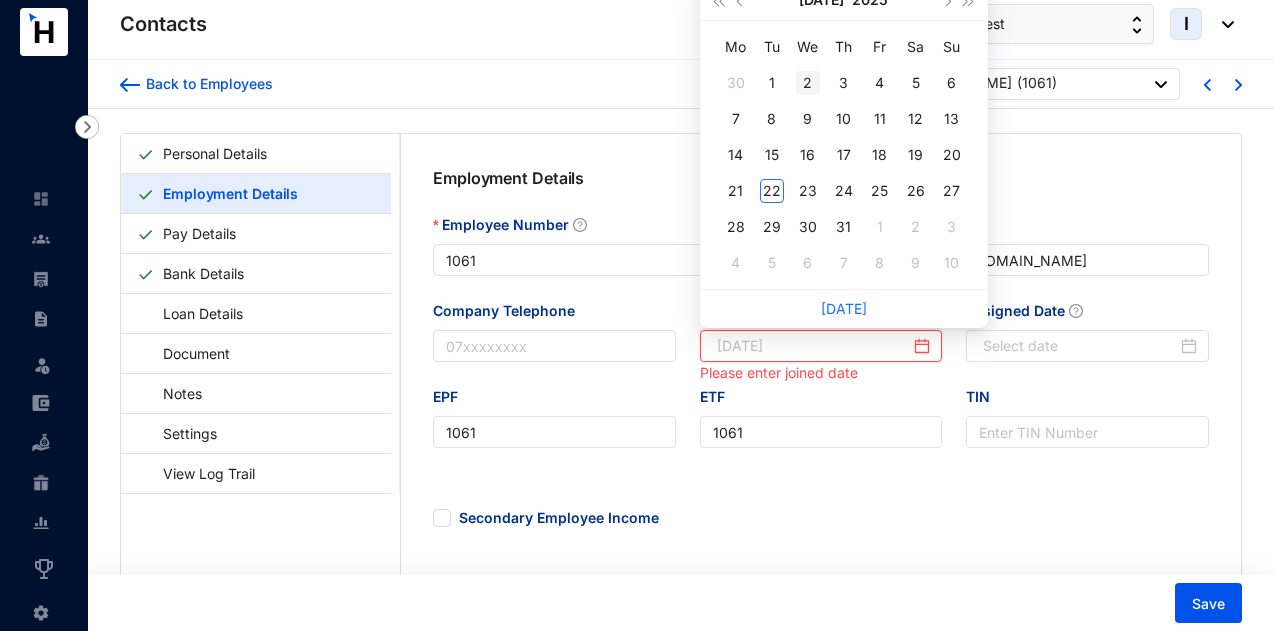 type on "2025-07-02" 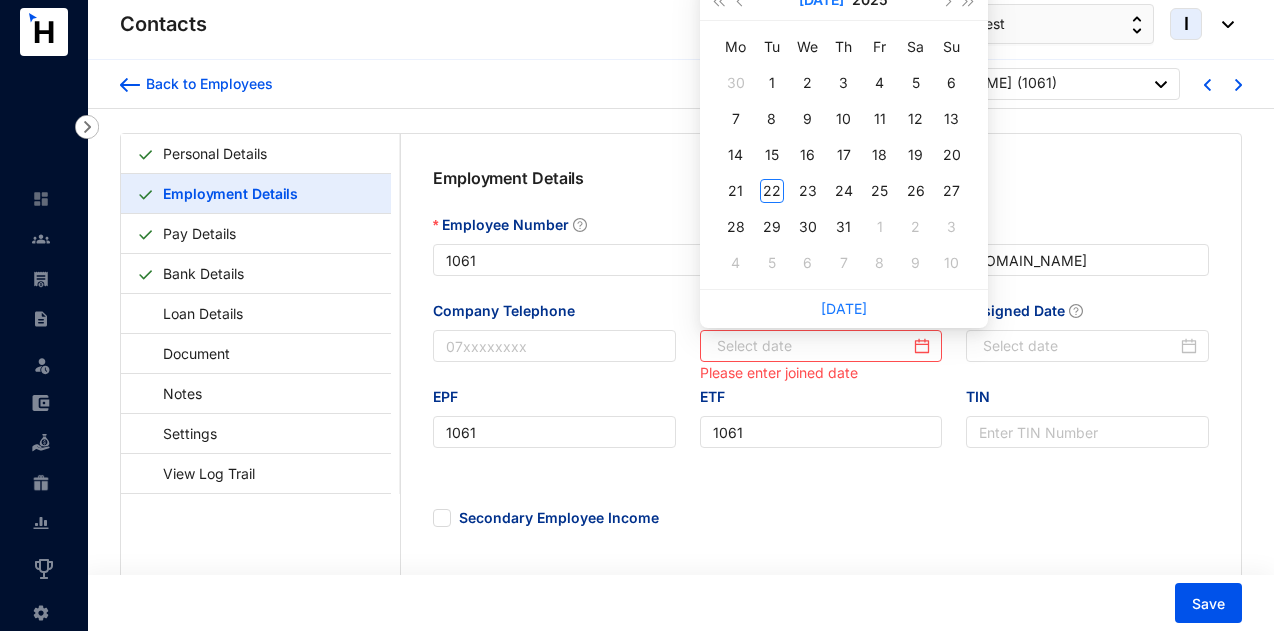 click on "Jul" at bounding box center [821, 0] 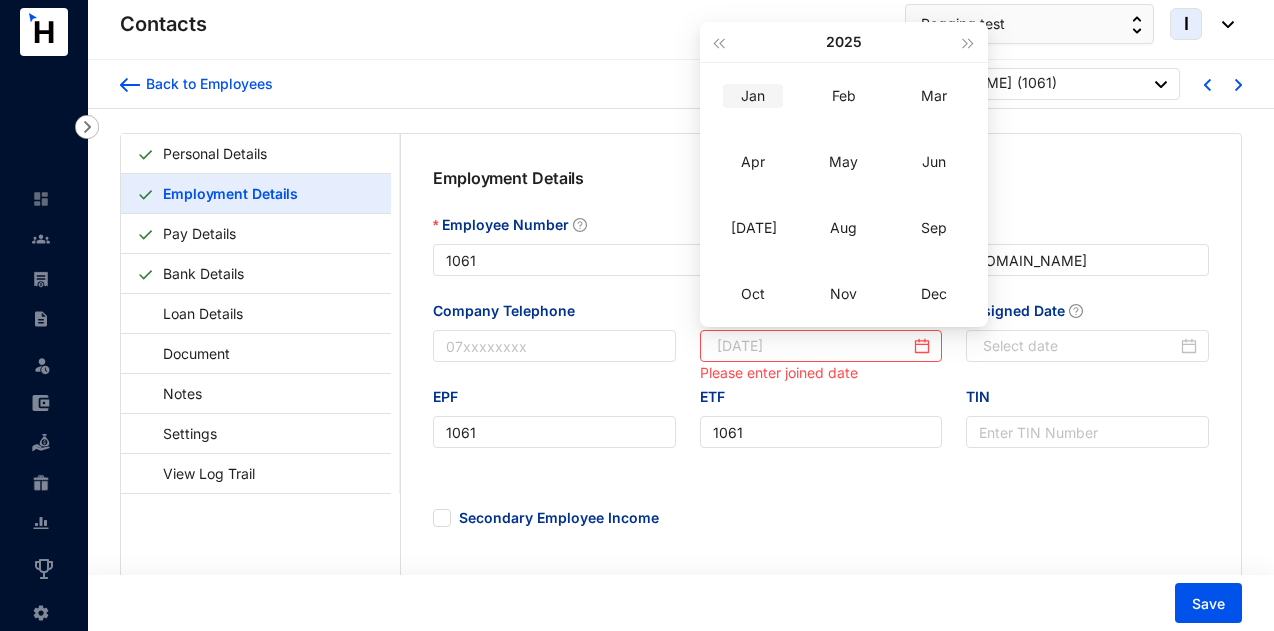 click on "Jan" at bounding box center (753, 96) 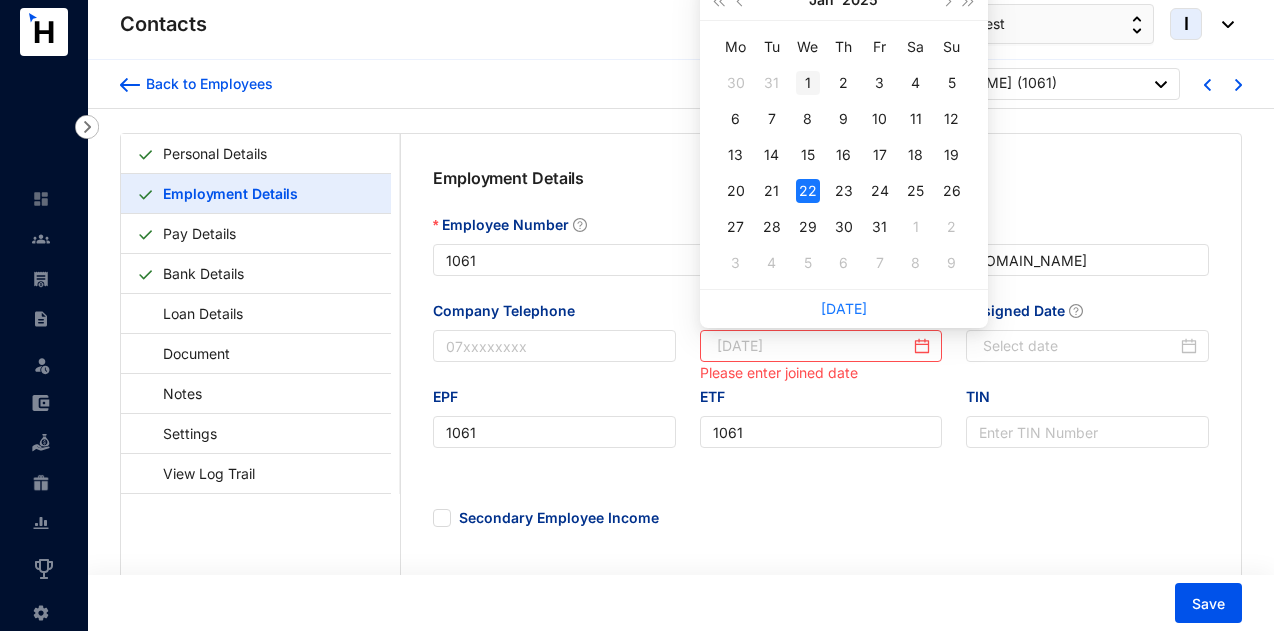type on "[DATE]" 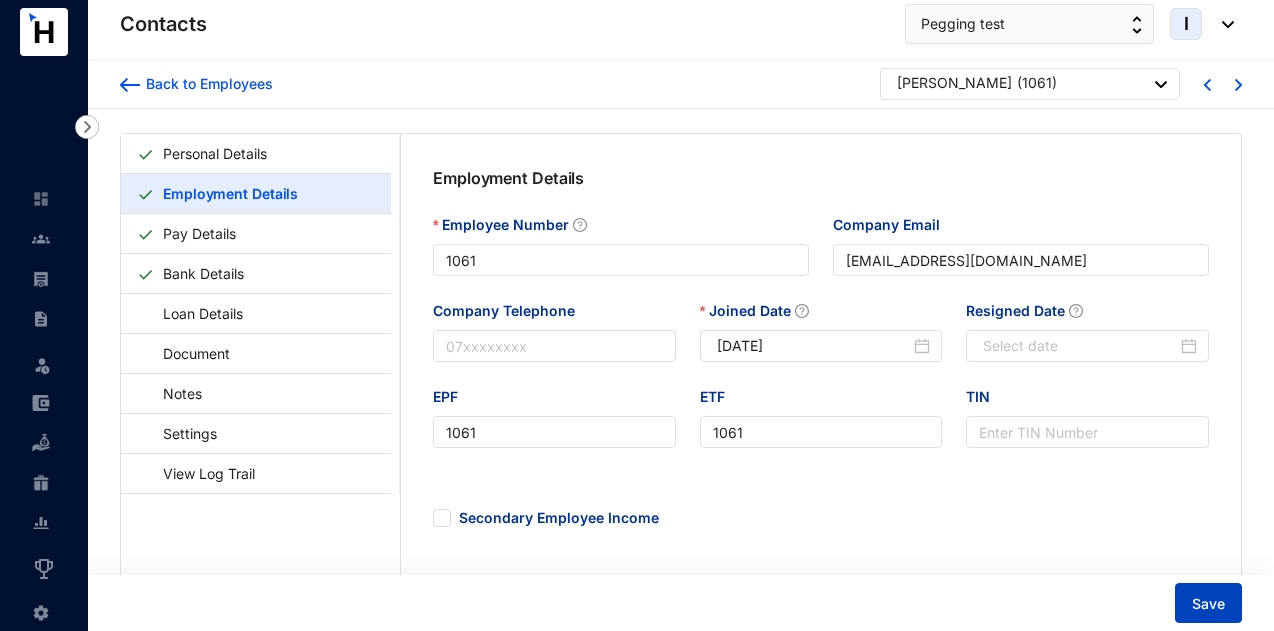 click on "Save" at bounding box center (1208, 603) 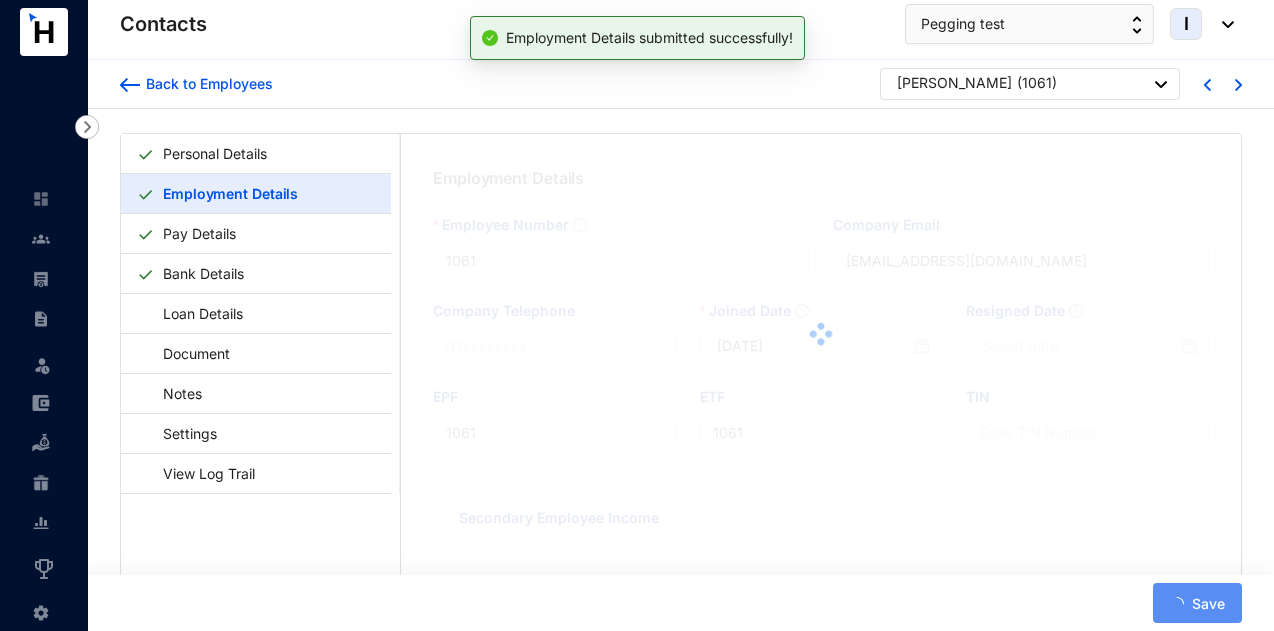click on "[PERSON_NAME]" at bounding box center [954, 83] 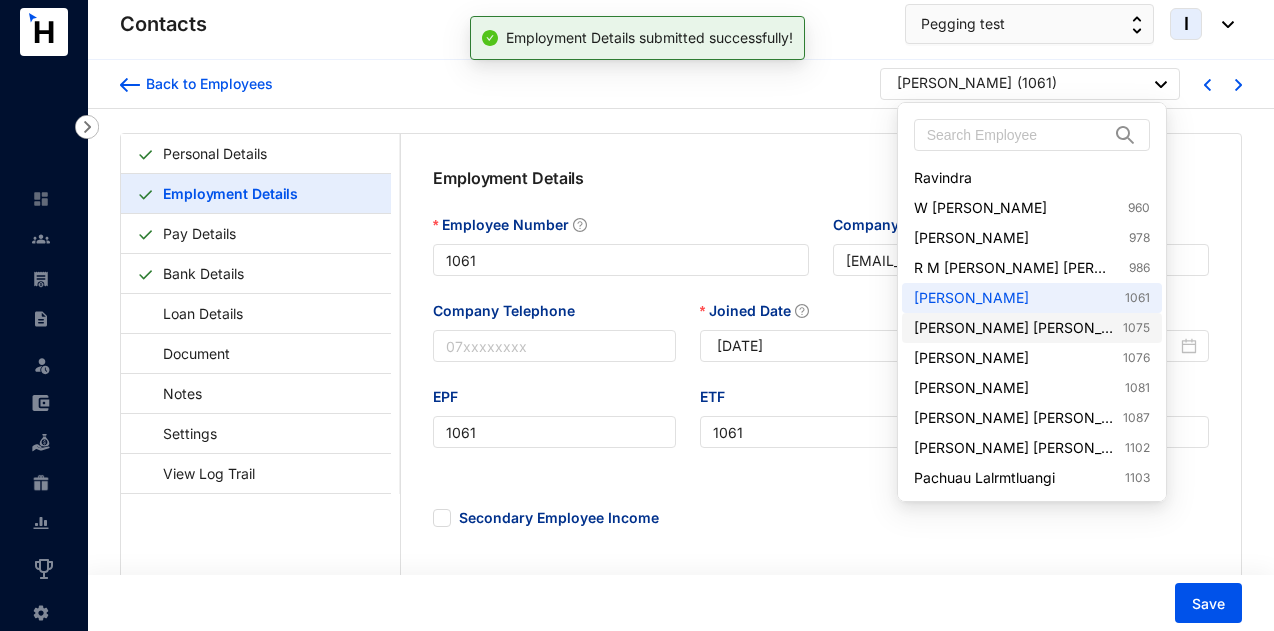 click on "Pravin bhanudas Kankonkar 1075" at bounding box center [1032, 328] 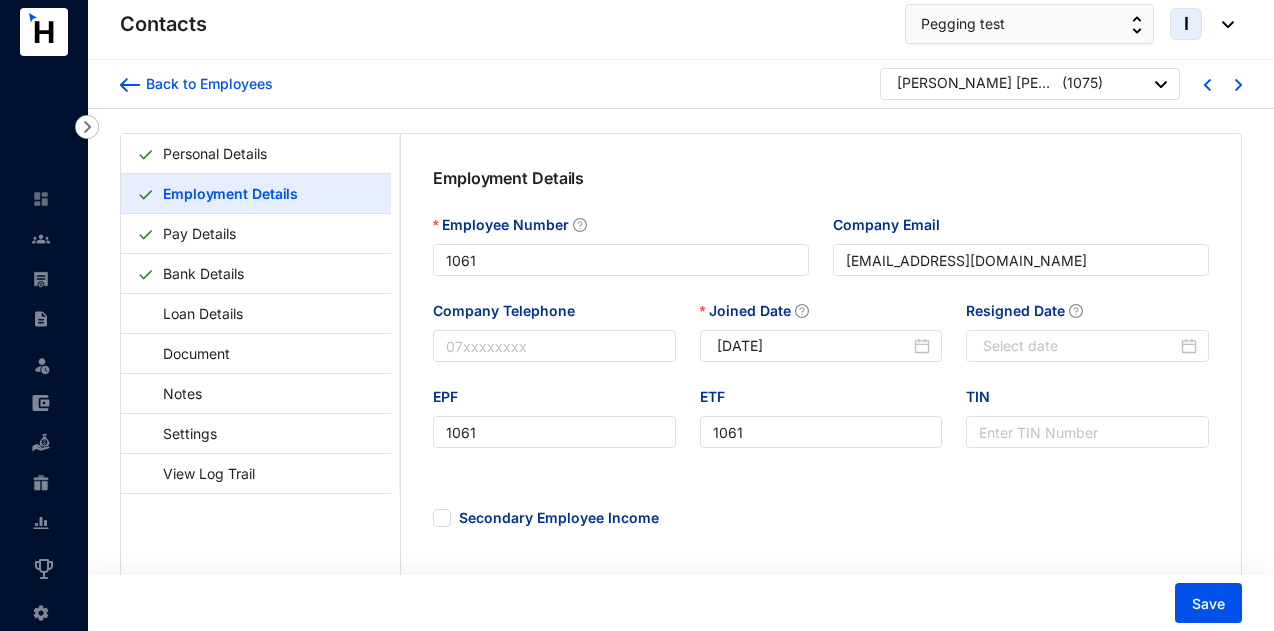 type on "1075" 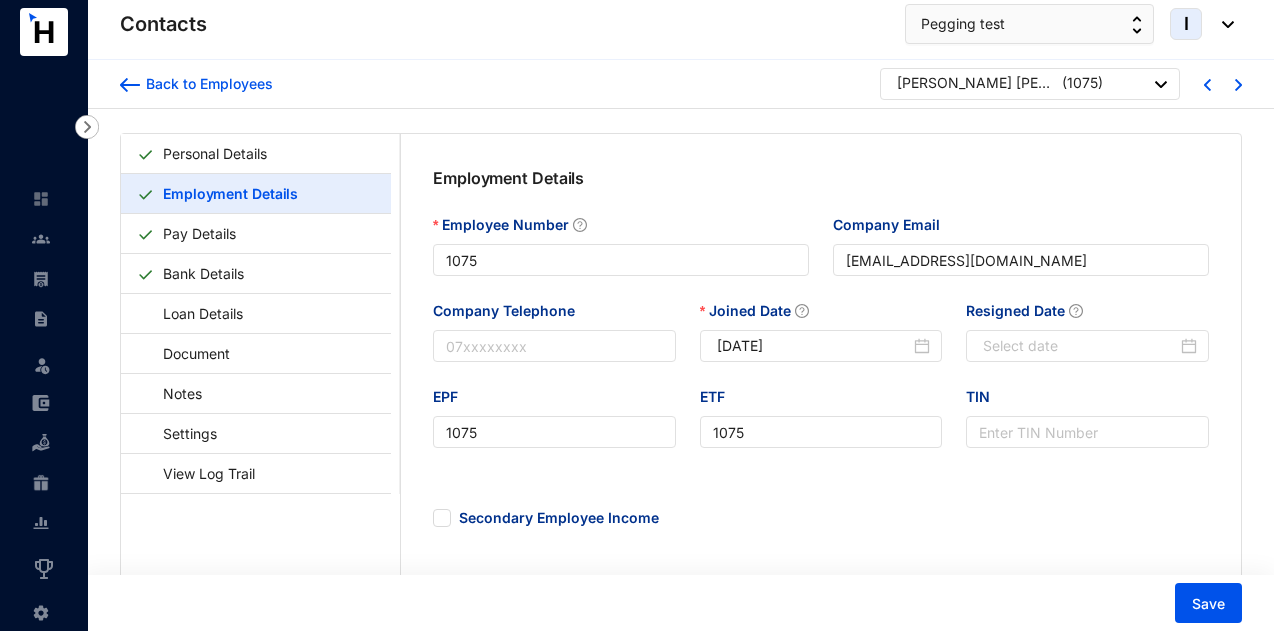 type on "[DATE]" 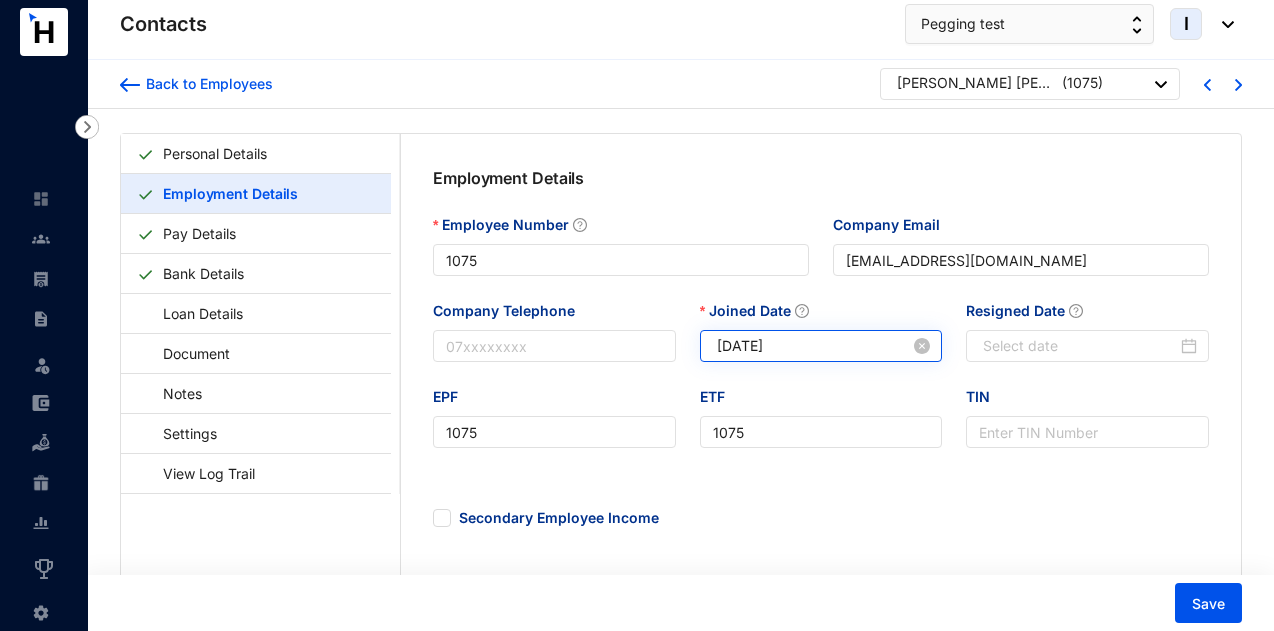 click 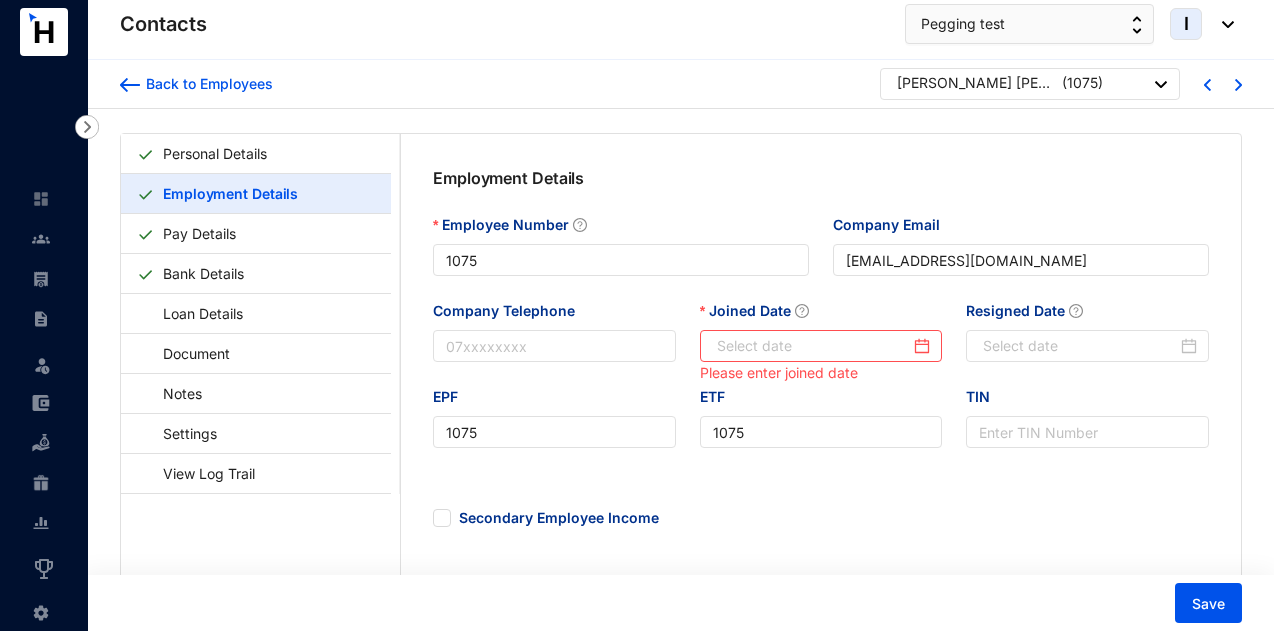 click on "Please enter joined date" at bounding box center (821, 373) 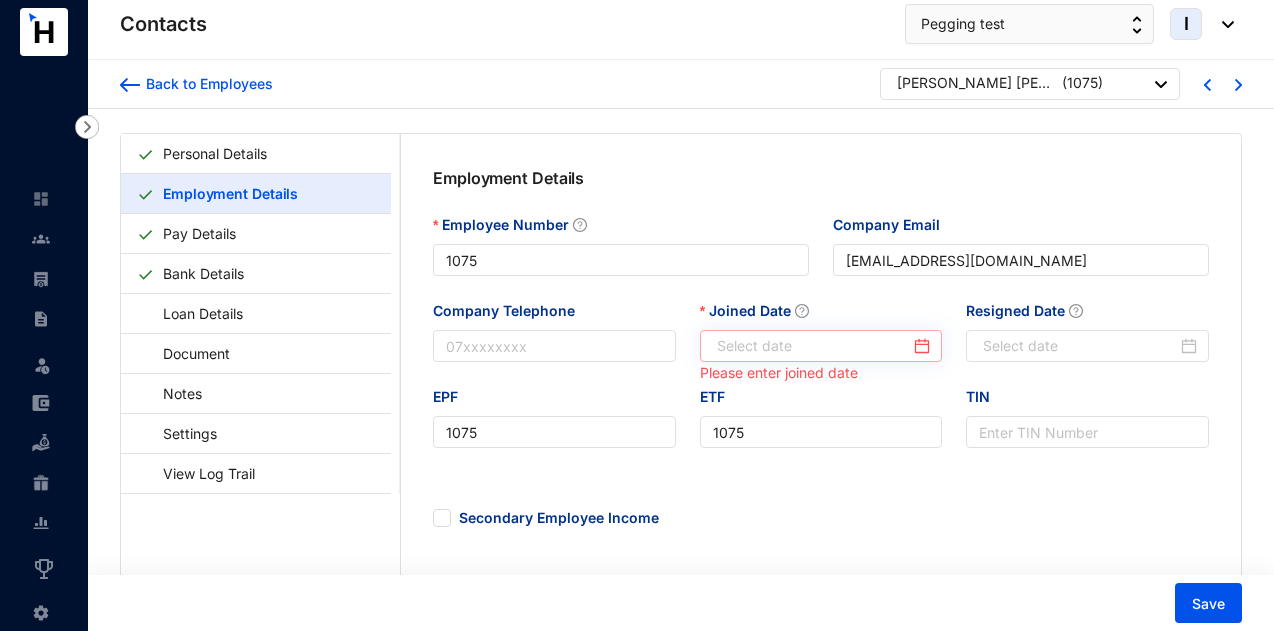 click at bounding box center [821, 346] 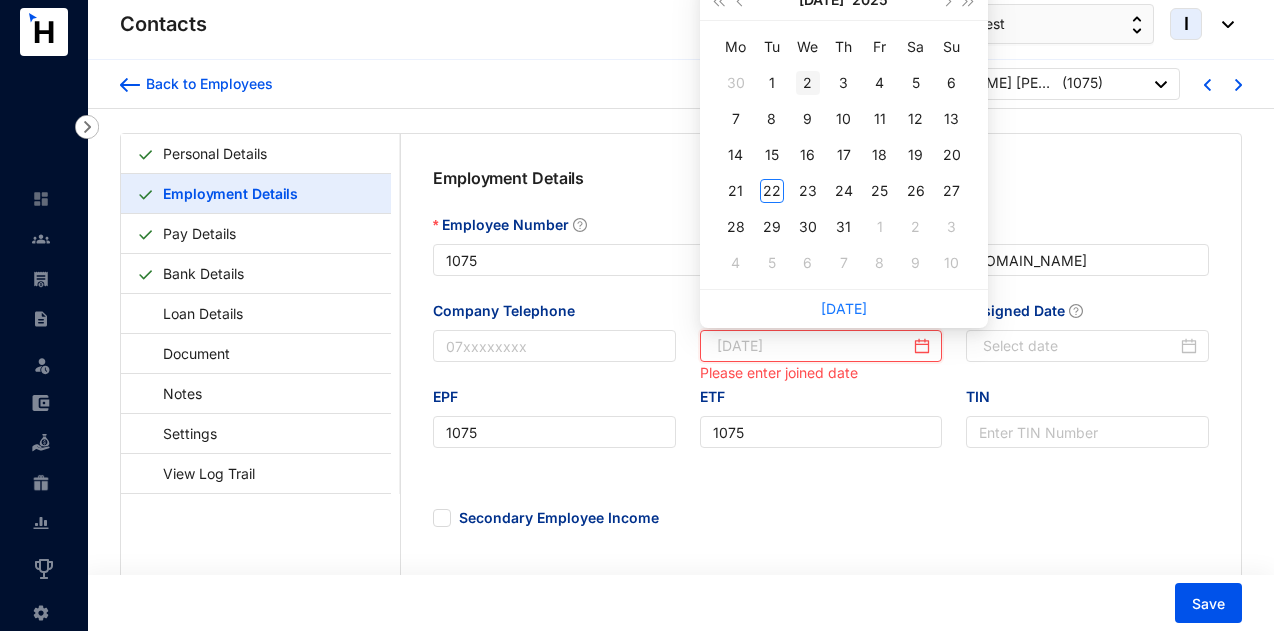 type on "2025-07-02" 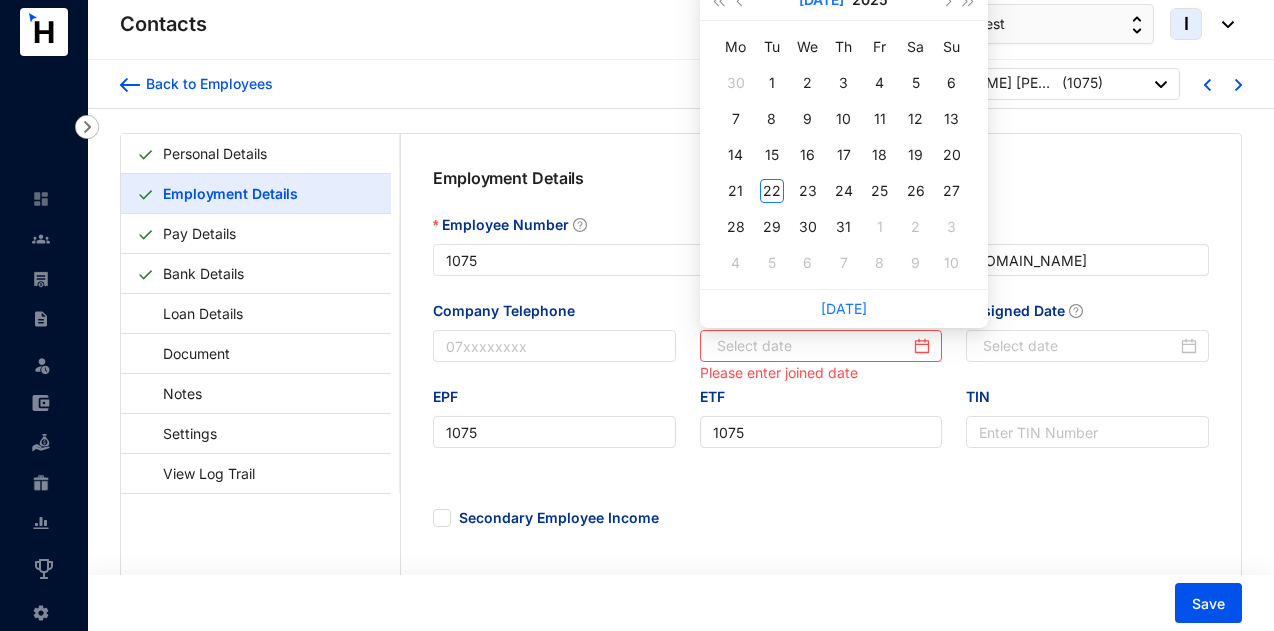 click on "Jul" at bounding box center (821, 0) 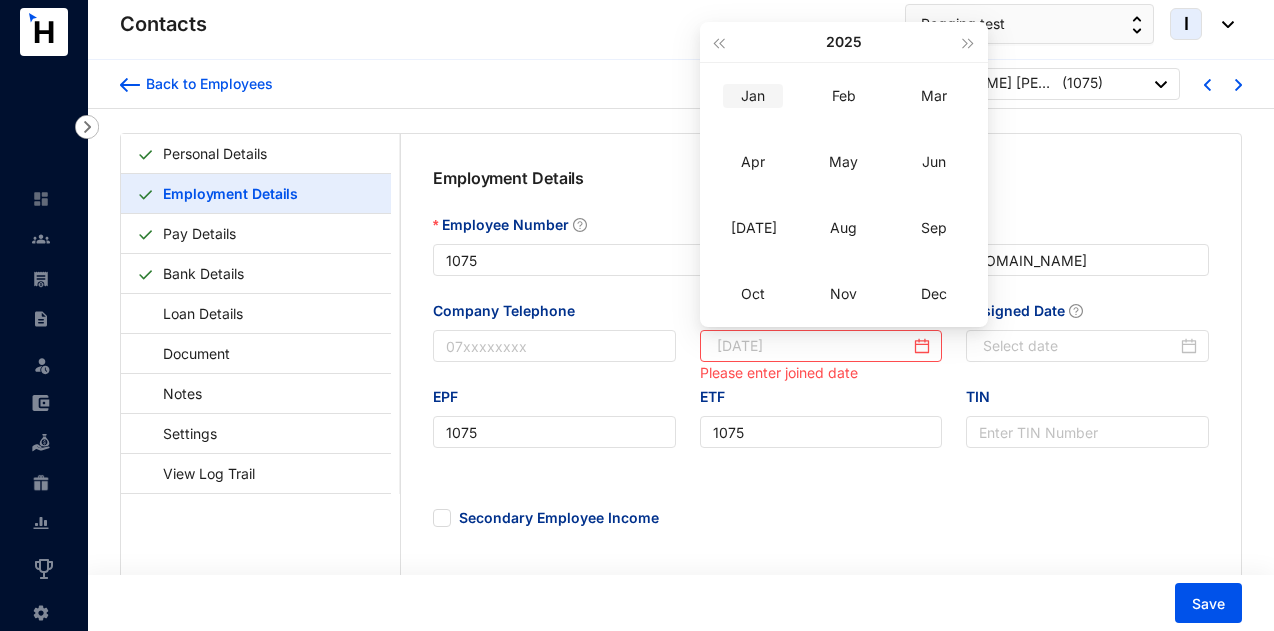 click on "Jan" at bounding box center (753, 96) 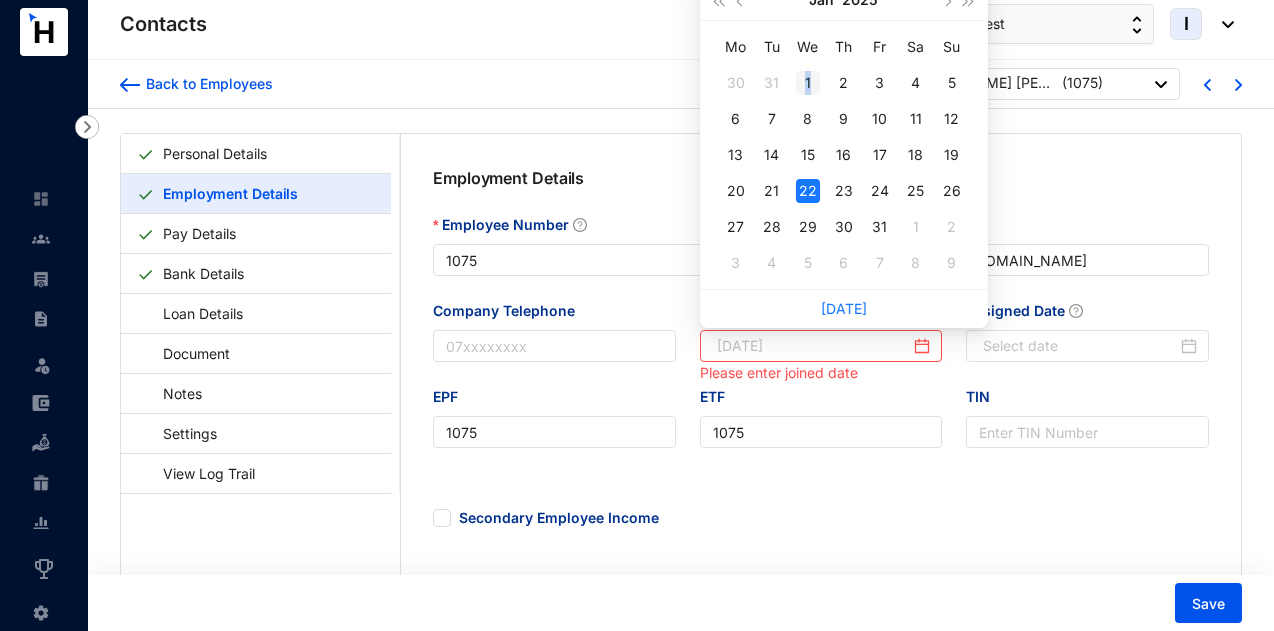 click on "1" at bounding box center (808, 83) 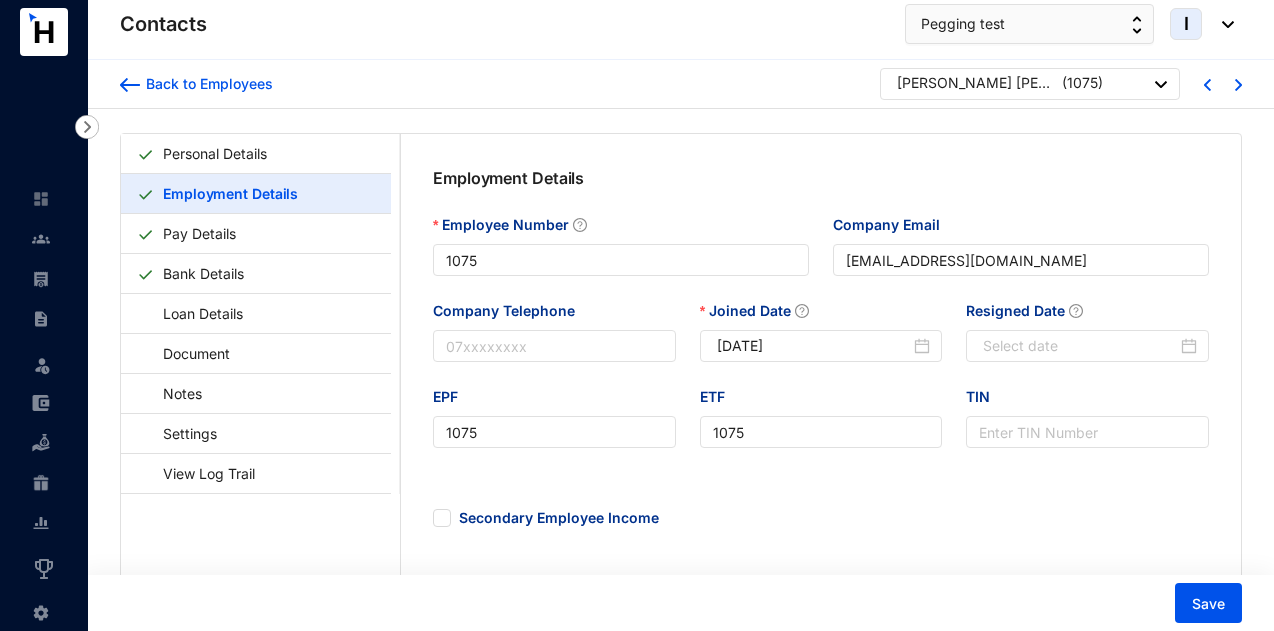 type on "[DATE]" 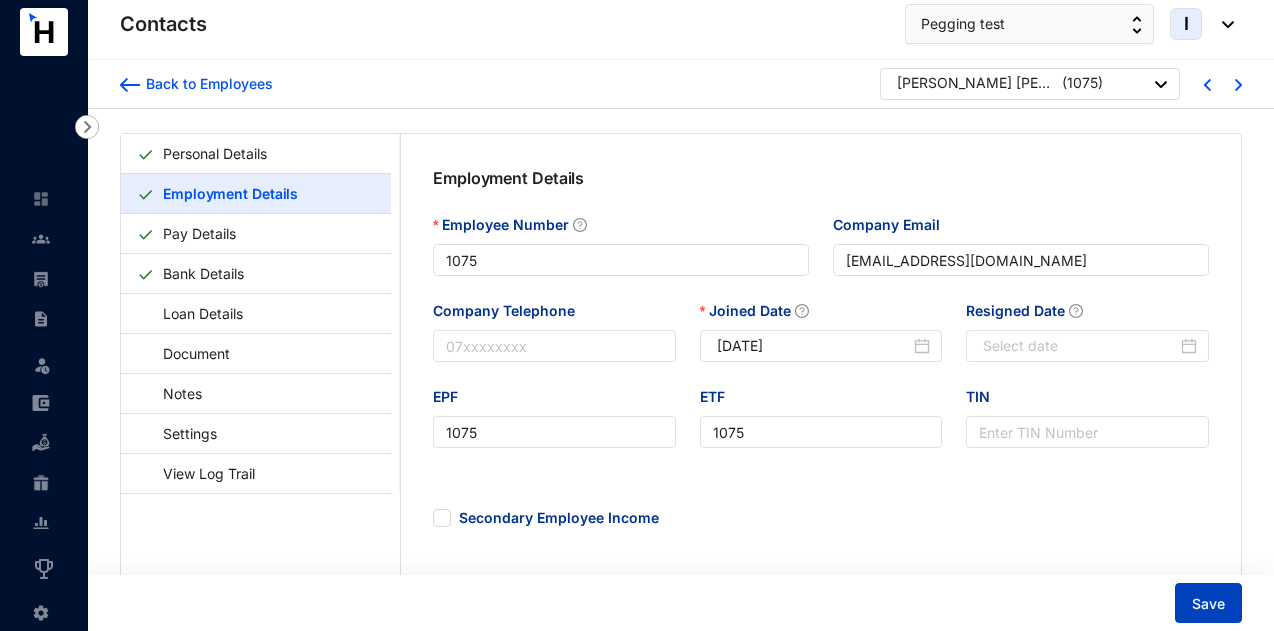 click on "Save" at bounding box center (1208, 604) 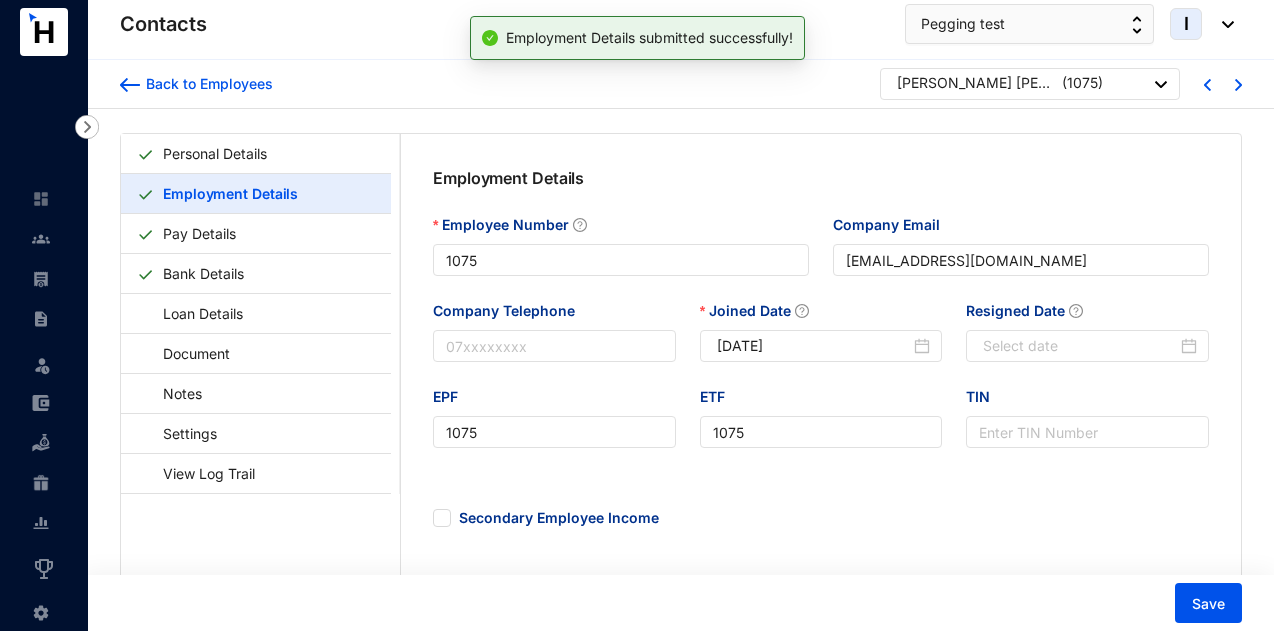 click on "[PERSON_NAME] [PERSON_NAME]" at bounding box center (977, 83) 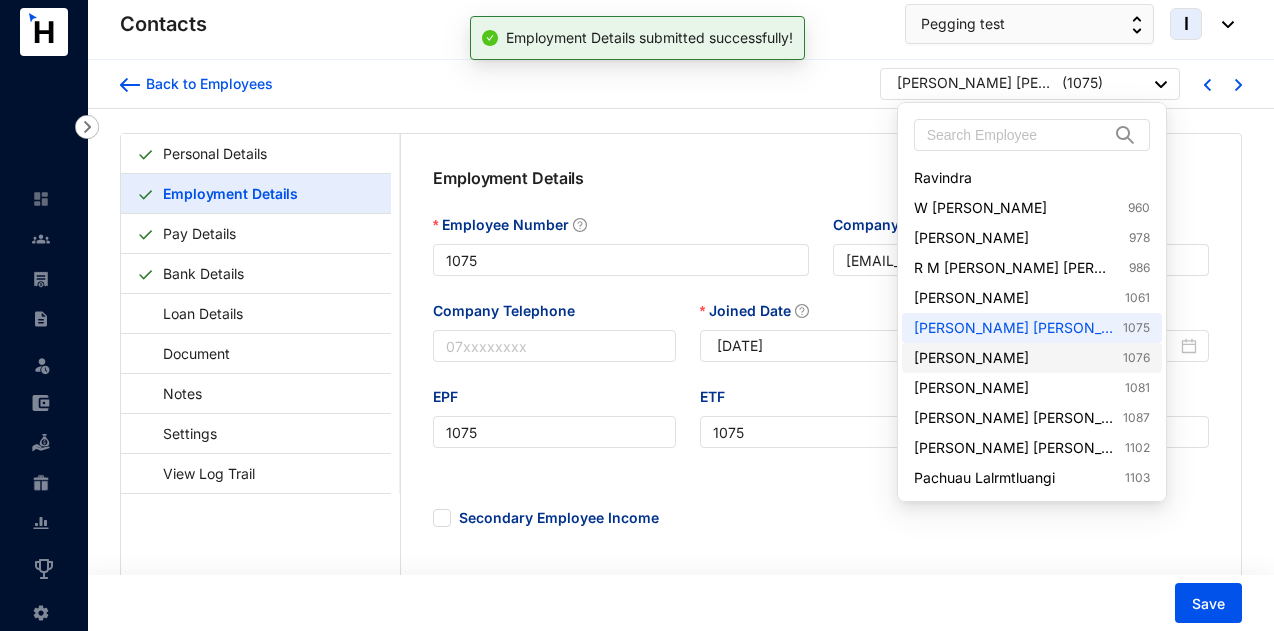 click on "Gaureshwar vassudev Madkaikar 1076" at bounding box center (1032, 358) 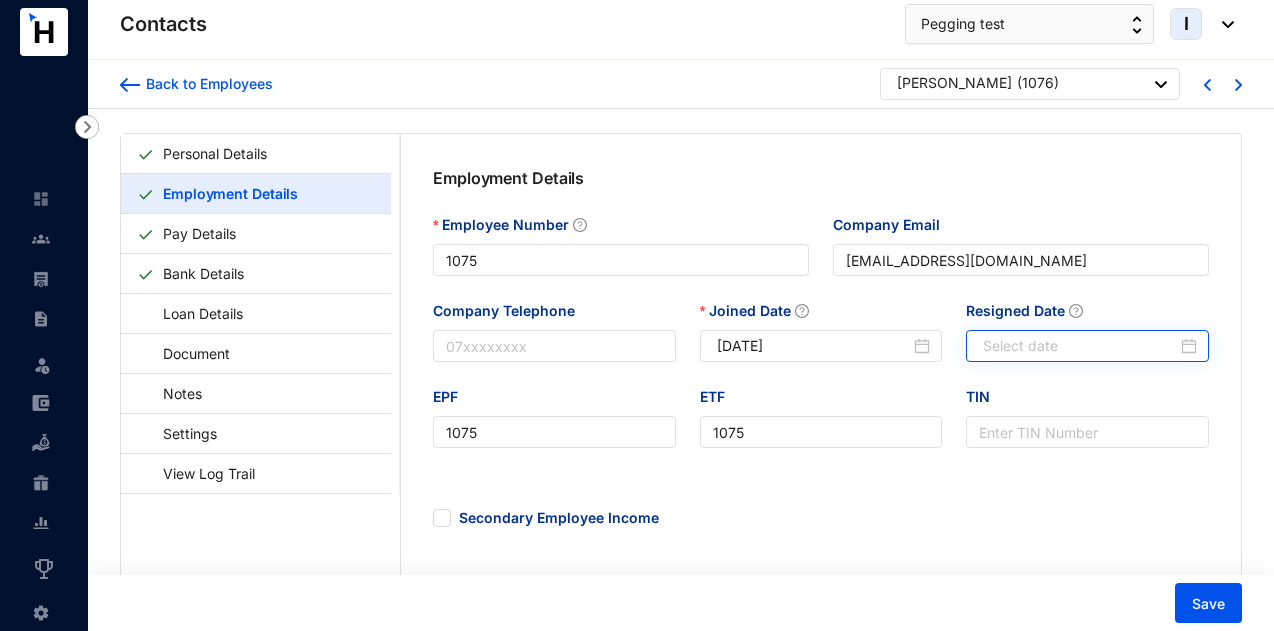 type on "1076" 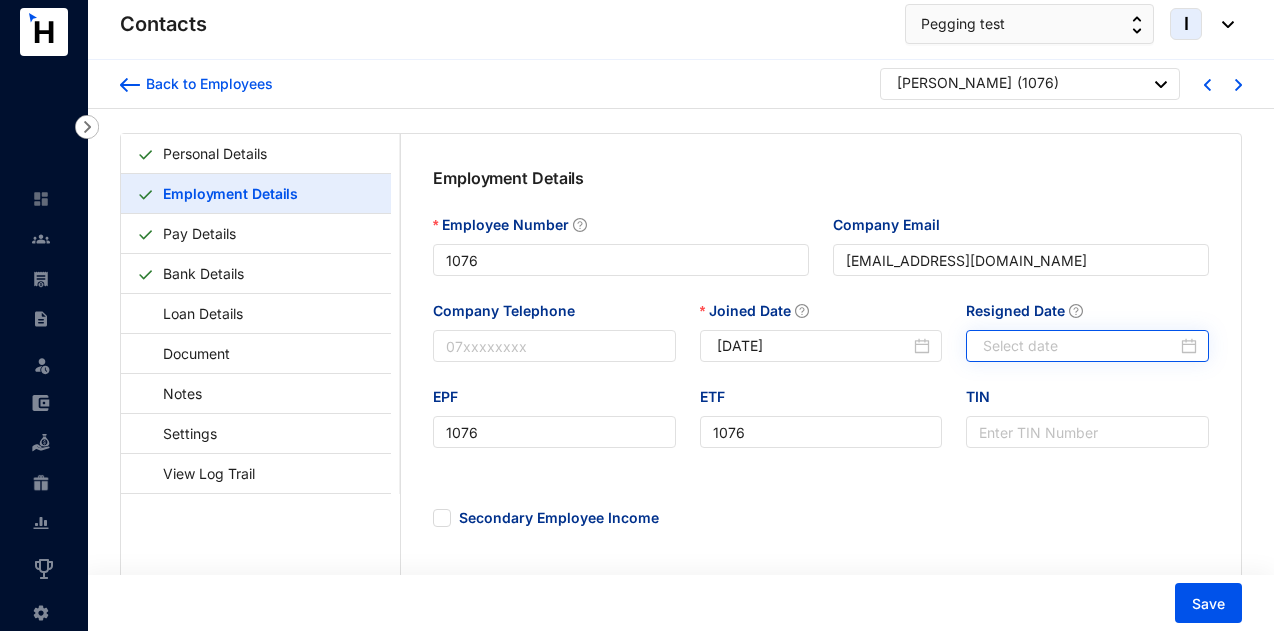 type on "[DATE]" 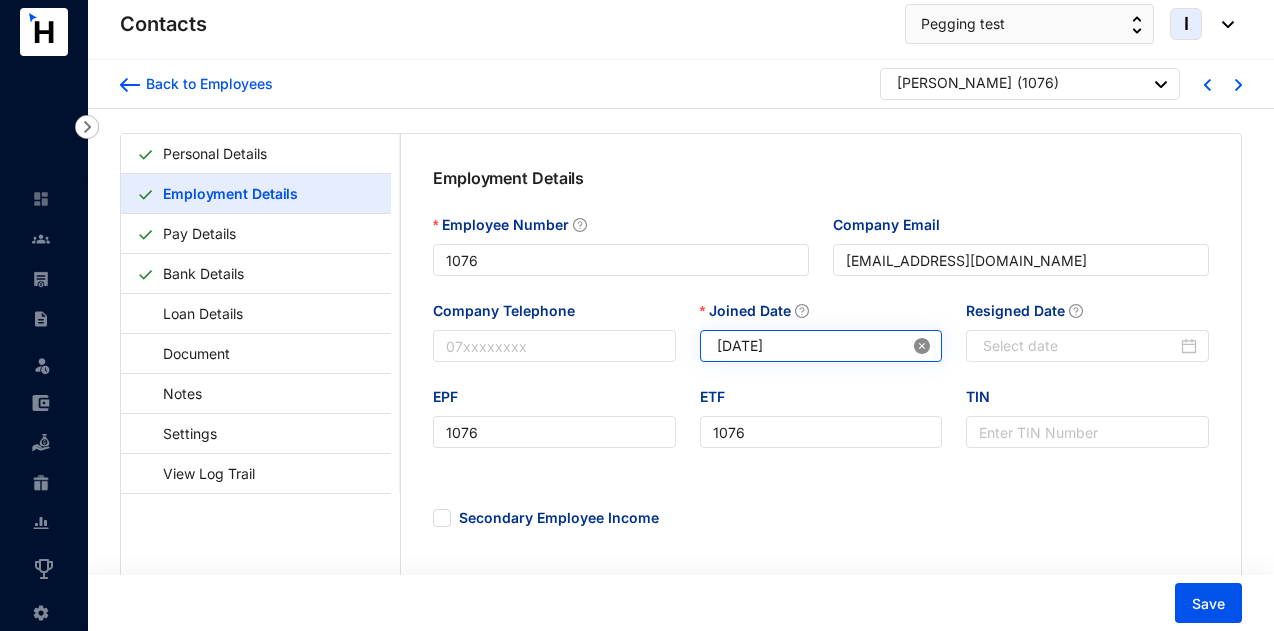 click 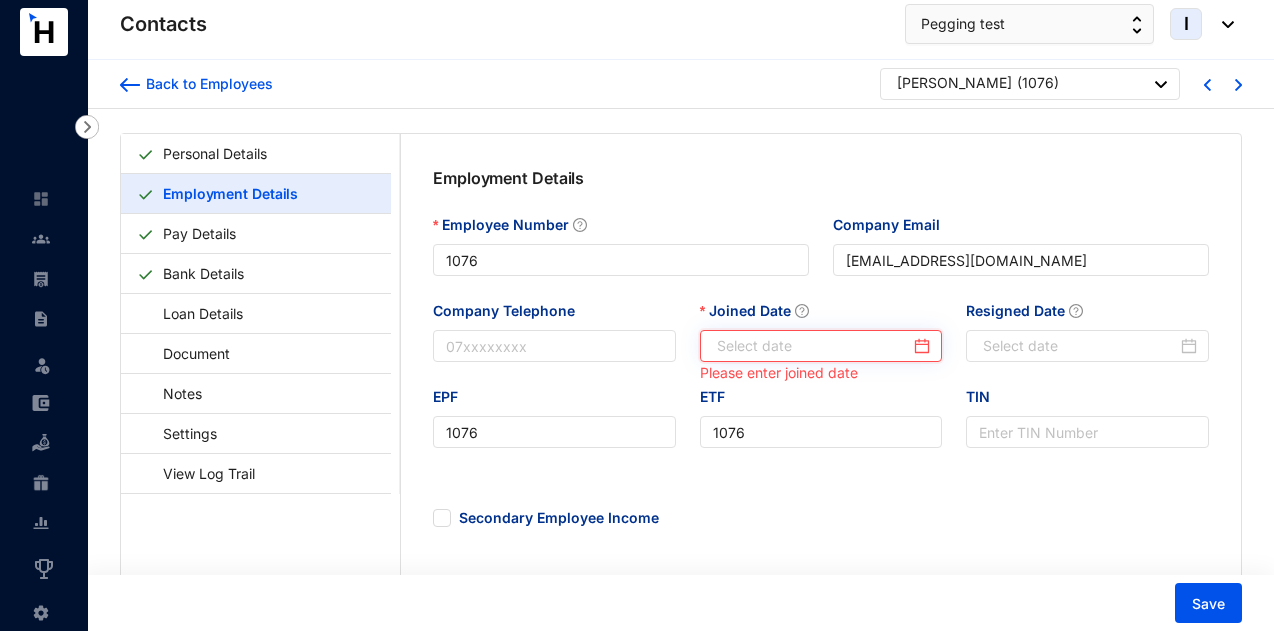 click on "Joined Date" at bounding box center [814, 346] 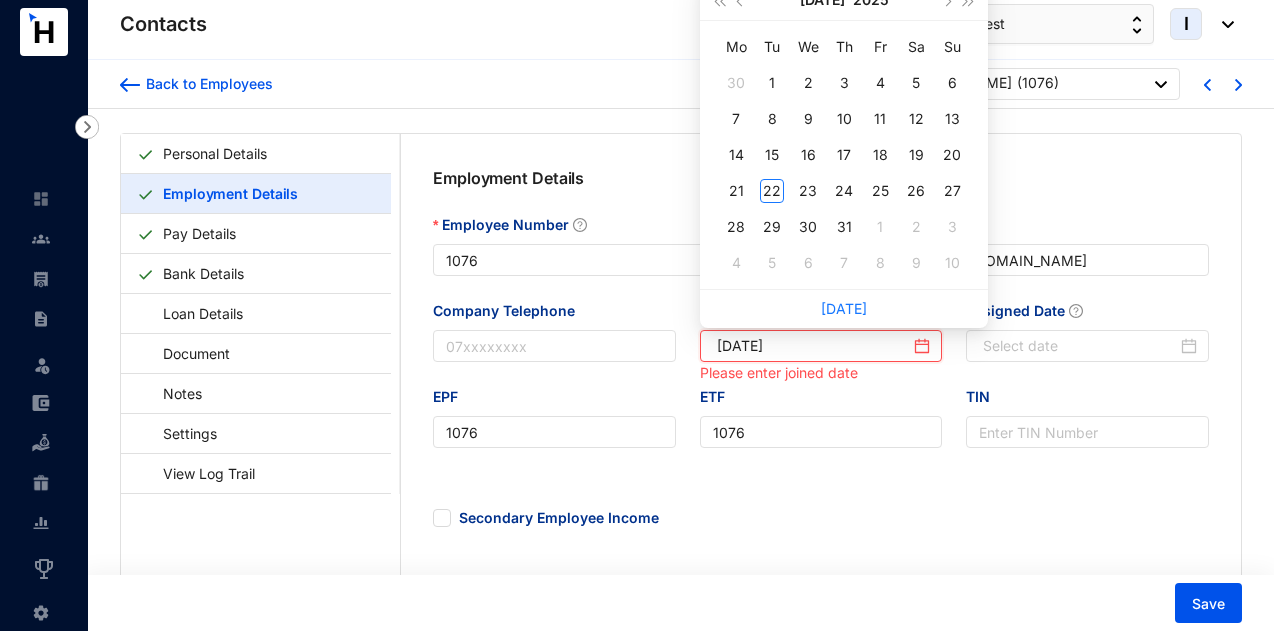 type on "2025-07-04" 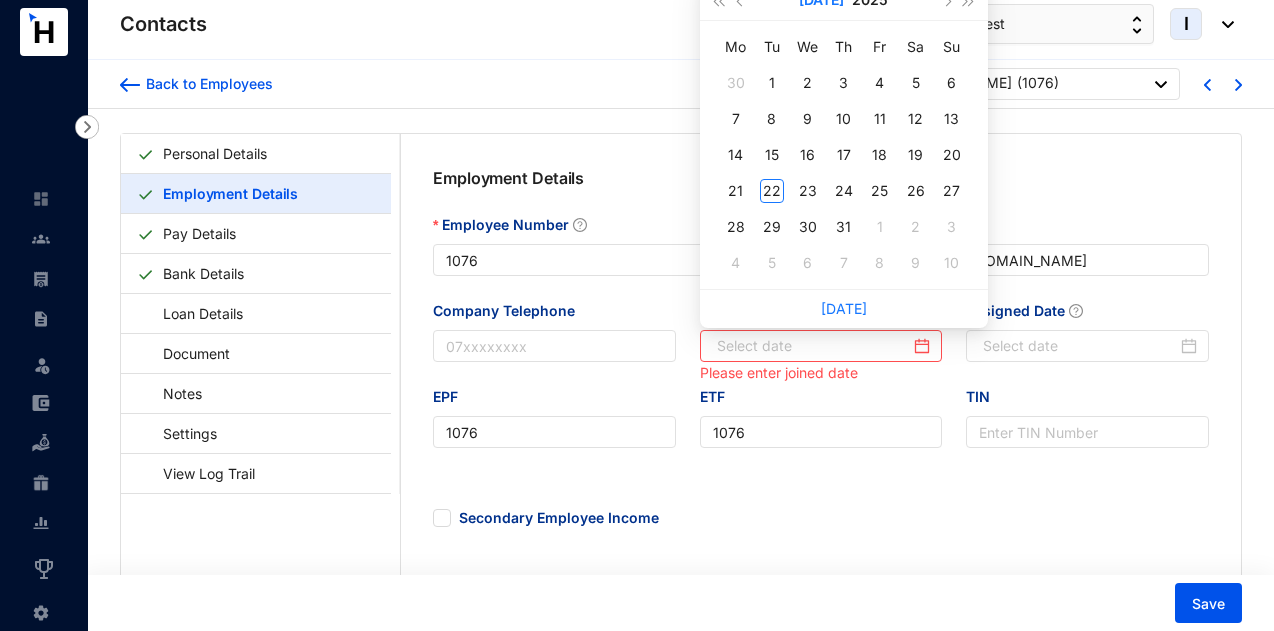 click on "Jul" at bounding box center [821, 0] 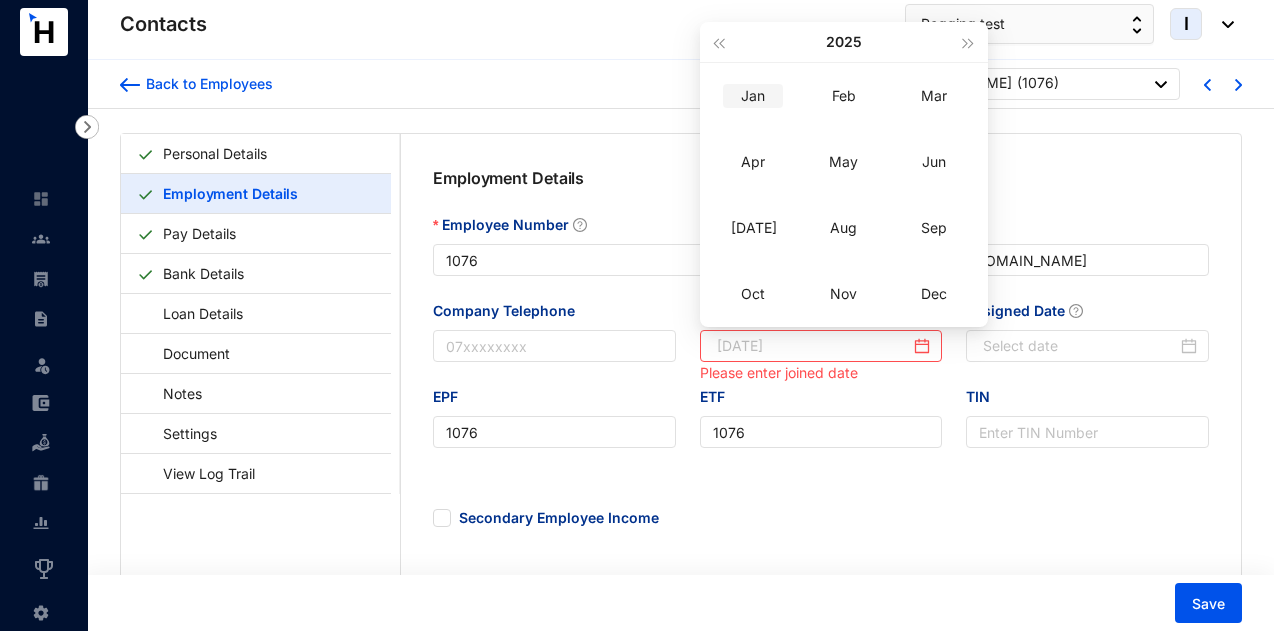 click on "Jan" at bounding box center [753, 96] 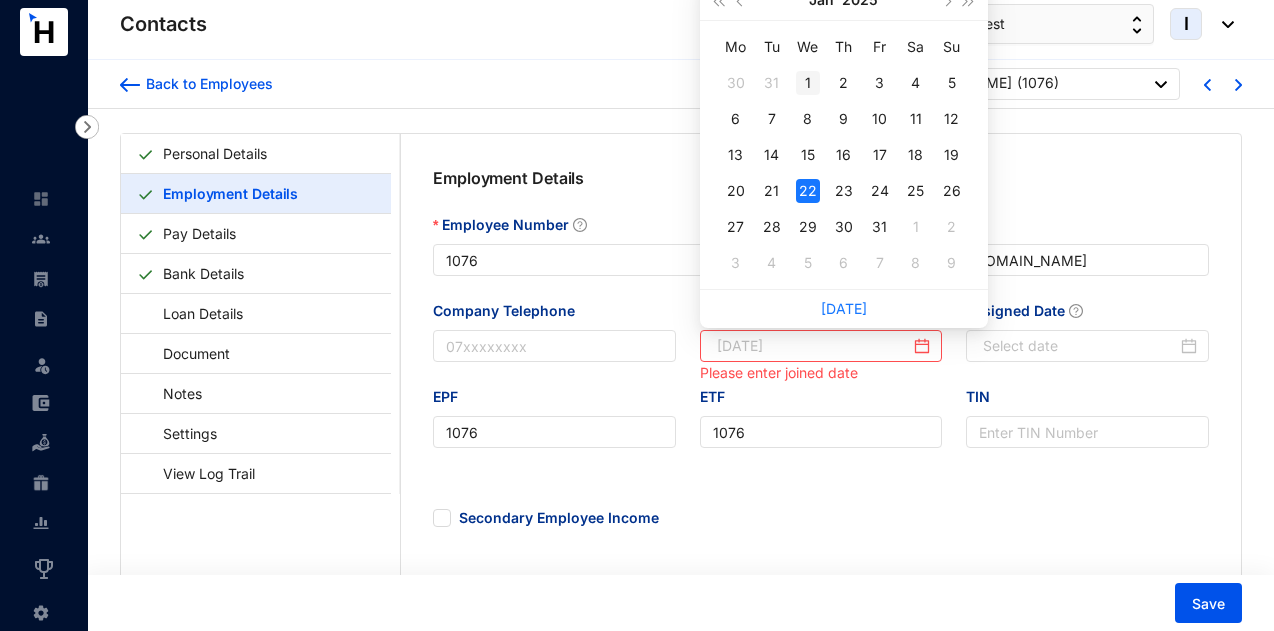 type on "[DATE]" 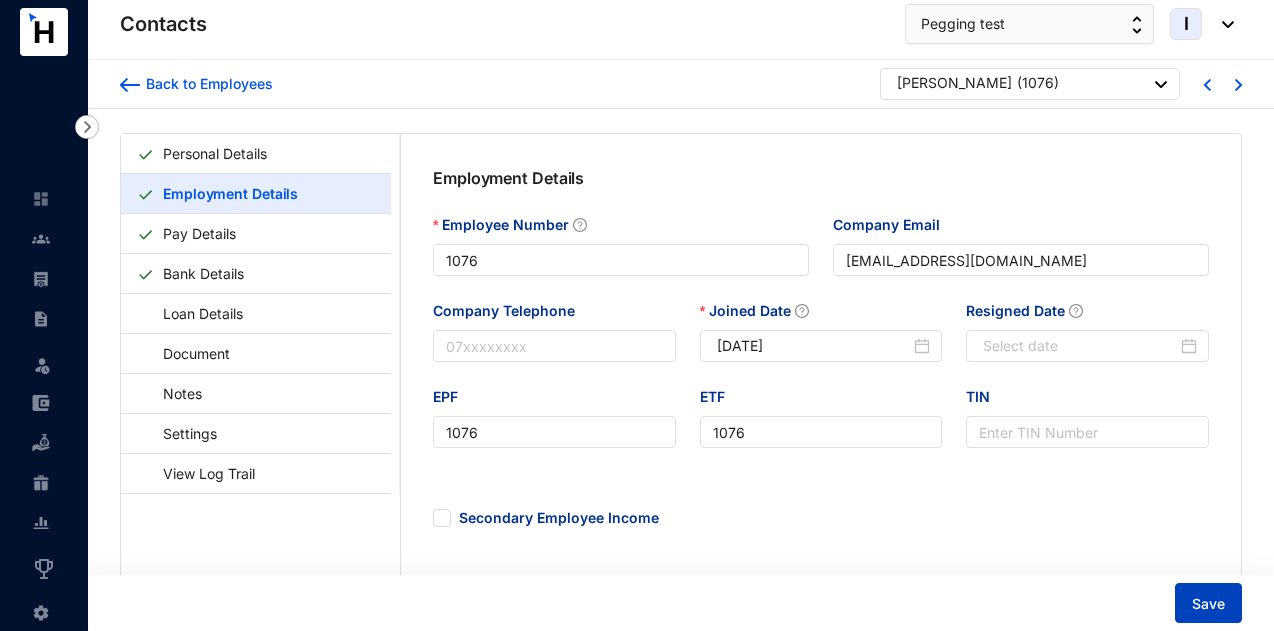 click on "Save" at bounding box center (1208, 604) 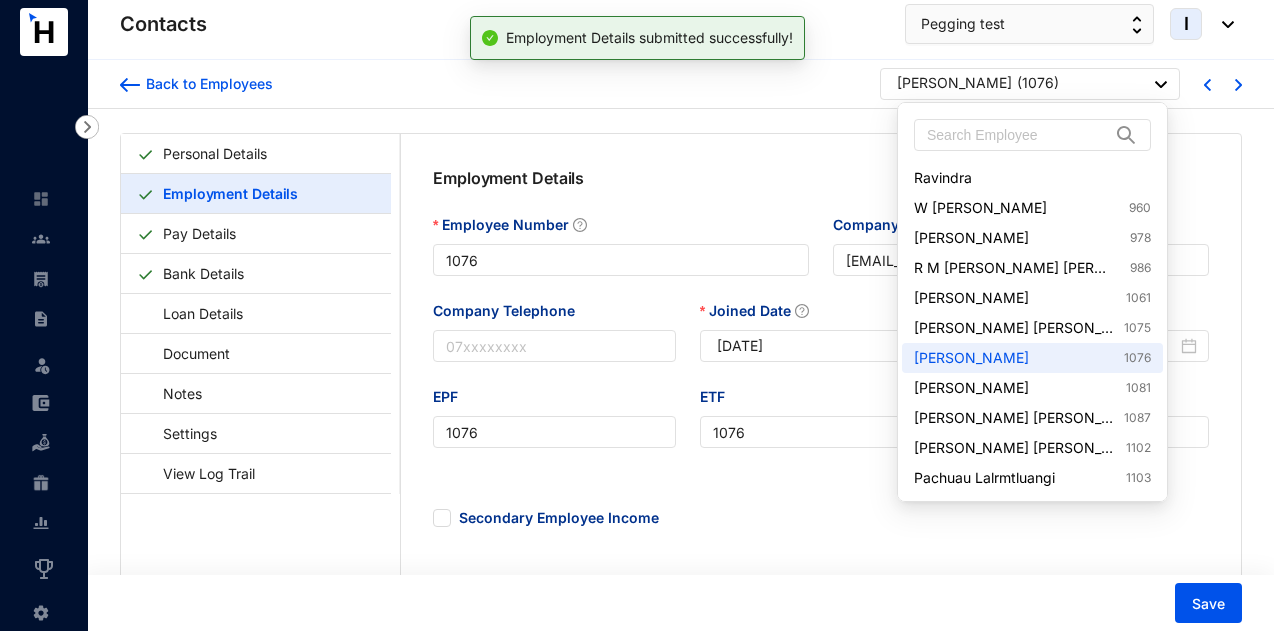 click on "[PERSON_NAME]" at bounding box center [954, 83] 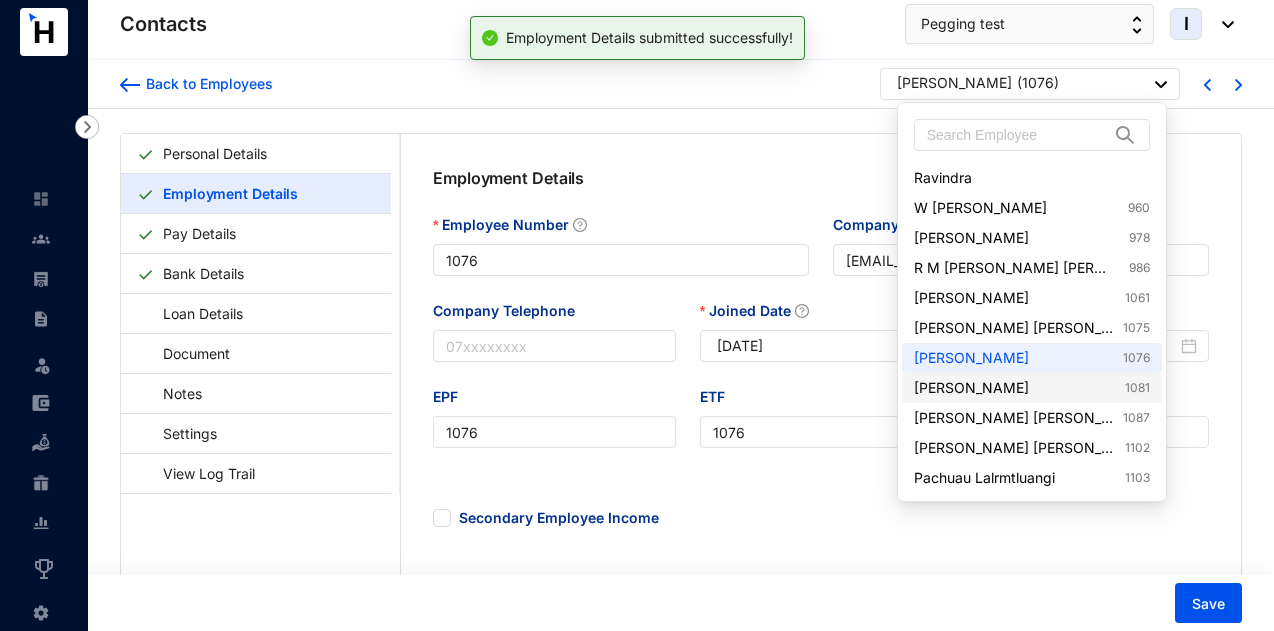 click on "Ganapati yamanappa Harijan 1081" at bounding box center (1032, 388) 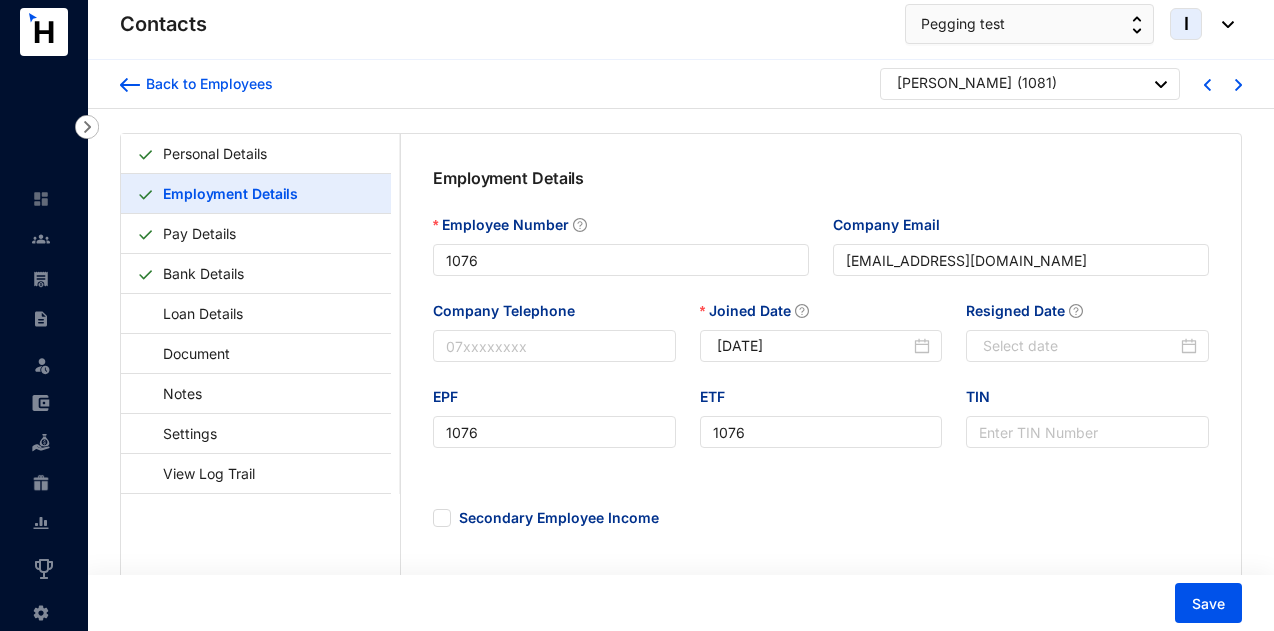 type on "1081" 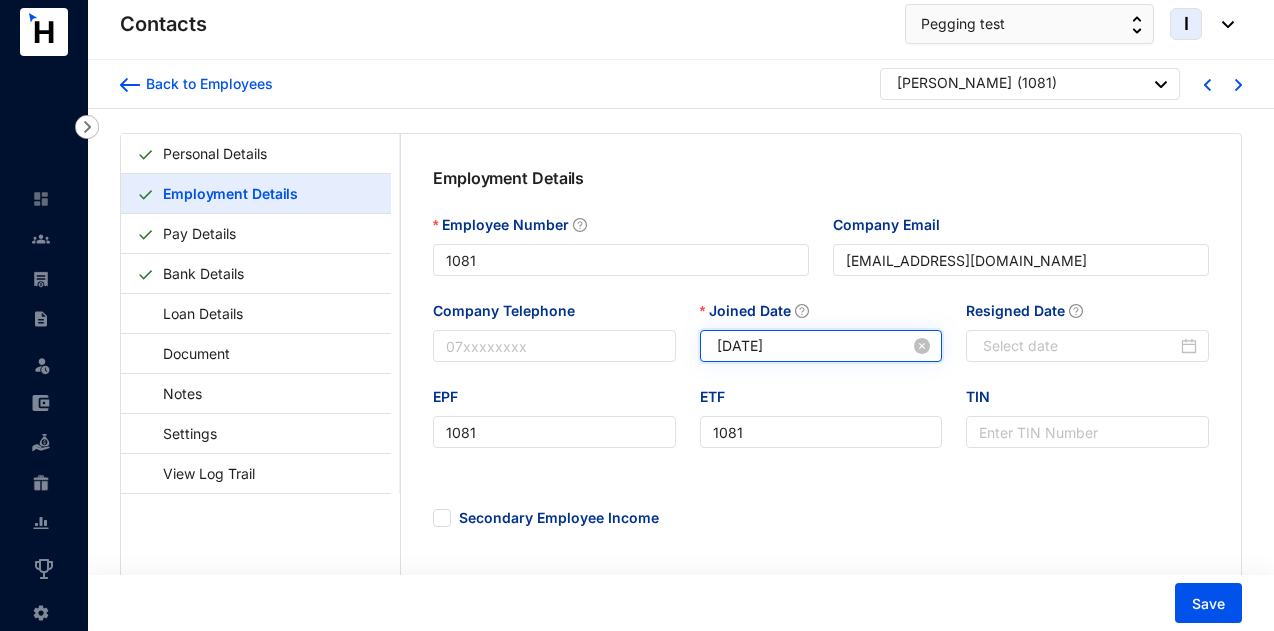 click on "[DATE]" at bounding box center (814, 346) 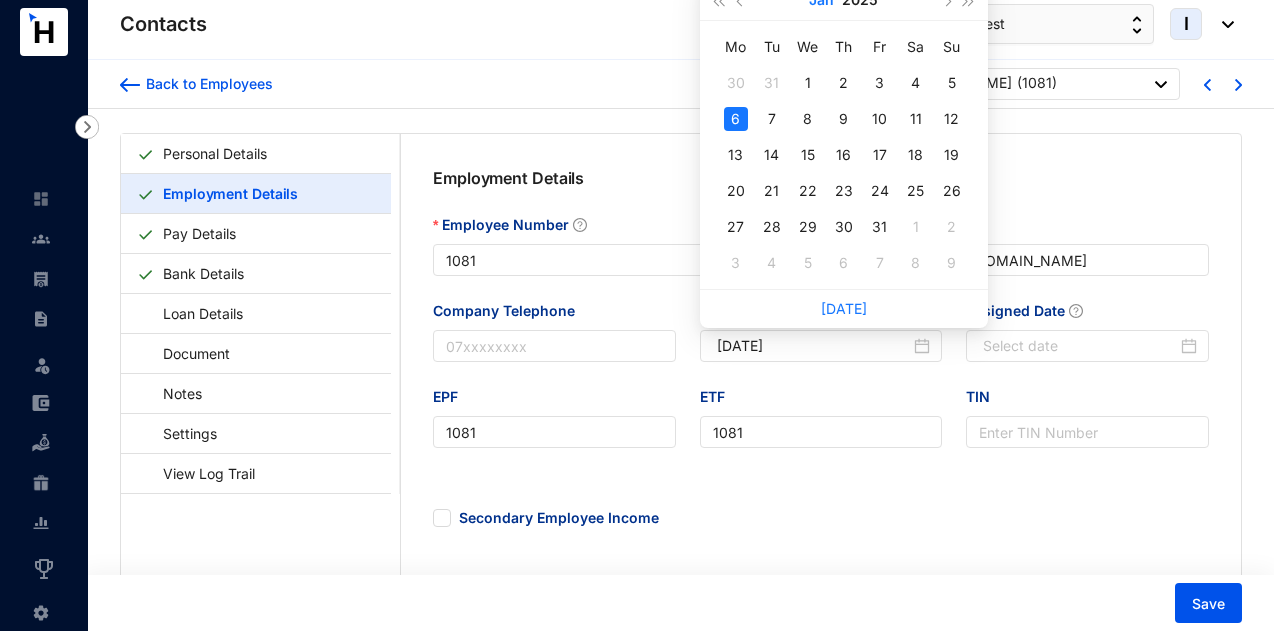 click on "Jan" at bounding box center (821, 0) 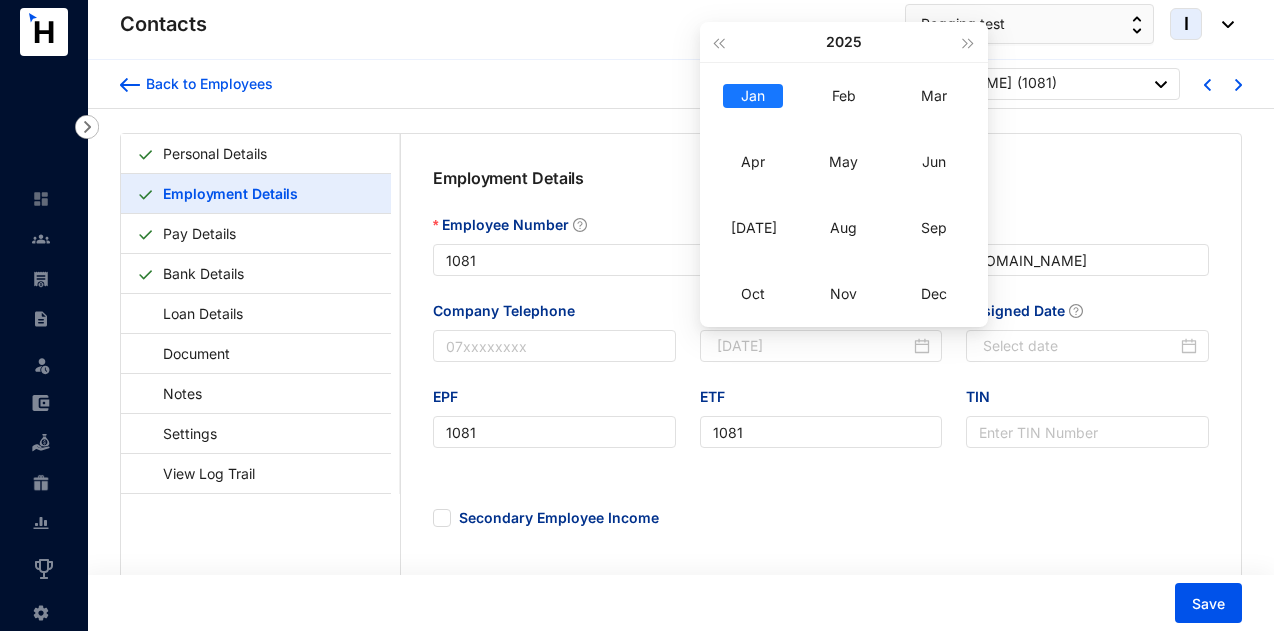 click on "Jan" at bounding box center [753, 96] 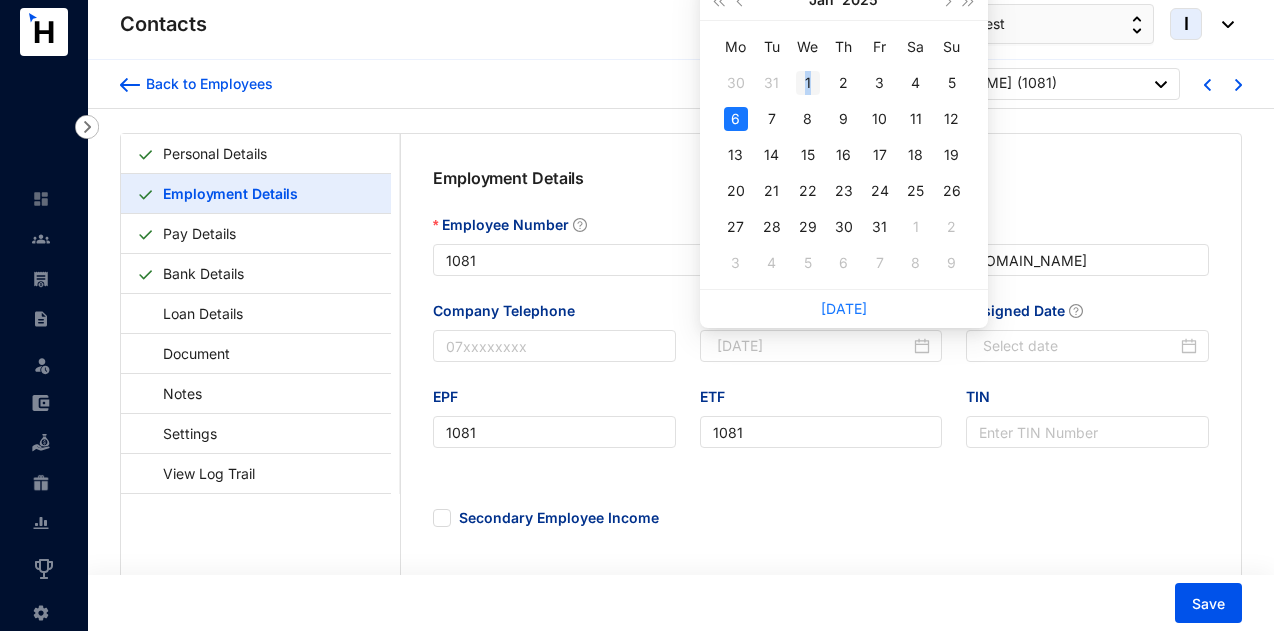 click on "1" at bounding box center (808, 83) 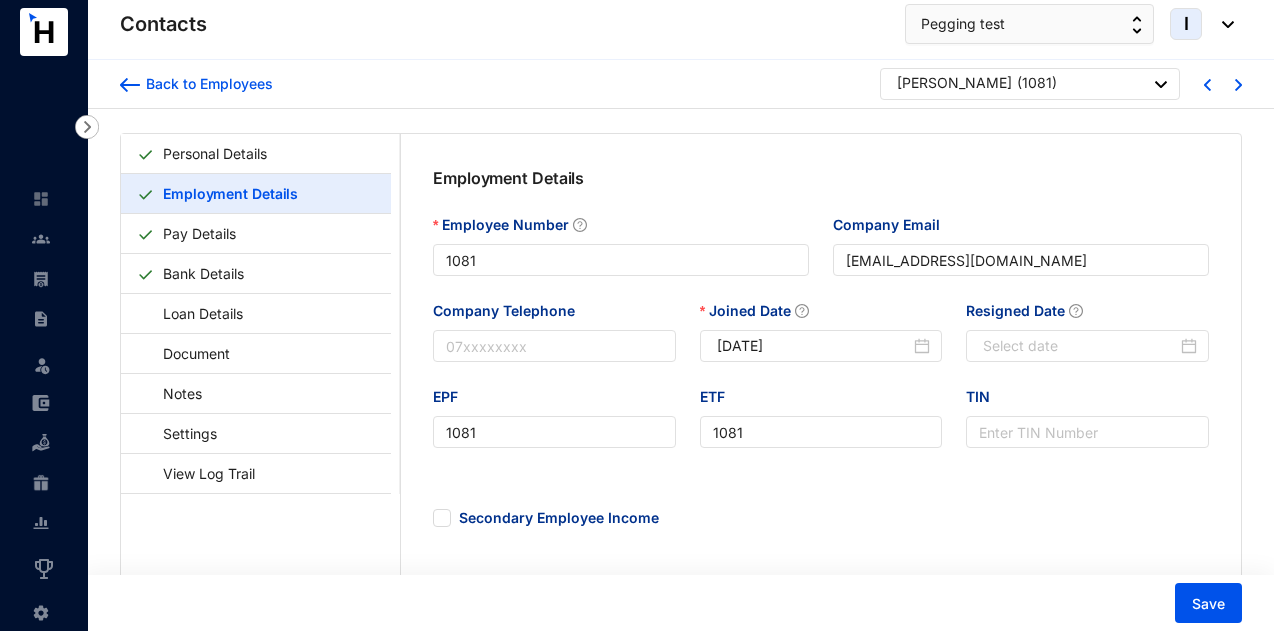 type on "[DATE]" 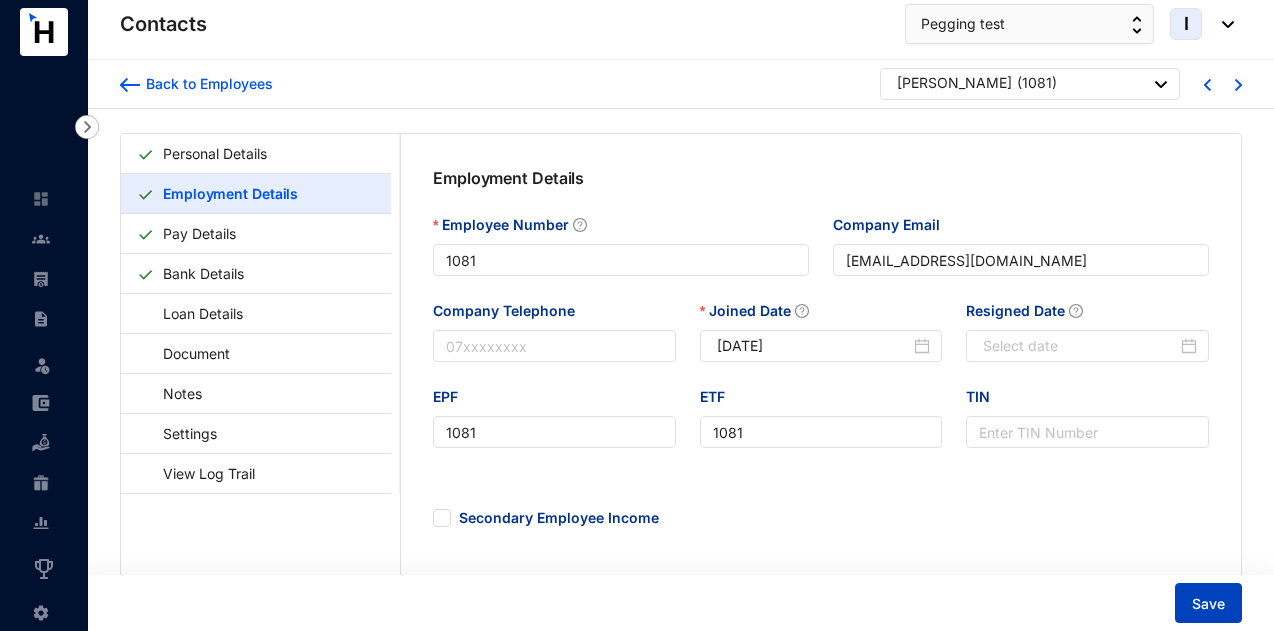 click on "Save" at bounding box center [1208, 603] 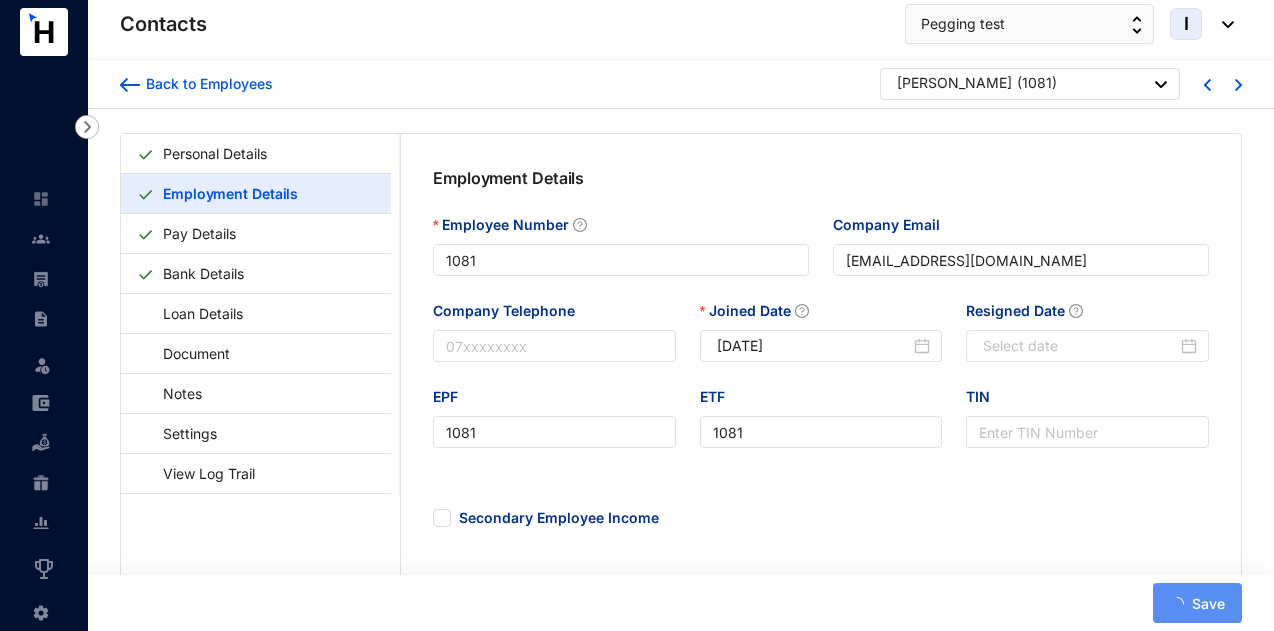 click on "( 1081 )" at bounding box center [1037, 85] 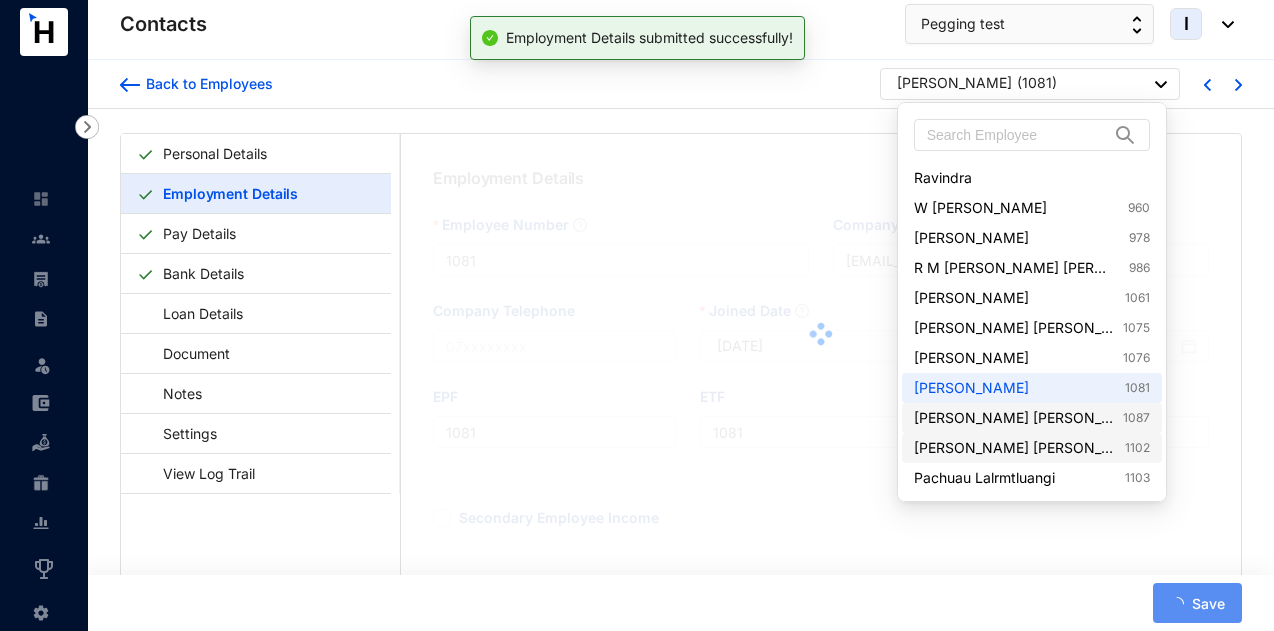 click on "Harjit singh dayal singh Hanspal 1087" at bounding box center [1032, 418] 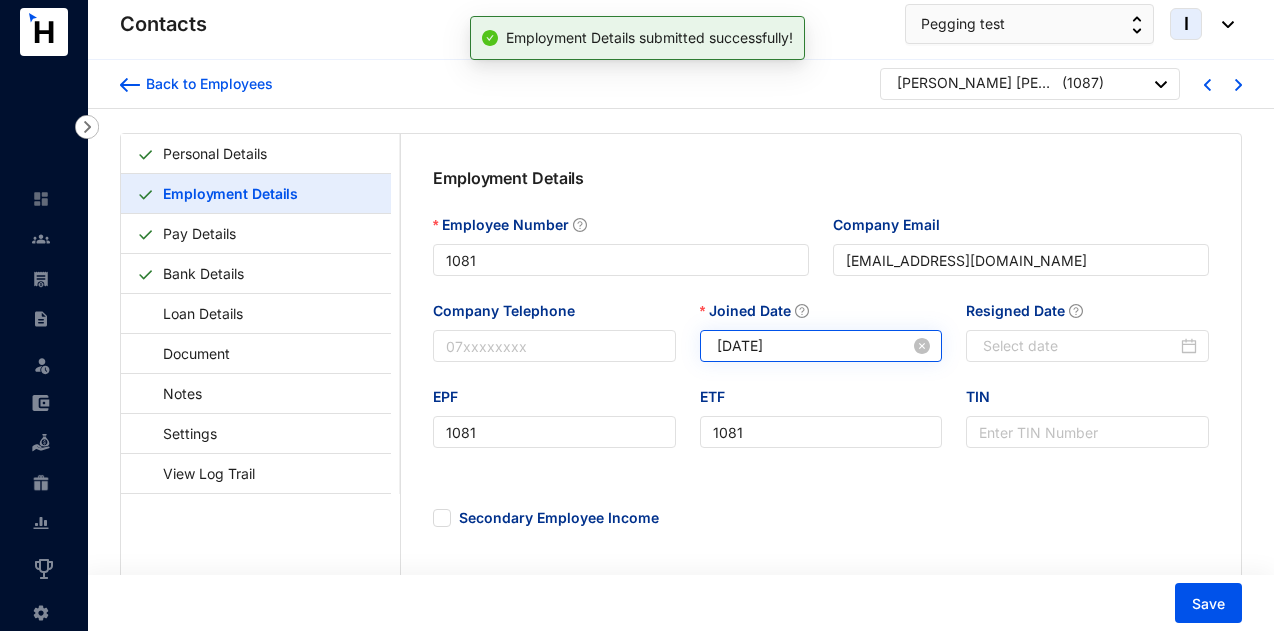 type on "1087" 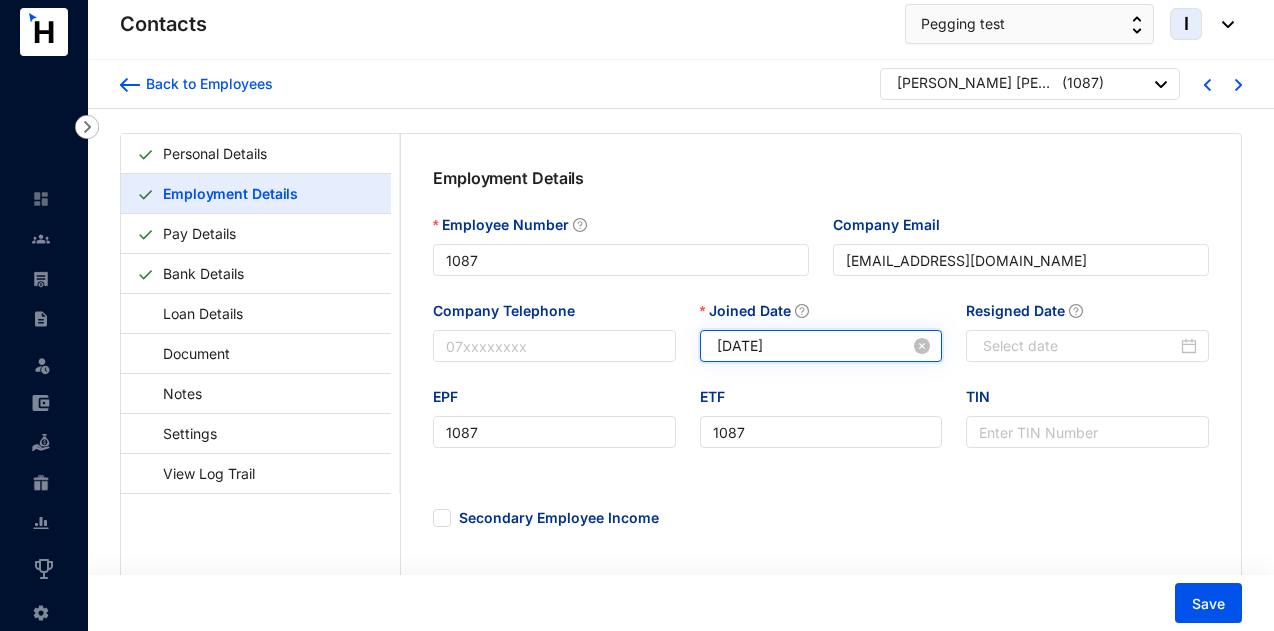 click on "[DATE]" at bounding box center (814, 346) 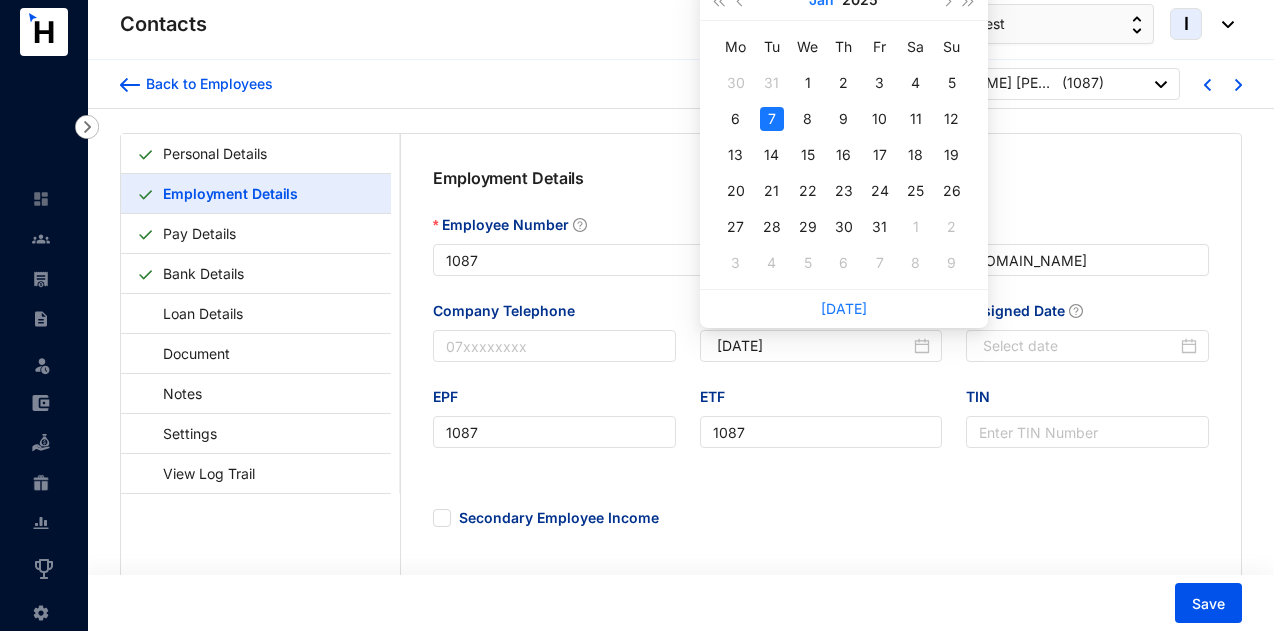 click on "Jan" at bounding box center (821, 0) 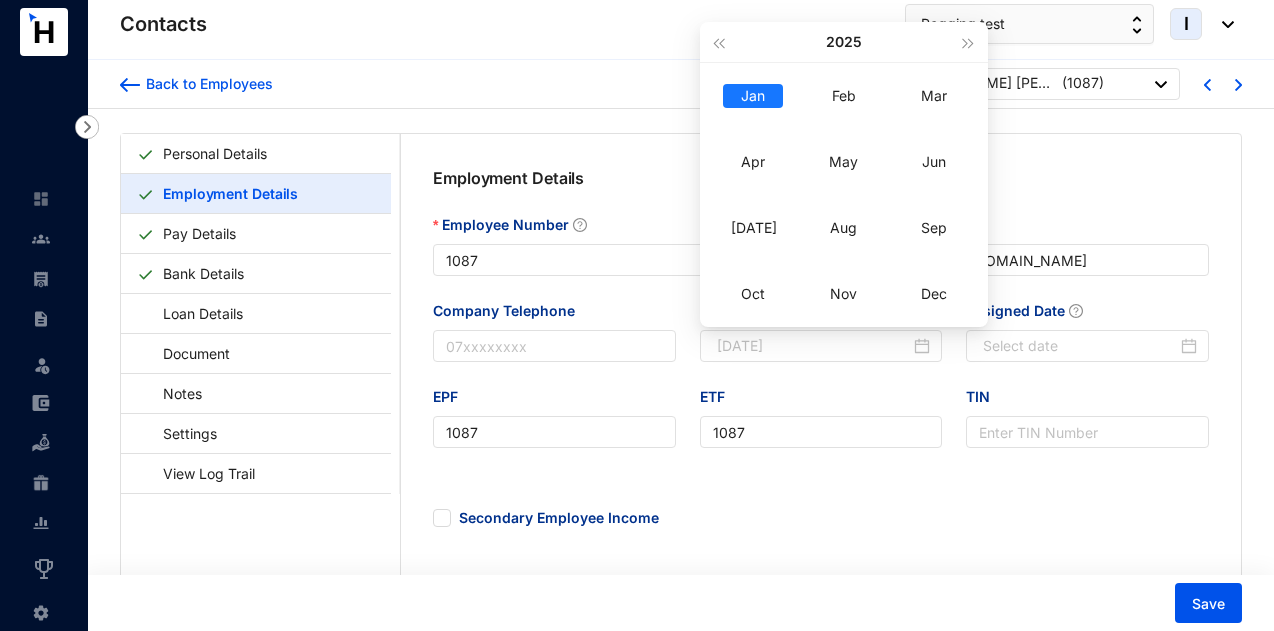 click on "Jan" at bounding box center (753, 96) 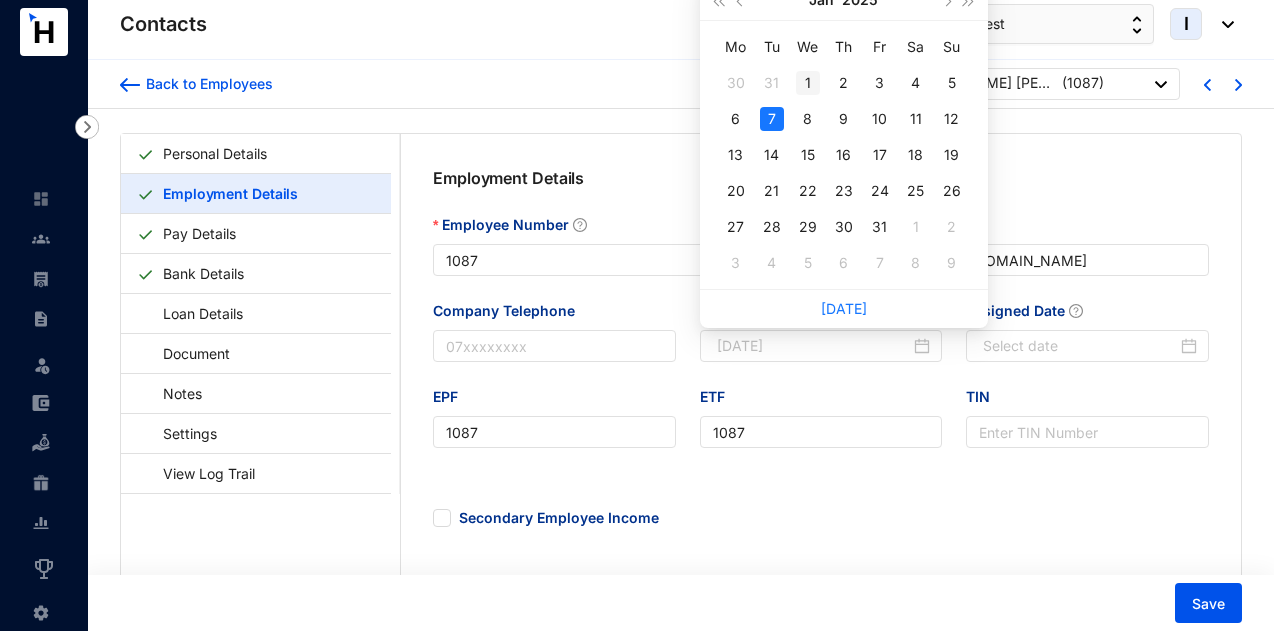 type on "[DATE]" 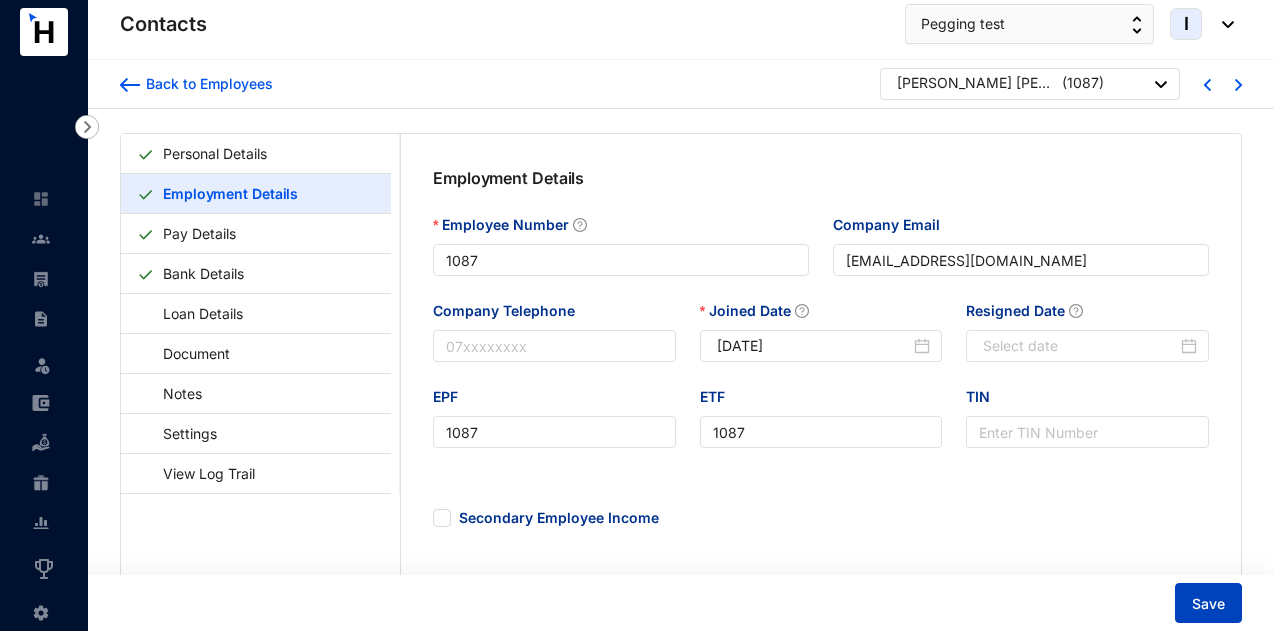 click on "Save" at bounding box center [1208, 604] 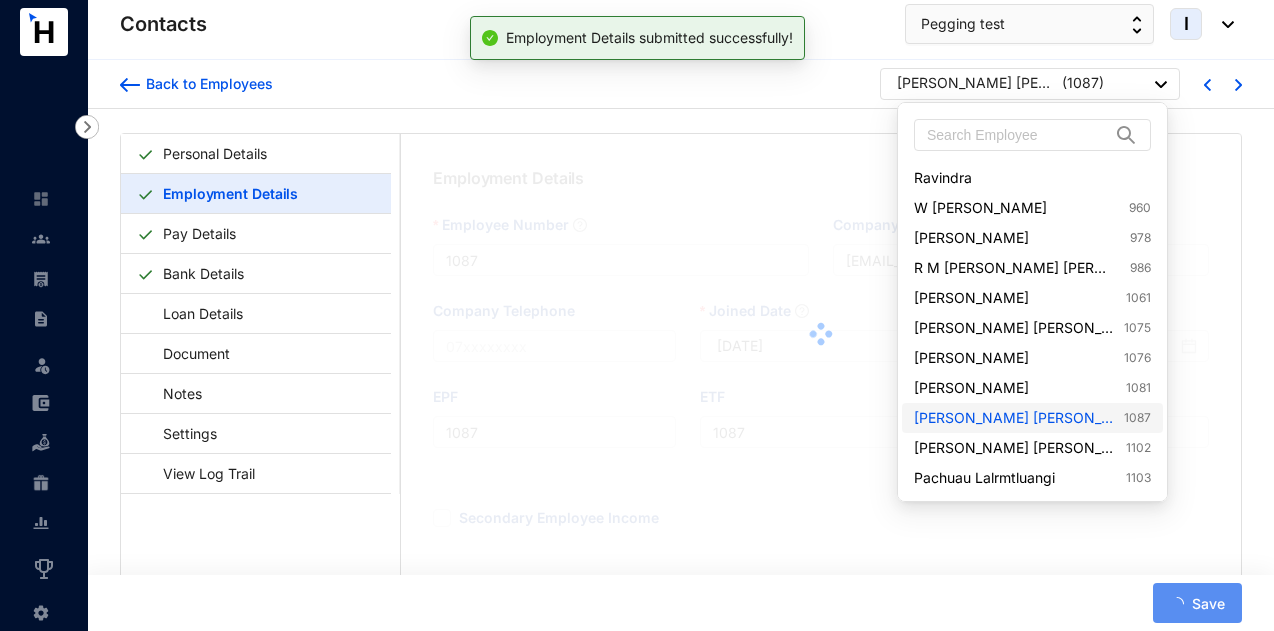 drag, startPoint x: 1034, startPoint y: 88, endPoint x: 1035, endPoint y: 405, distance: 317.0016 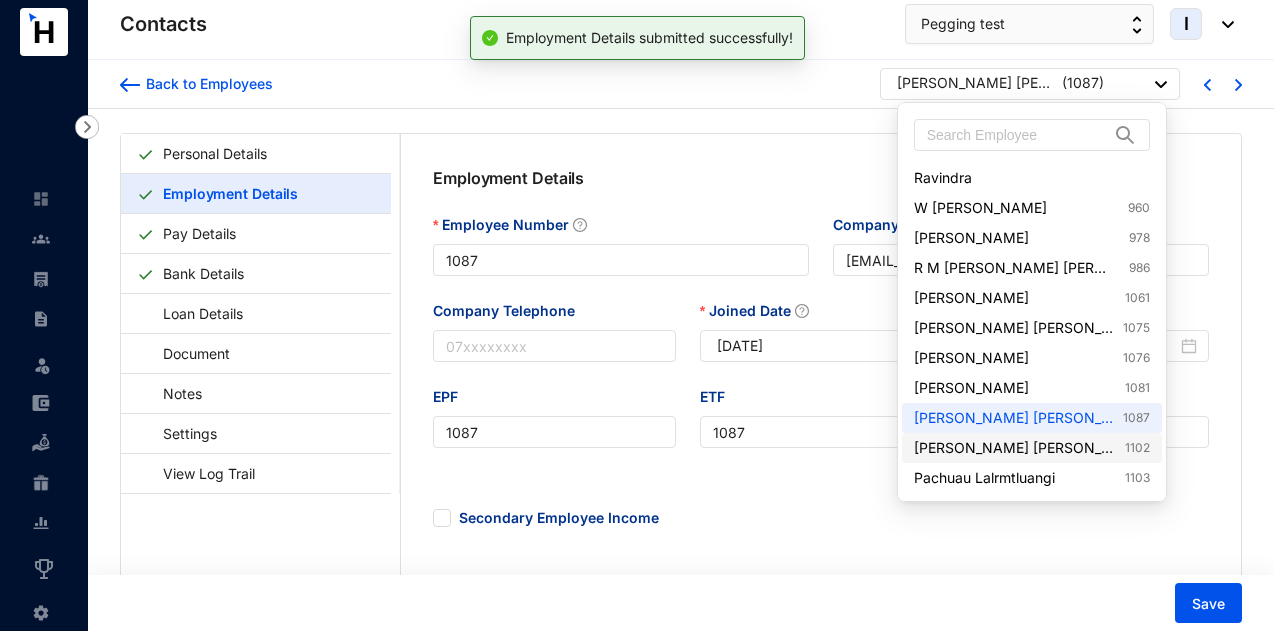 click on "Kandari Kheem Singh 1102" at bounding box center (1032, 448) 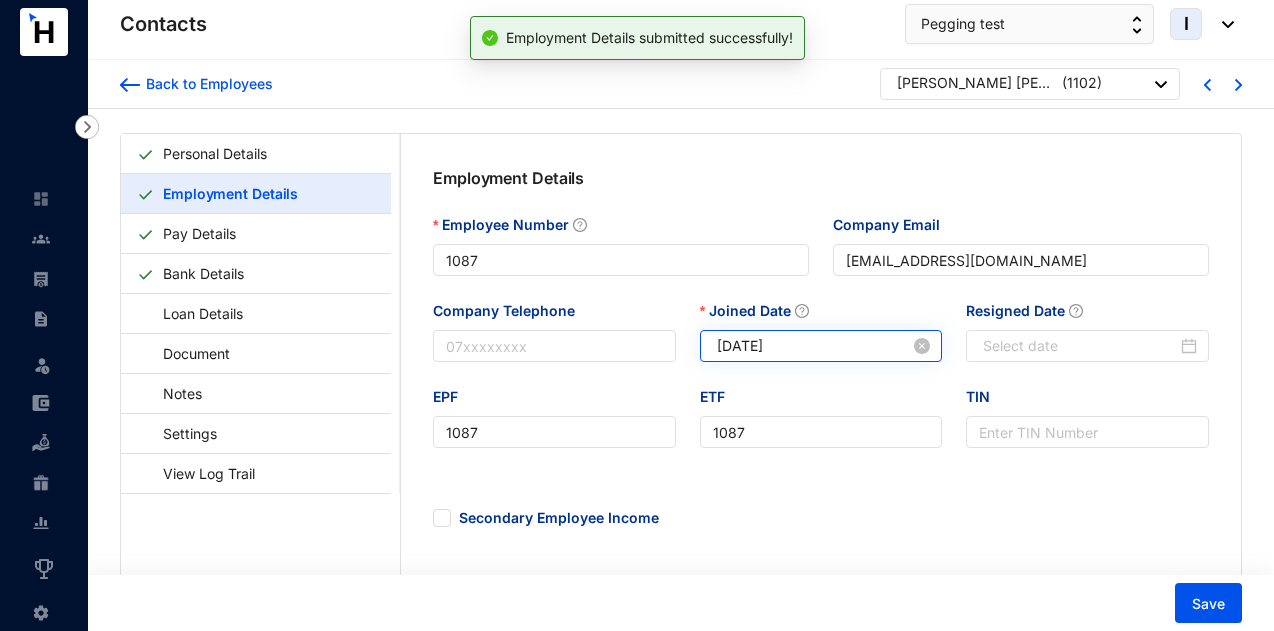 type on "1102" 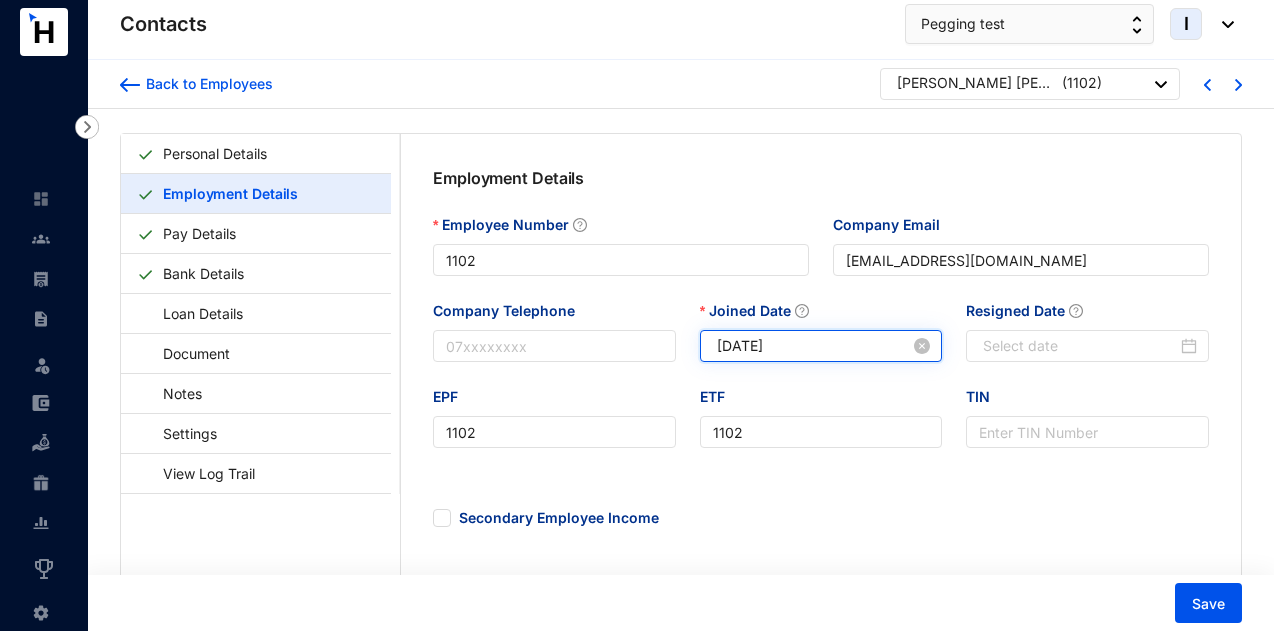 click on "[DATE]" at bounding box center [814, 346] 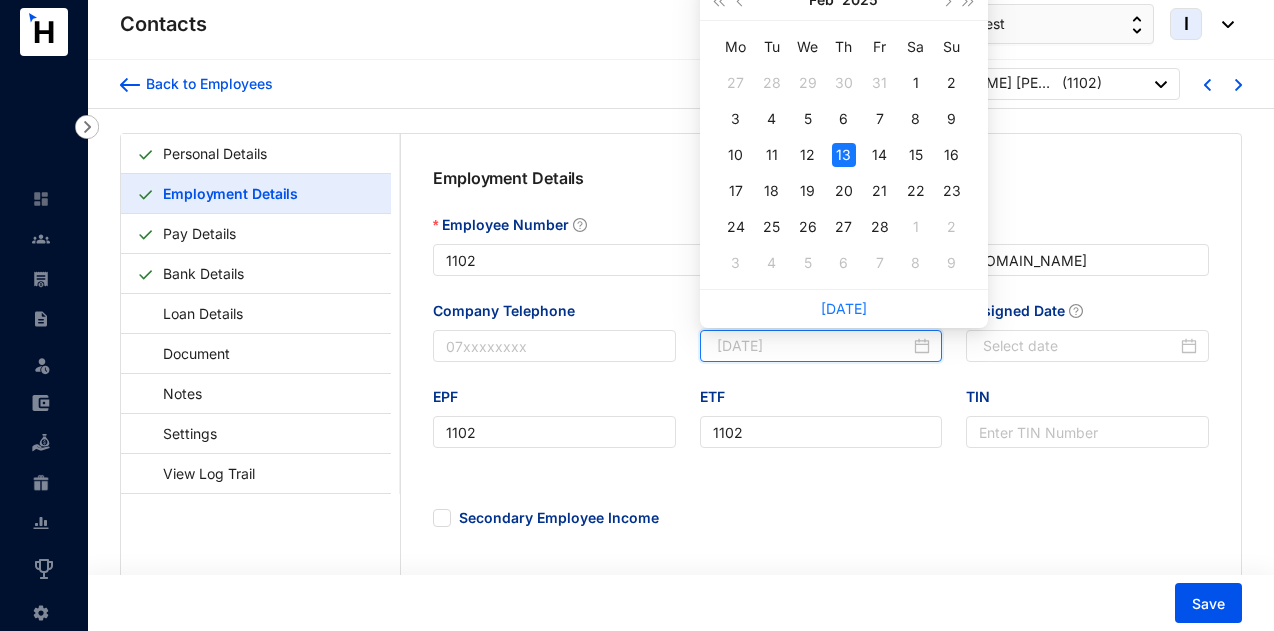type on "[DATE]" 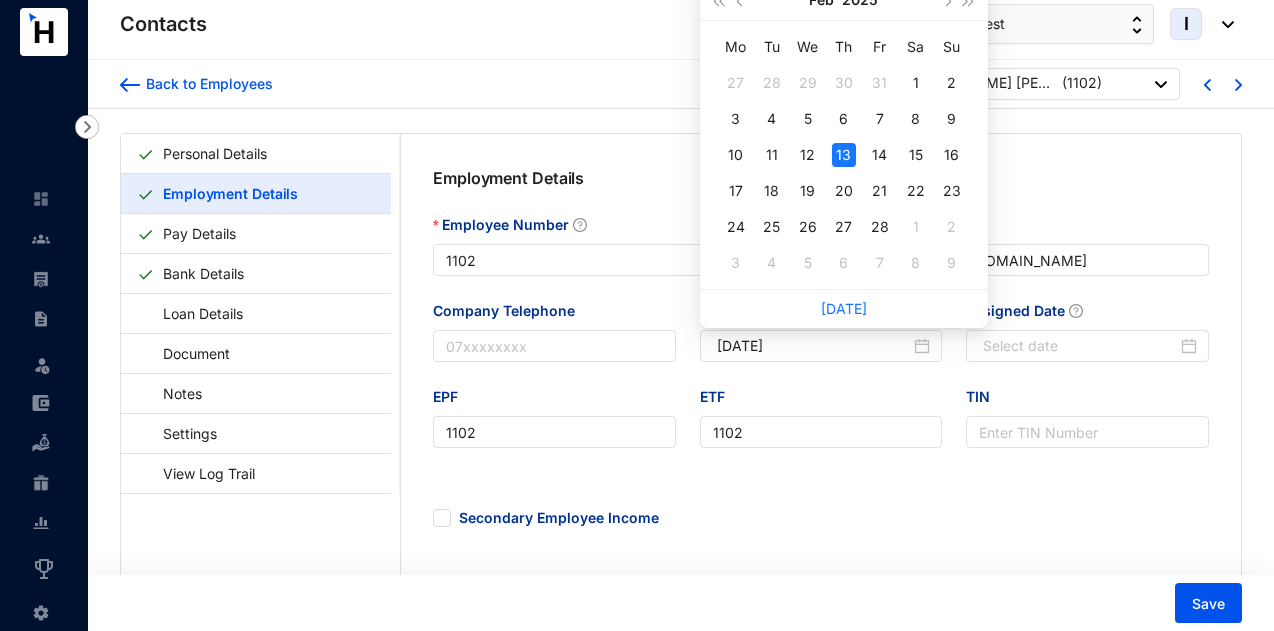 click on "Company Email" at bounding box center [1021, 229] 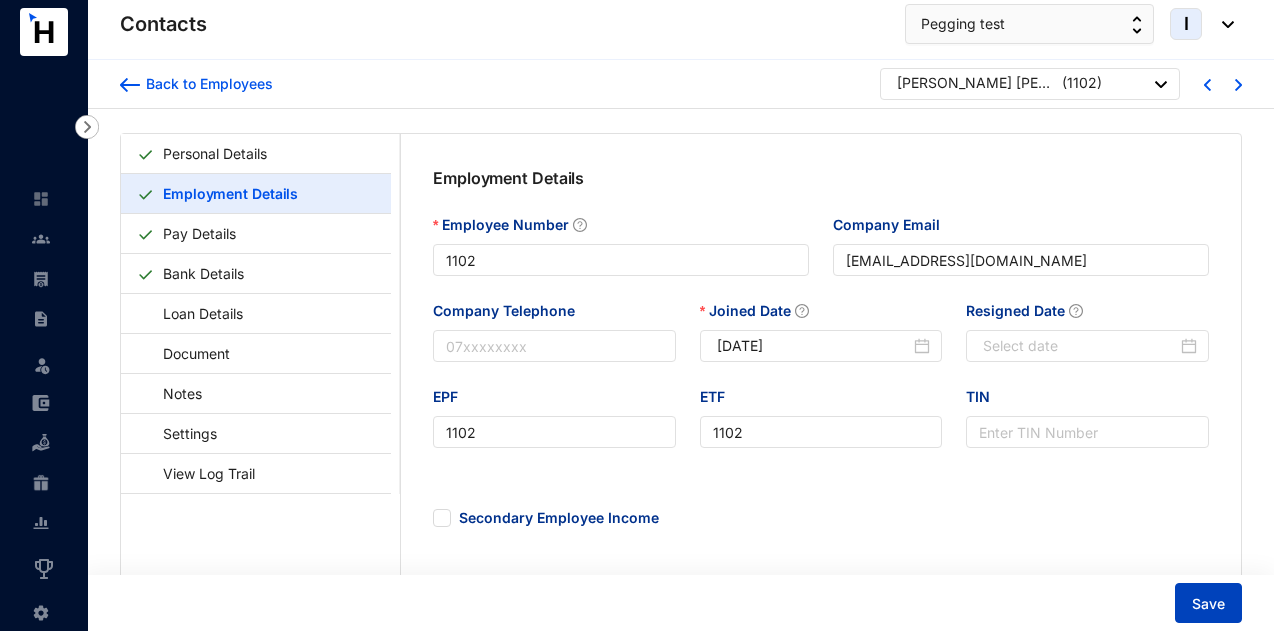 click on "Save" at bounding box center [1208, 604] 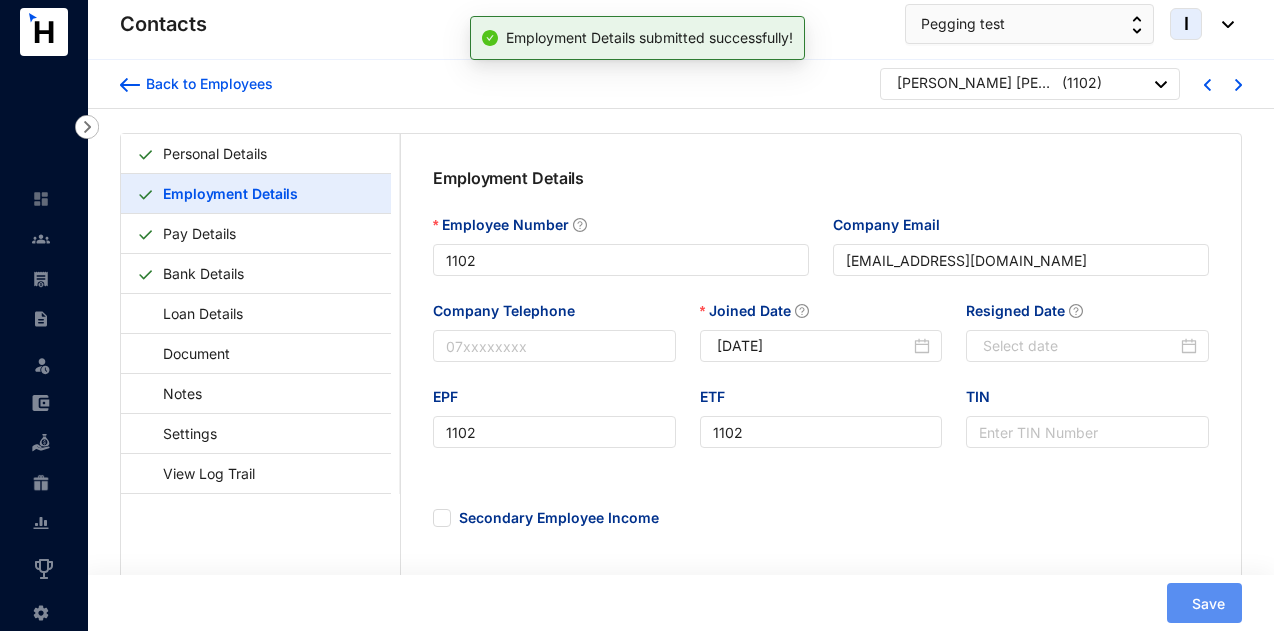 click on "( 1102 )" at bounding box center (1082, 85) 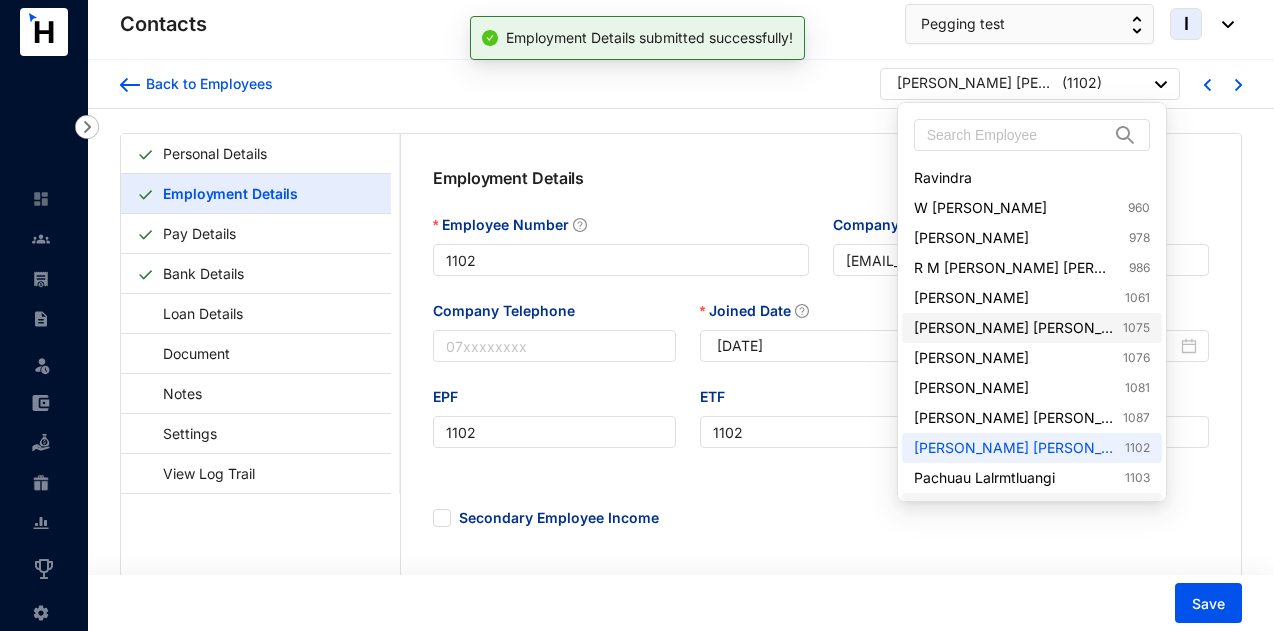scroll, scrollTop: 200, scrollLeft: 0, axis: vertical 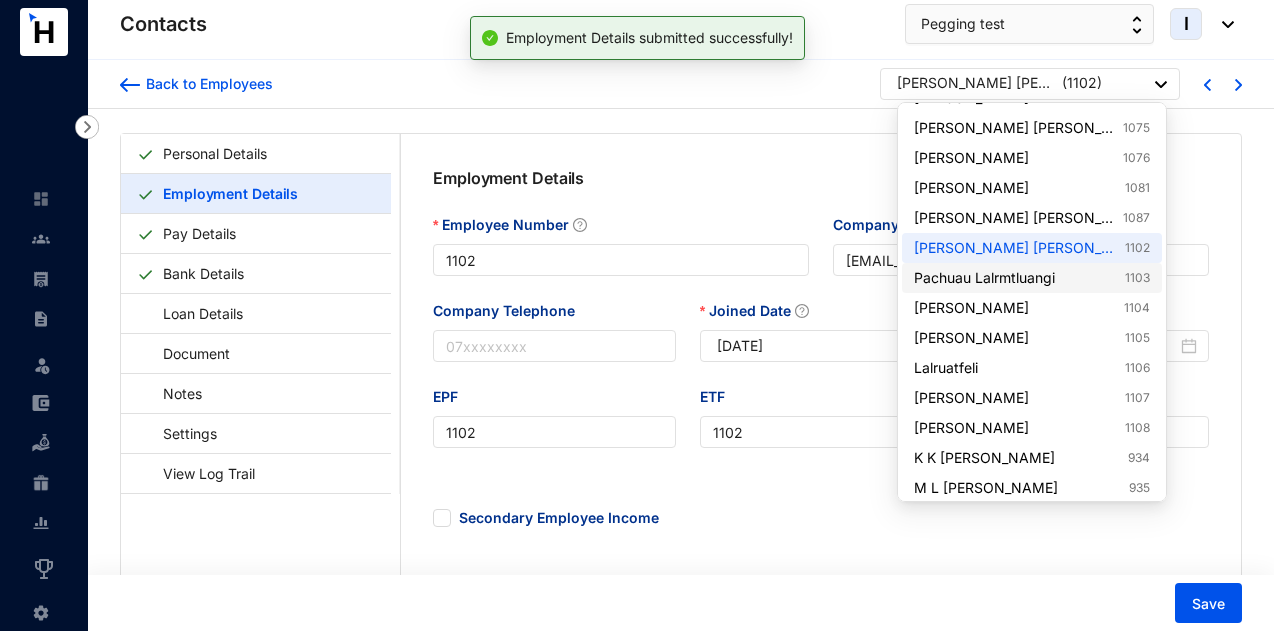 click on "Pachuau Lalrmtluangi 1103" at bounding box center [1032, 278] 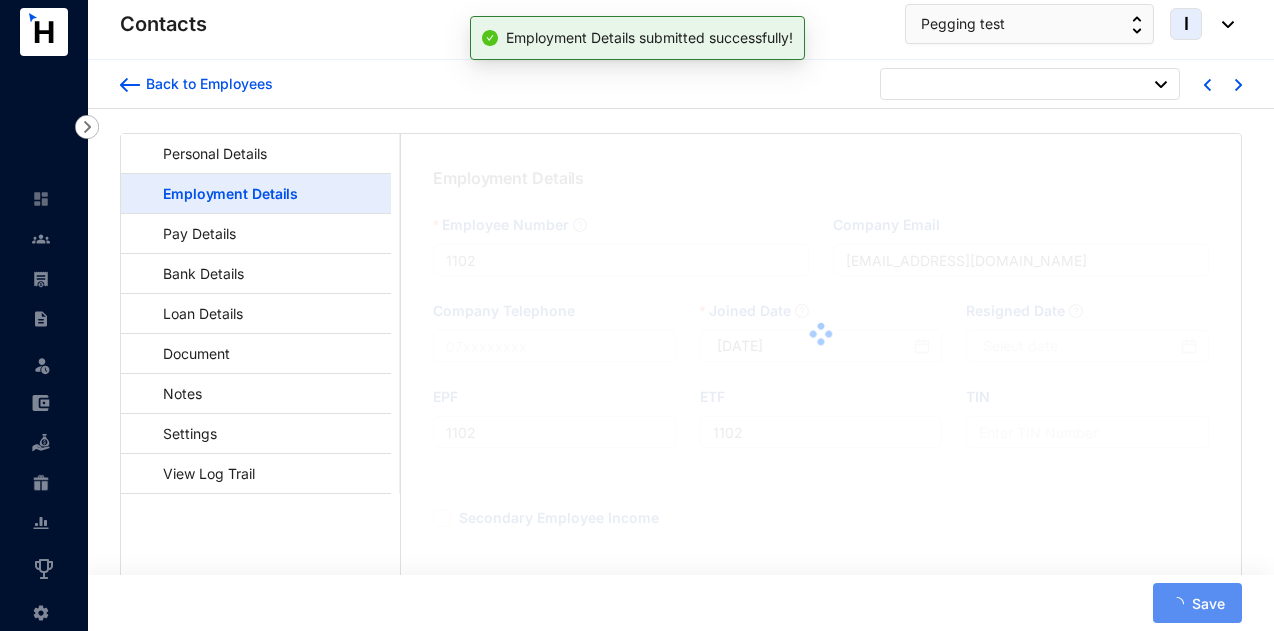 click at bounding box center [821, 334] 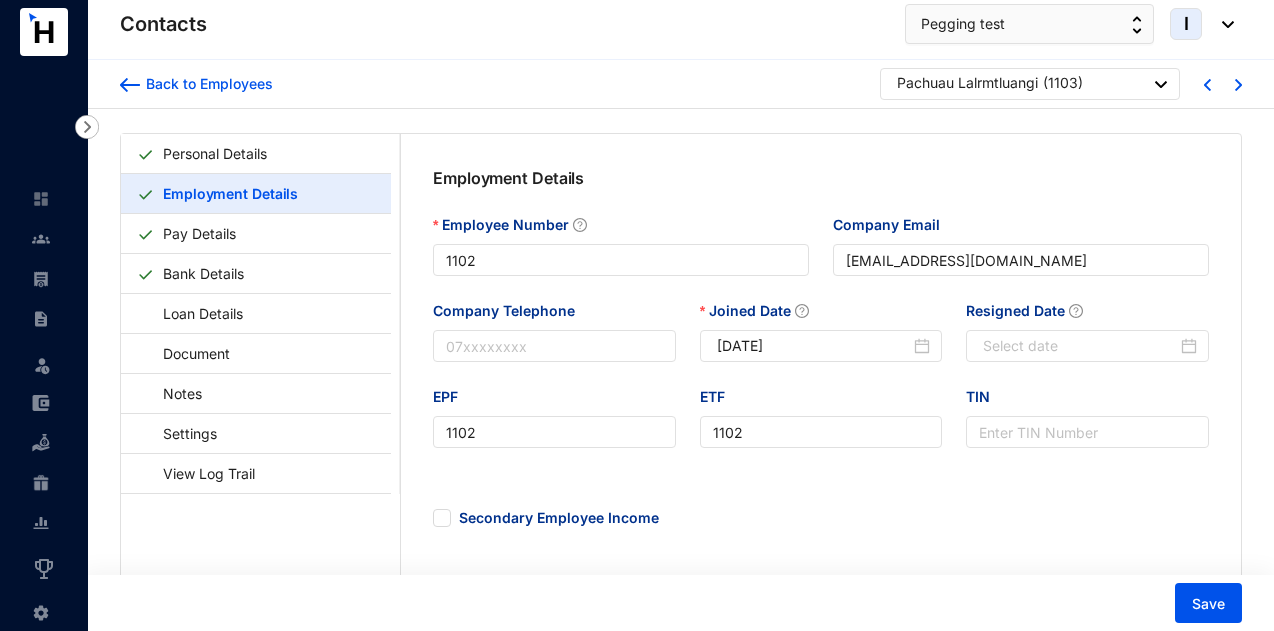 type on "1103" 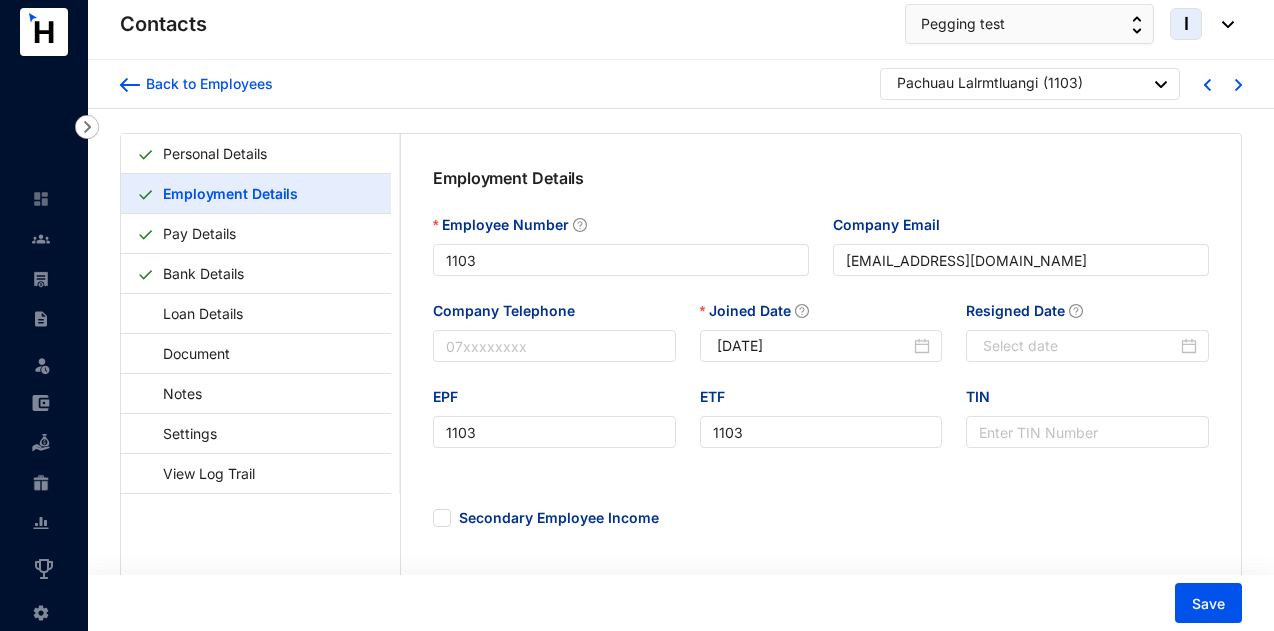 type on "[DATE]" 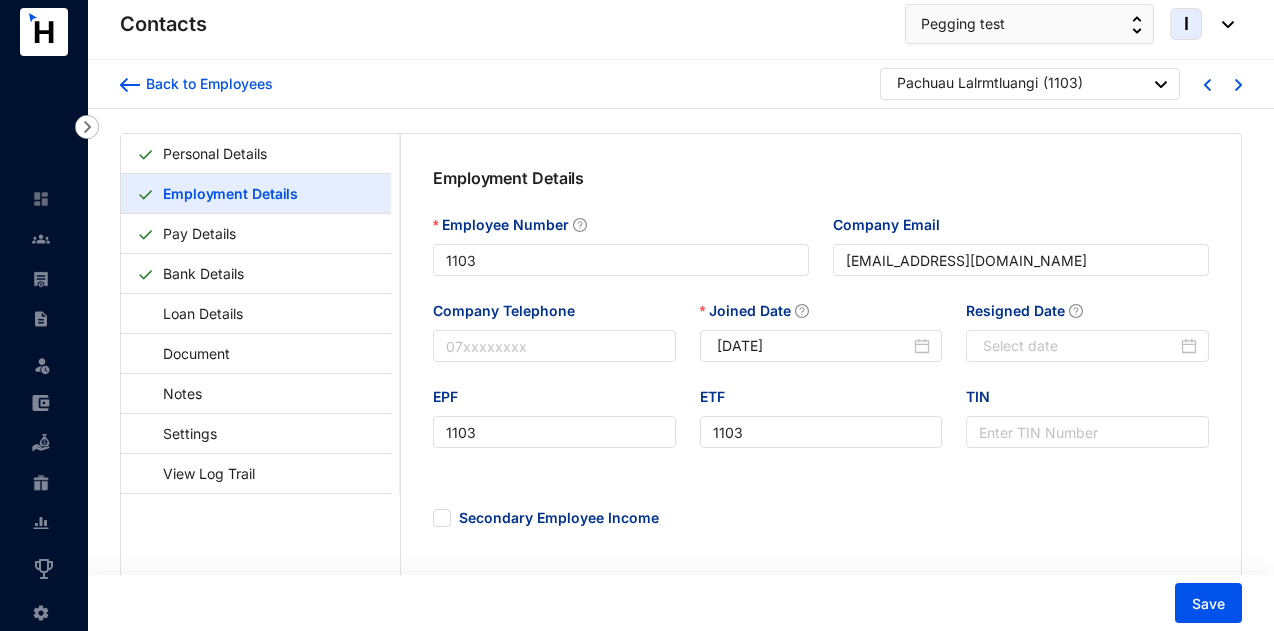 click on "Pachuau Lalrmtluangi   ( 1103 )" at bounding box center [1030, 84] 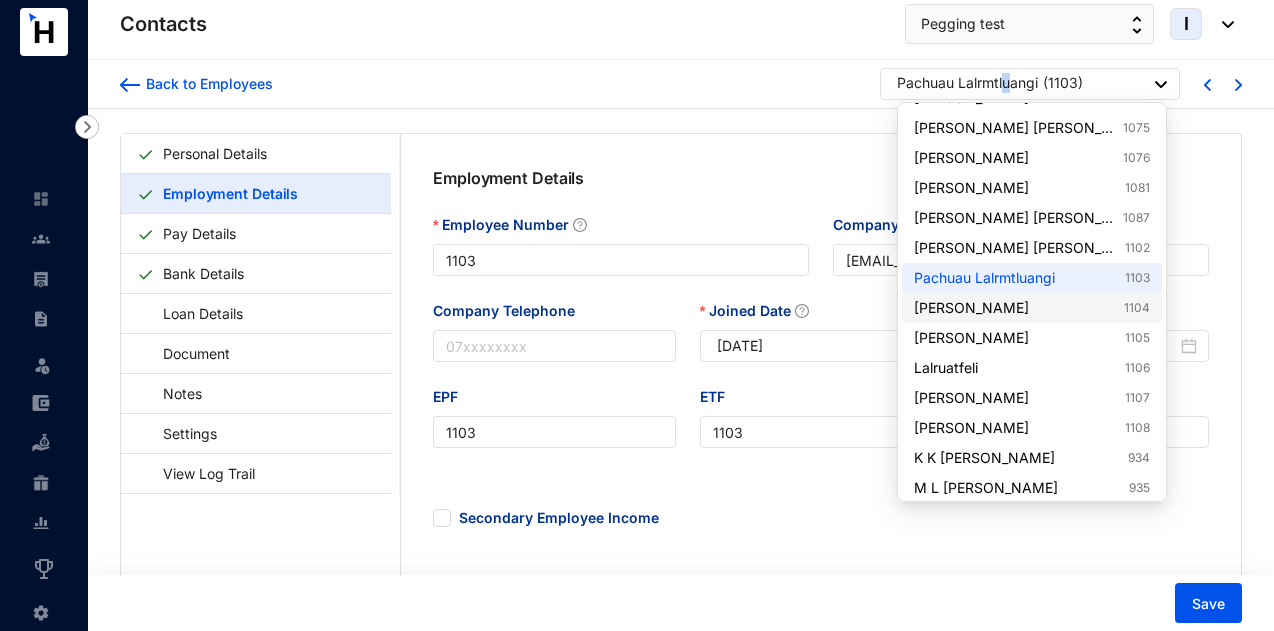 click on "Shubham Kumar 1104" at bounding box center [1032, 308] 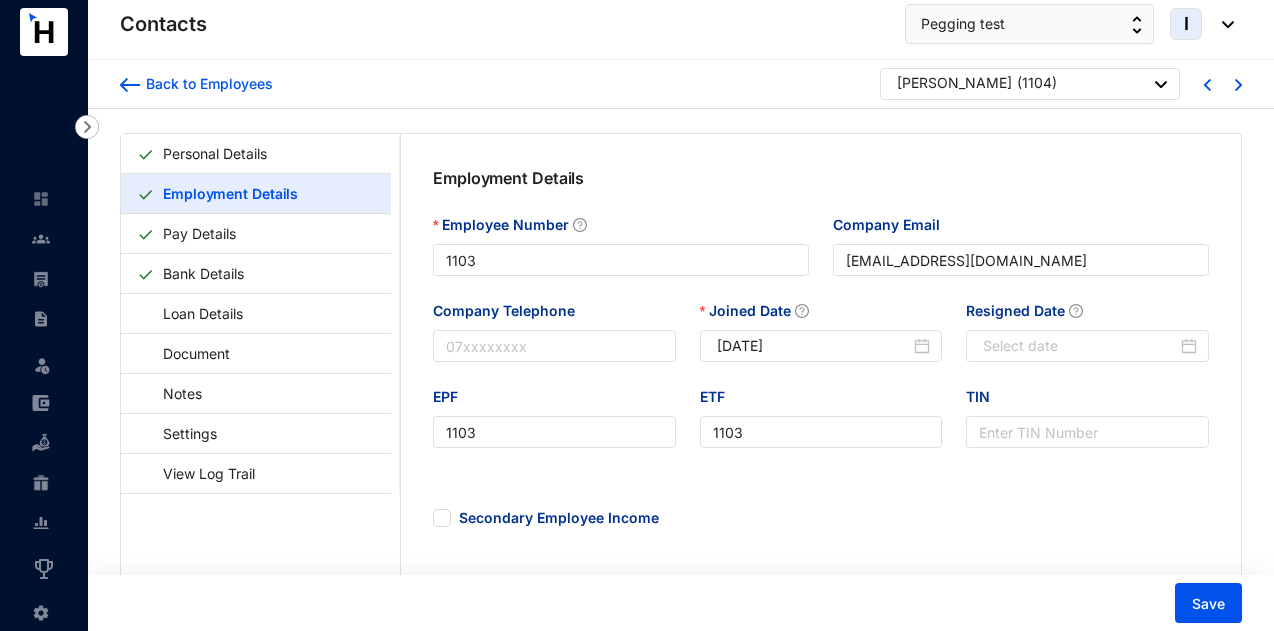 type on "1104" 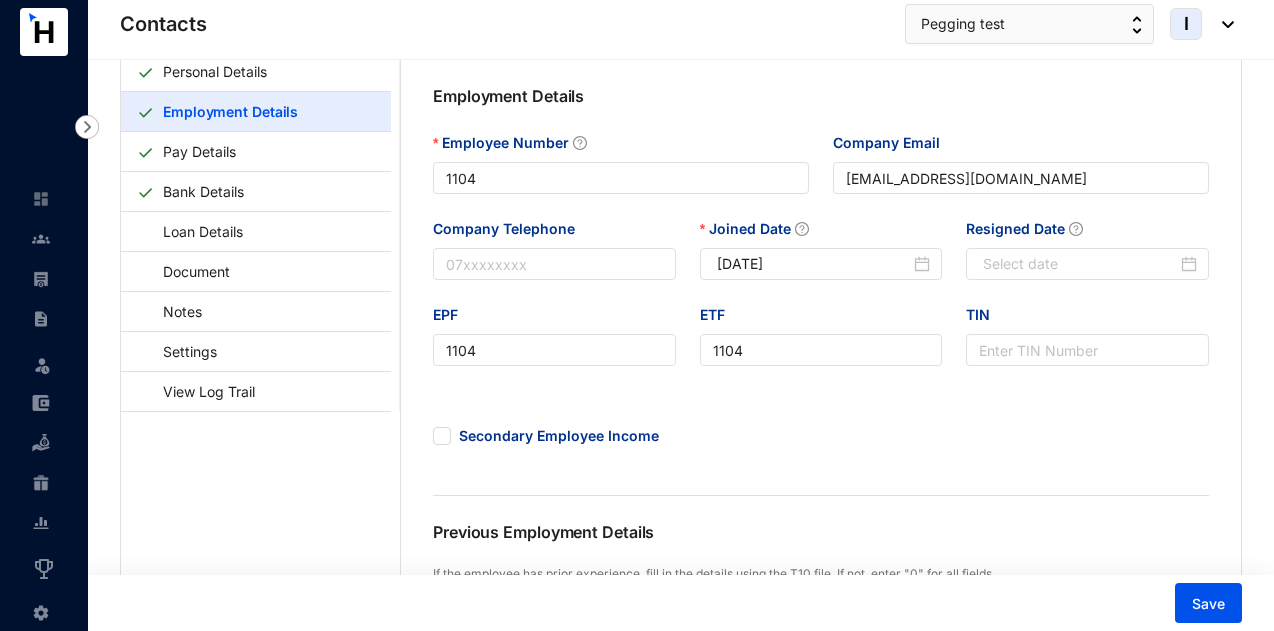 scroll, scrollTop: 0, scrollLeft: 0, axis: both 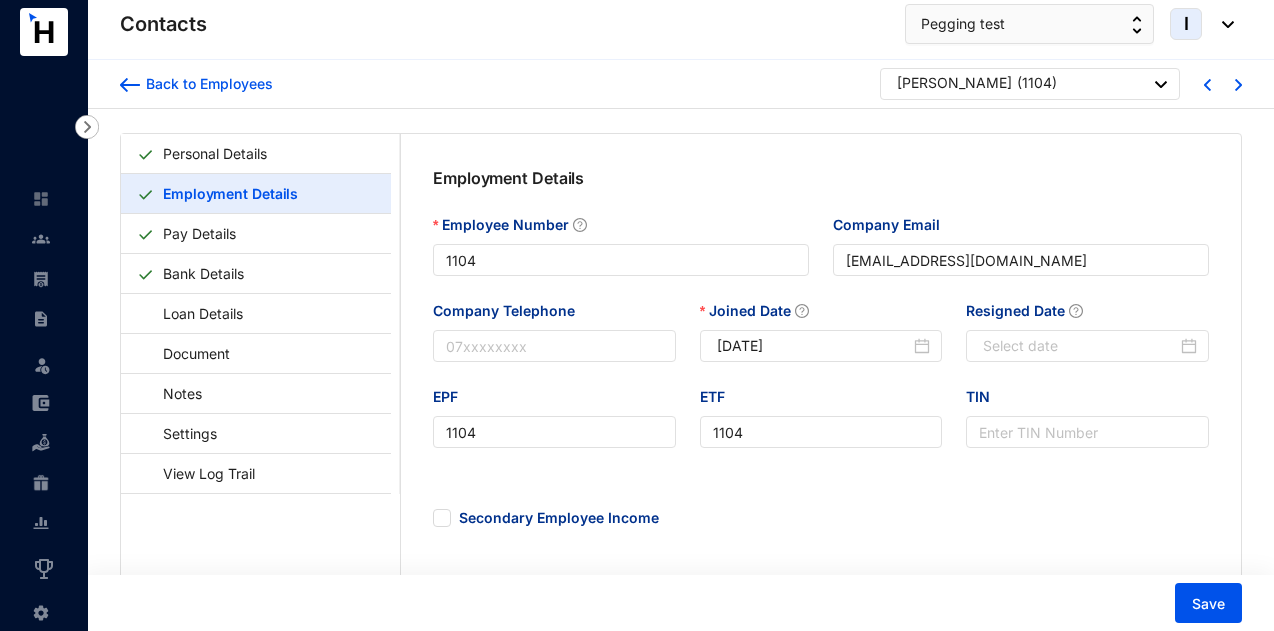 click on "( 1104 )" at bounding box center (1037, 85) 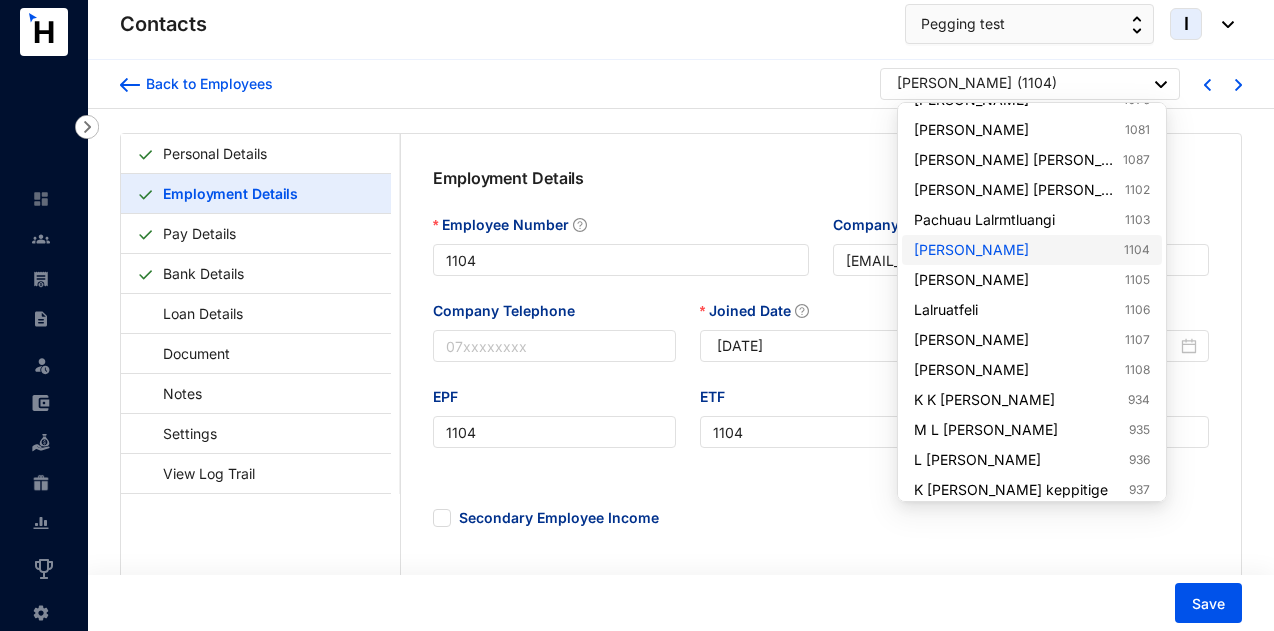 scroll, scrollTop: 300, scrollLeft: 0, axis: vertical 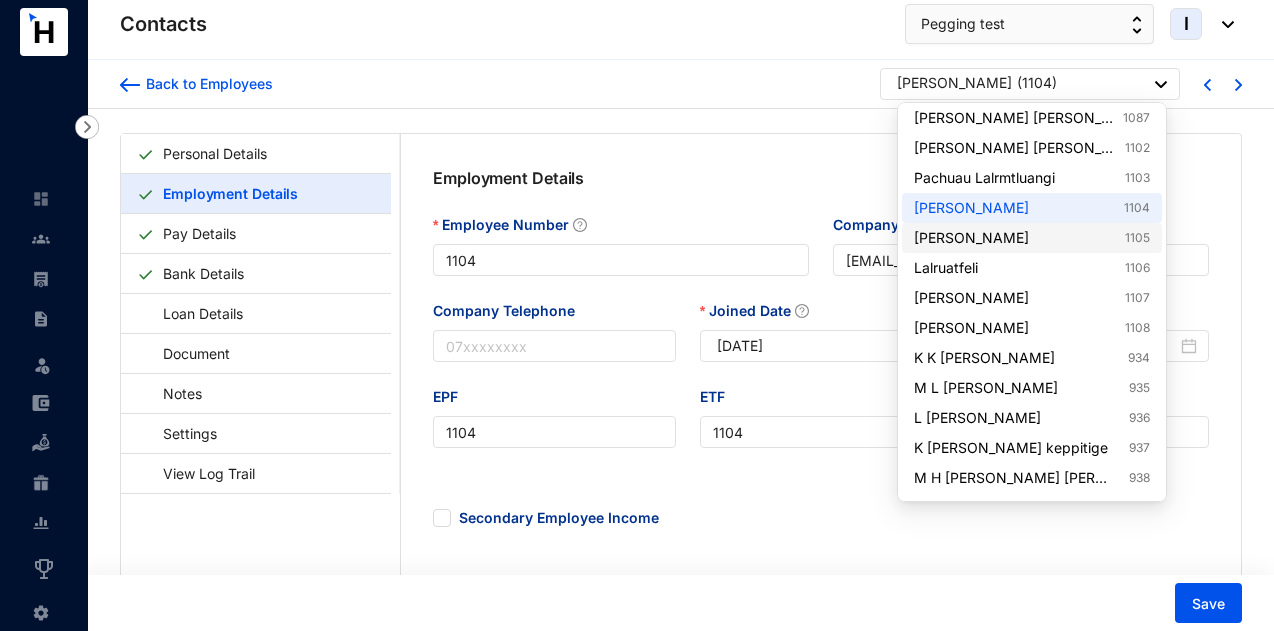 click on "Eli Lalhmangaihzuali 1105" at bounding box center (1032, 238) 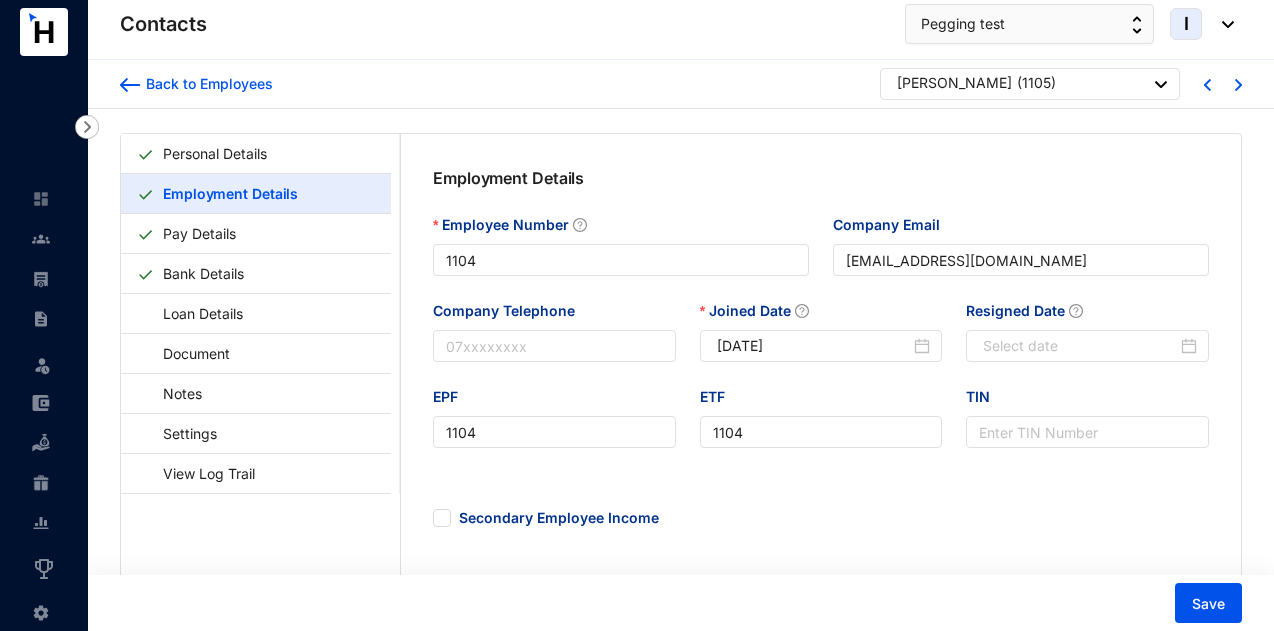 type on "1105" 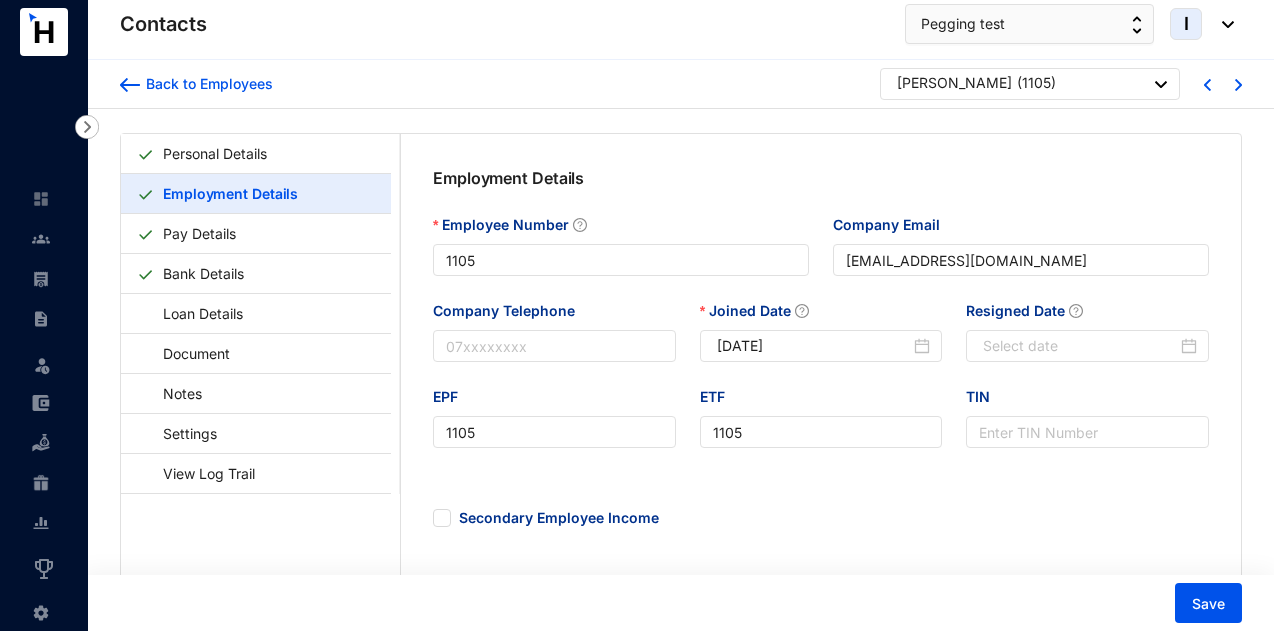 type on "[DATE]" 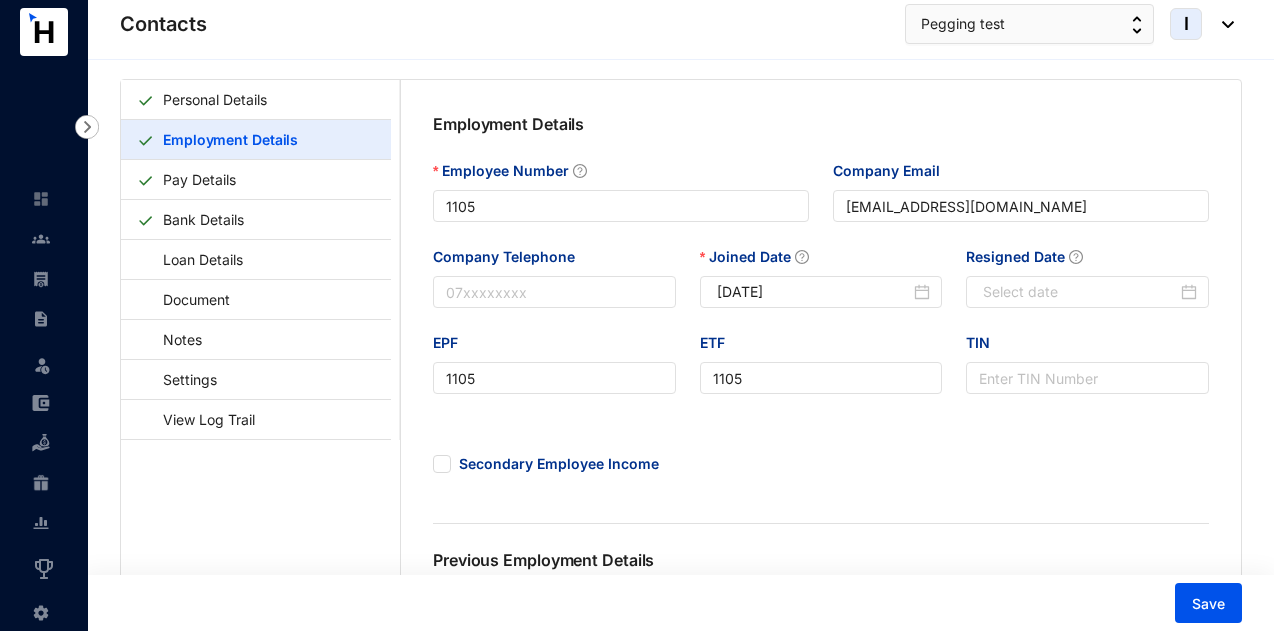 scroll, scrollTop: 0, scrollLeft: 0, axis: both 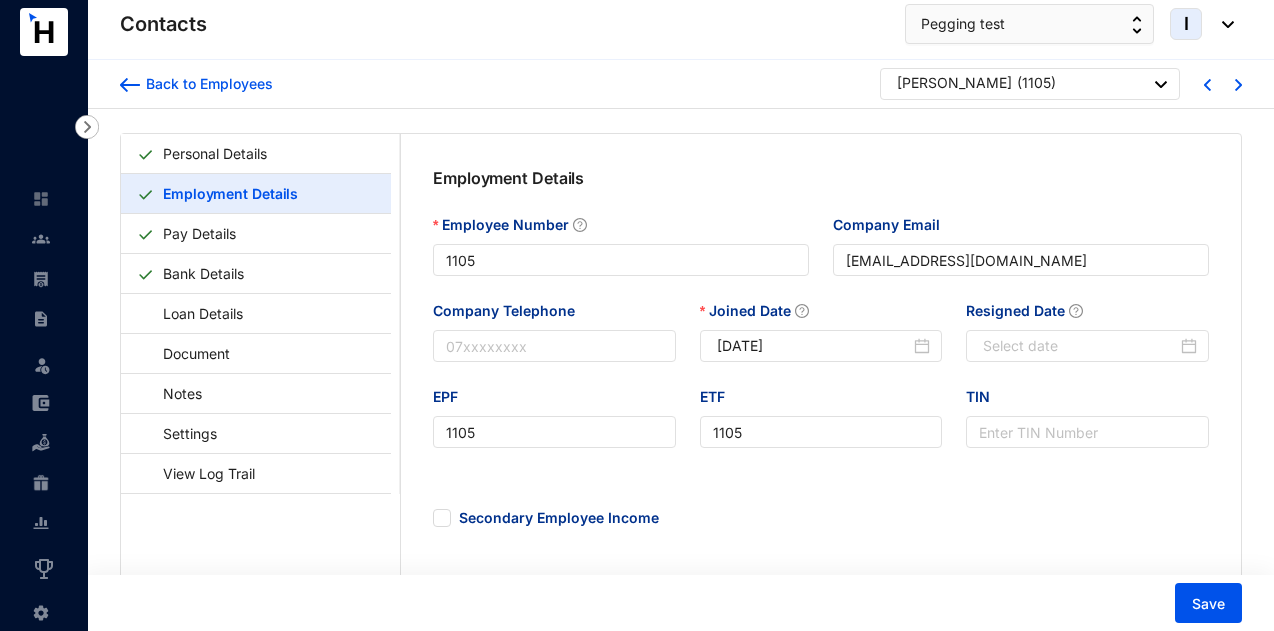 click on "[PERSON_NAME]" at bounding box center [954, 83] 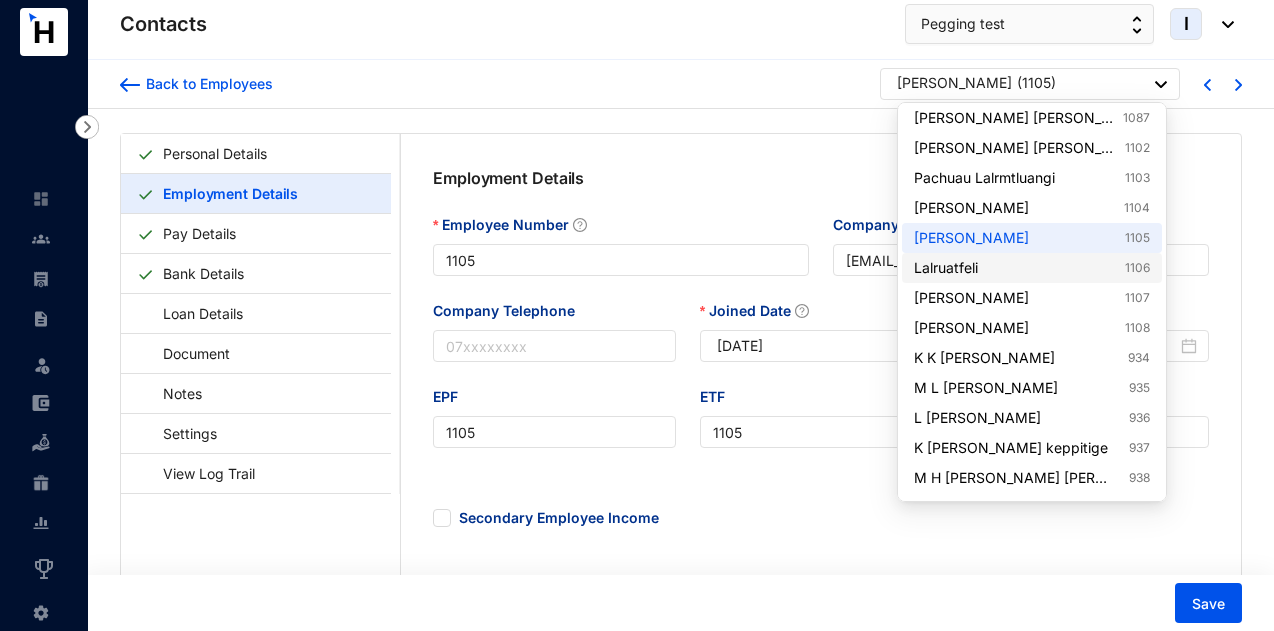 click on "Lalruatfeli 1106" at bounding box center (1032, 268) 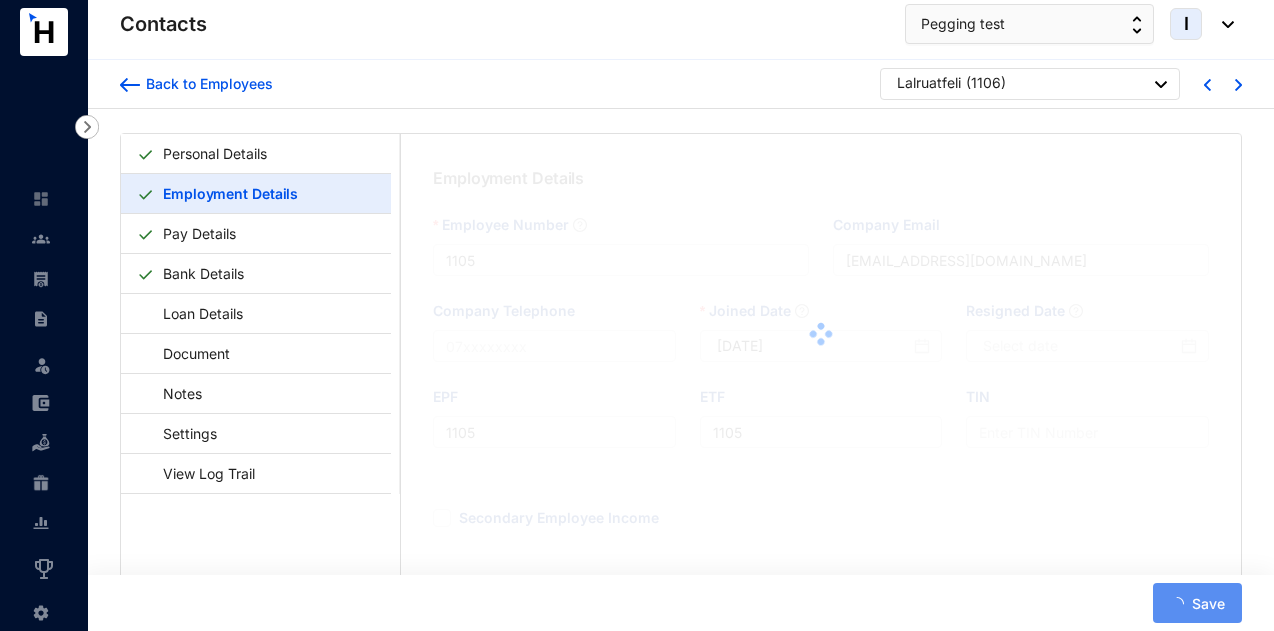 type on "1106" 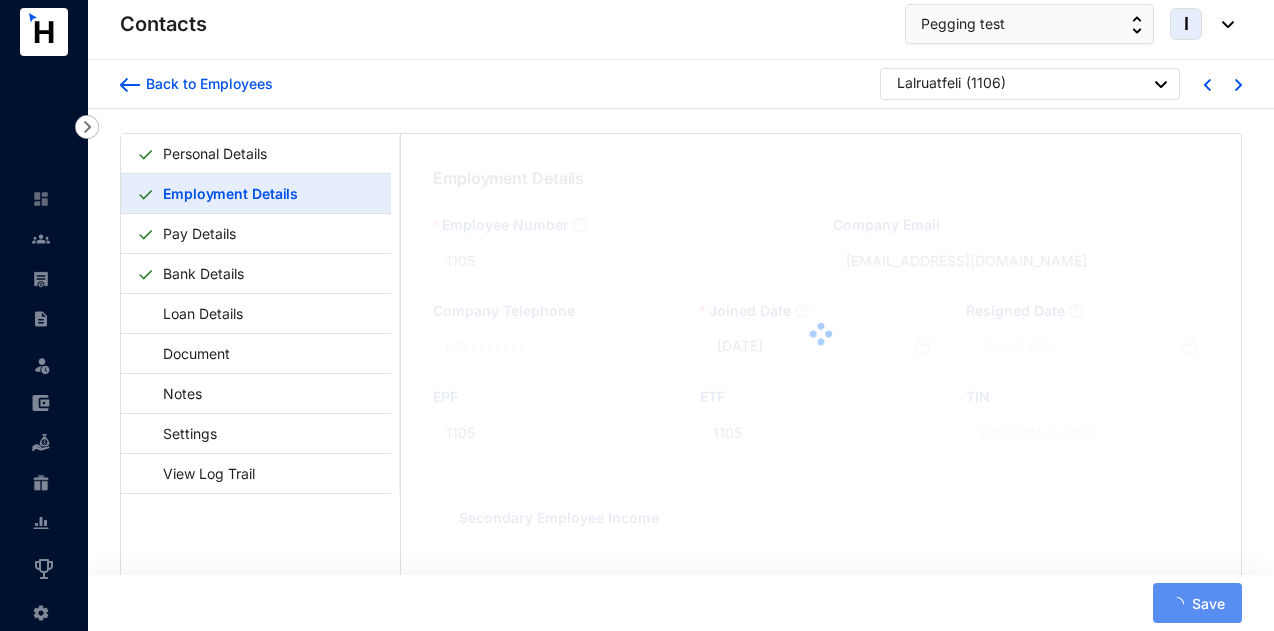 type on "[EMAIL_ADDRESS][DOMAIN_NAME]" 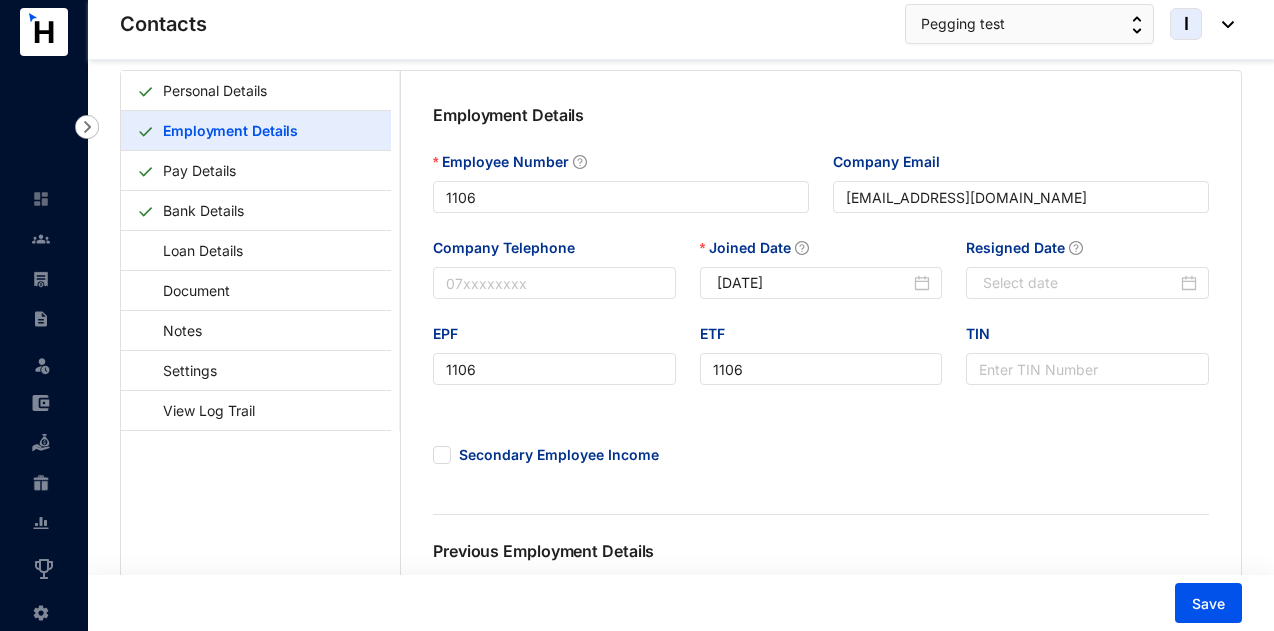 scroll, scrollTop: 0, scrollLeft: 0, axis: both 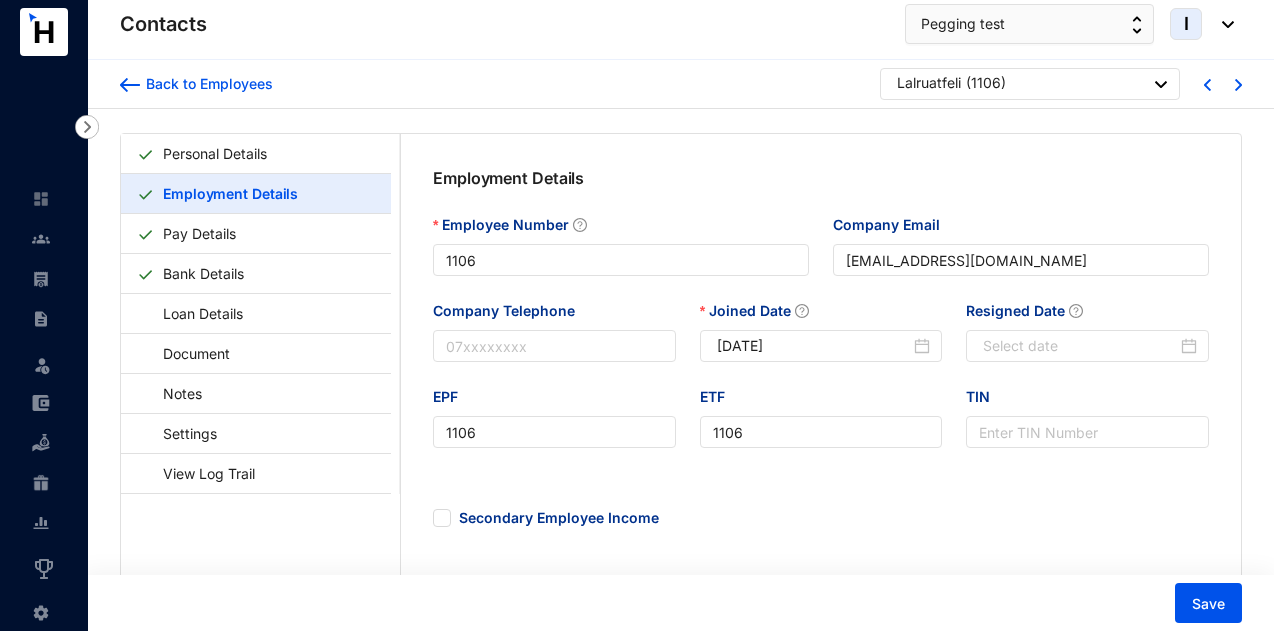 click on "Lalruatfeli   ( 1106 )" at bounding box center (1032, 85) 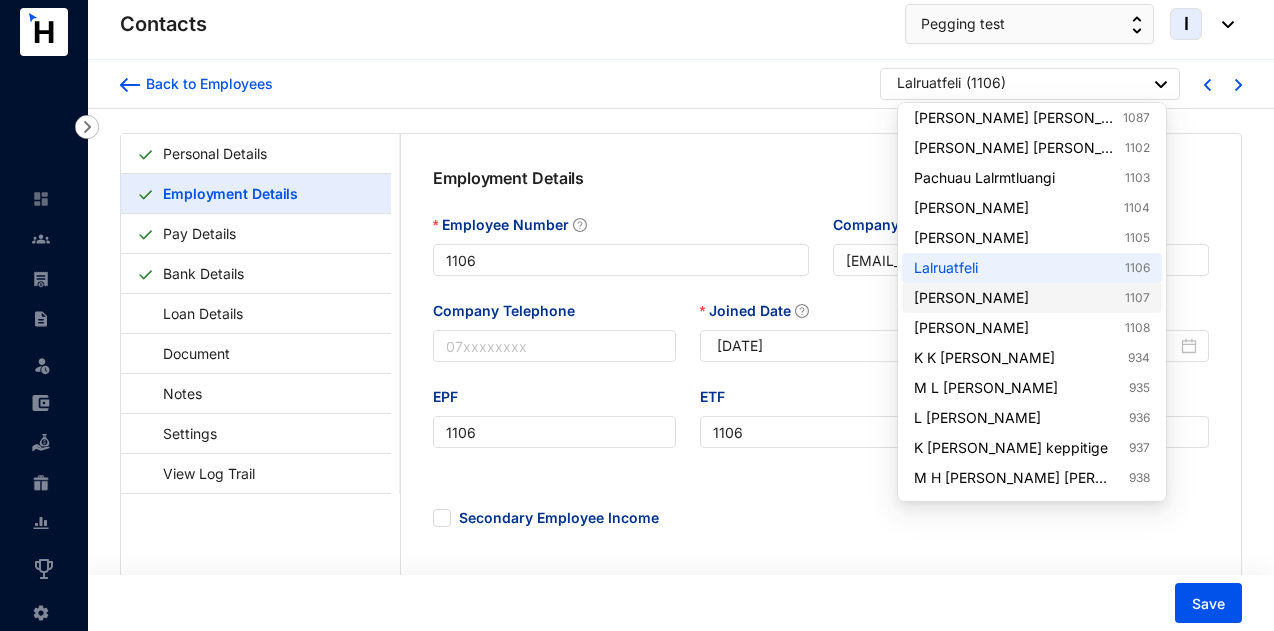 click on "Gita Thapa 1107" at bounding box center (1032, 298) 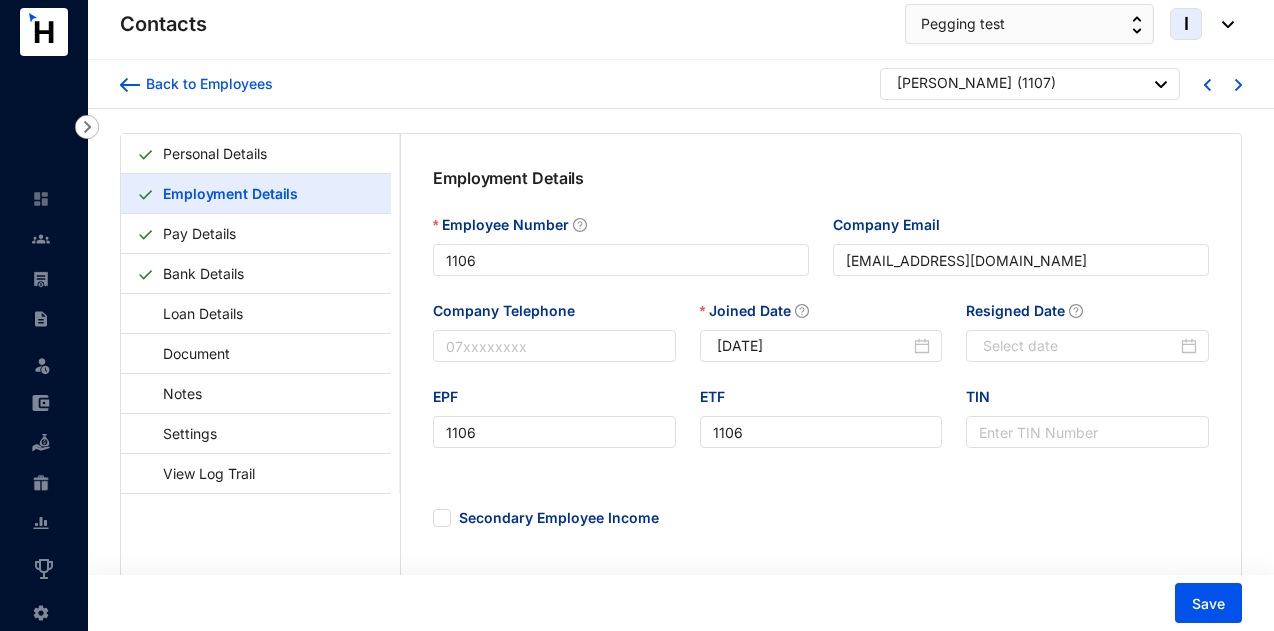 type on "1107" 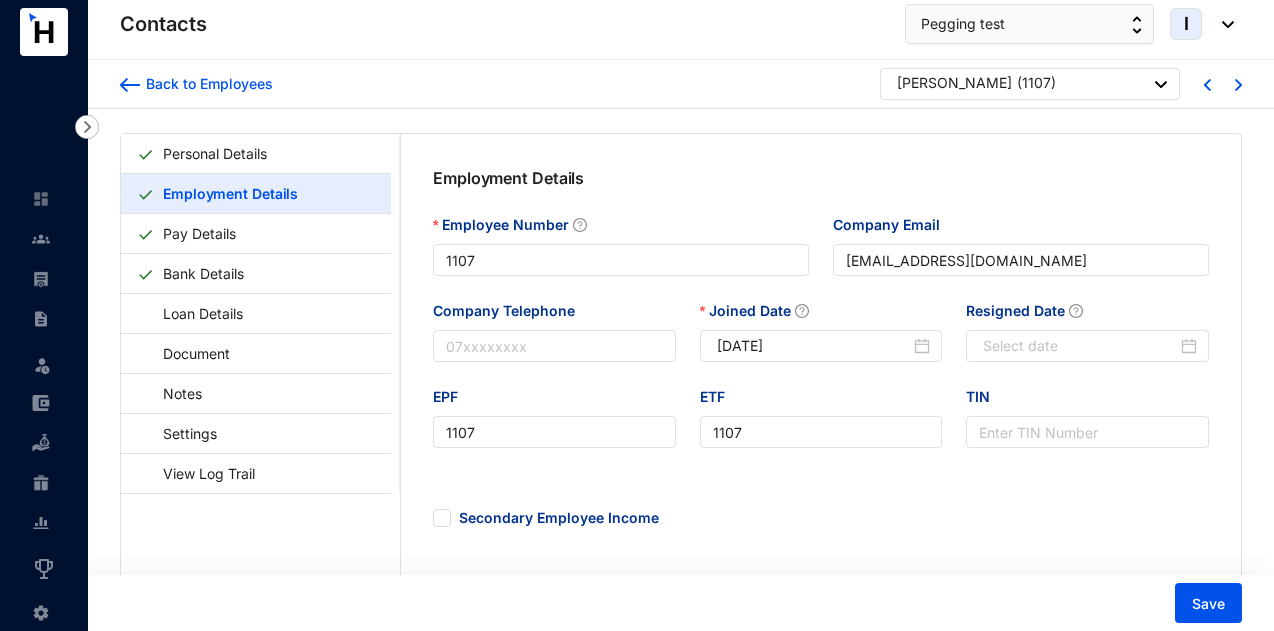type on "[DATE]" 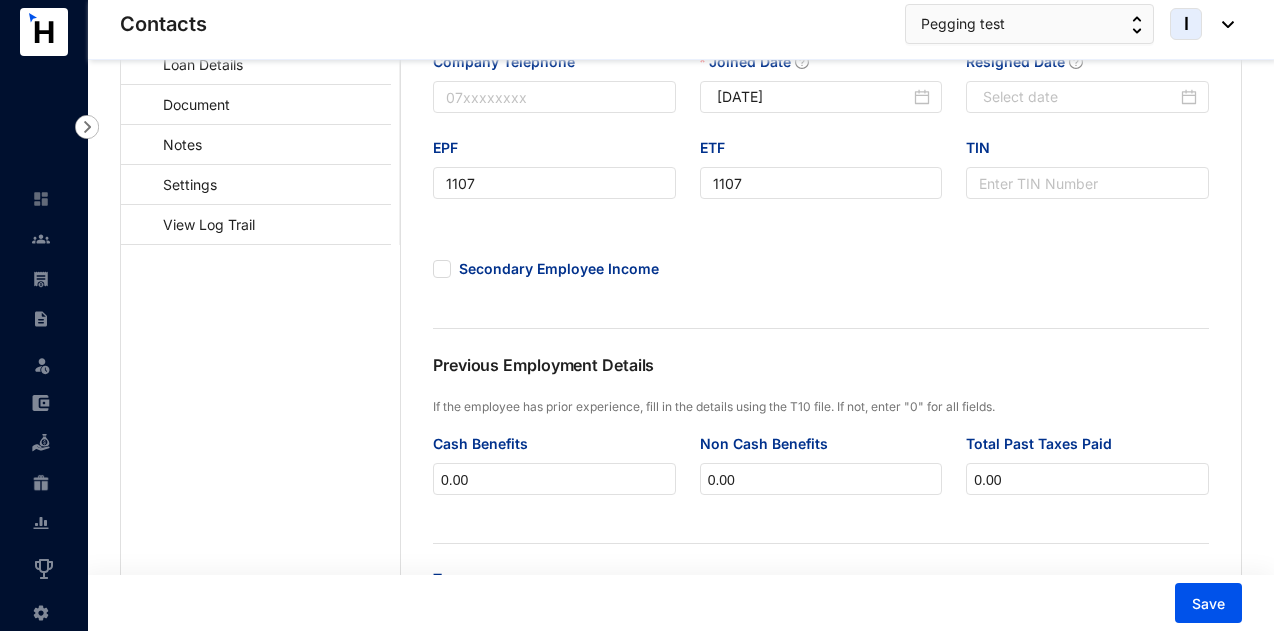 scroll, scrollTop: 0, scrollLeft: 0, axis: both 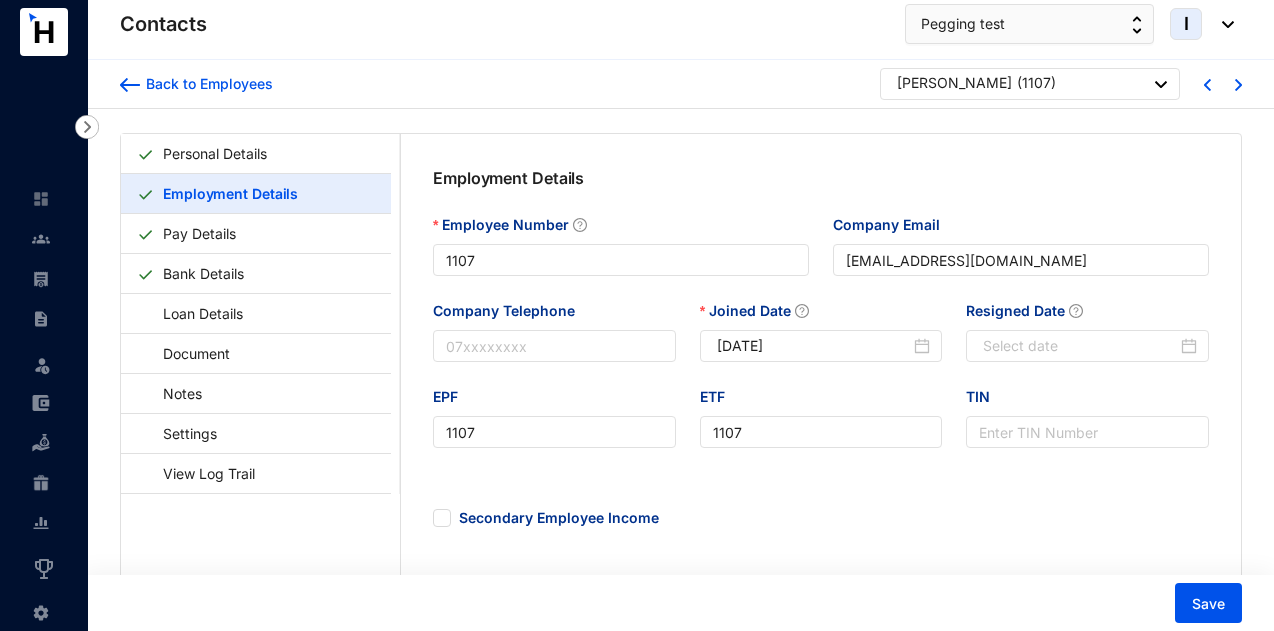click on "Gita Thapa   ( 1107 )" at bounding box center (1030, 84) 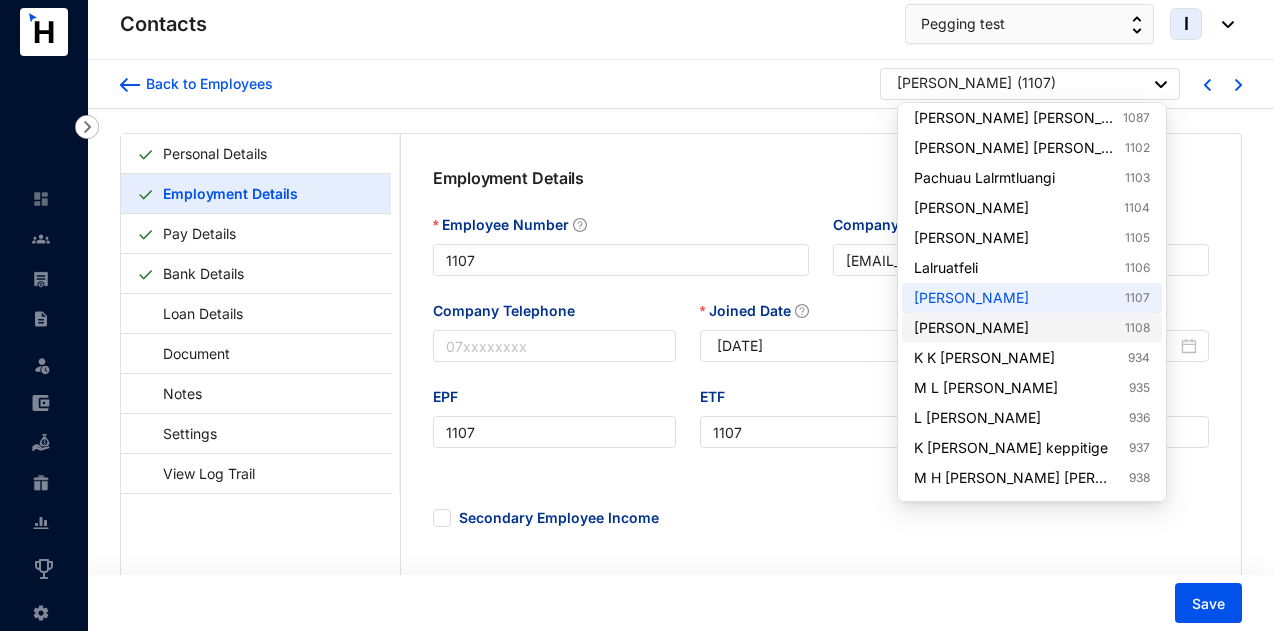 click on "Jyoti Tamang 1108" at bounding box center (1032, 328) 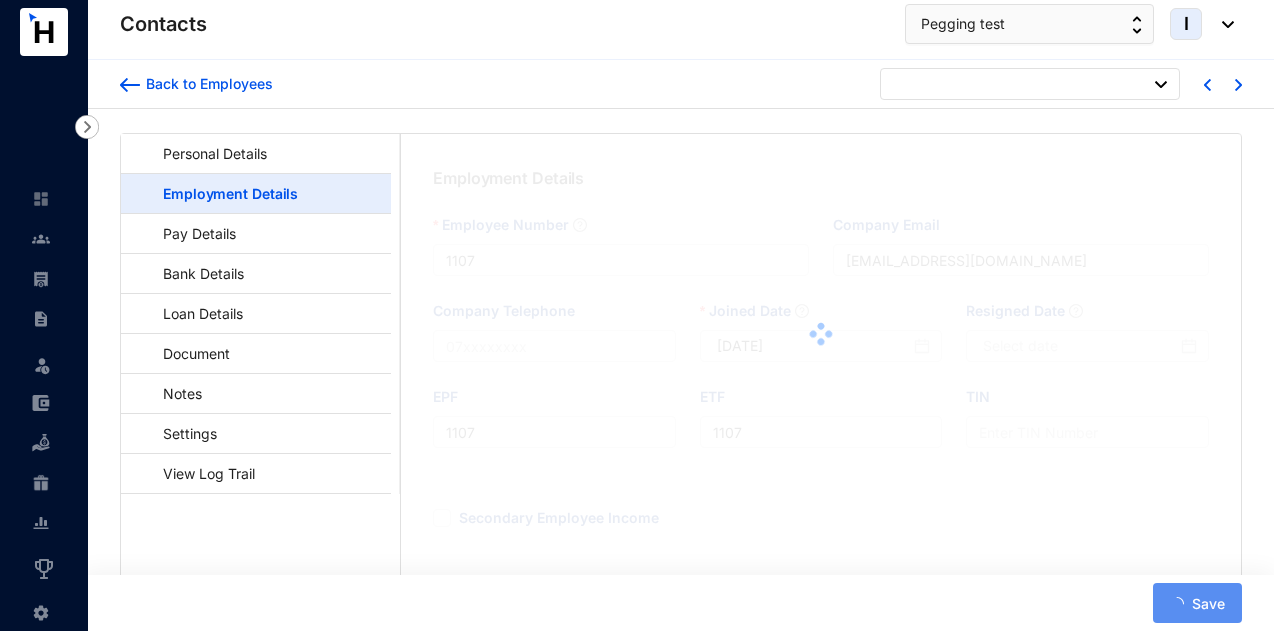 click at bounding box center (821, 334) 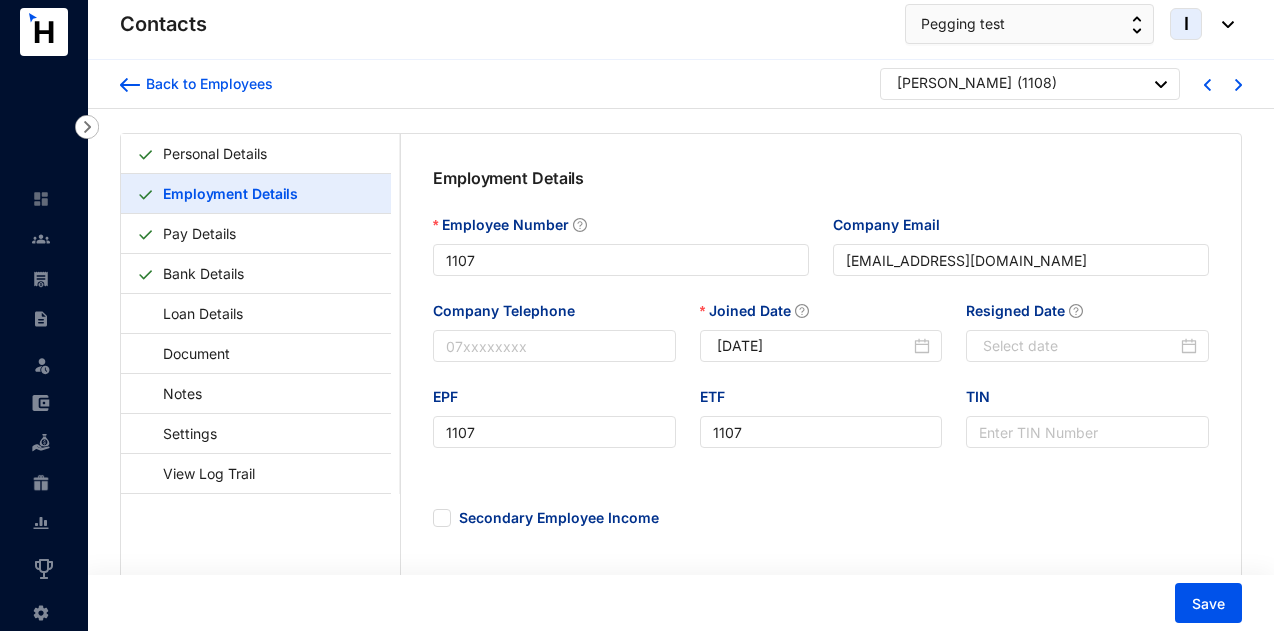 type on "1108" 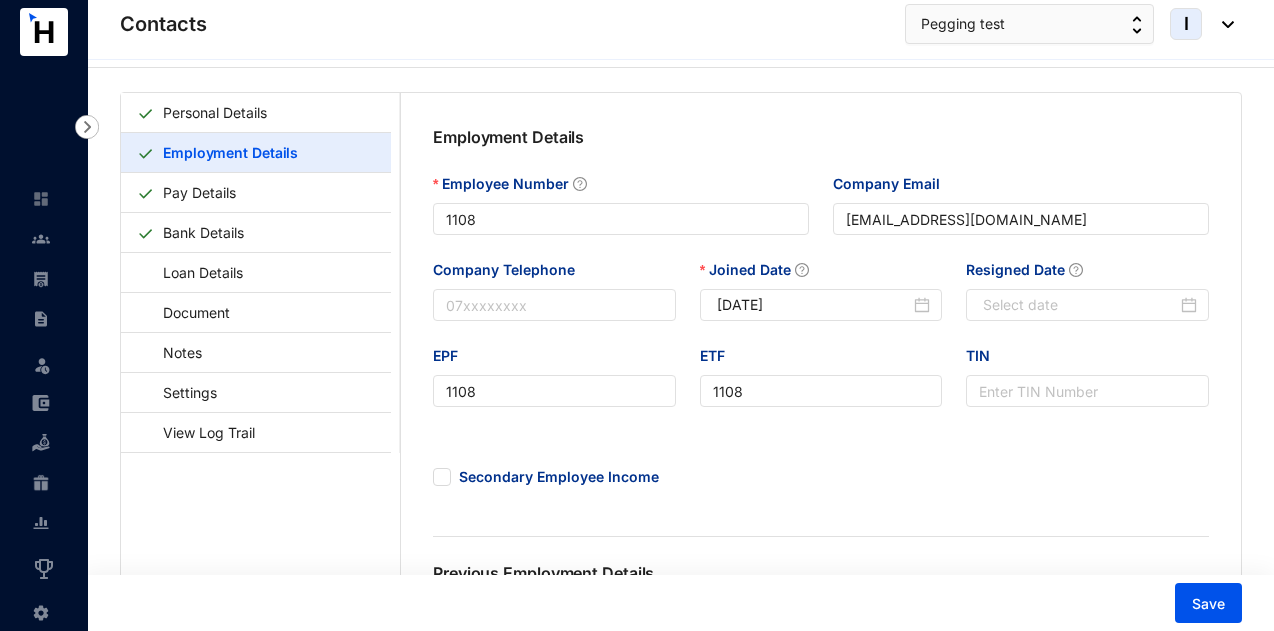 scroll, scrollTop: 0, scrollLeft: 0, axis: both 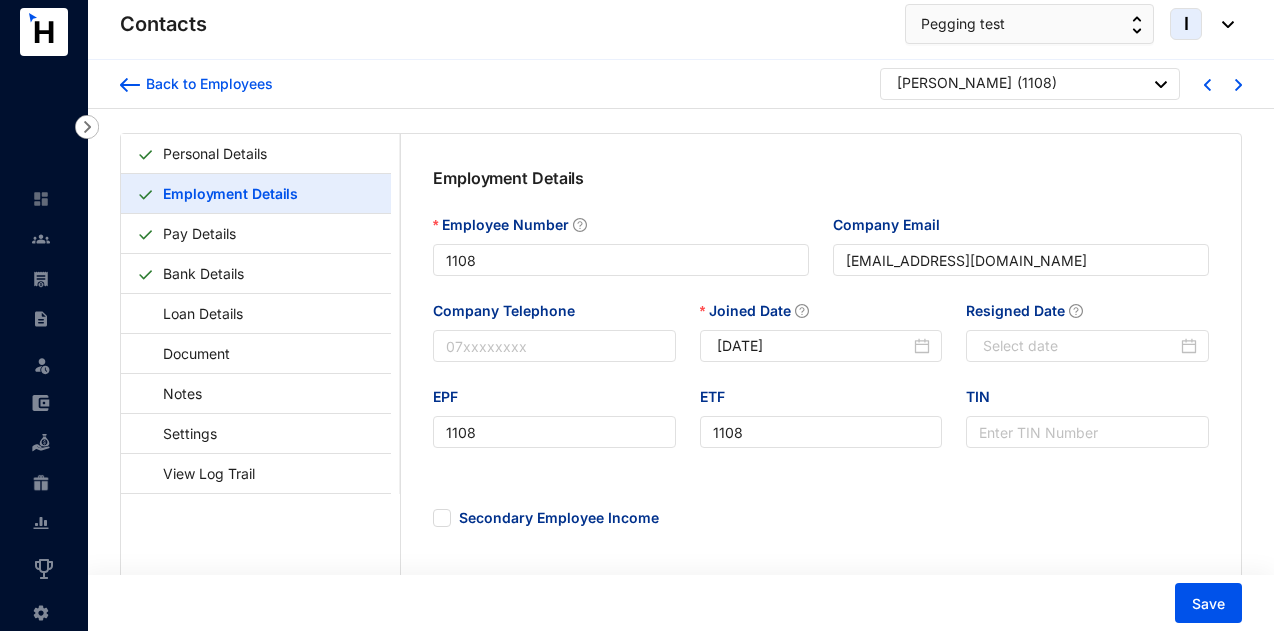 click on "Jyoti Tamang   ( 1108 )" at bounding box center (1032, 85) 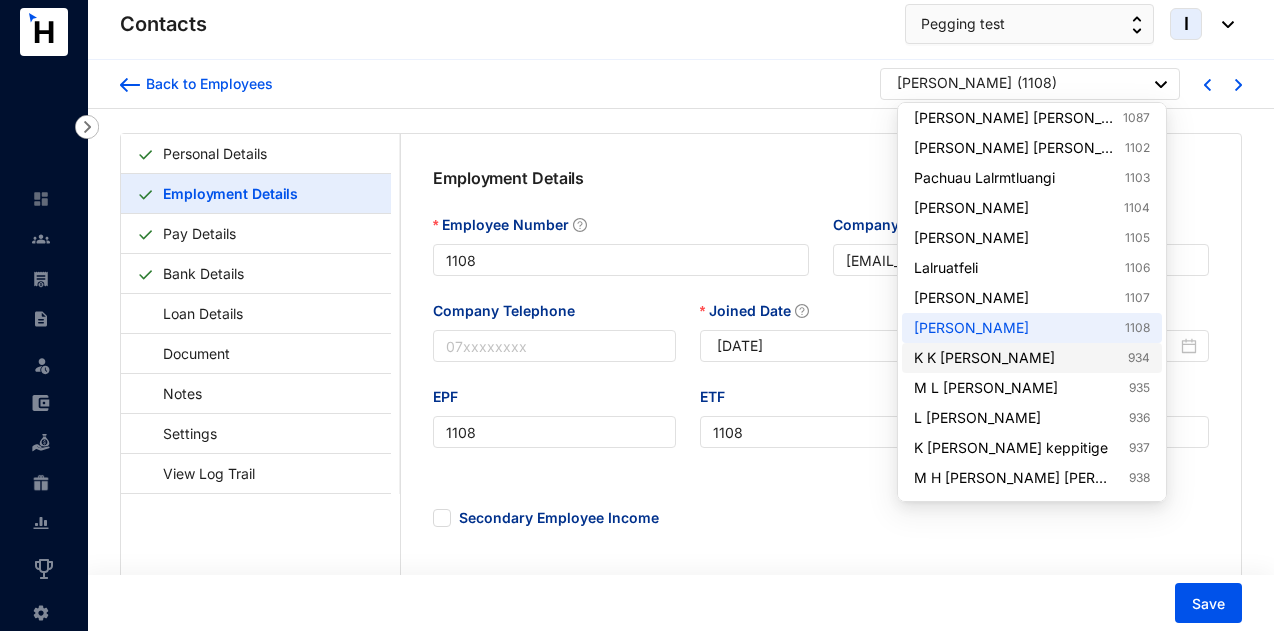 click on "K K Supun Veranga Perera 934" at bounding box center [1032, 358] 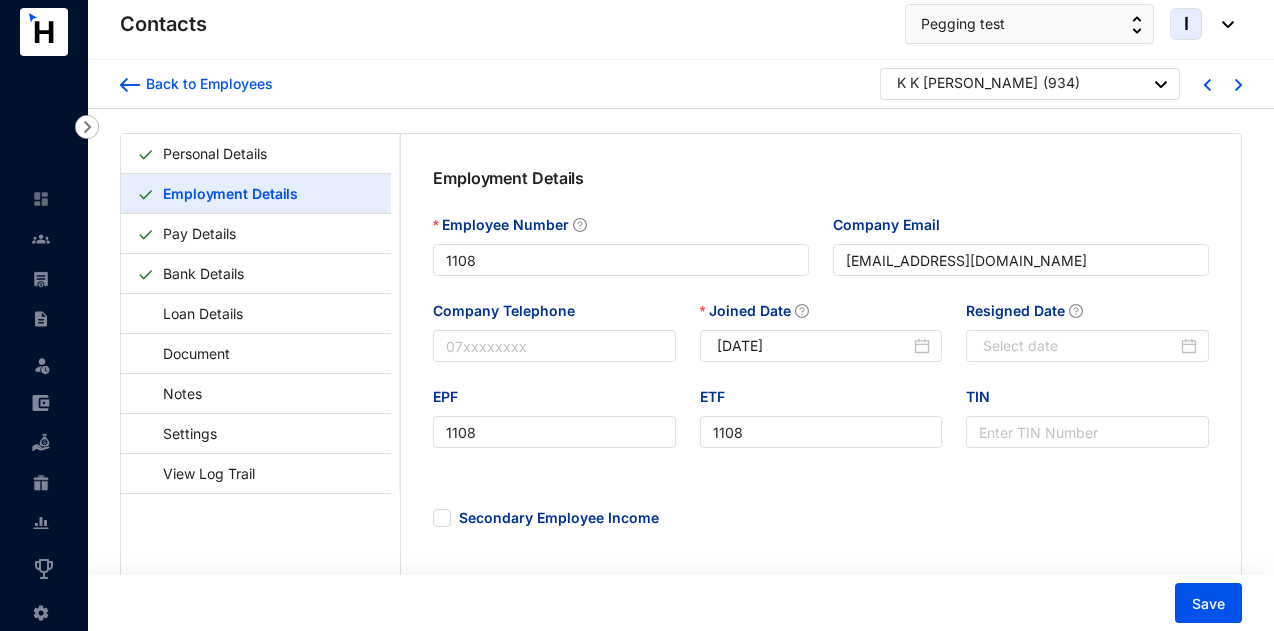 type on "934" 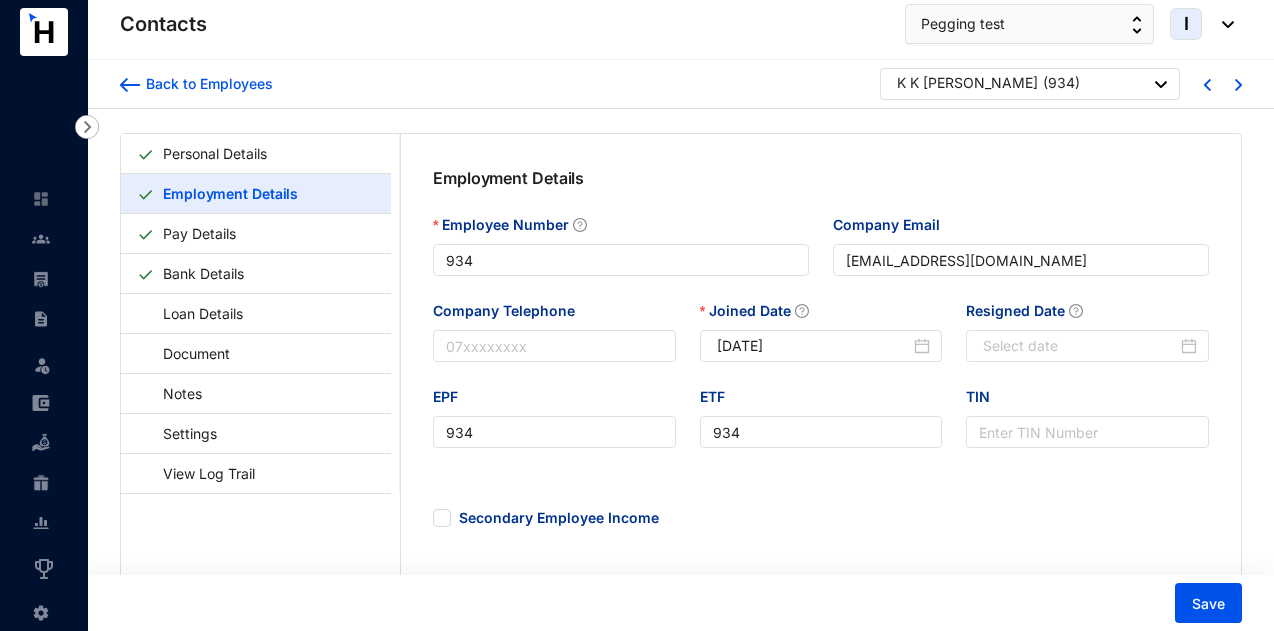 type on "[DATE]" 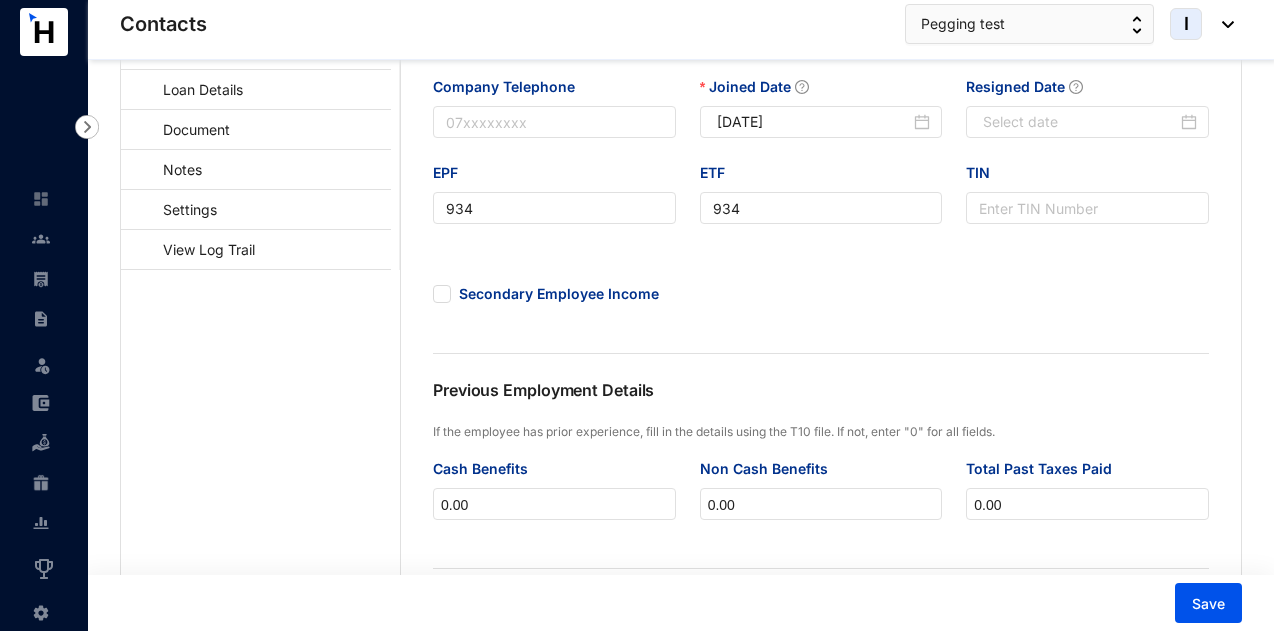 scroll, scrollTop: 0, scrollLeft: 0, axis: both 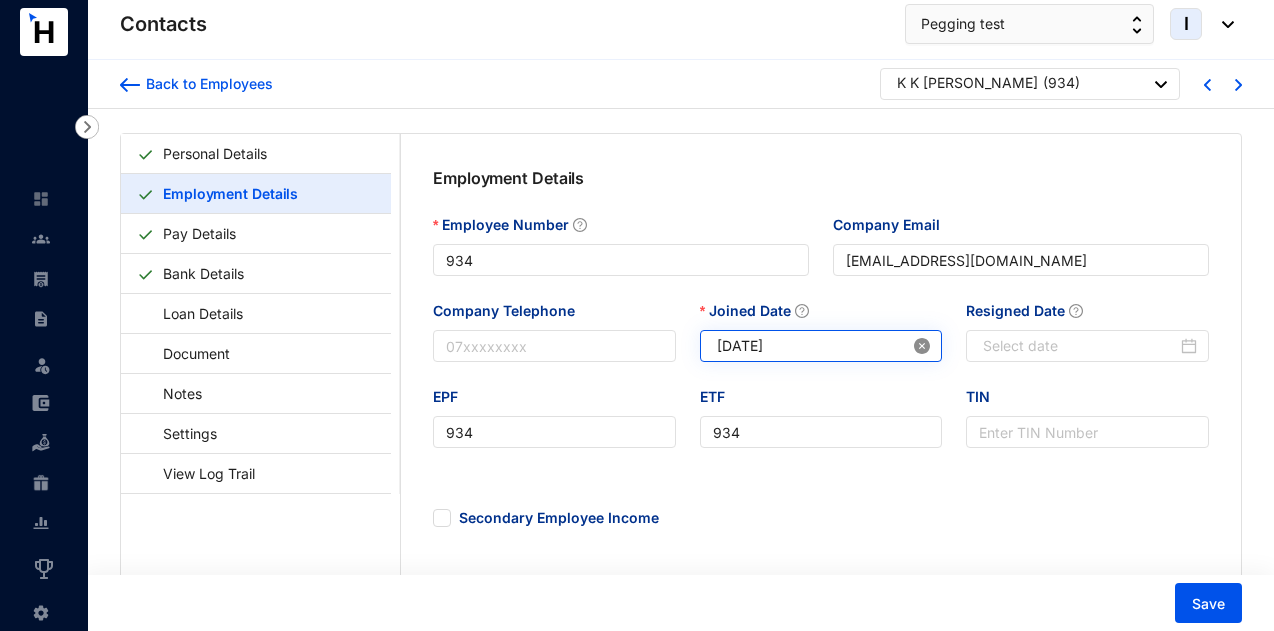 click 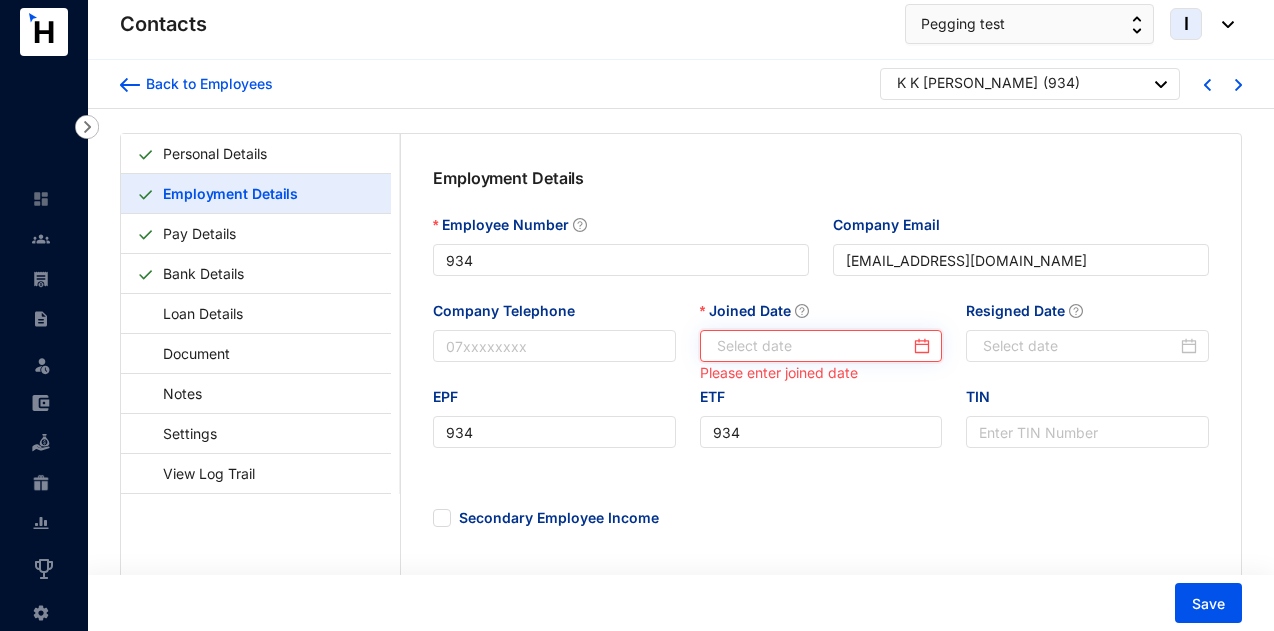 click on "Joined Date" at bounding box center (814, 346) 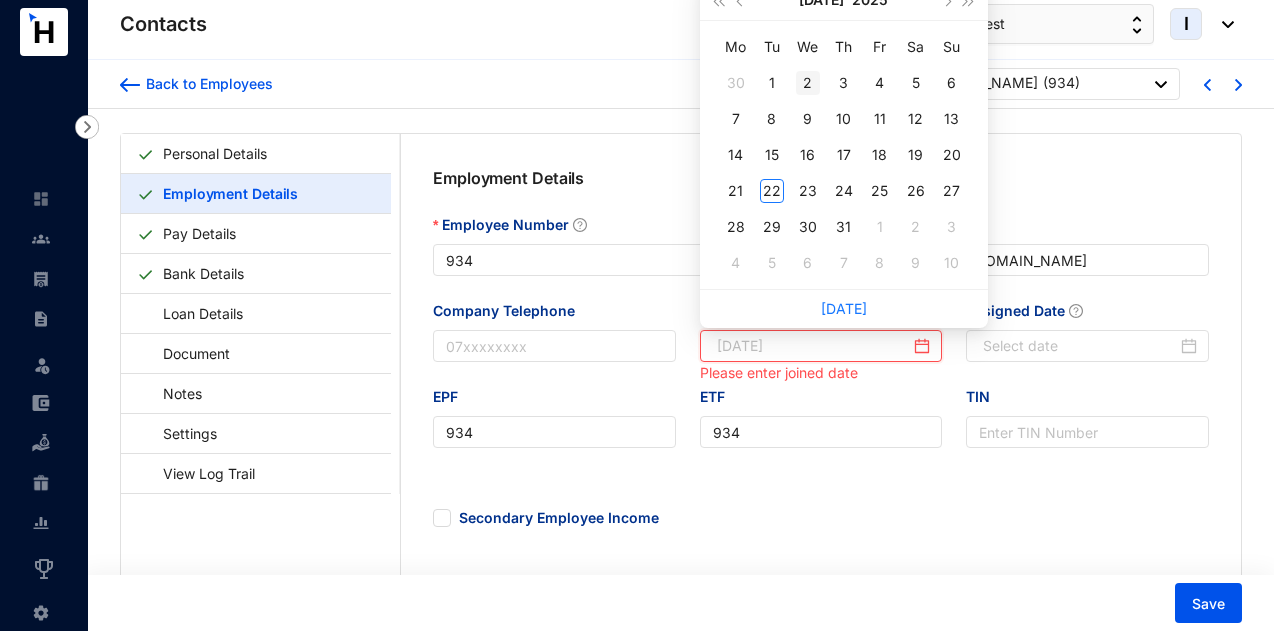 type on "2025-07-02" 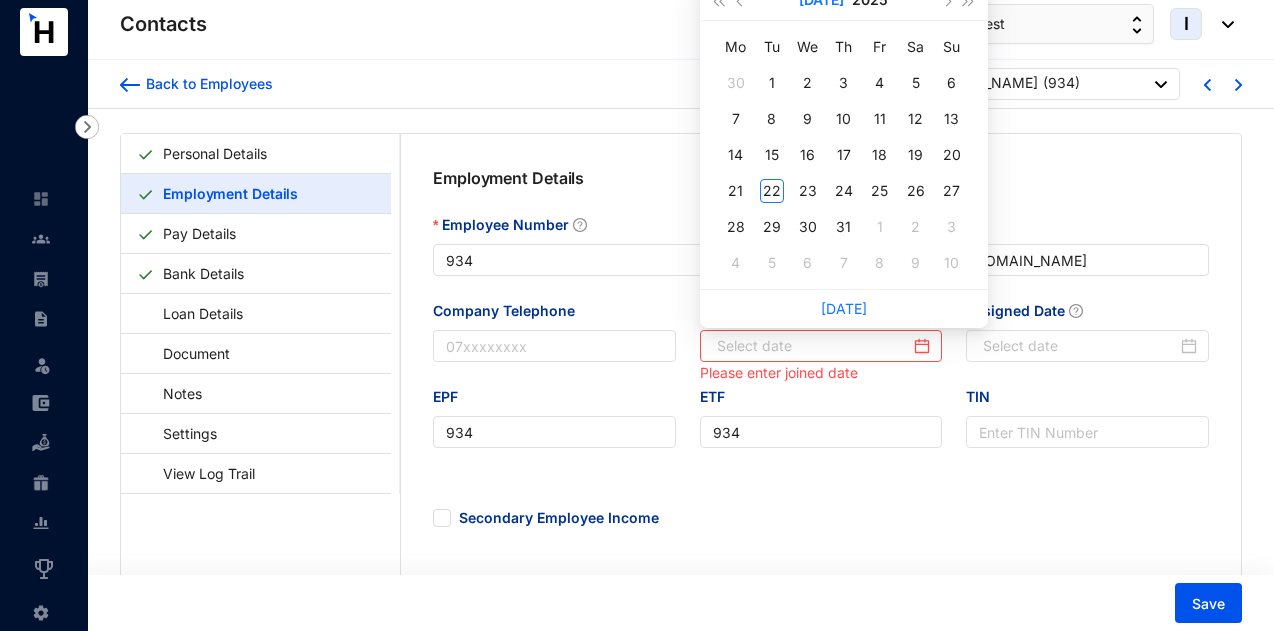 click on "Jul" at bounding box center (821, 0) 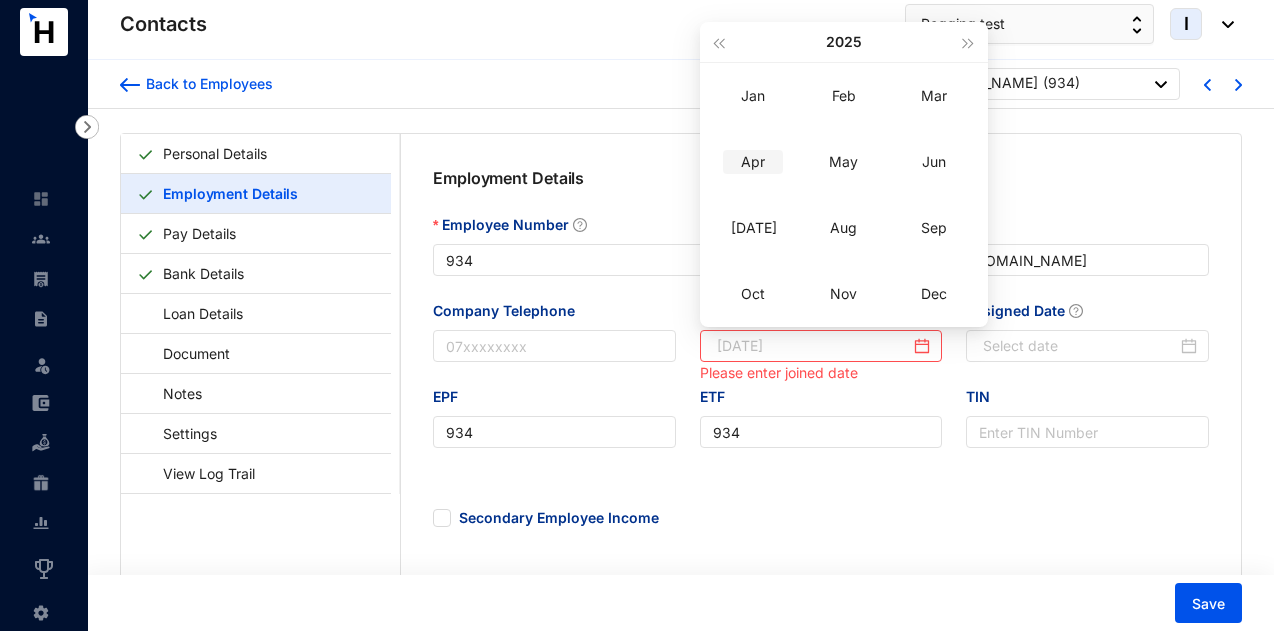 click on "Apr" at bounding box center [753, 162] 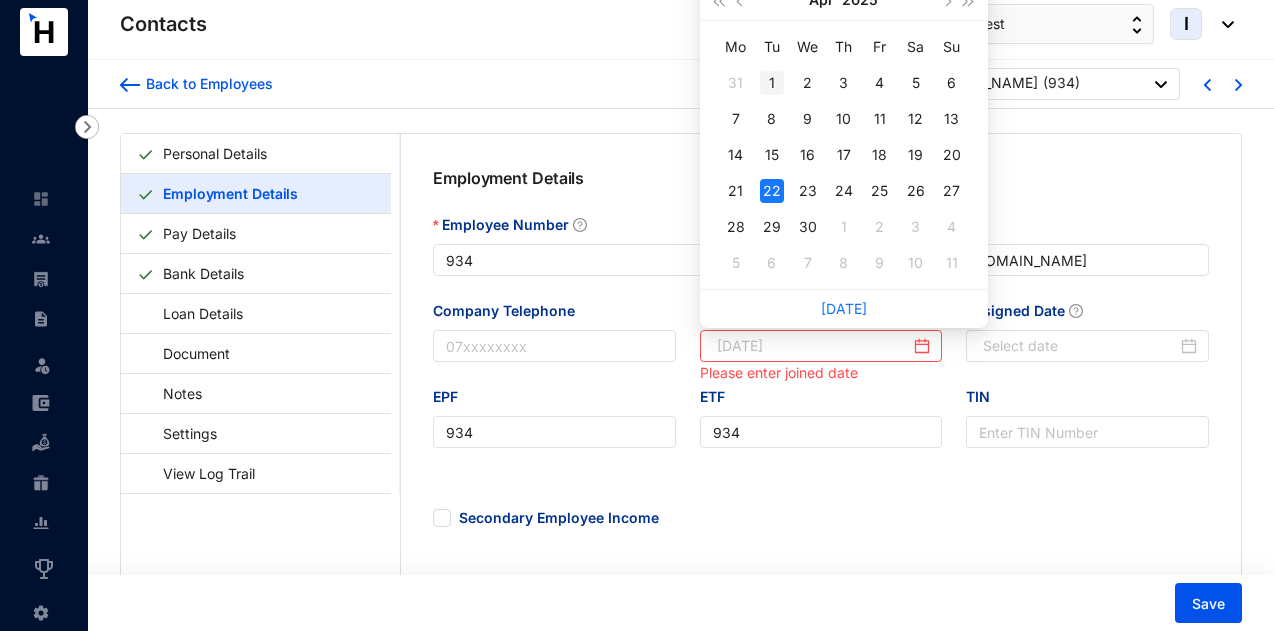 type on "[DATE]" 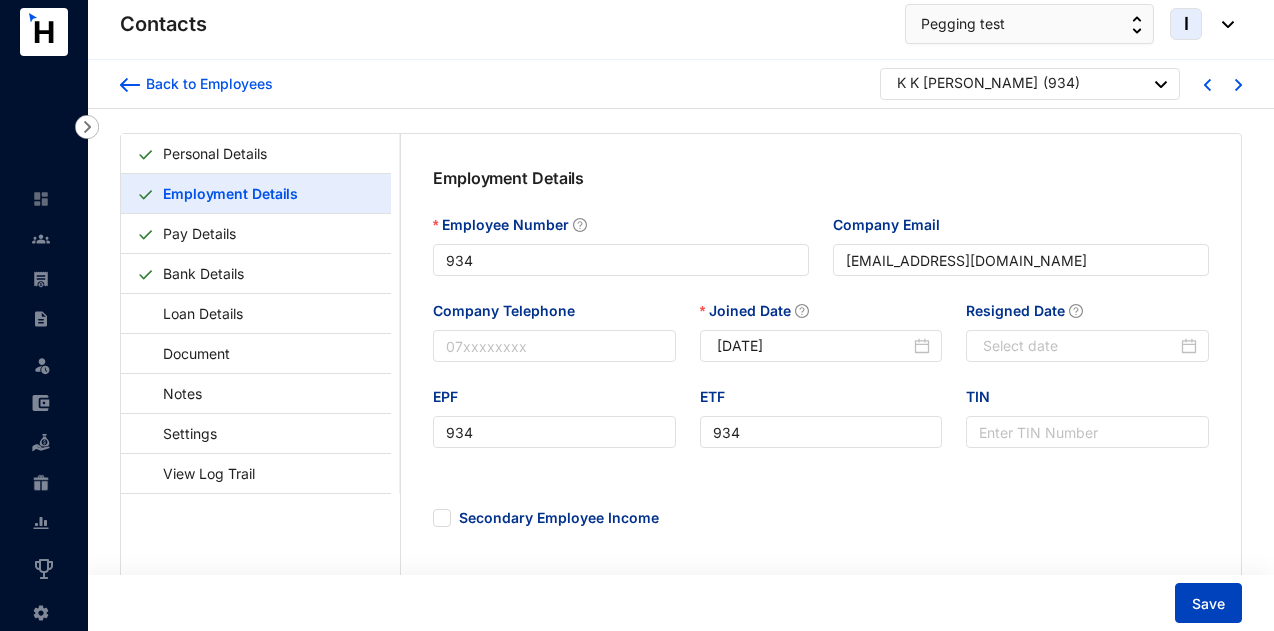 click on "Save" at bounding box center [1208, 603] 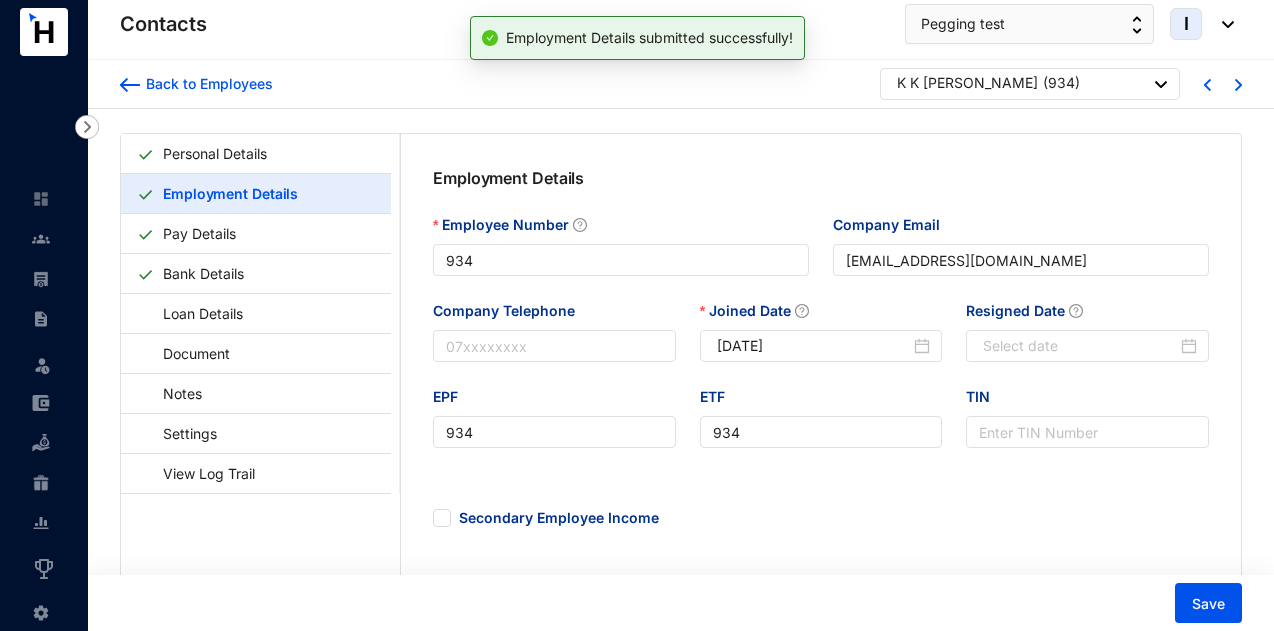 click on "K K [PERSON_NAME]" at bounding box center (967, 83) 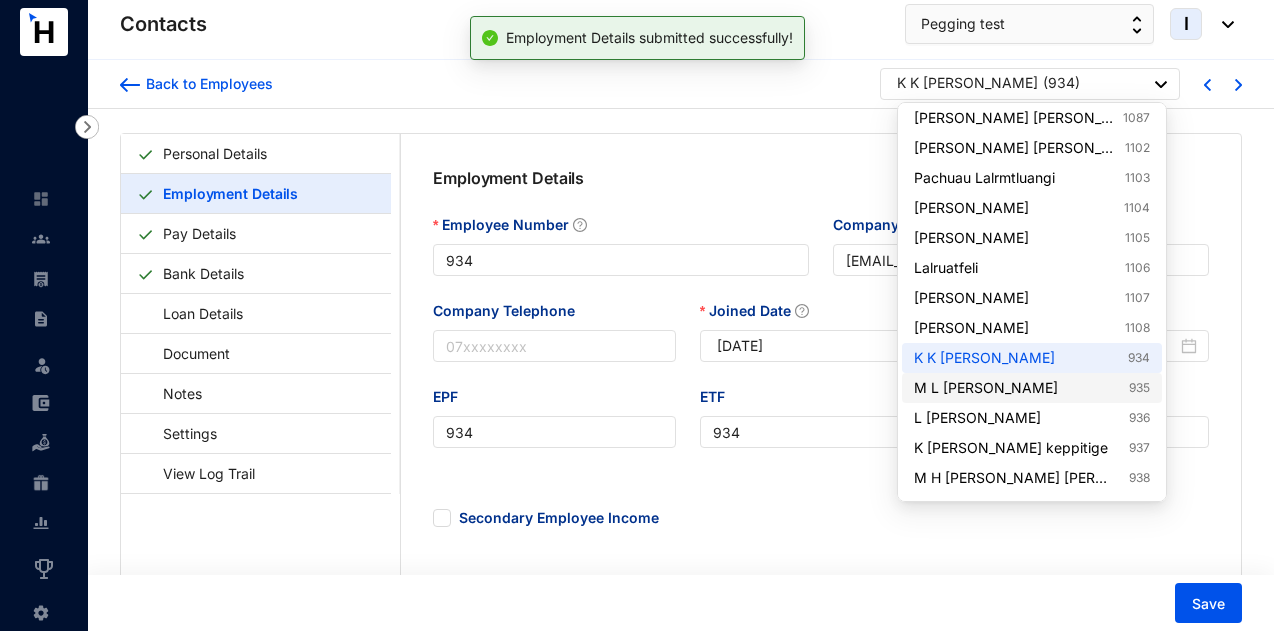 click on "M L Naveen Randika Perera 935" at bounding box center [1032, 388] 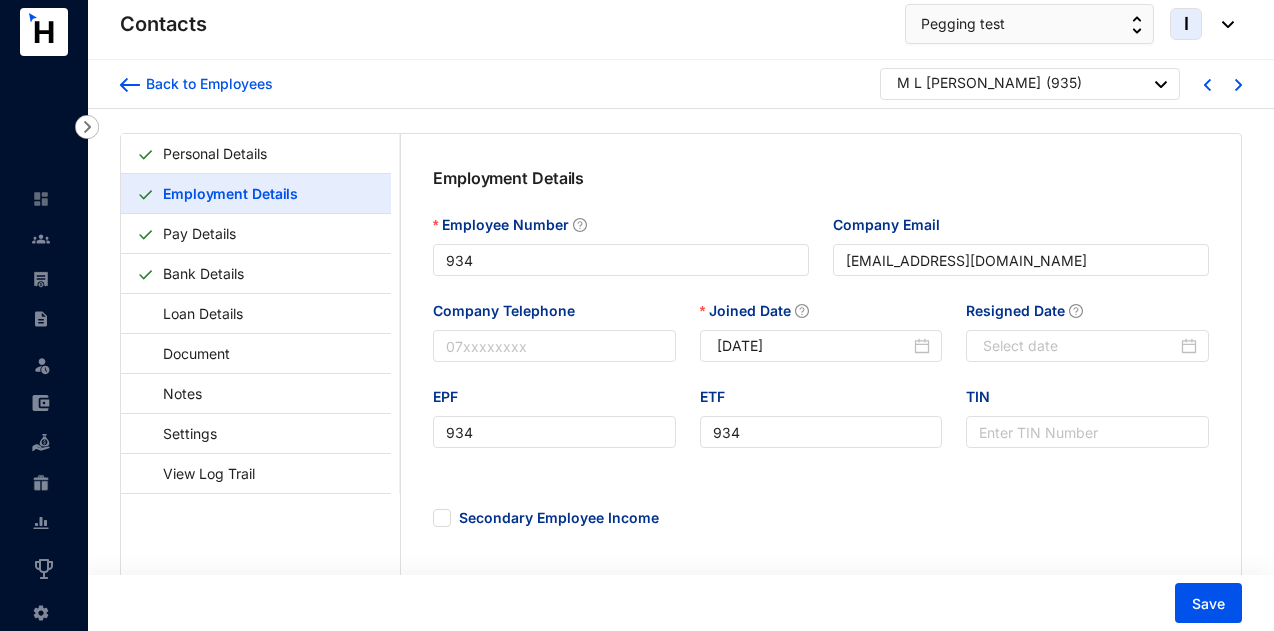 type on "935" 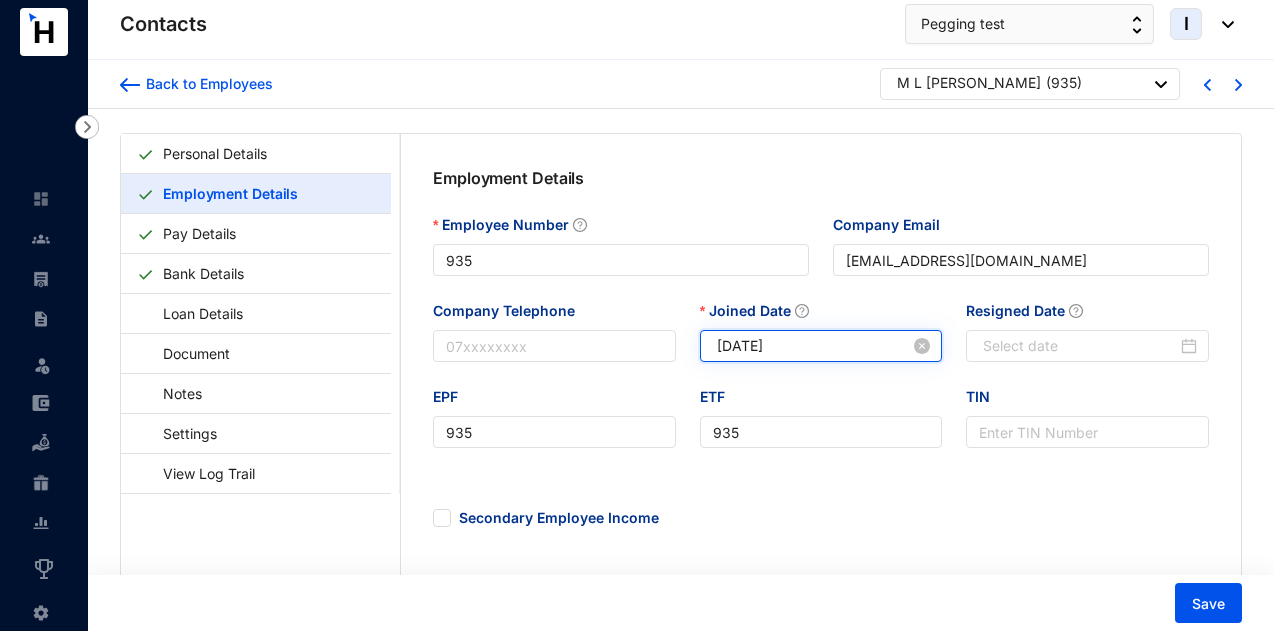 click on "[DATE]" at bounding box center [814, 346] 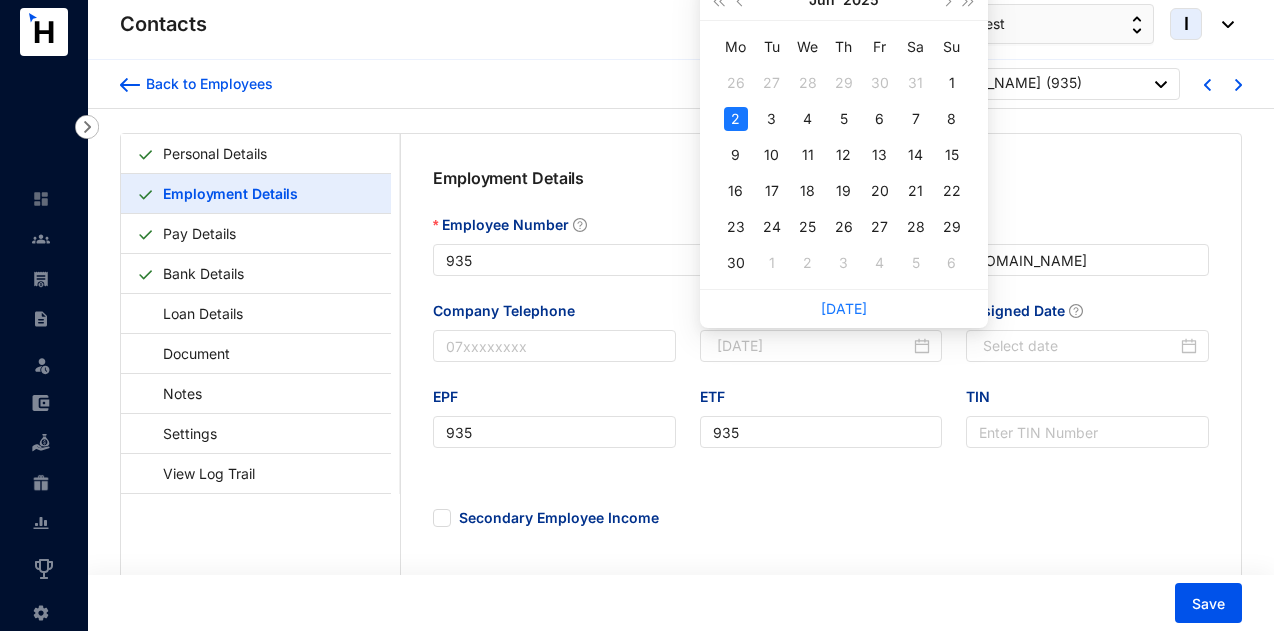 click on "2" at bounding box center (736, 119) 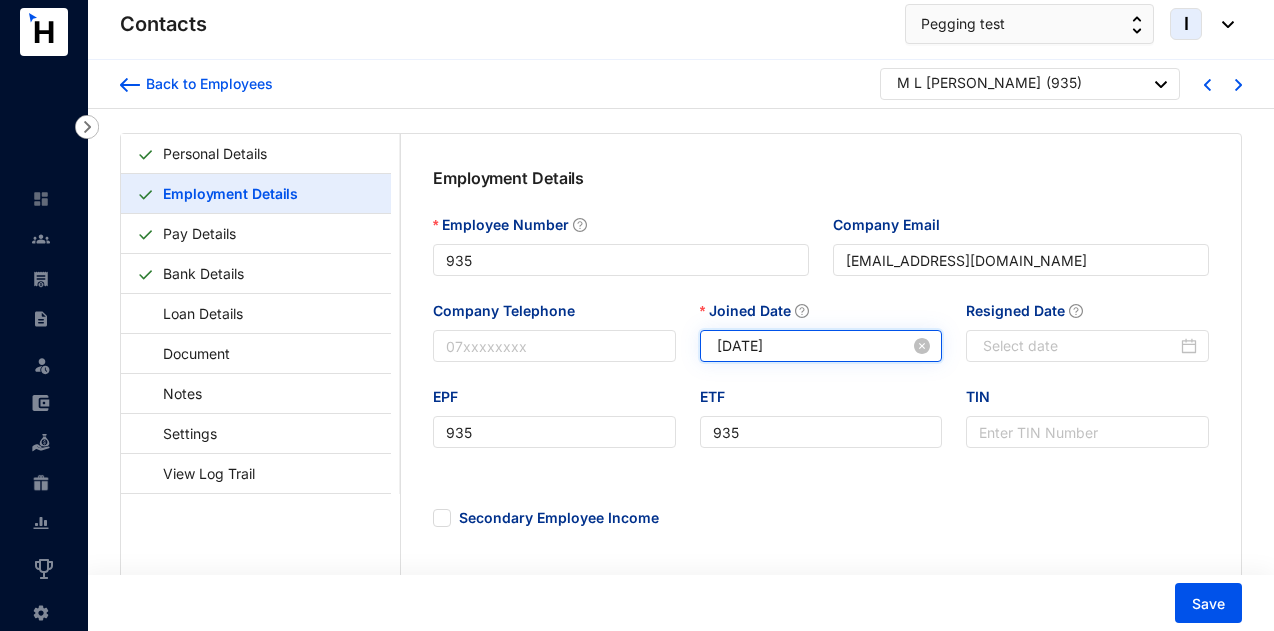 click on "[DATE]" at bounding box center [814, 346] 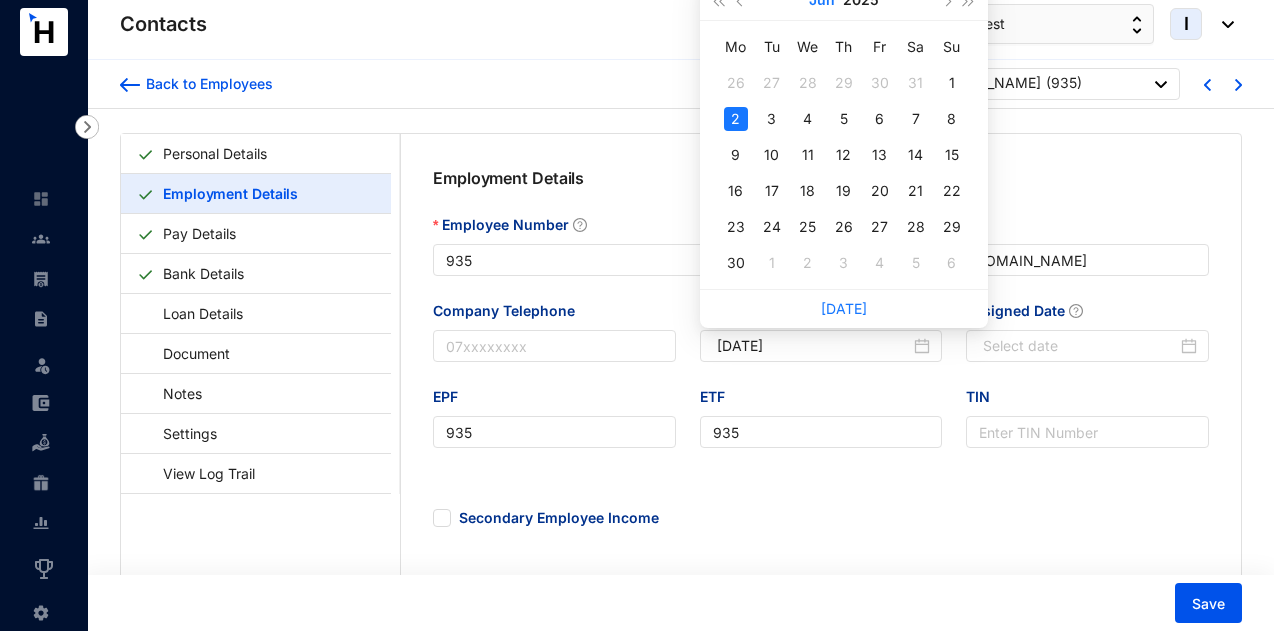 click on "Jun" at bounding box center (822, 0) 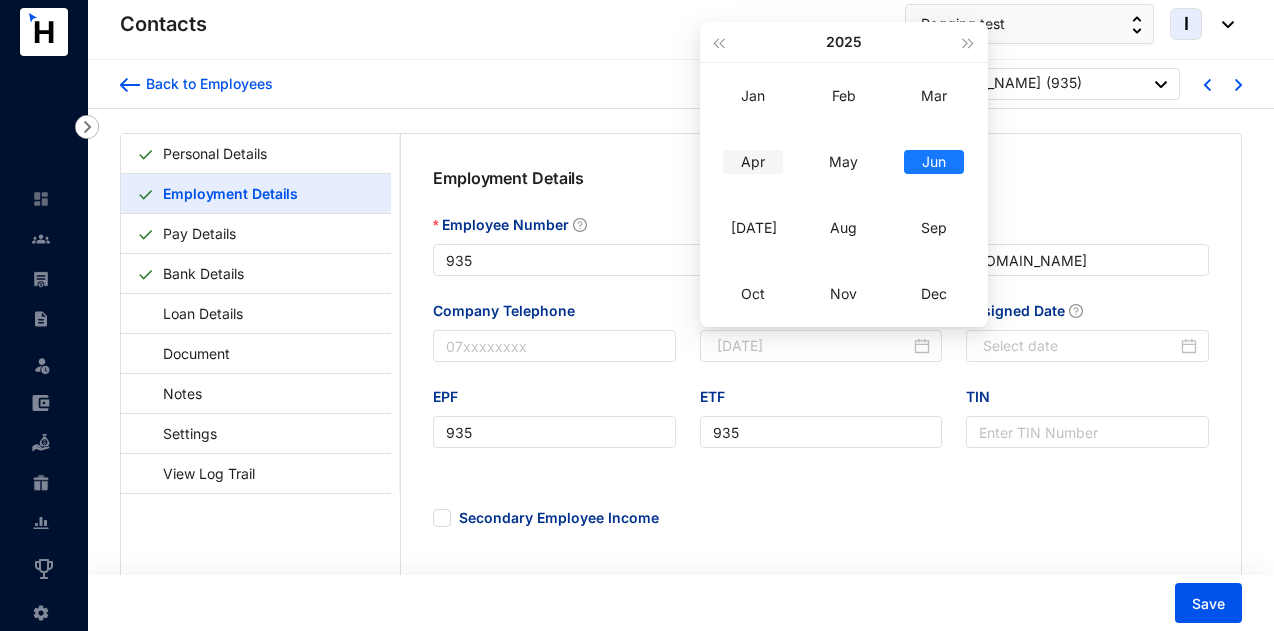 click on "Apr" at bounding box center (753, 162) 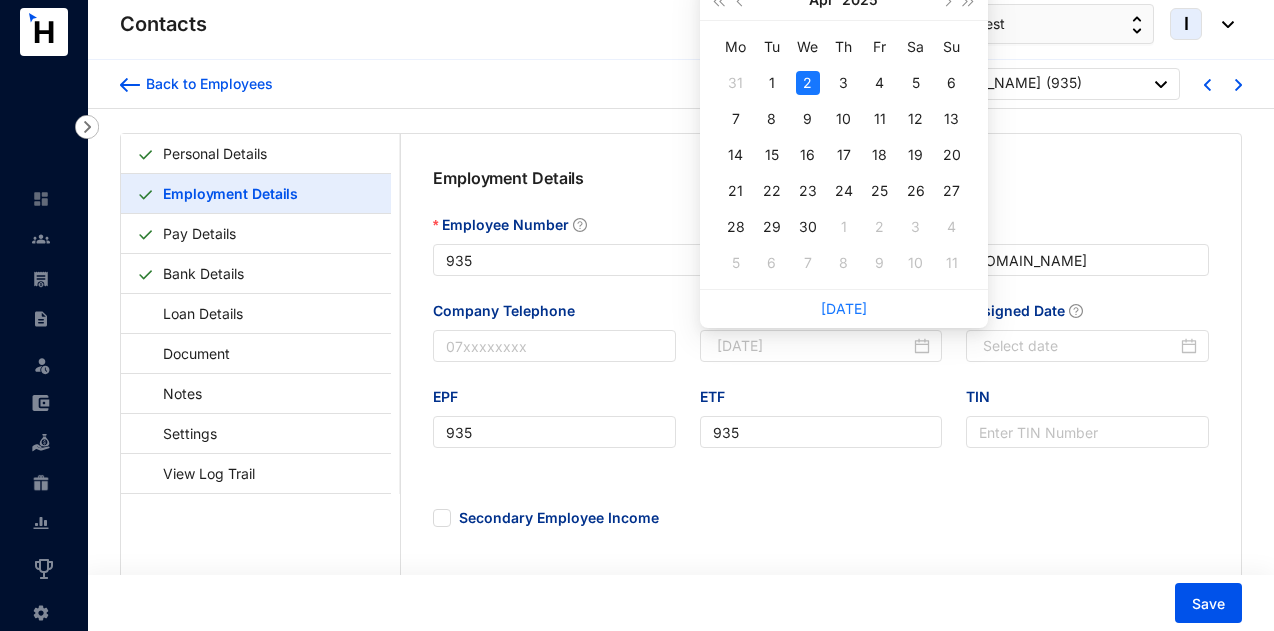 click on "2" at bounding box center [808, 83] 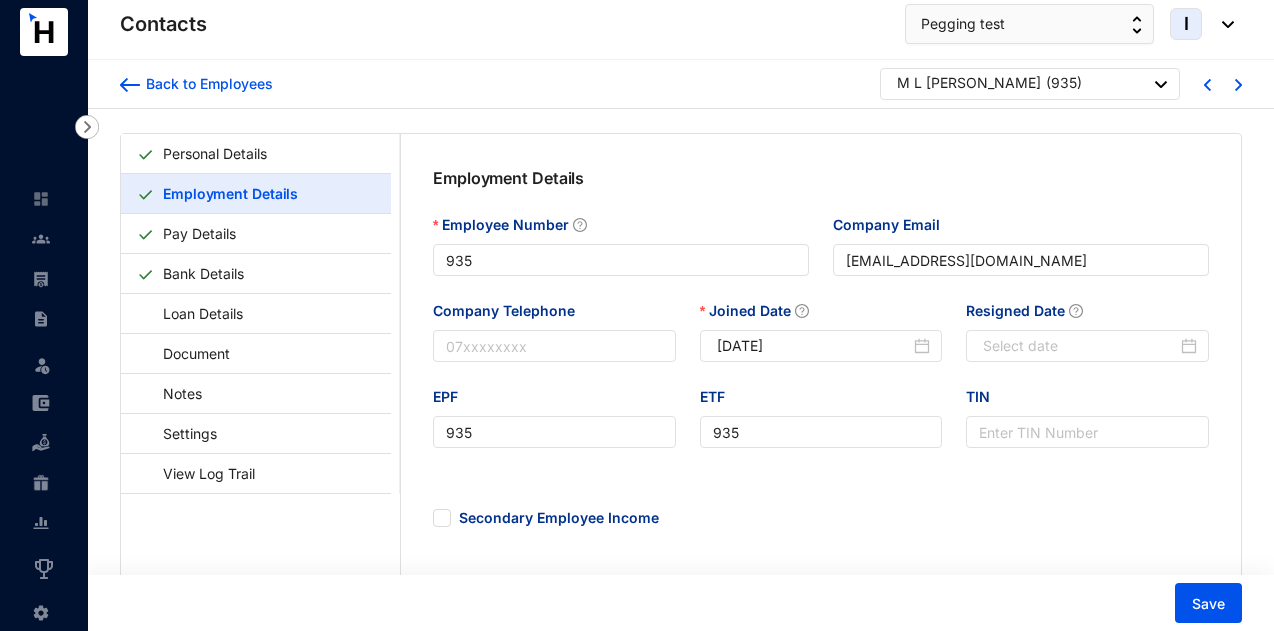 click on "Back to Employees M L Naveen Randika Perera   ( 935 )" at bounding box center (681, 84) 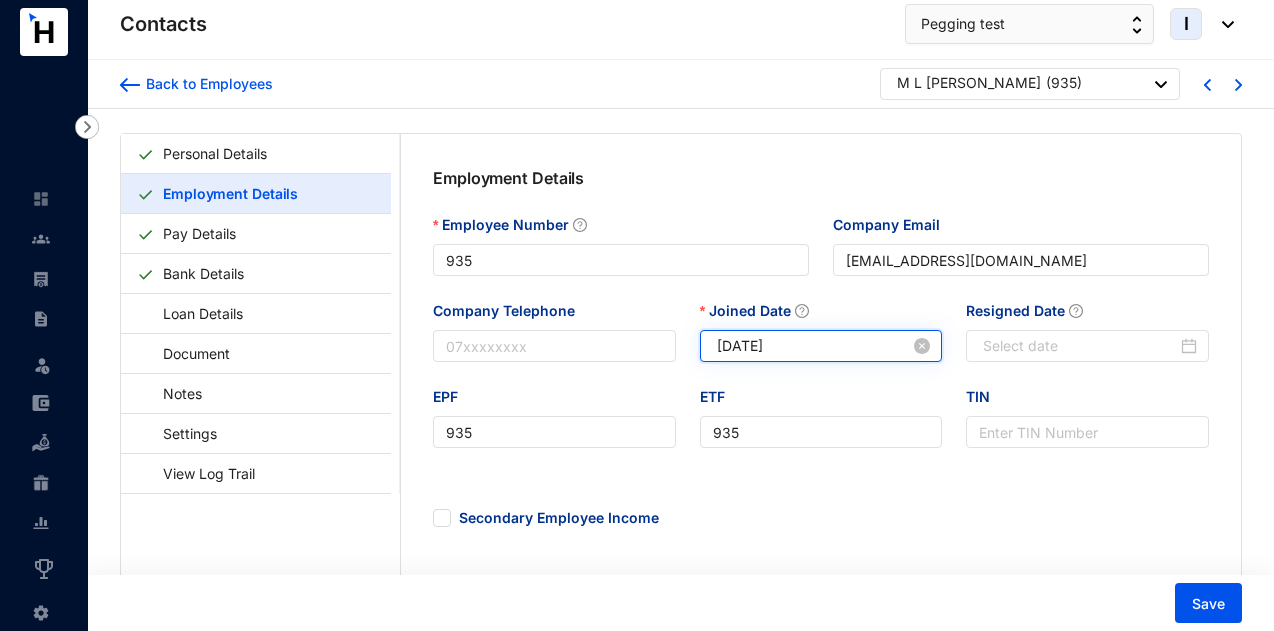 click on "2025-04-02" at bounding box center (814, 346) 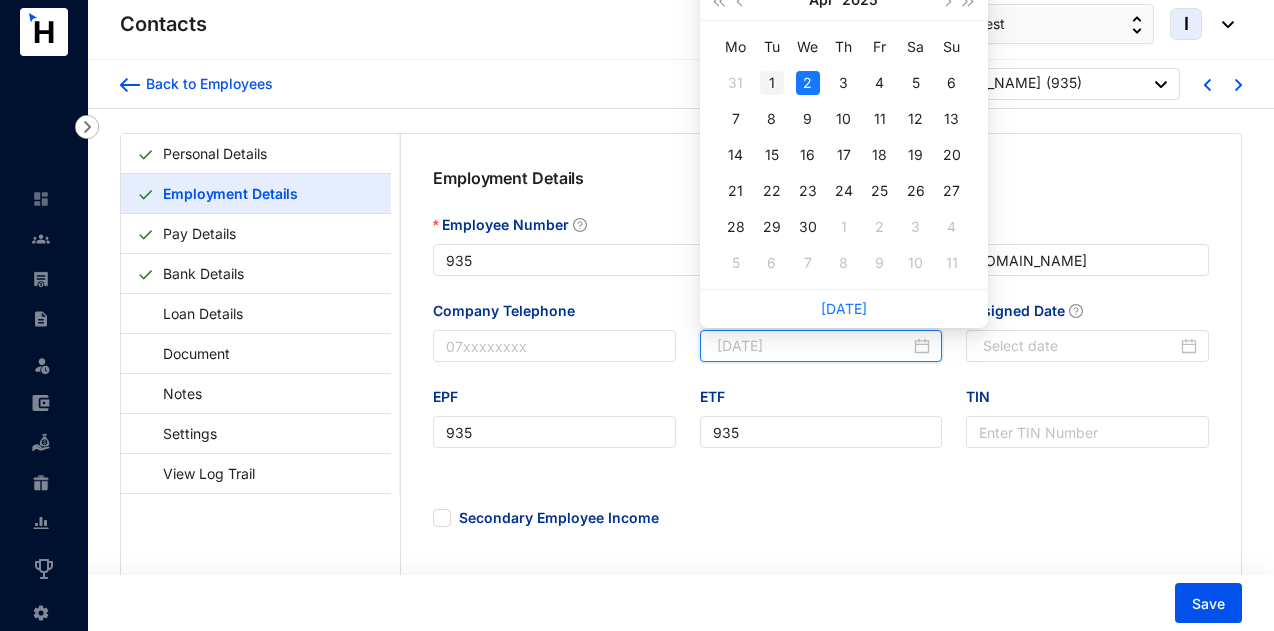 type on "[DATE]" 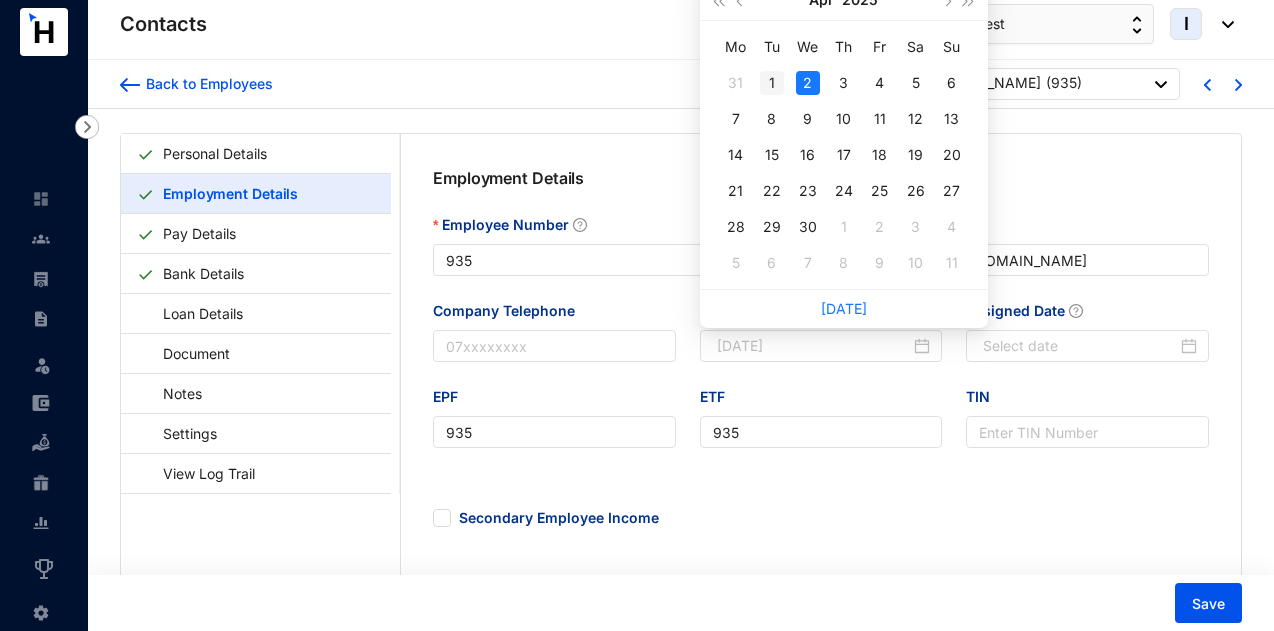 click on "1" at bounding box center (772, 83) 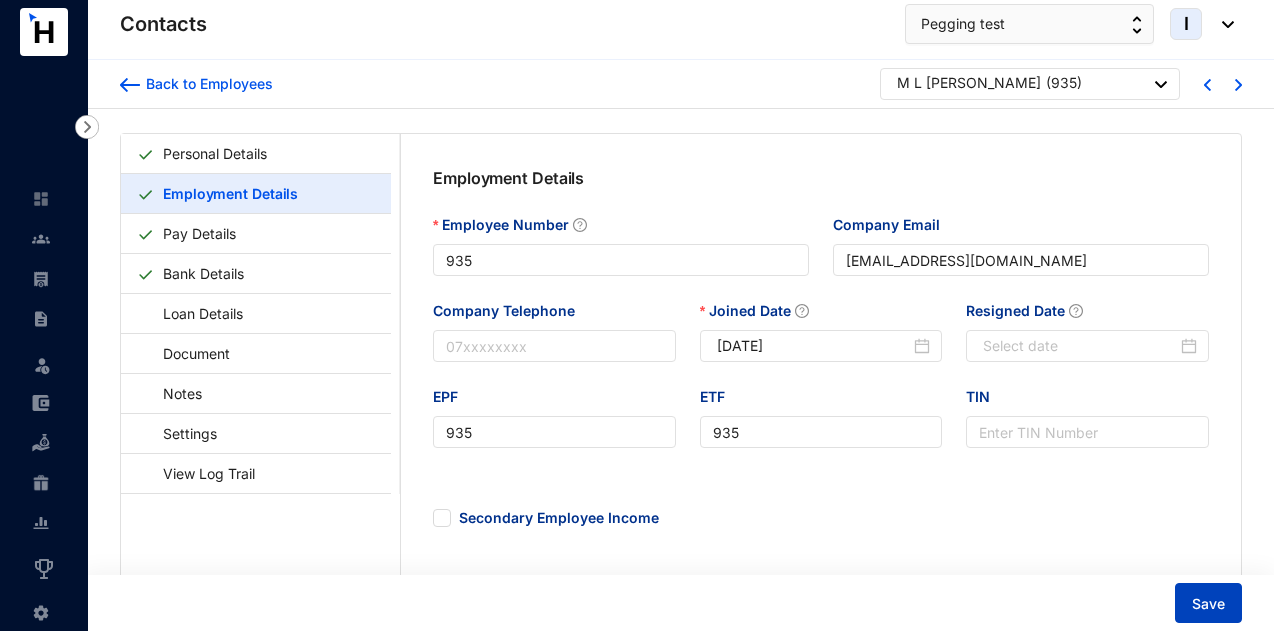 click on "Save" at bounding box center [1208, 603] 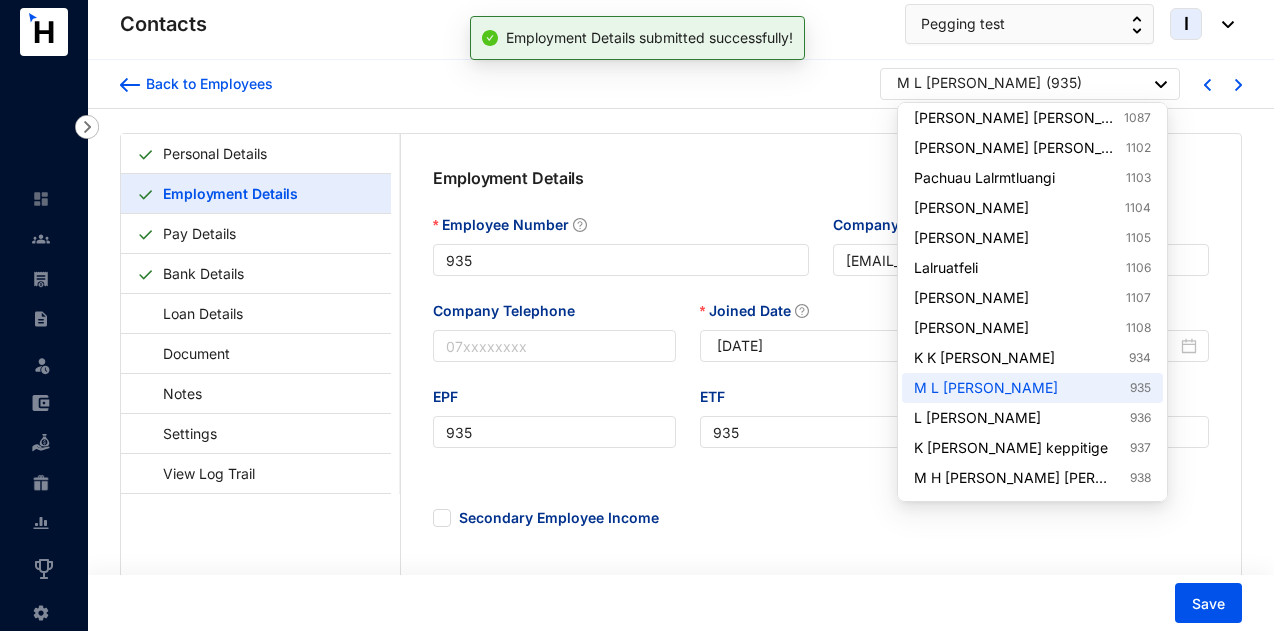 click on "M L [PERSON_NAME]" at bounding box center [969, 83] 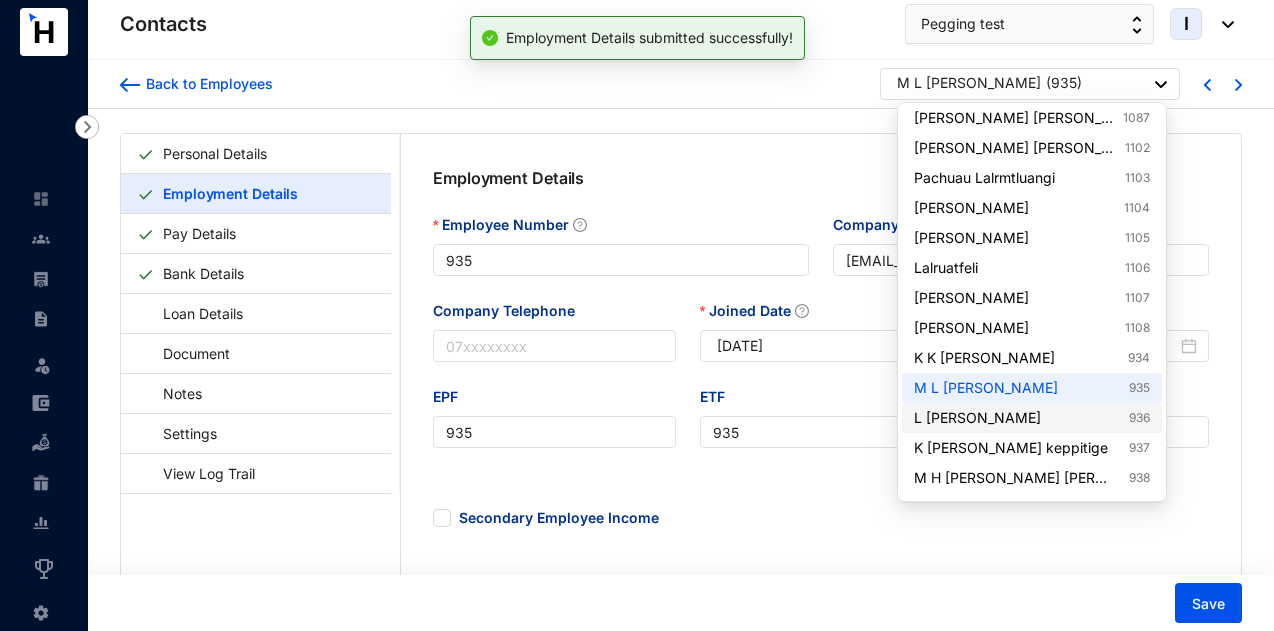 click on "L Manisha Nipunithara 936" at bounding box center (1032, 418) 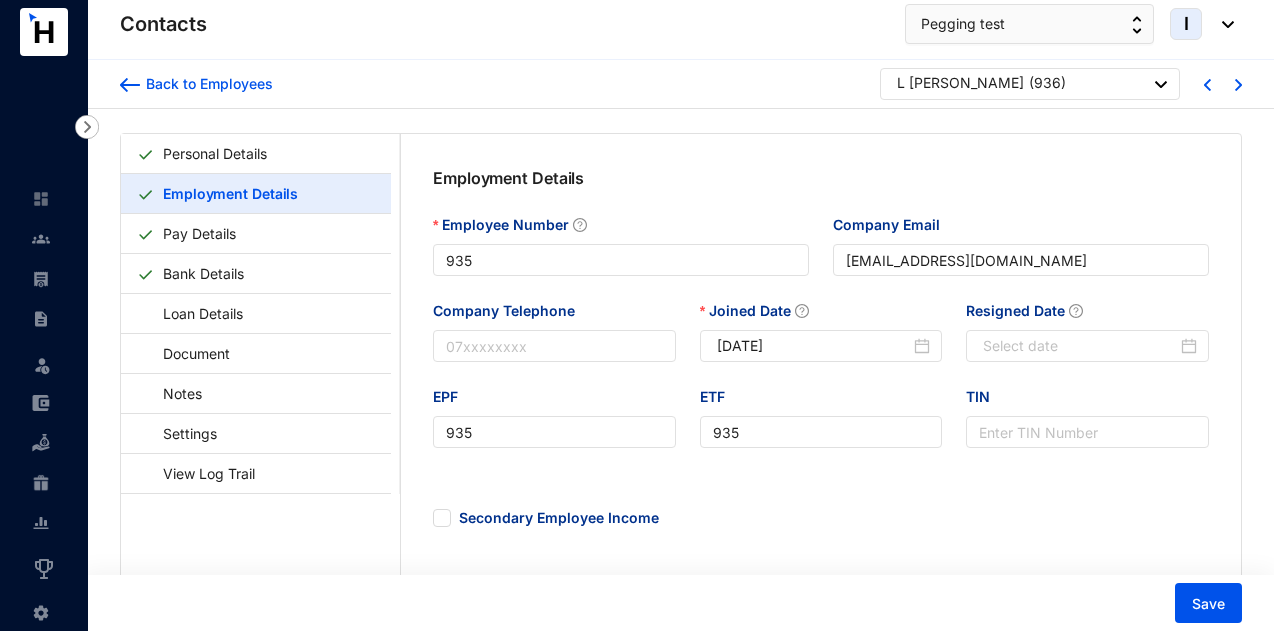 type on "936" 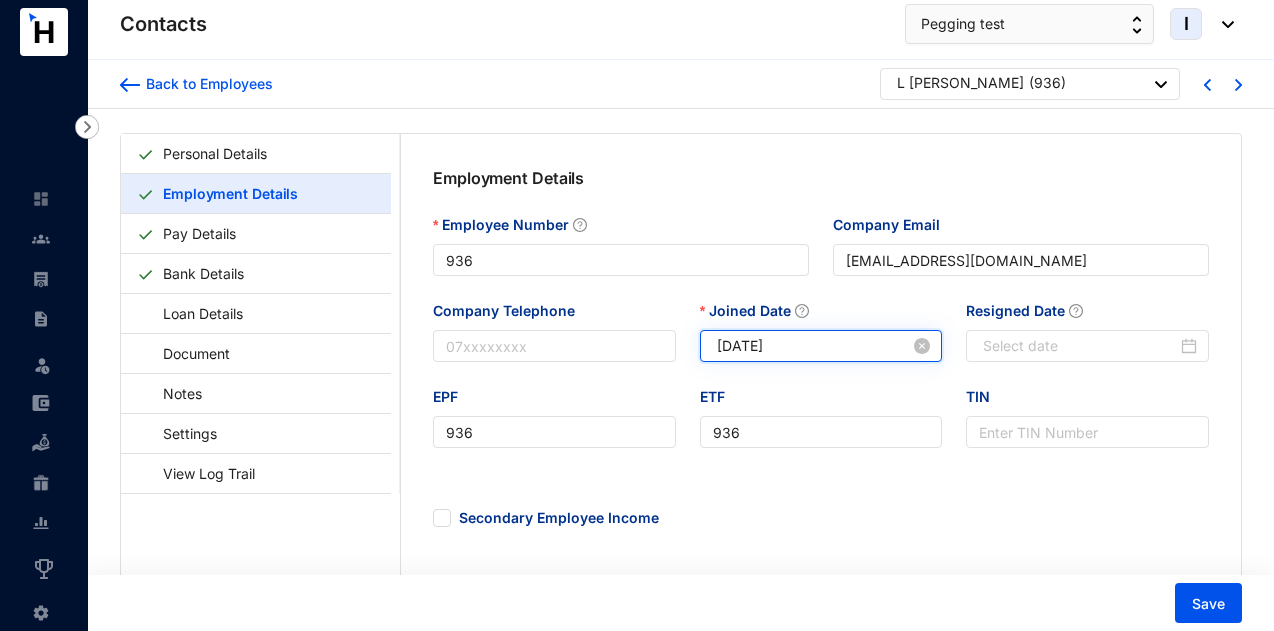 click on "[DATE]" at bounding box center (814, 346) 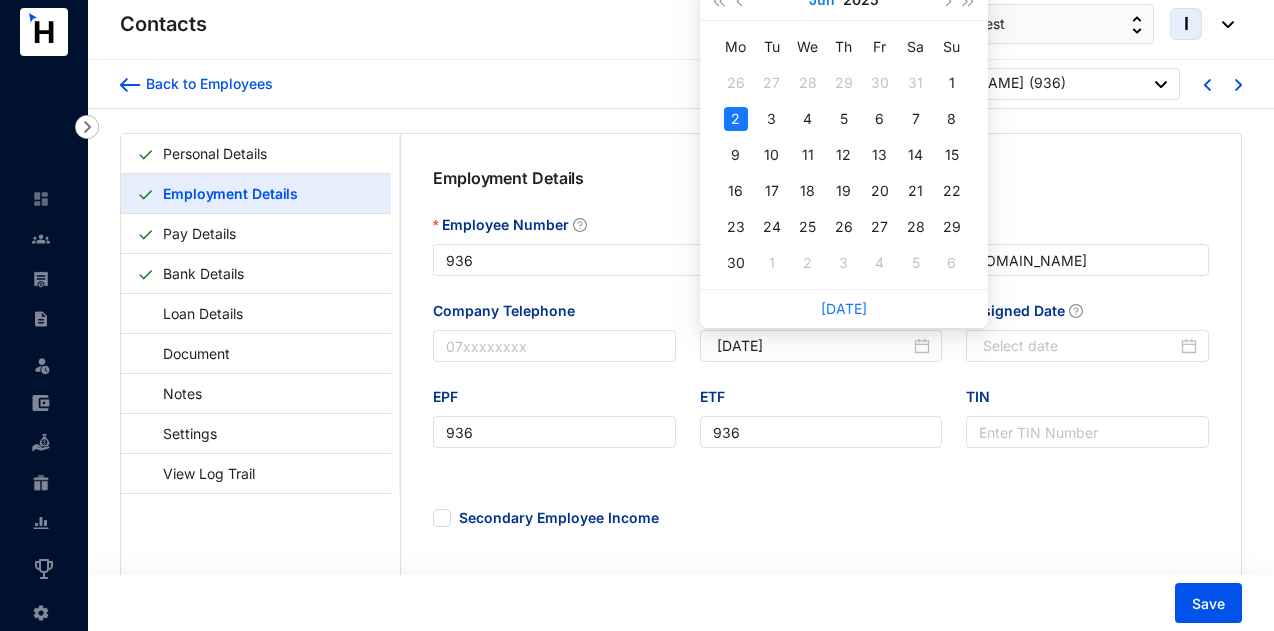 click on "Jun" at bounding box center (822, 0) 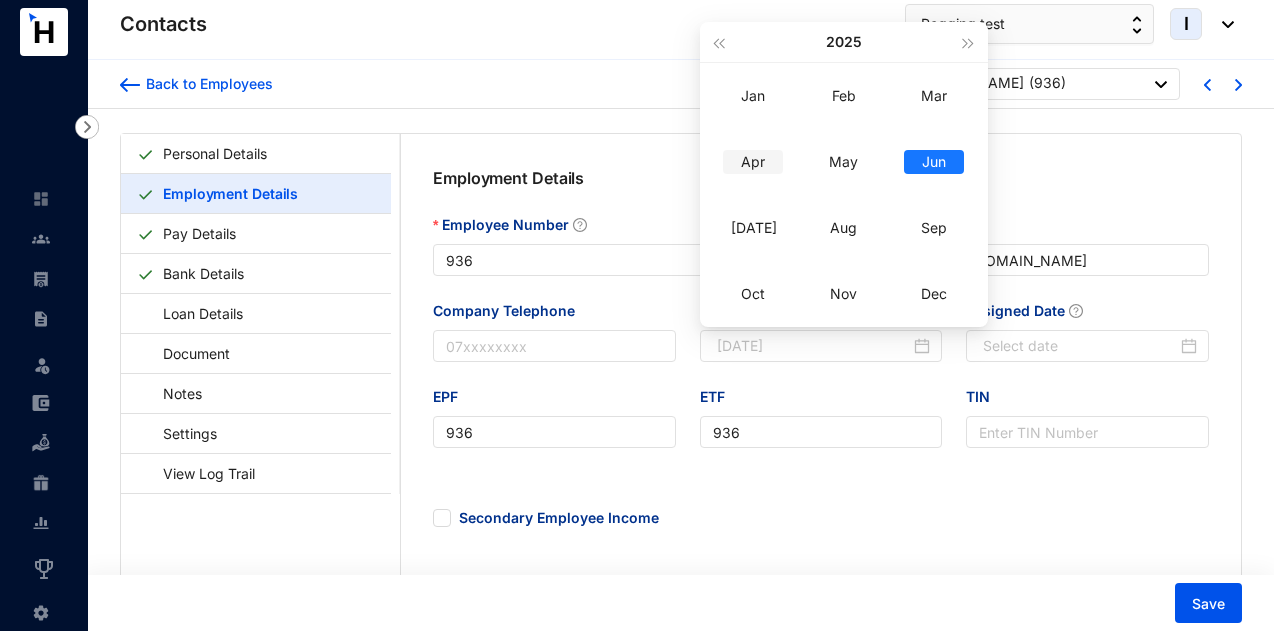 click on "Apr" at bounding box center [753, 162] 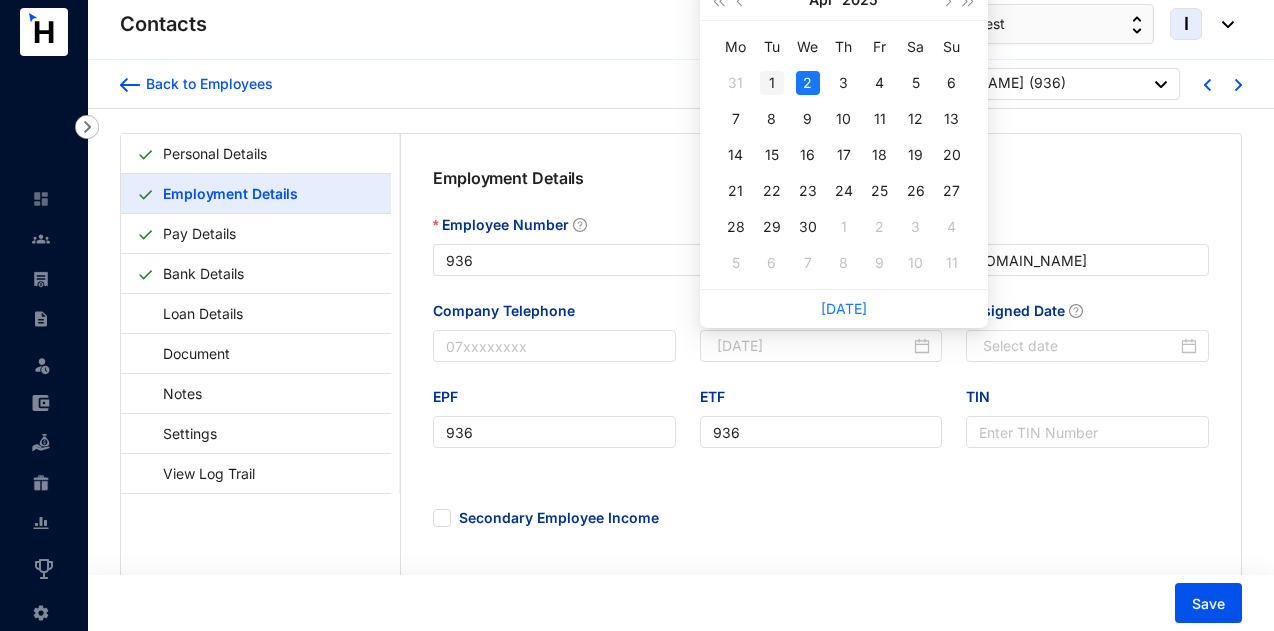 type on "[DATE]" 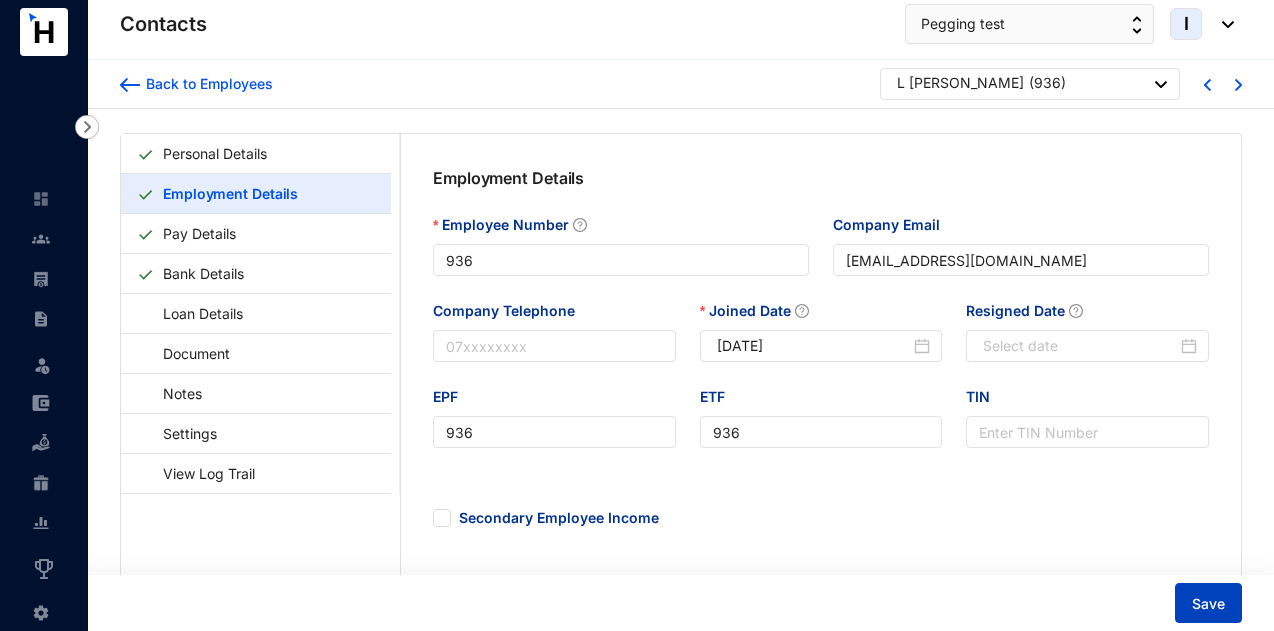 click on "Save" at bounding box center (1208, 604) 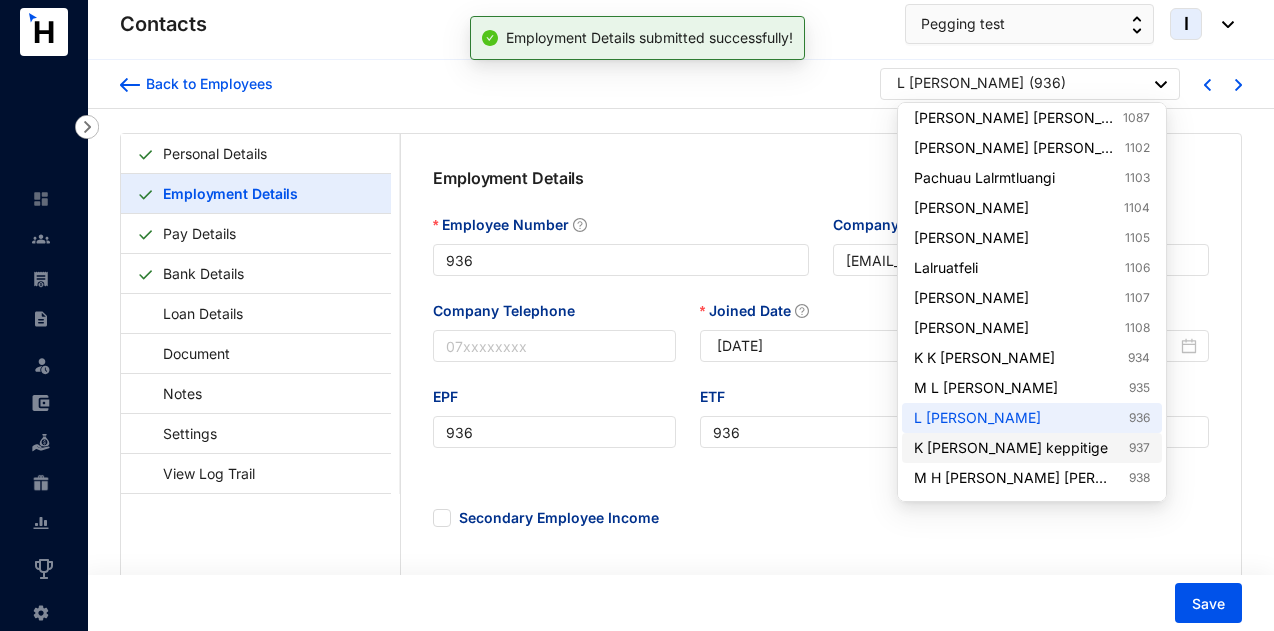 click on "K Ishara Sandaruwan keppitige 937" at bounding box center (1032, 448) 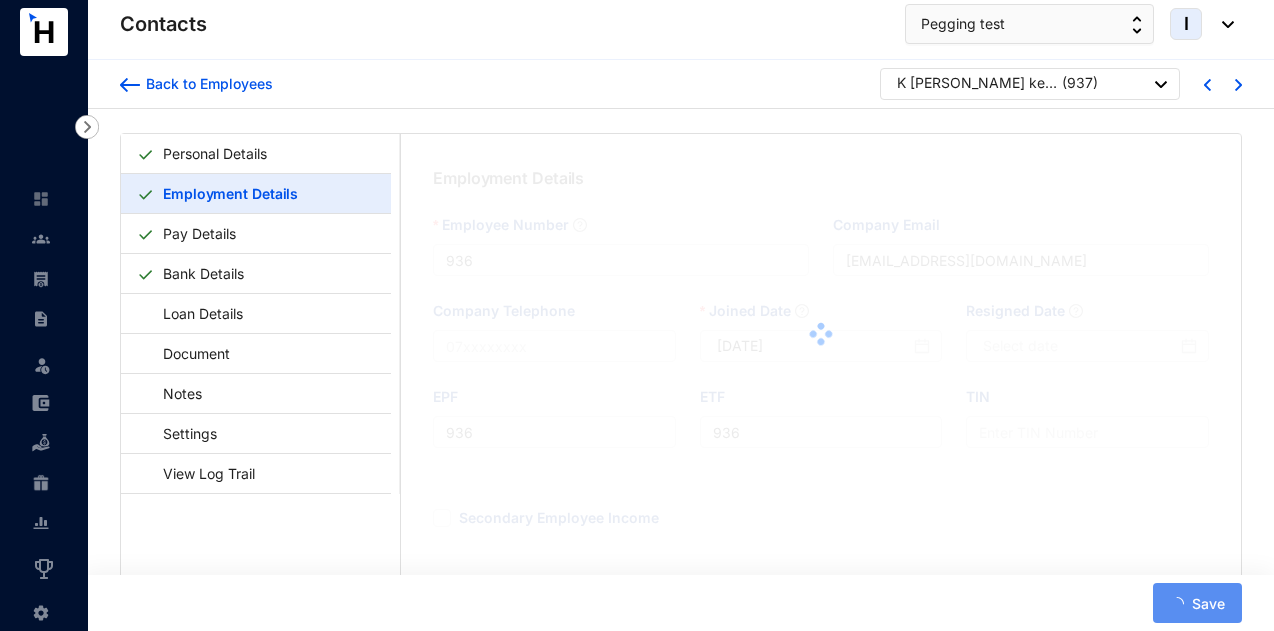 type on "937" 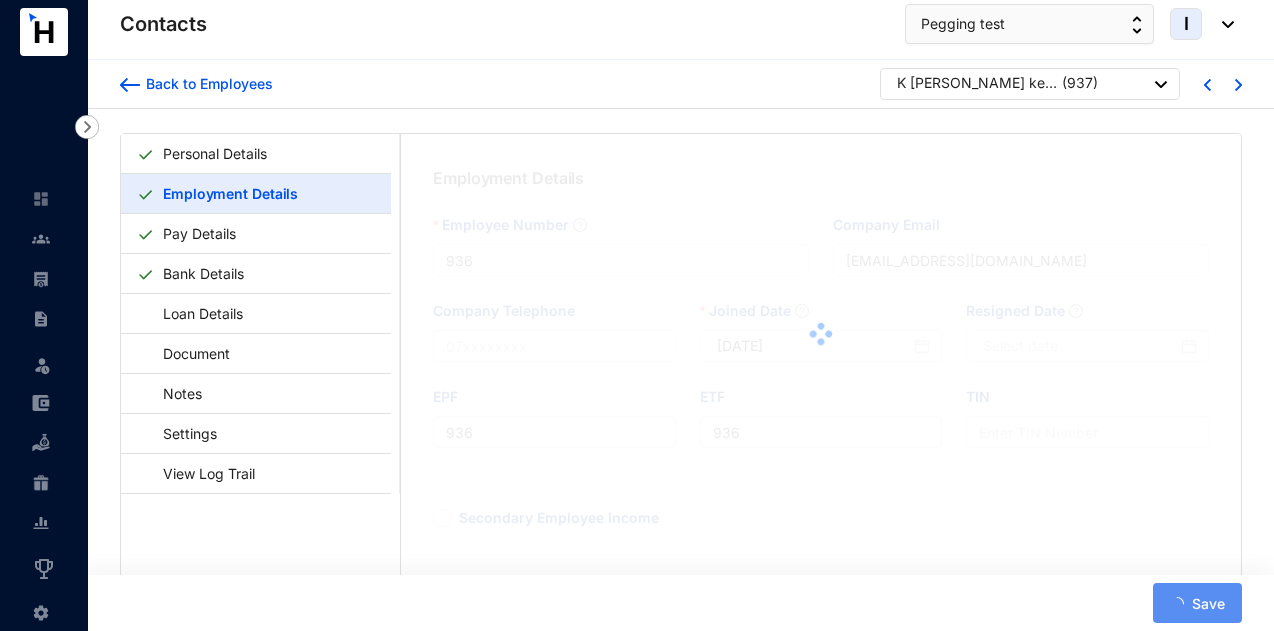 type on "[EMAIL_ADDRESS][DOMAIN_NAME]" 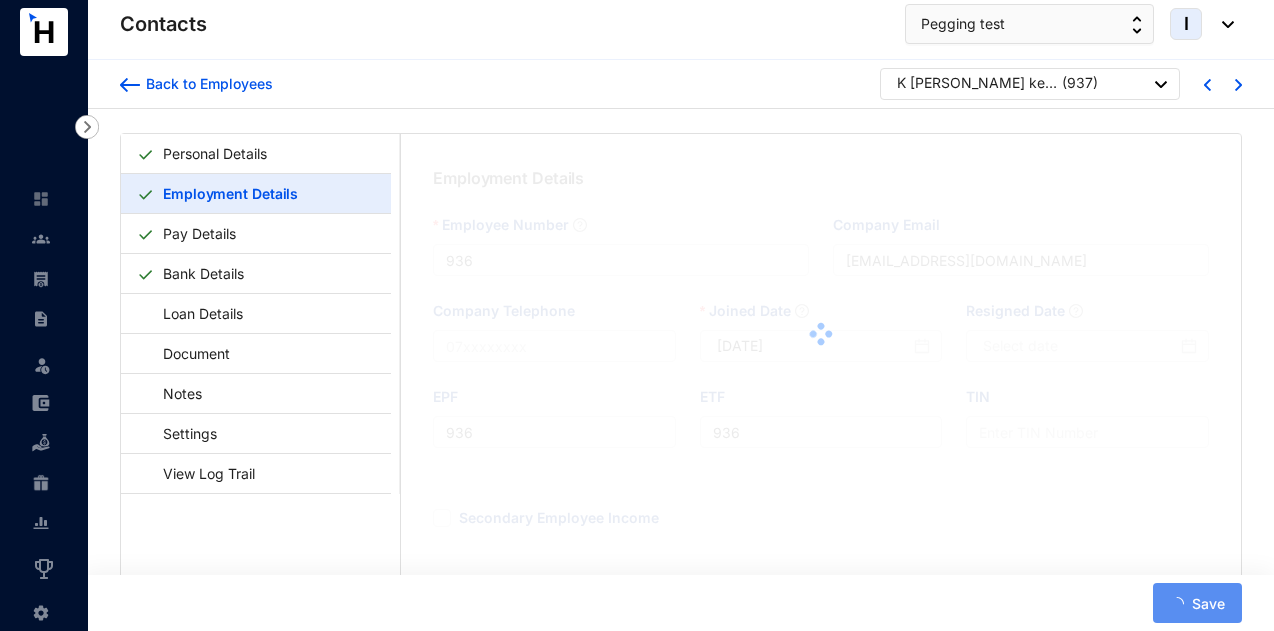 type on "937" 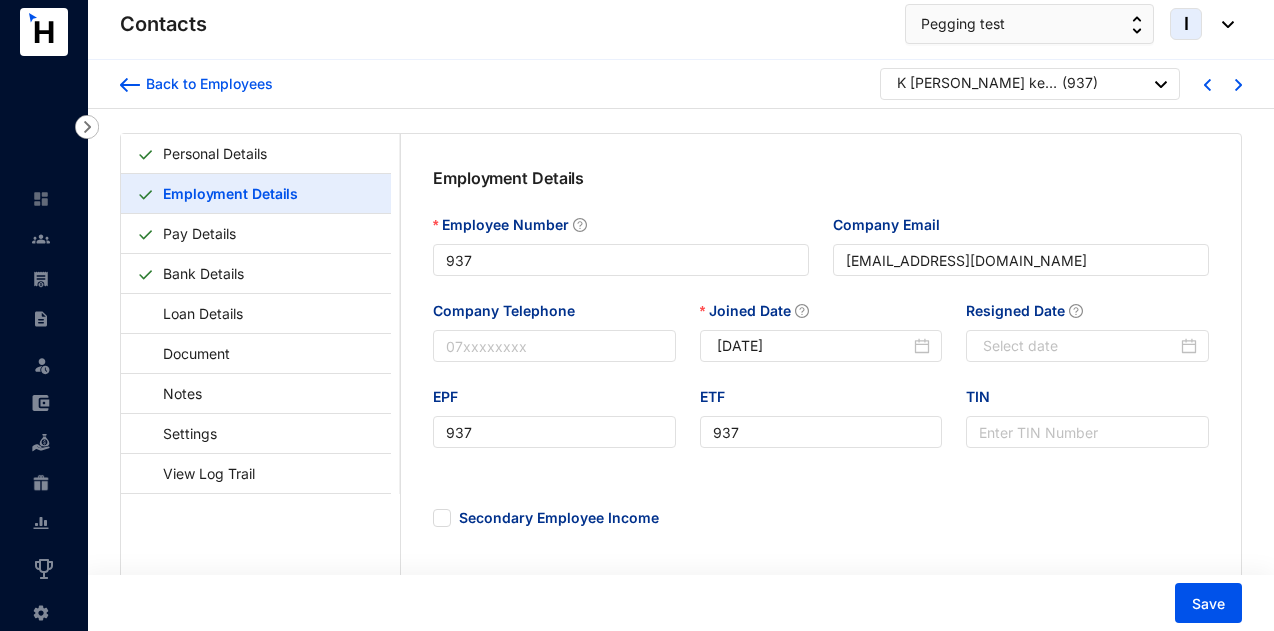 type on "[DATE]" 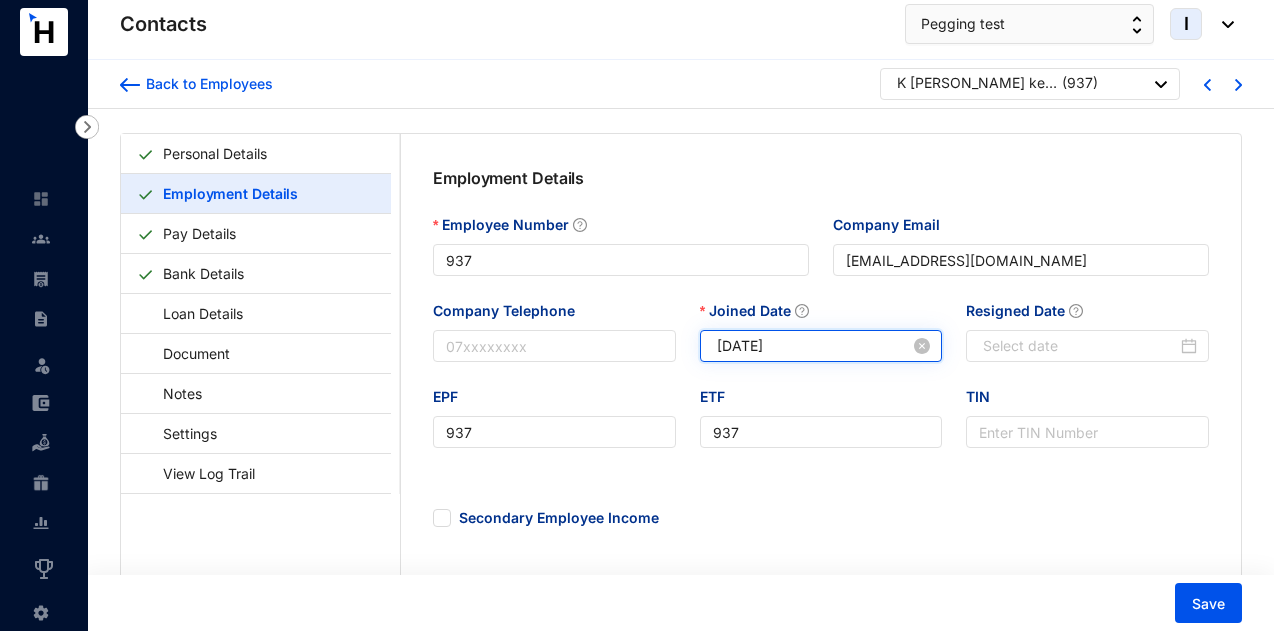 click on "[DATE]" at bounding box center [814, 346] 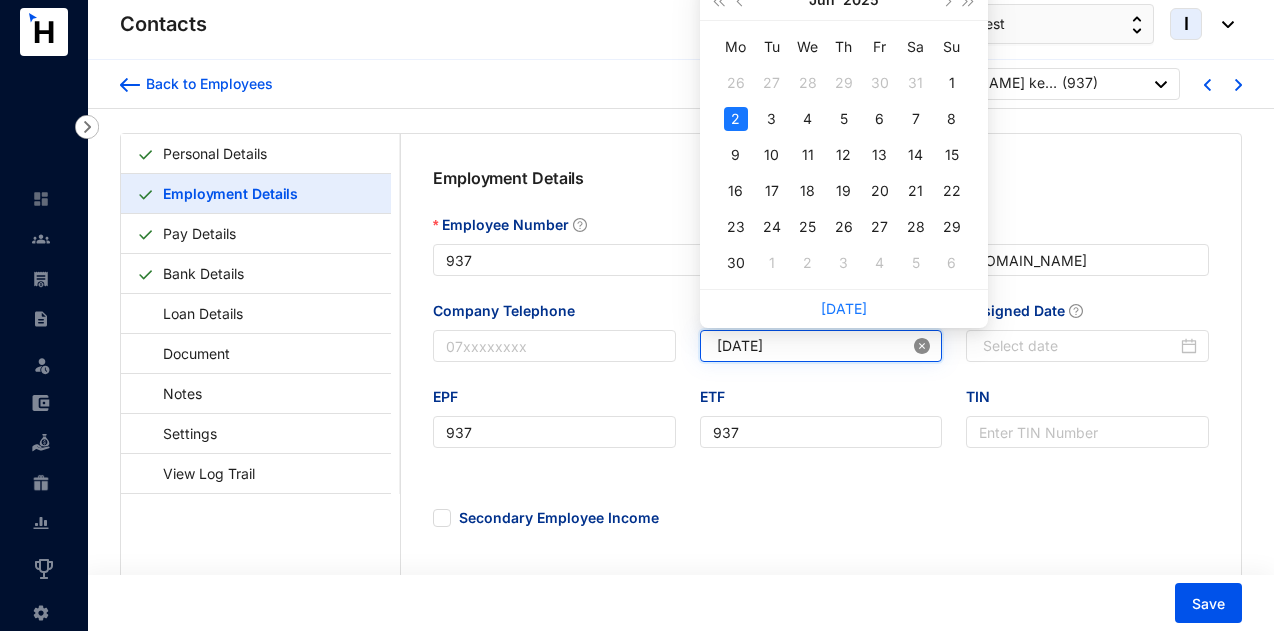 click 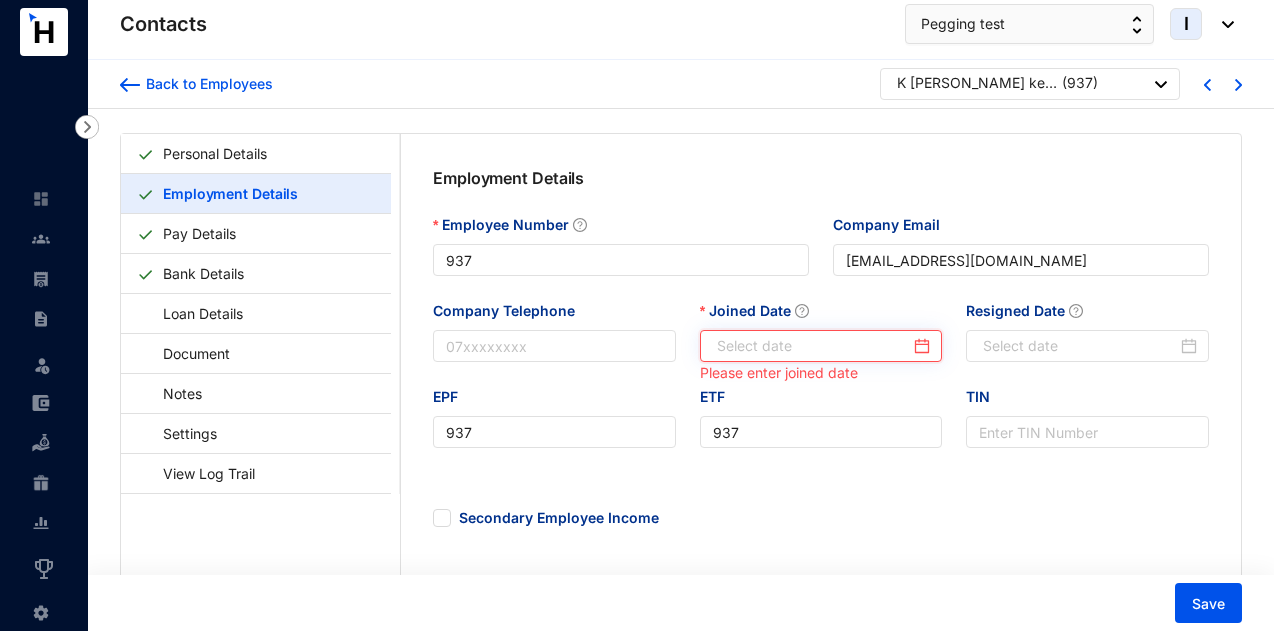 click on "Joined Date" at bounding box center [814, 346] 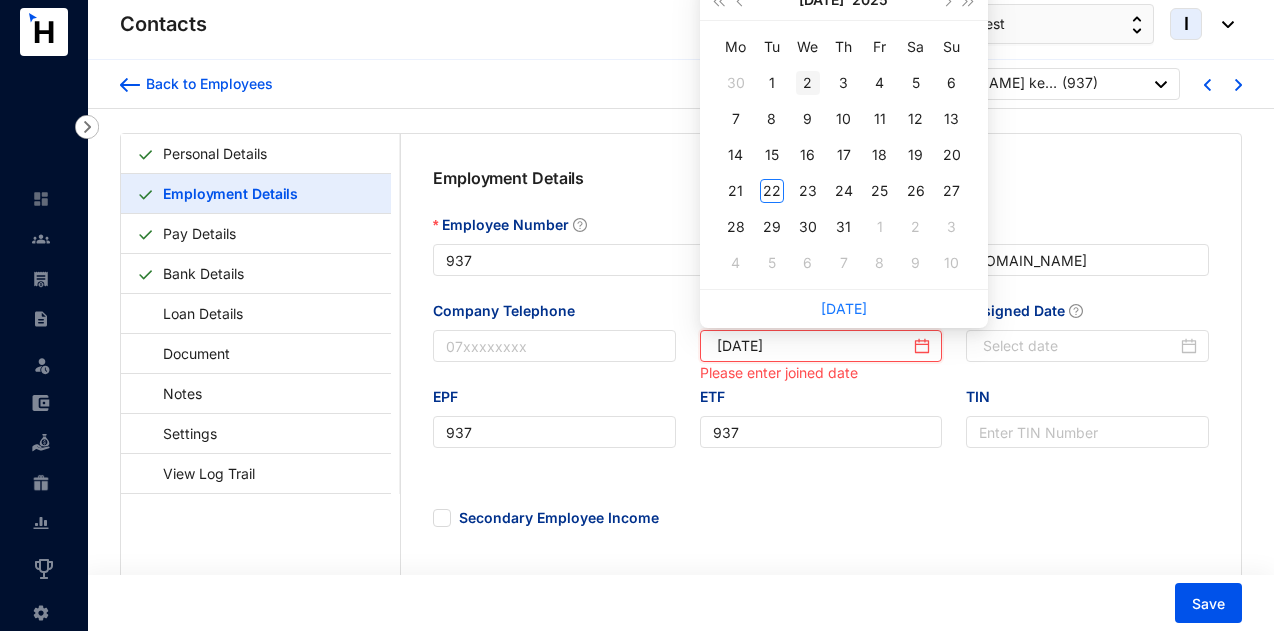 type on "2025-07-02" 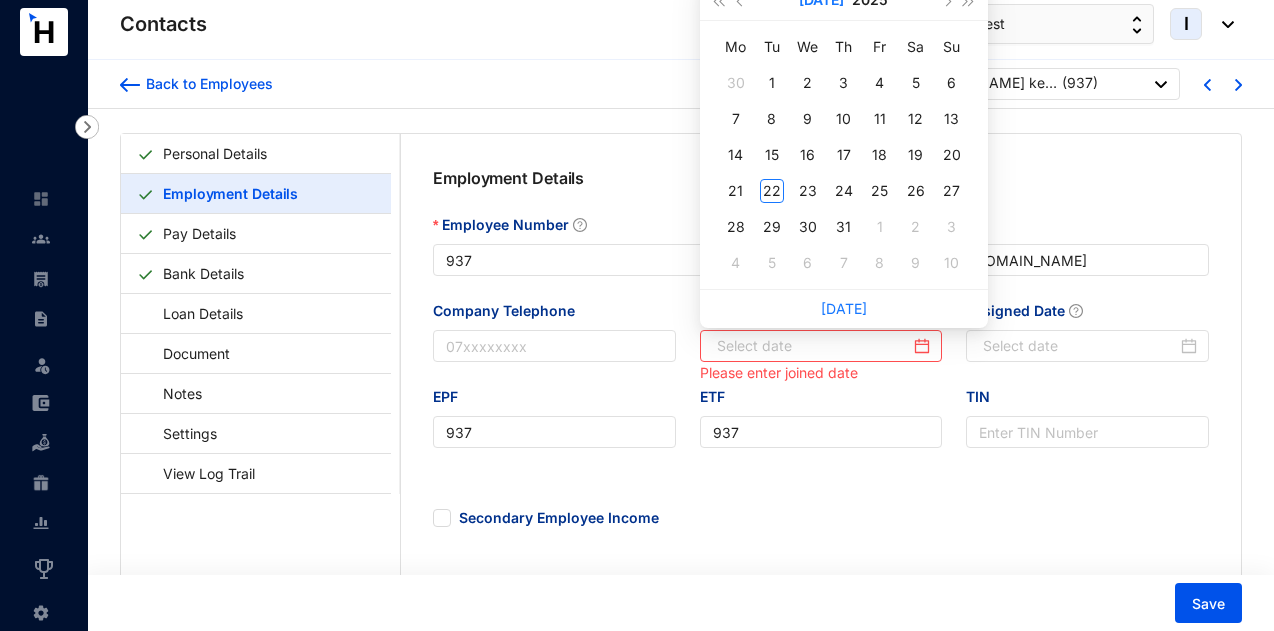 click on "Jul" at bounding box center (821, 0) 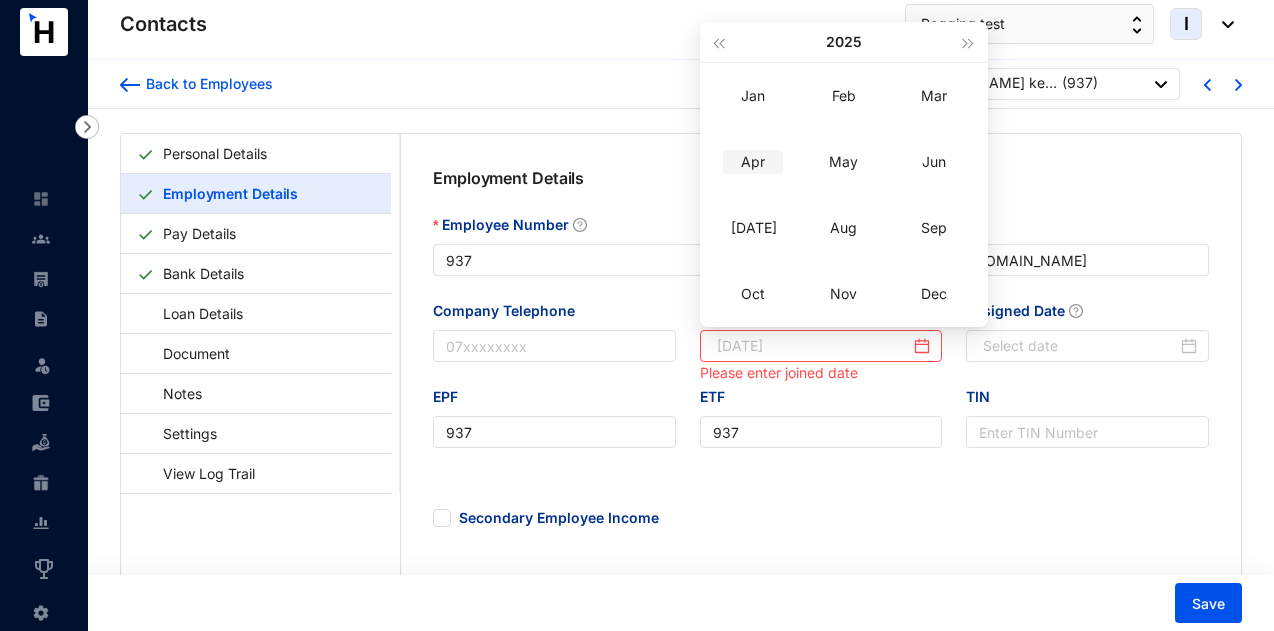 click on "Apr" at bounding box center [753, 162] 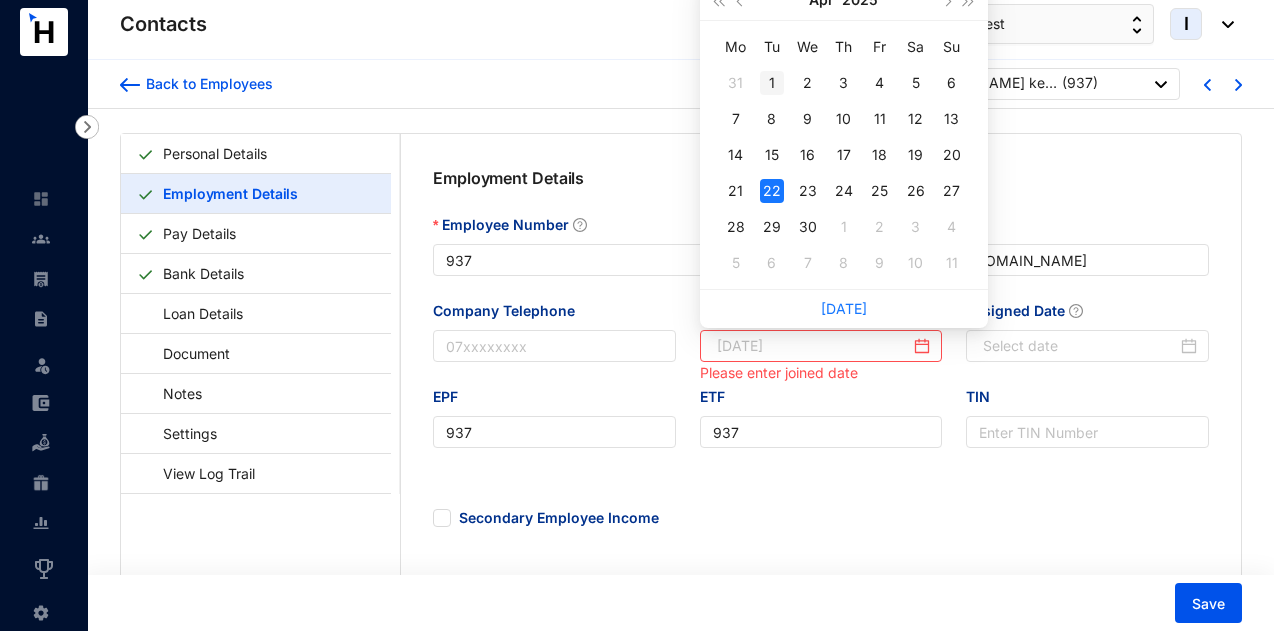 click on "1" at bounding box center [772, 83] 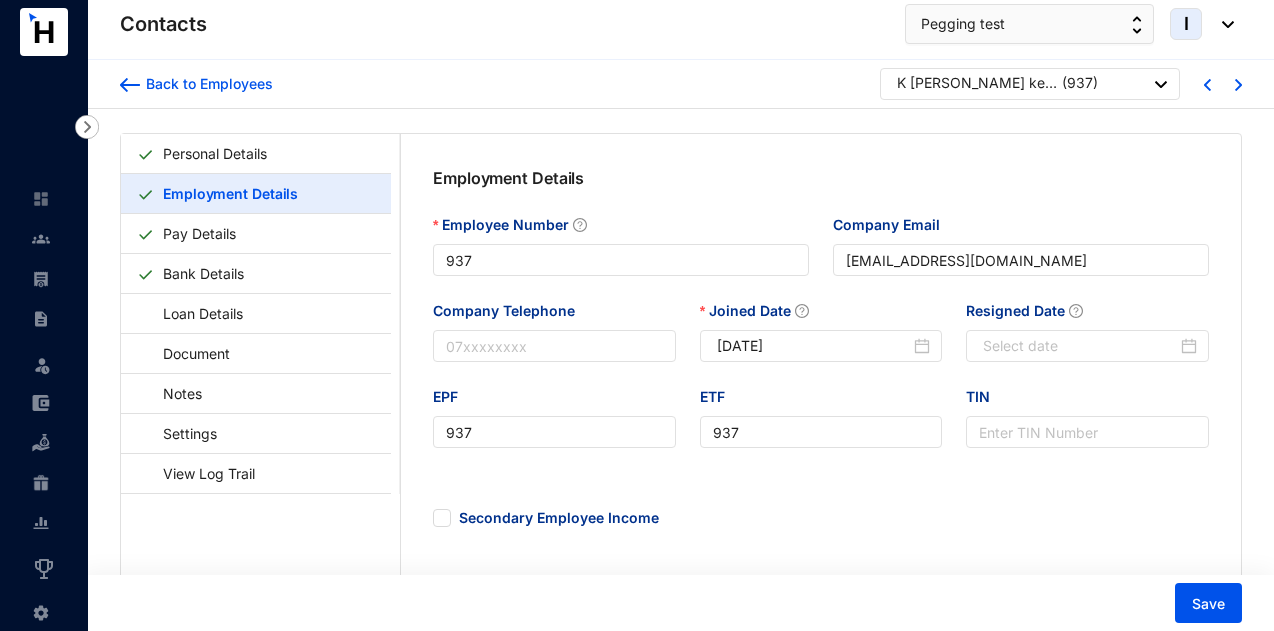 type on "[DATE]" 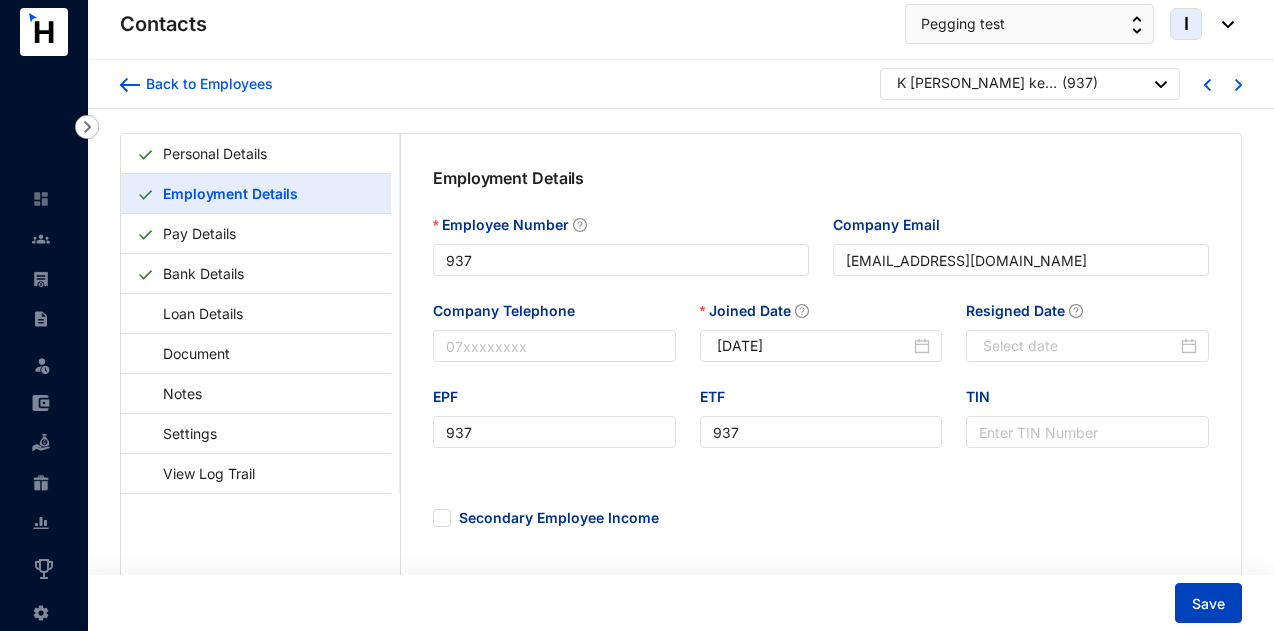 click on "Save" at bounding box center (1208, 604) 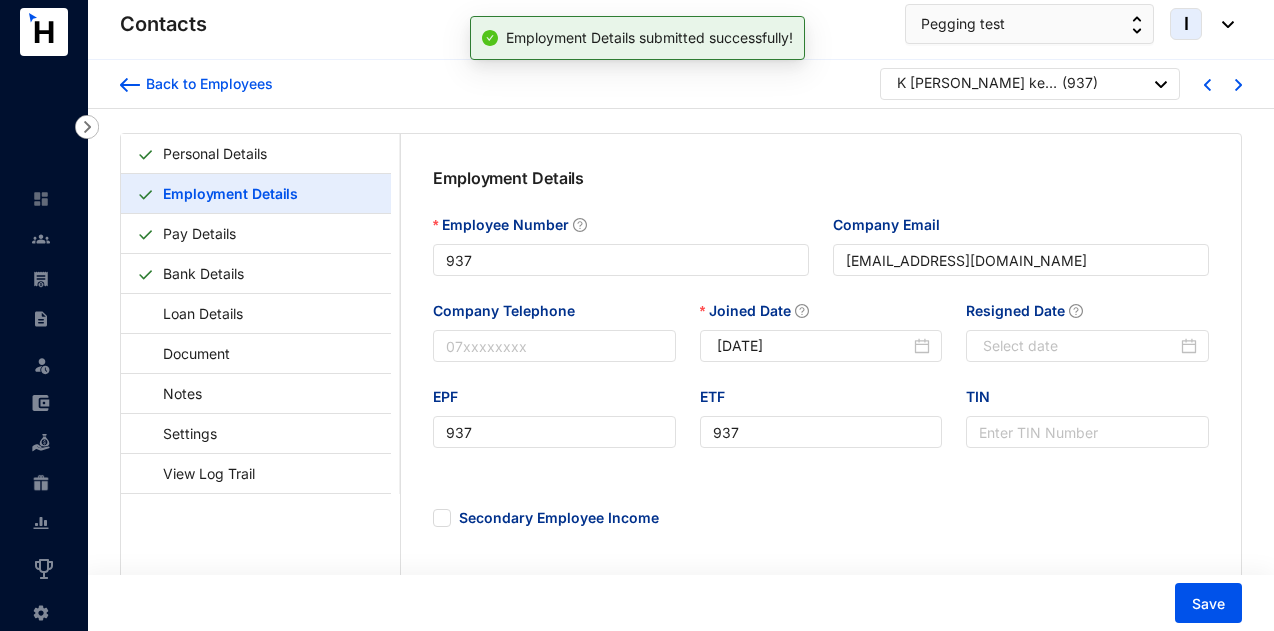 click on "K [PERSON_NAME] keppitige" at bounding box center (977, 83) 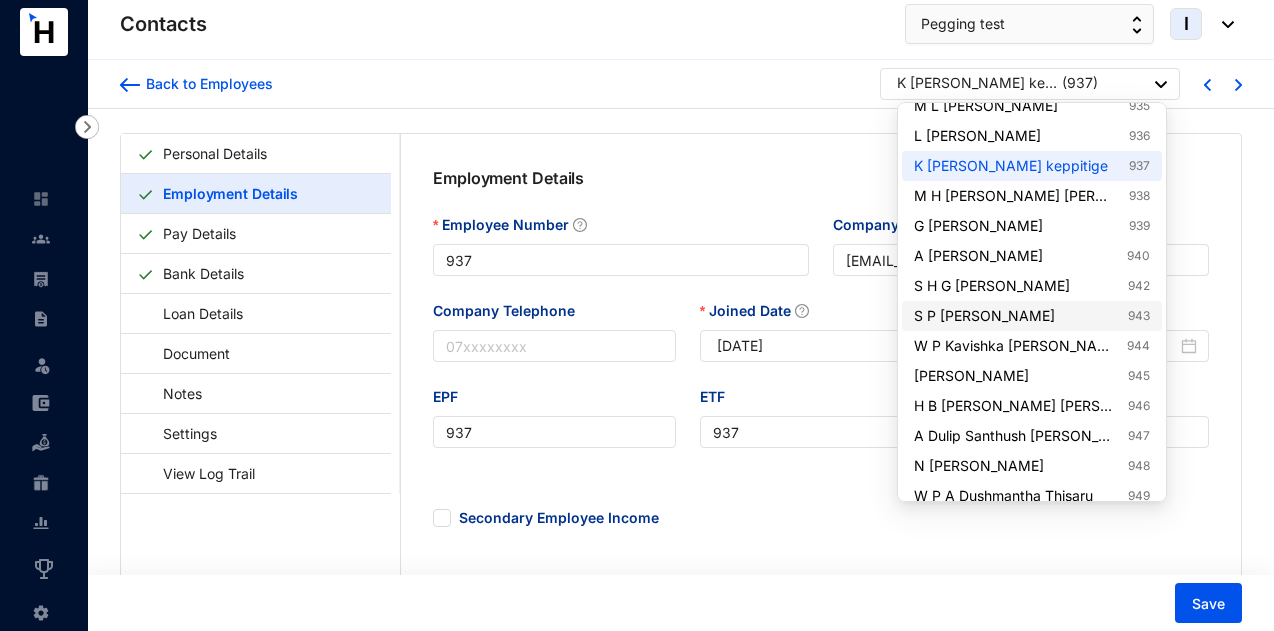 scroll, scrollTop: 600, scrollLeft: 0, axis: vertical 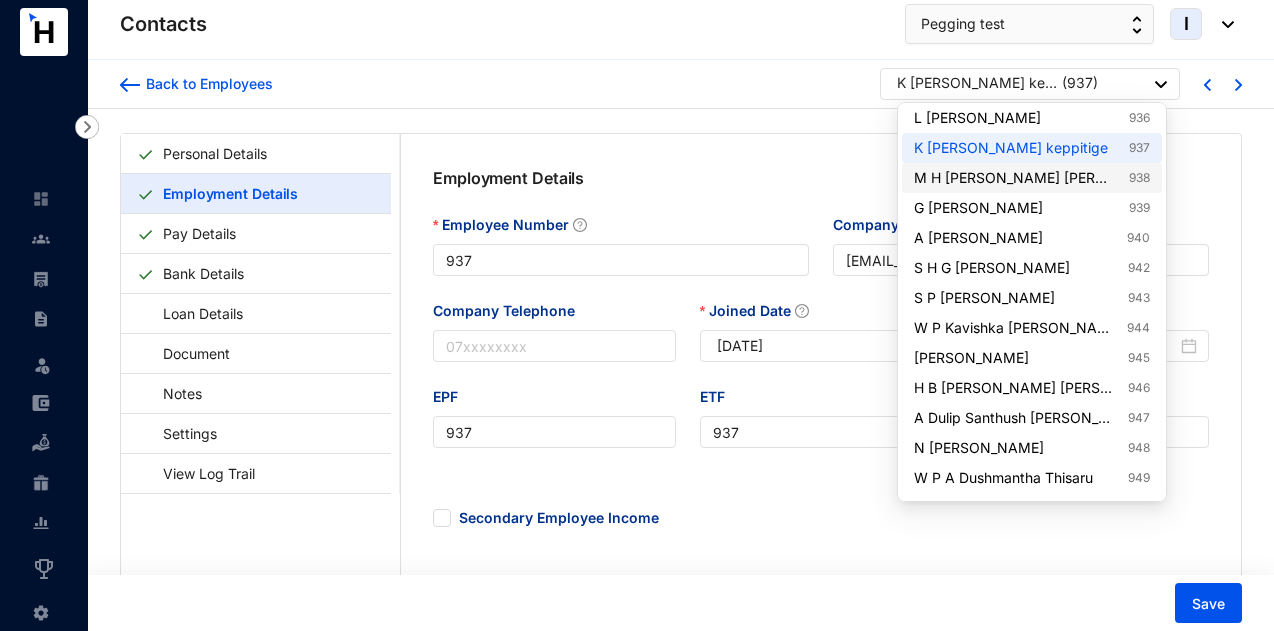 drag, startPoint x: 1049, startPoint y: 173, endPoint x: 1043, endPoint y: 190, distance: 18.027756 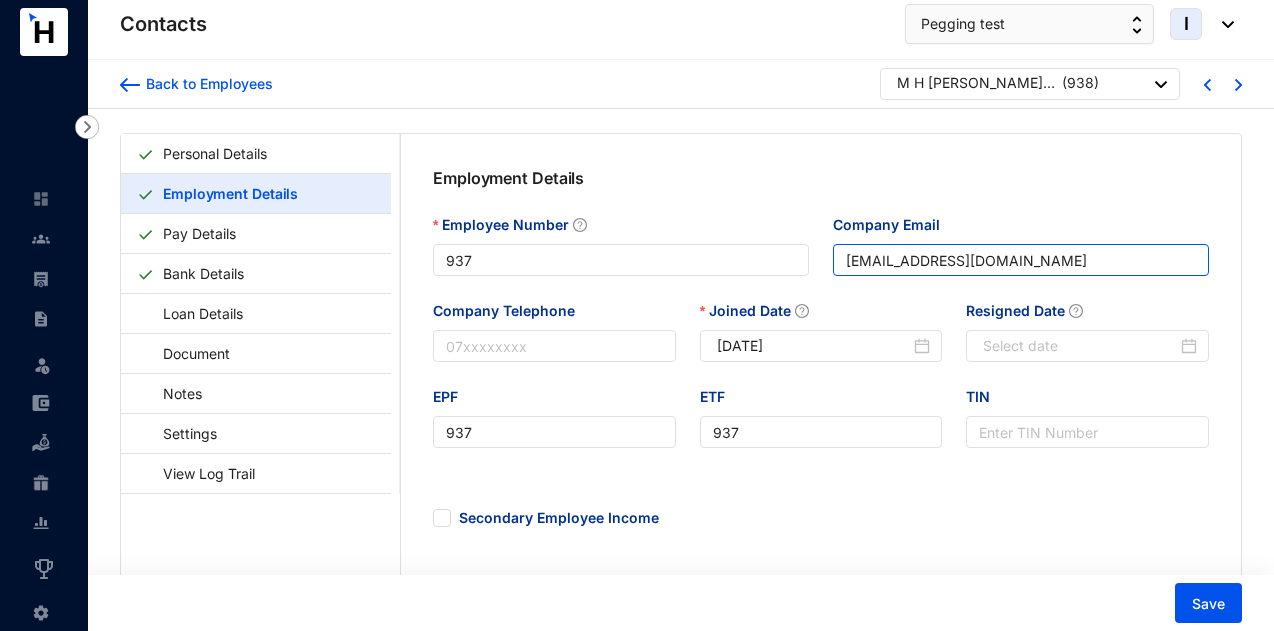 type on "938" 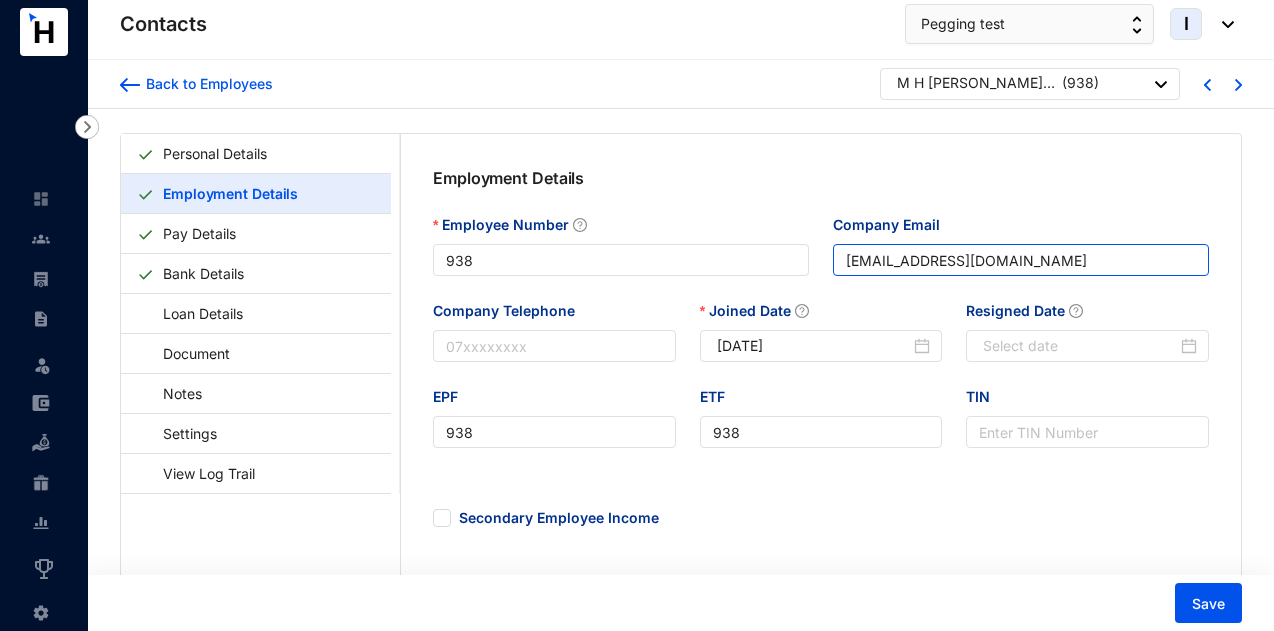 type on "[DATE]" 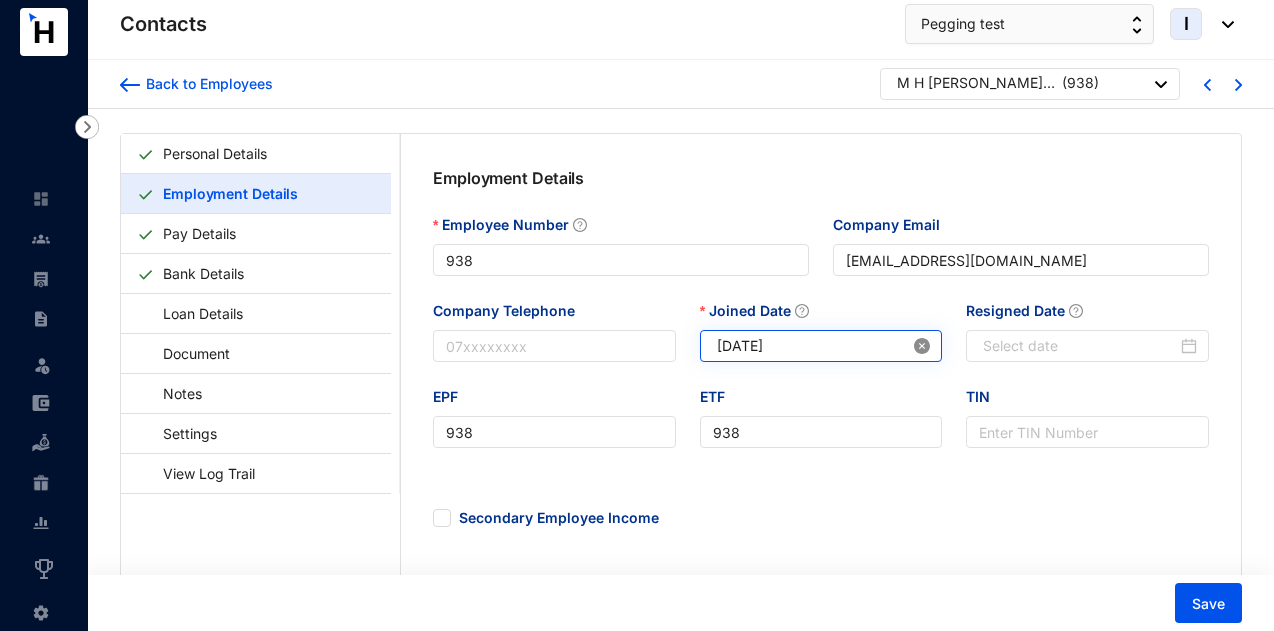 click 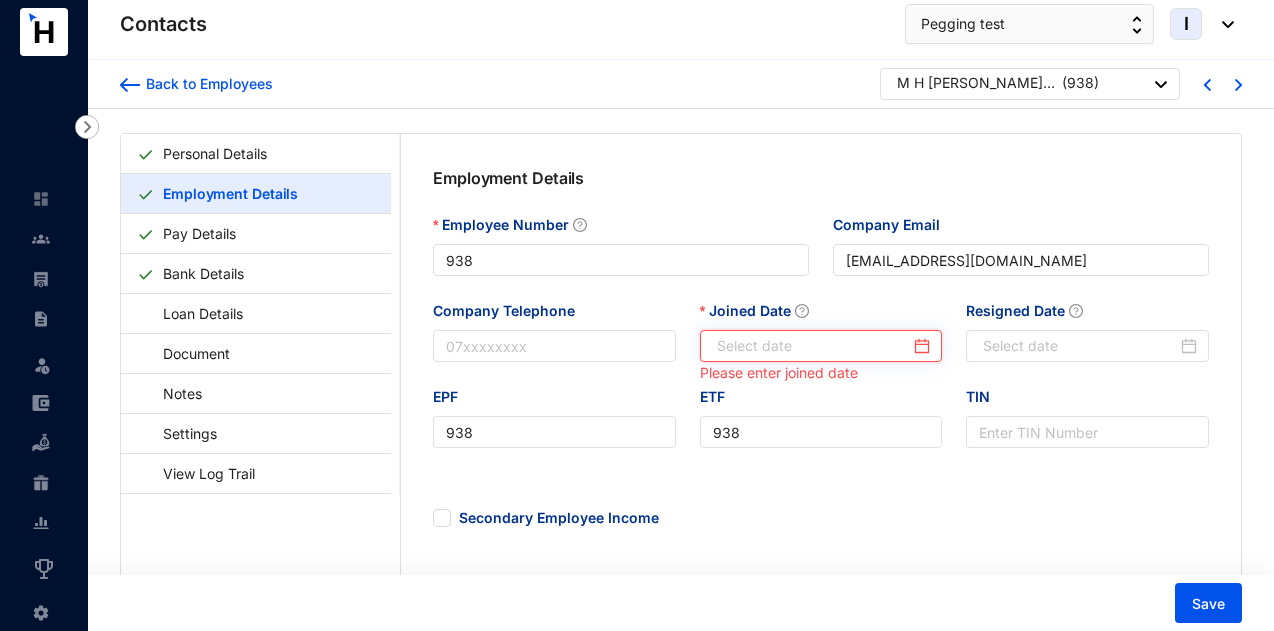 click on "Joined Date" at bounding box center [814, 346] 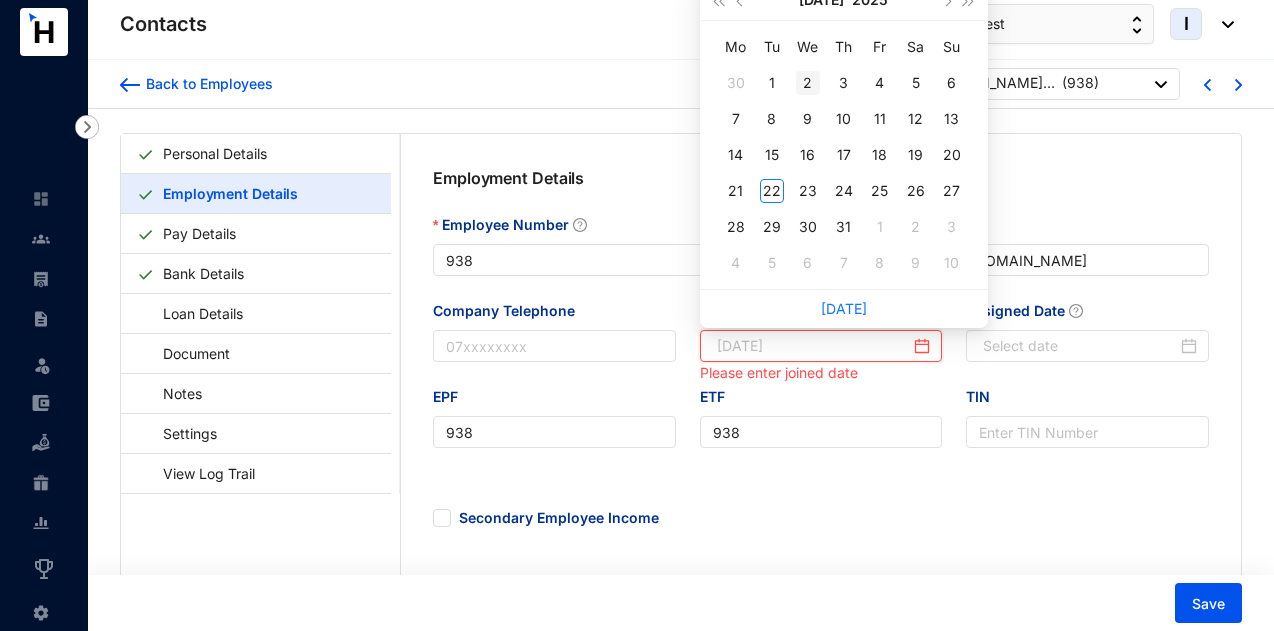 type on "2025-07-02" 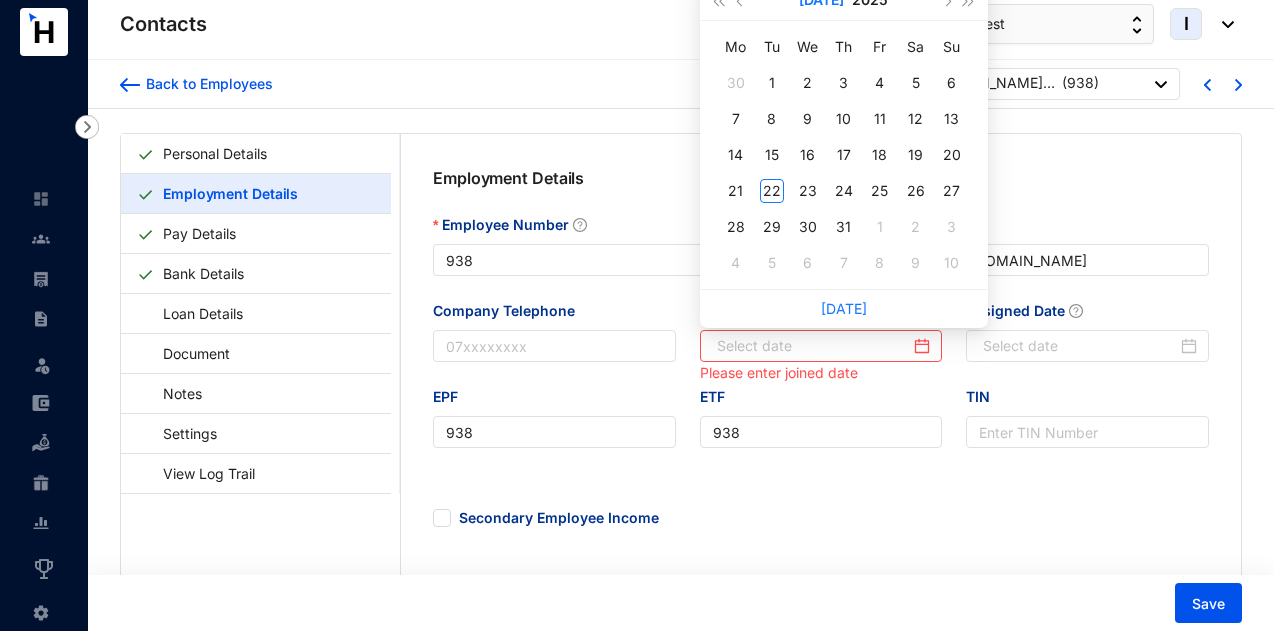 click on "Jul" at bounding box center (821, 0) 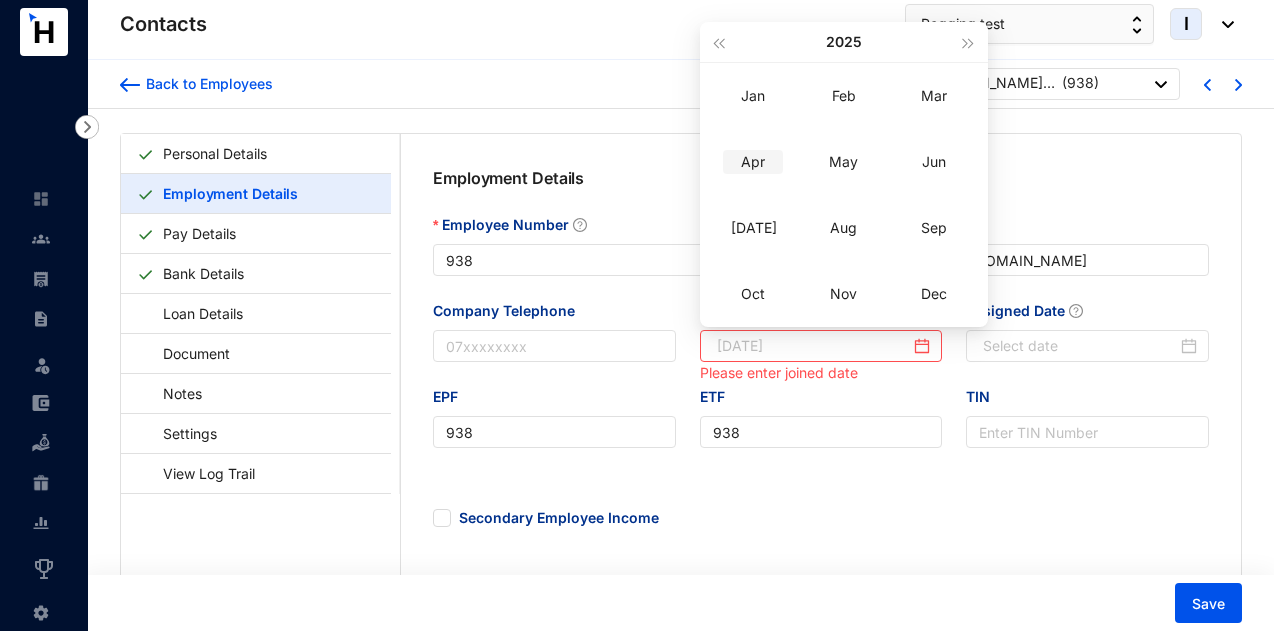 click on "Apr" at bounding box center [753, 162] 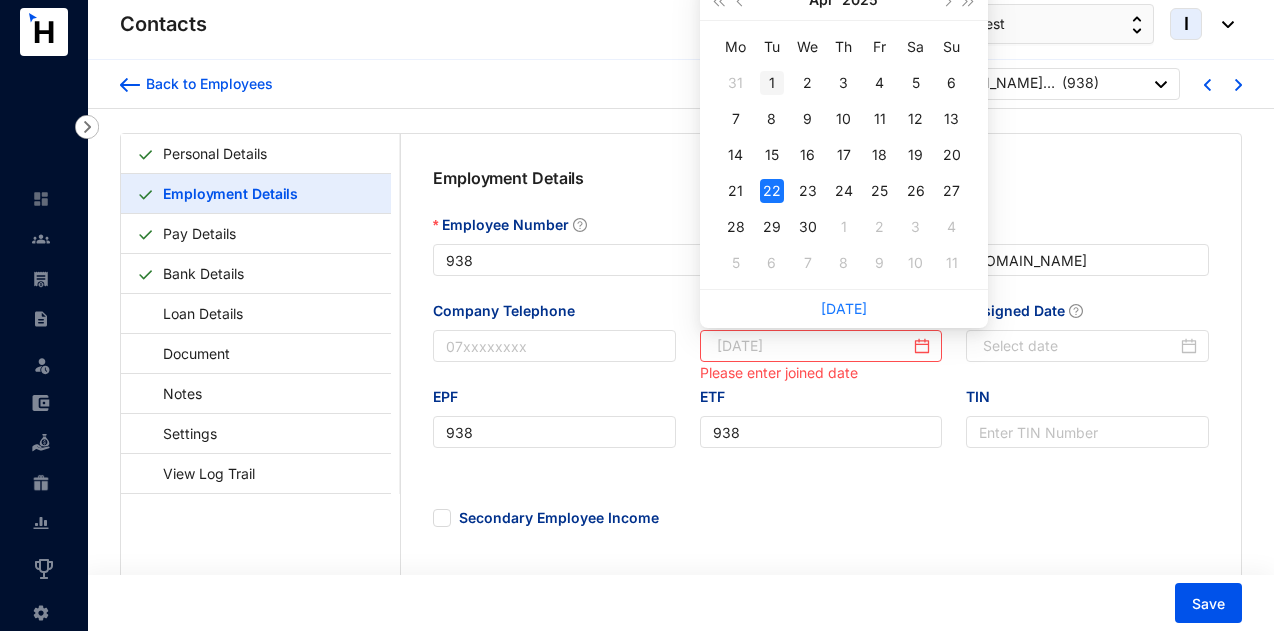 click on "1" at bounding box center (772, 83) 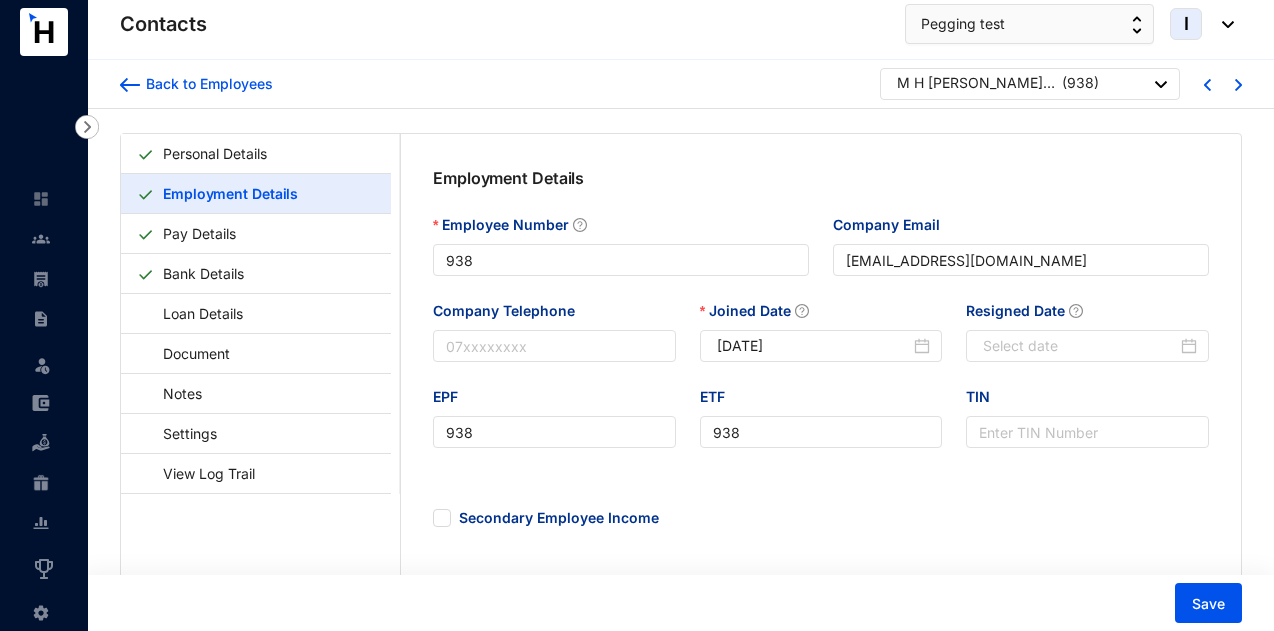 type on "[DATE]" 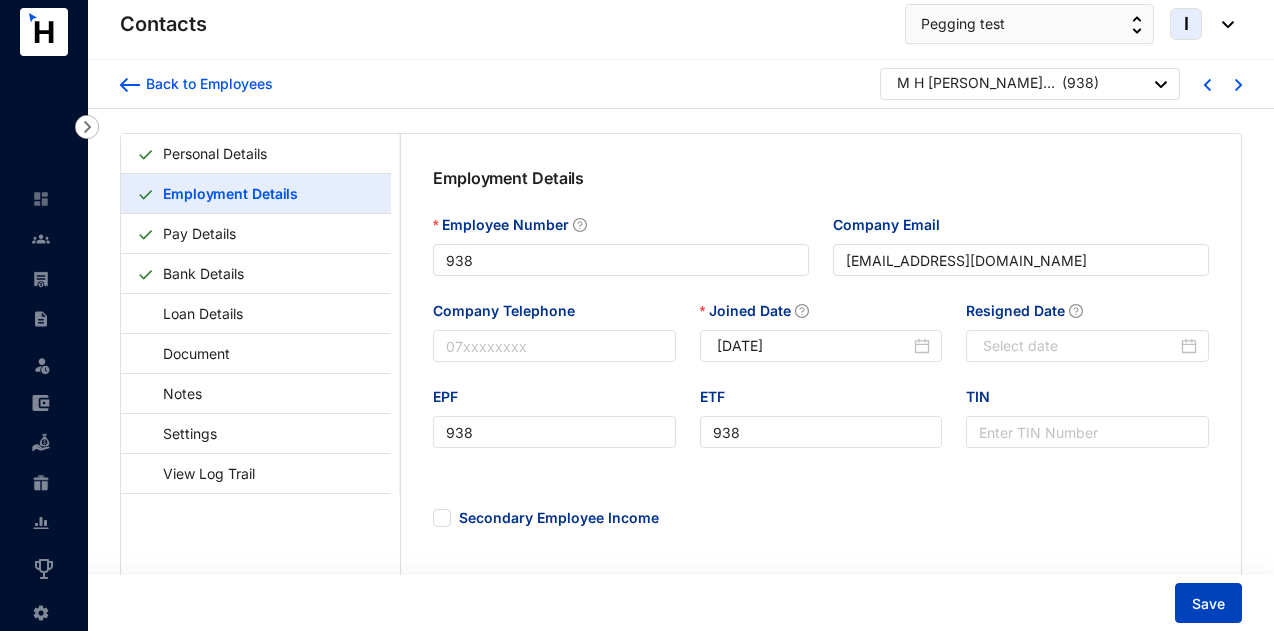 click on "Save" at bounding box center (1208, 603) 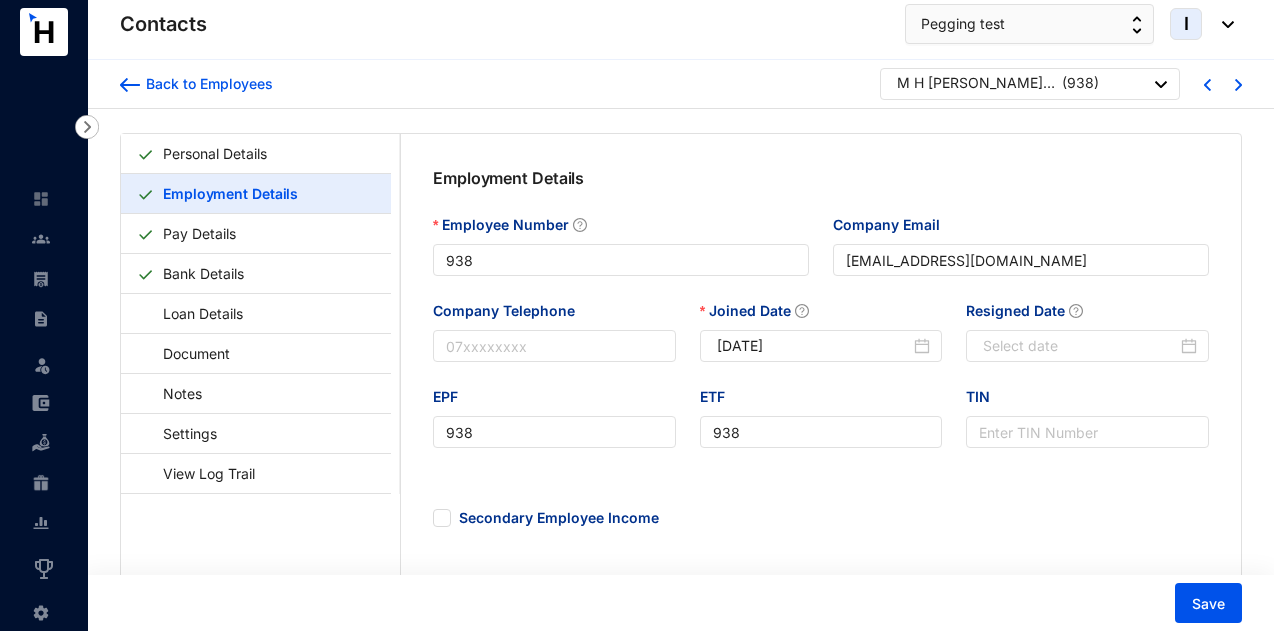 click on "Back to Employees M H Rishan Indunil Bandara   ( 938 )" at bounding box center (681, 84) 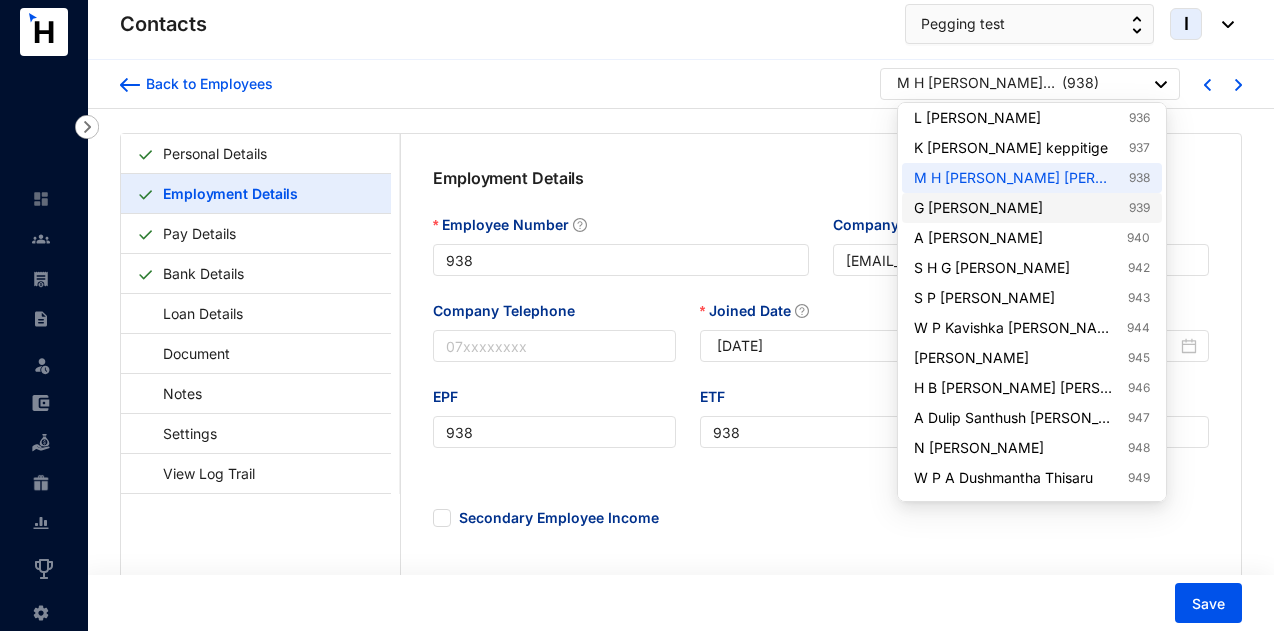 click on "G Tharindu Rangana Sandaruwan 939" at bounding box center [1032, 208] 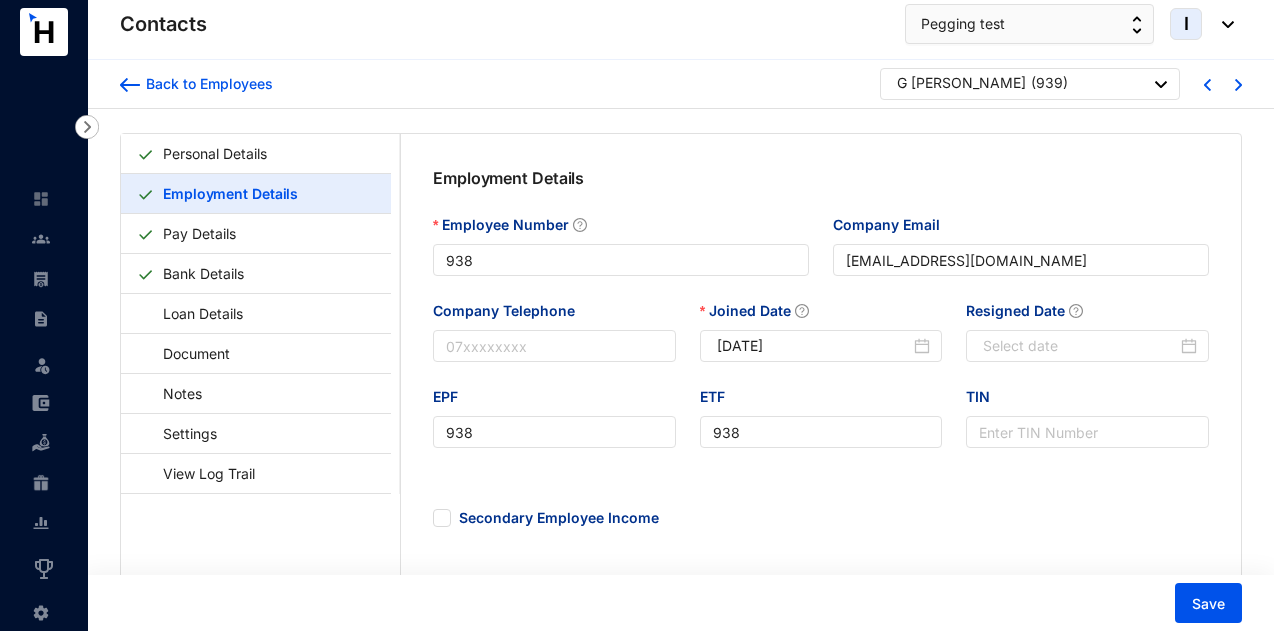 type on "939" 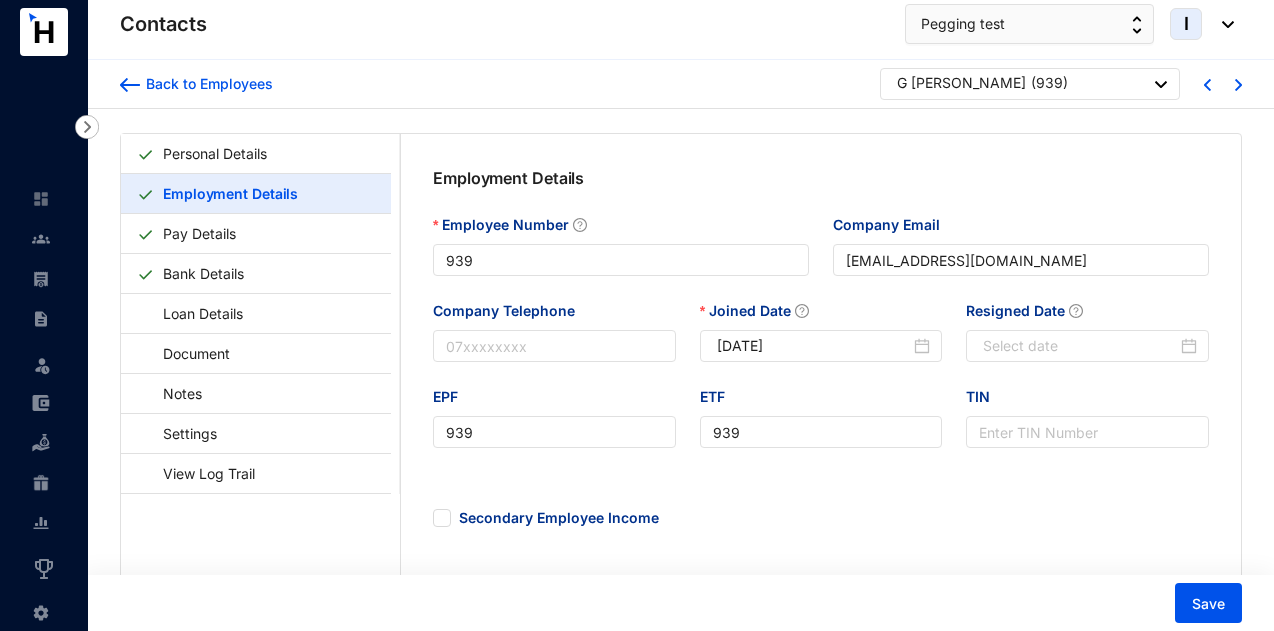 type on "[DATE]" 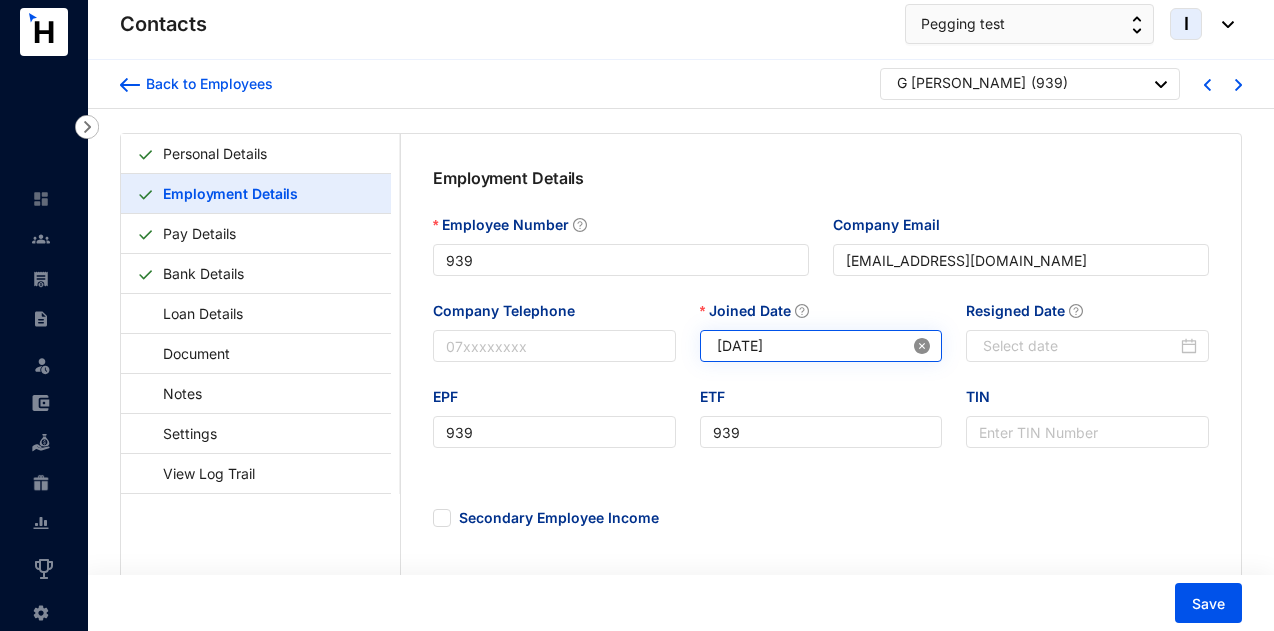 drag, startPoint x: 924, startPoint y: 349, endPoint x: 915, endPoint y: 357, distance: 12.0415945 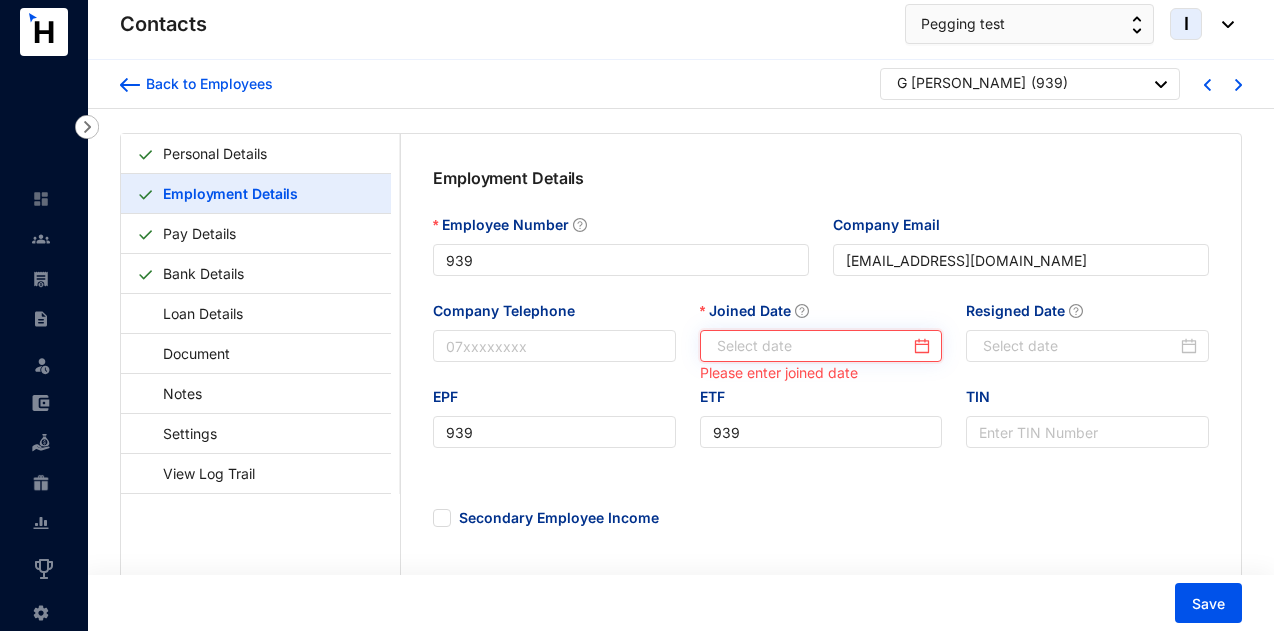 click on "Joined Date" at bounding box center (814, 346) 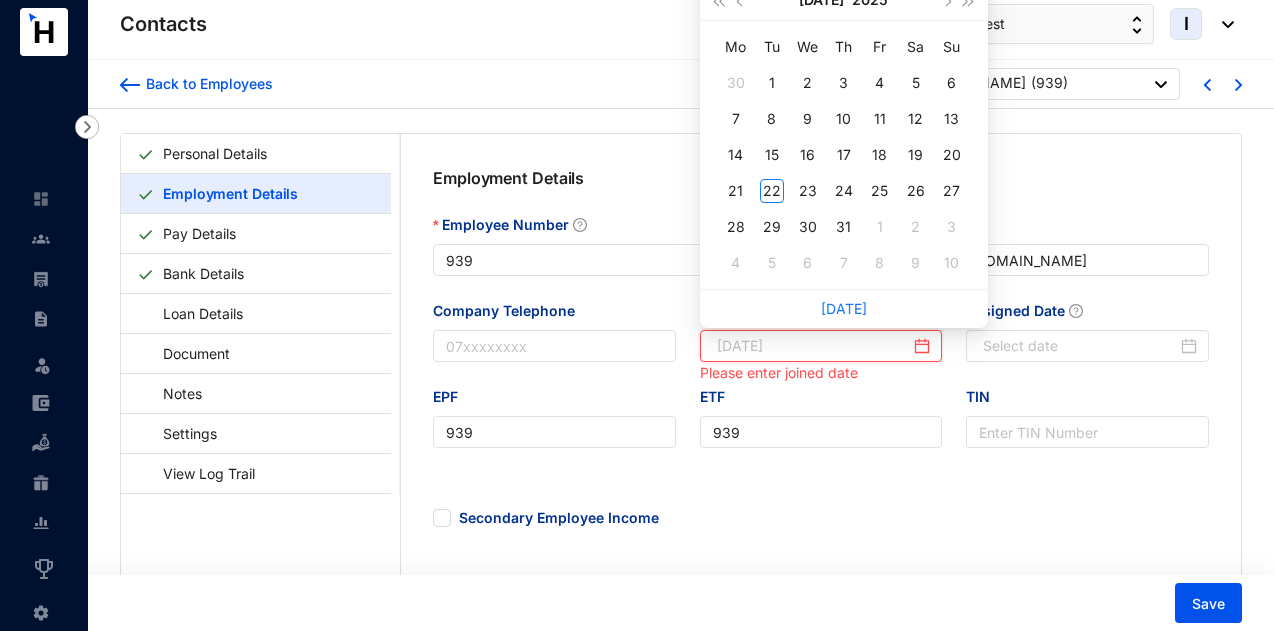 type on "2025-07-01" 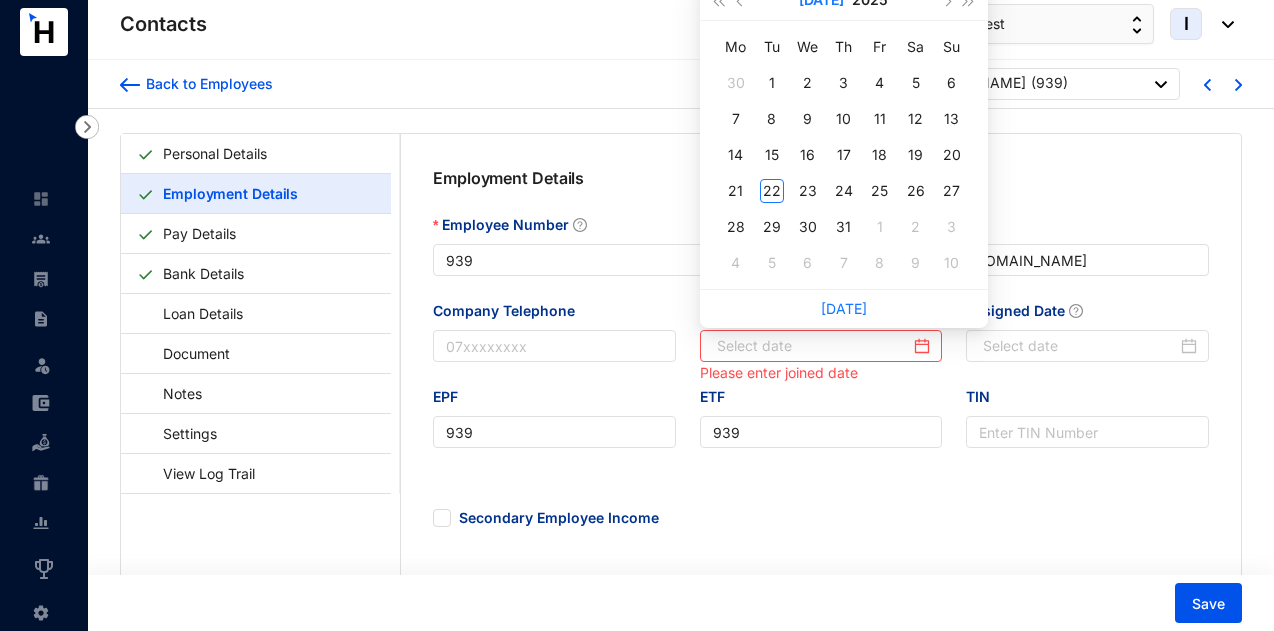 click on "Jul" at bounding box center [821, 0] 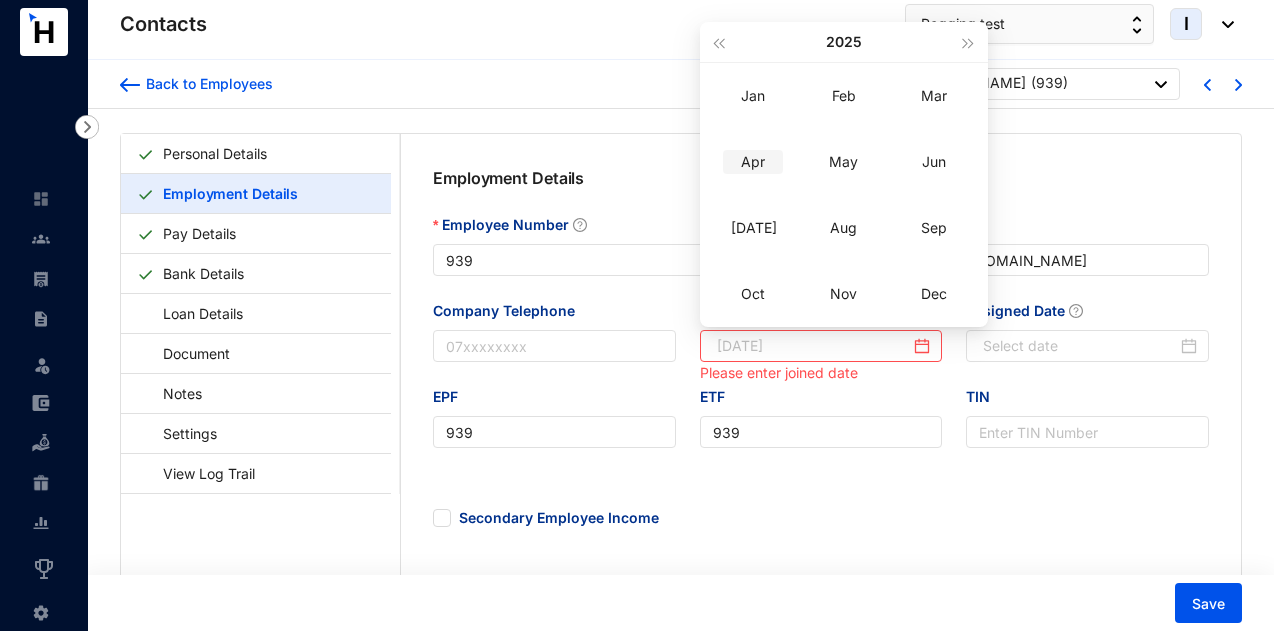 click on "Apr" at bounding box center (753, 162) 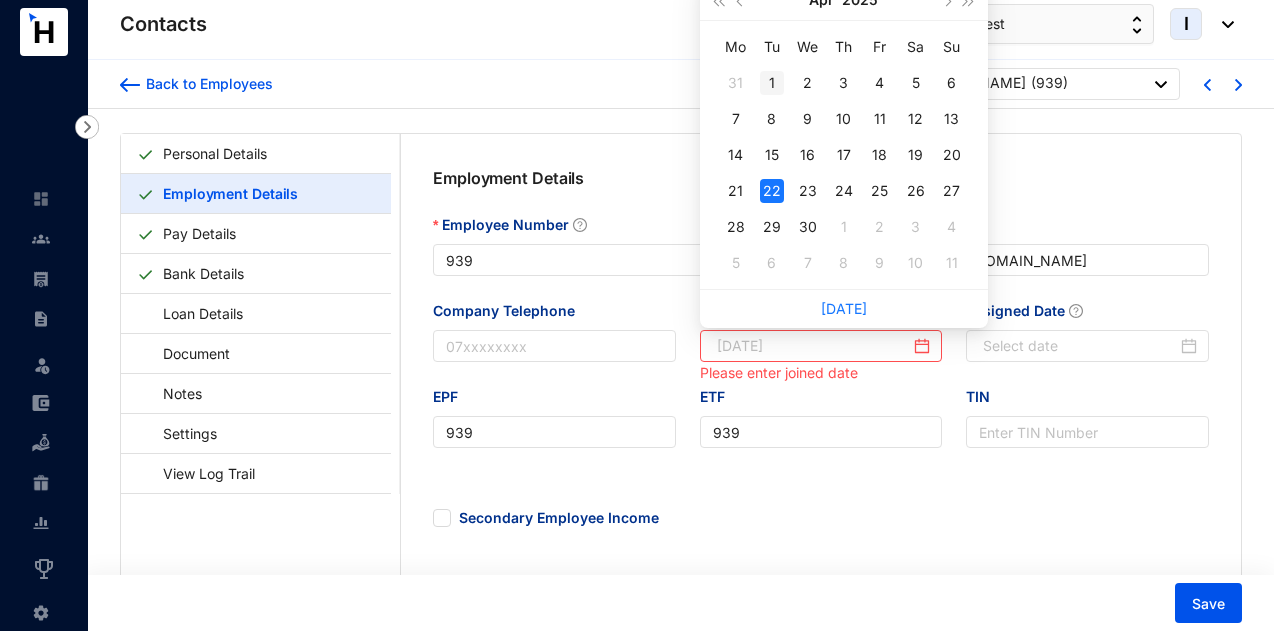 type on "[DATE]" 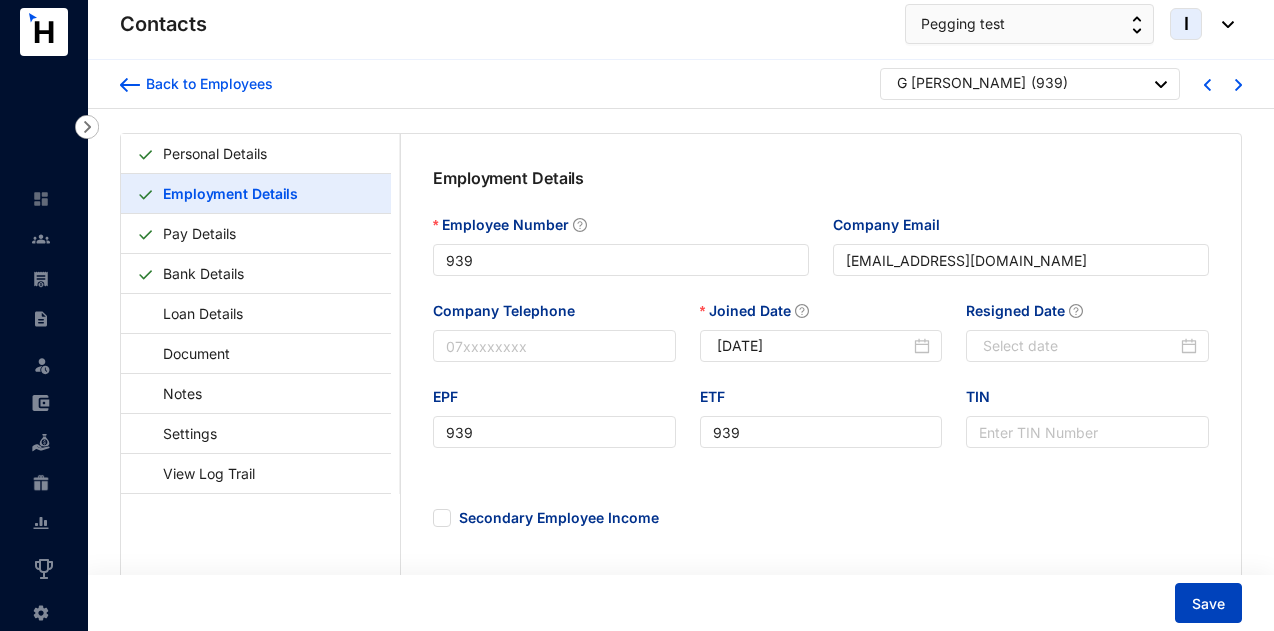click on "Save" at bounding box center (1208, 604) 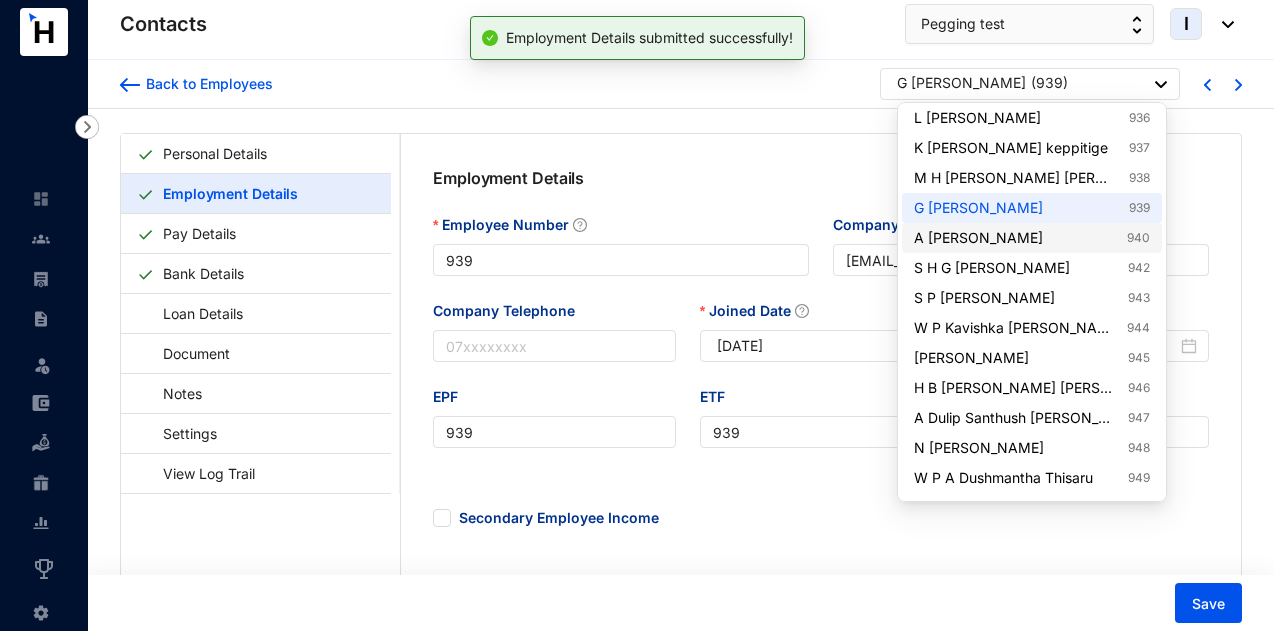 click on "A Thrishal Shyamanga 940" at bounding box center (1032, 238) 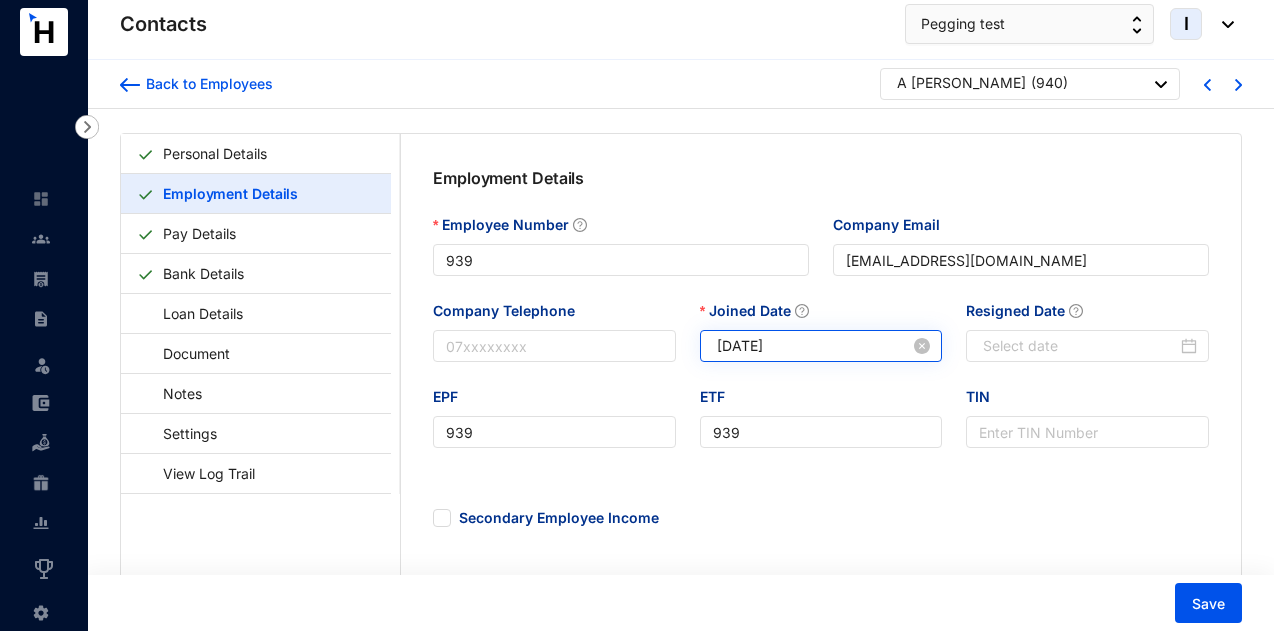 type on "940" 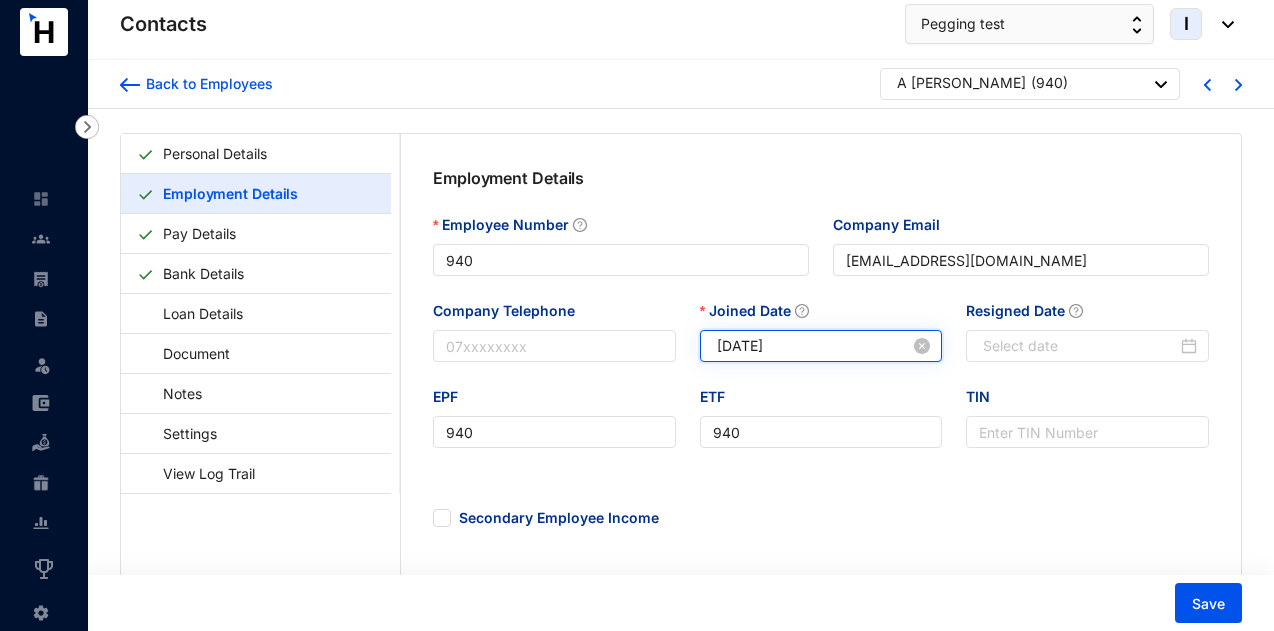 click on "[DATE]" at bounding box center (814, 346) 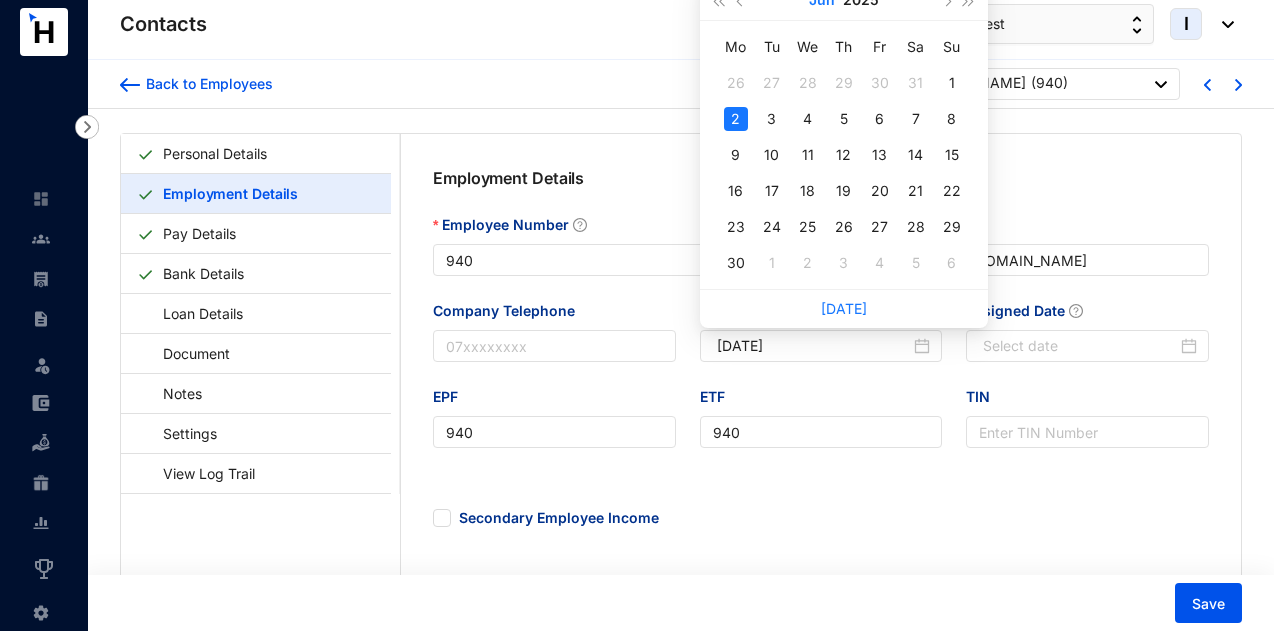click on "Jun" at bounding box center (822, 0) 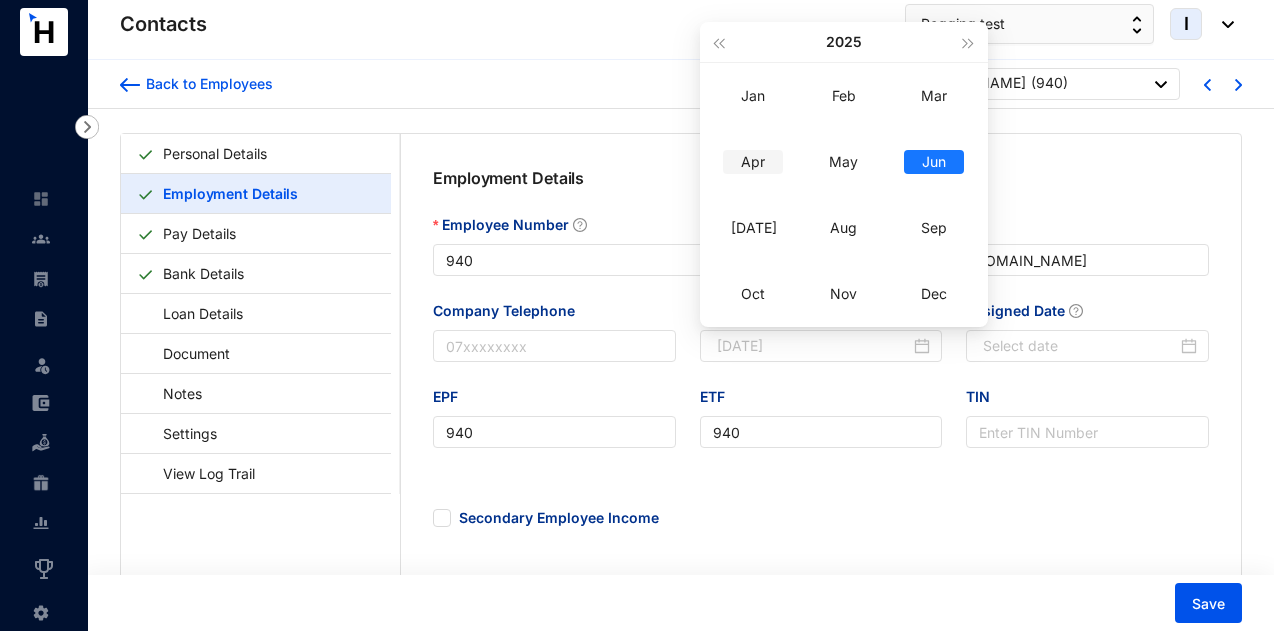 click on "Apr" at bounding box center [753, 162] 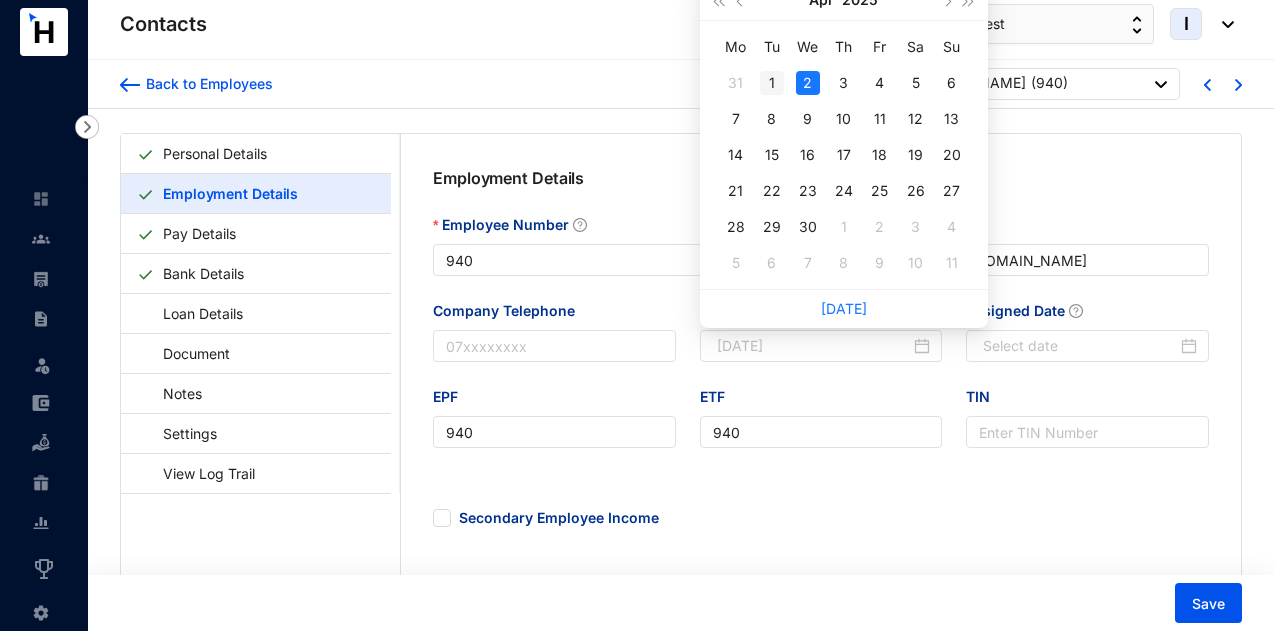 type on "[DATE]" 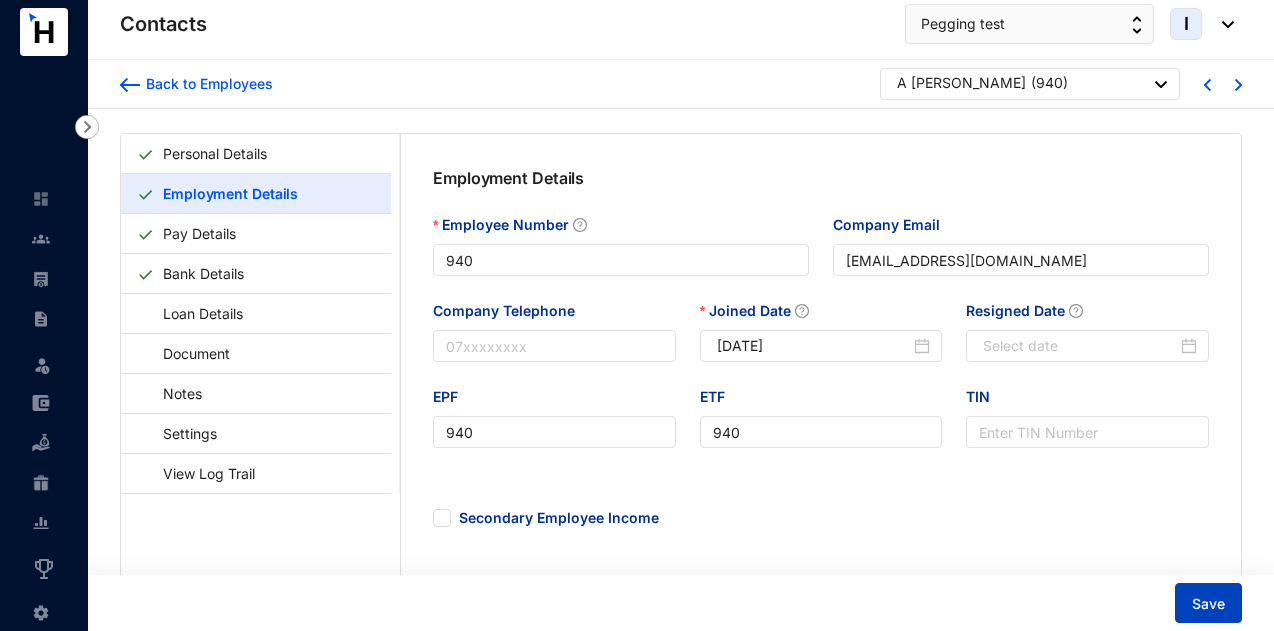 click on "Save" at bounding box center (1208, 604) 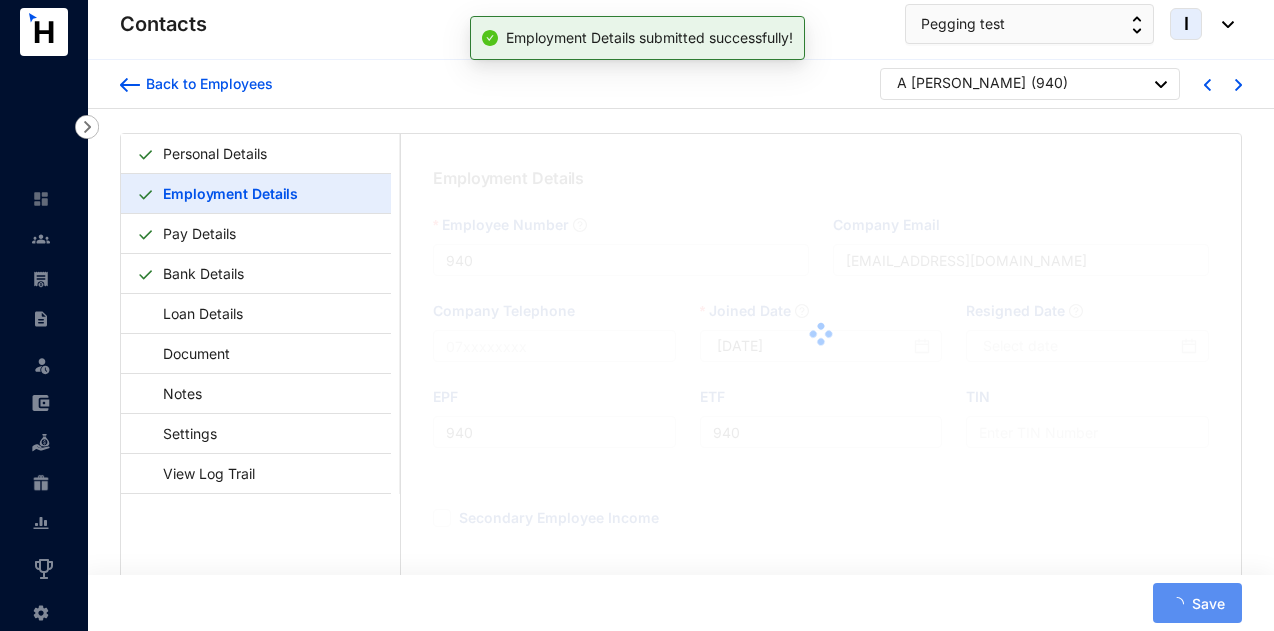 click on "A [PERSON_NAME]" at bounding box center (961, 83) 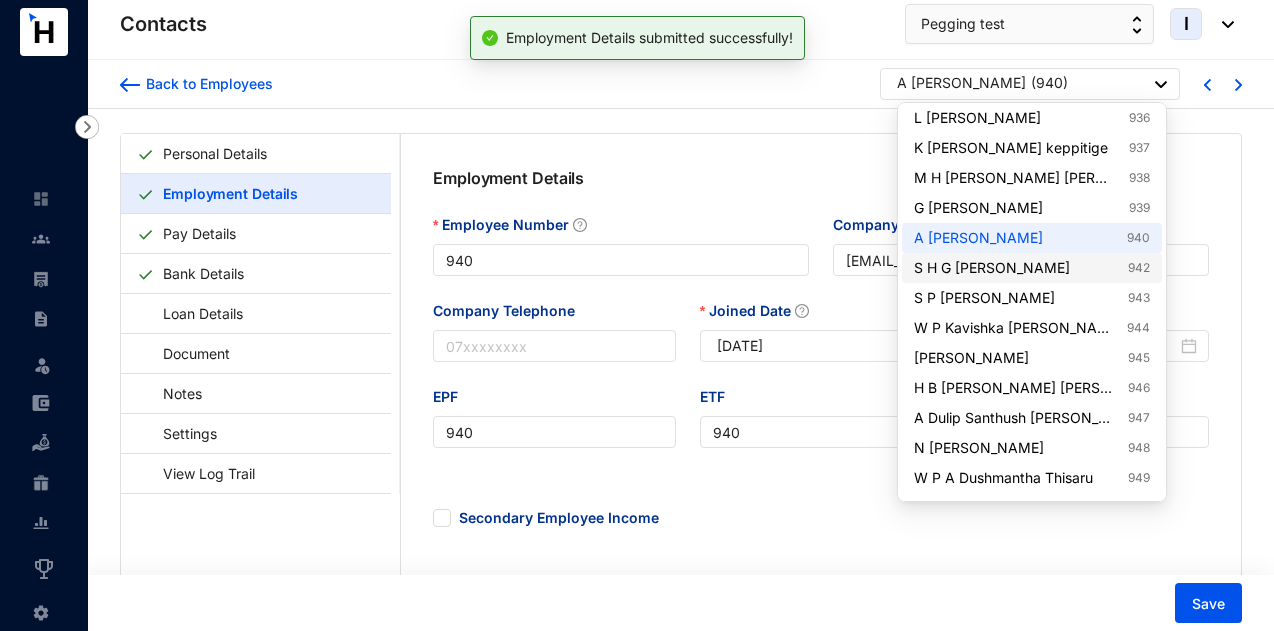 click on "S H G Kaumadi Wimaya 942" at bounding box center (1032, 268) 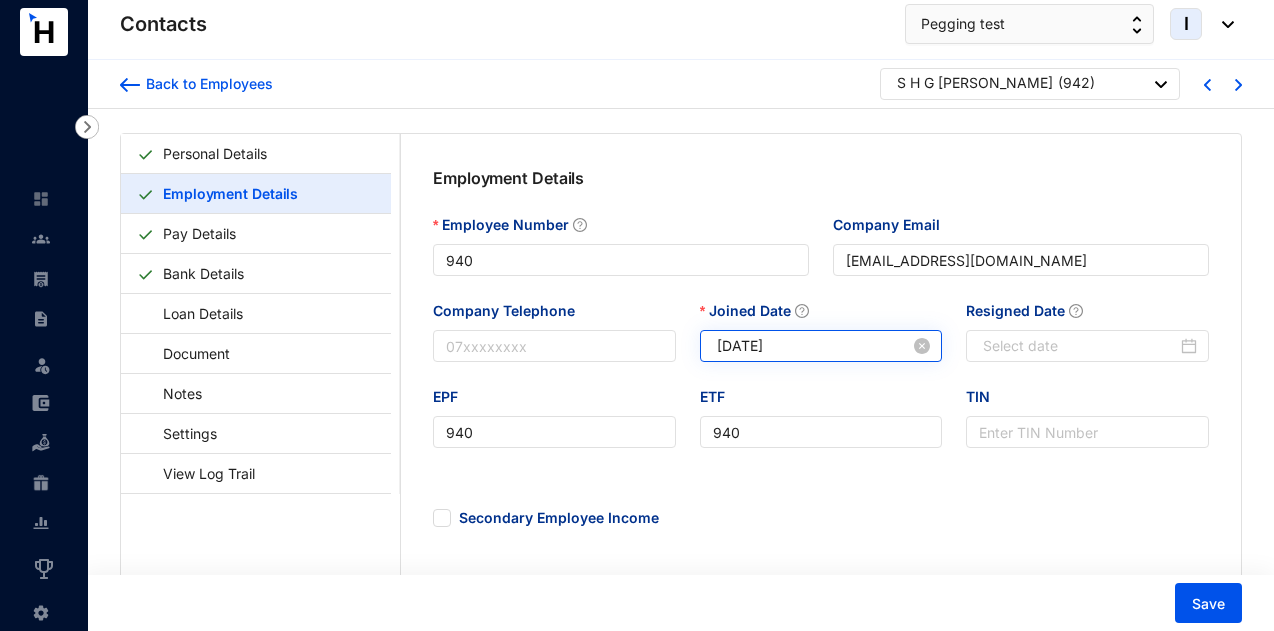 type on "942" 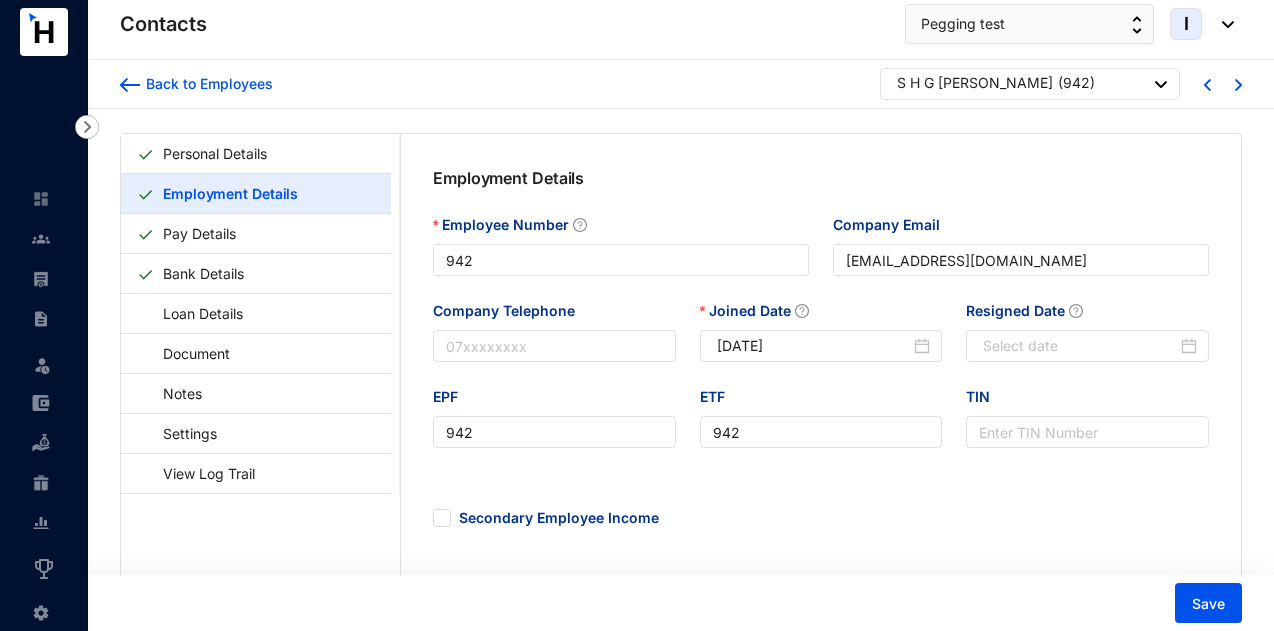 click on "Joined Date 2025-06-02" at bounding box center [821, 331] 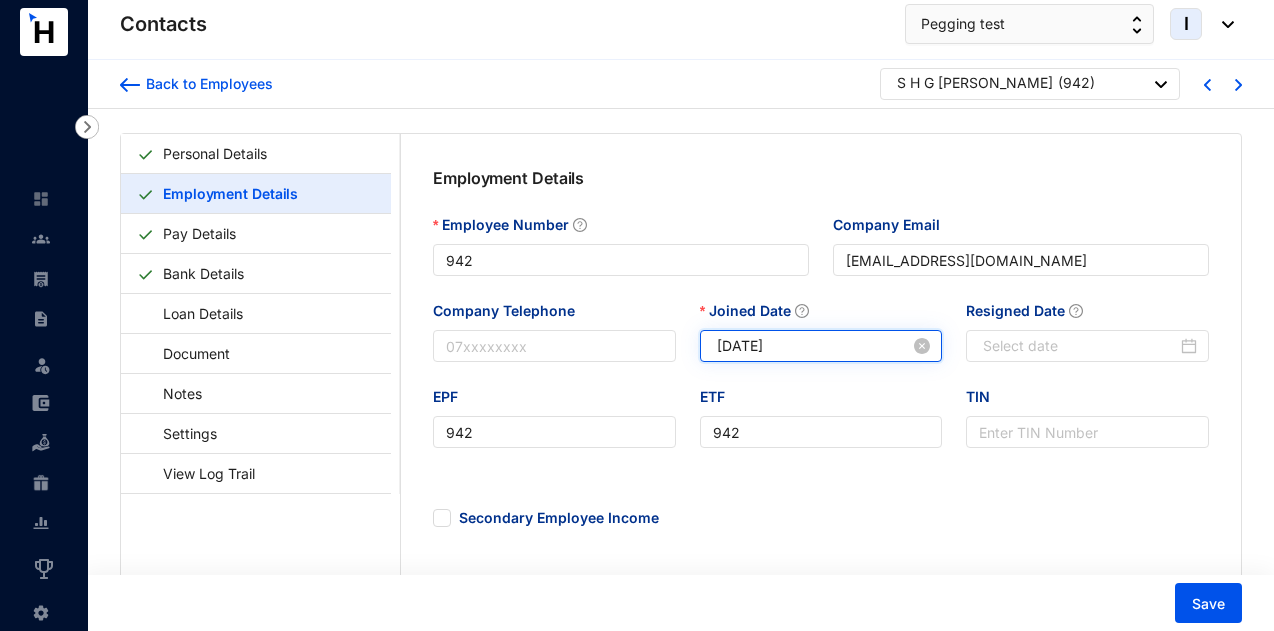 click on "[DATE]" at bounding box center [814, 346] 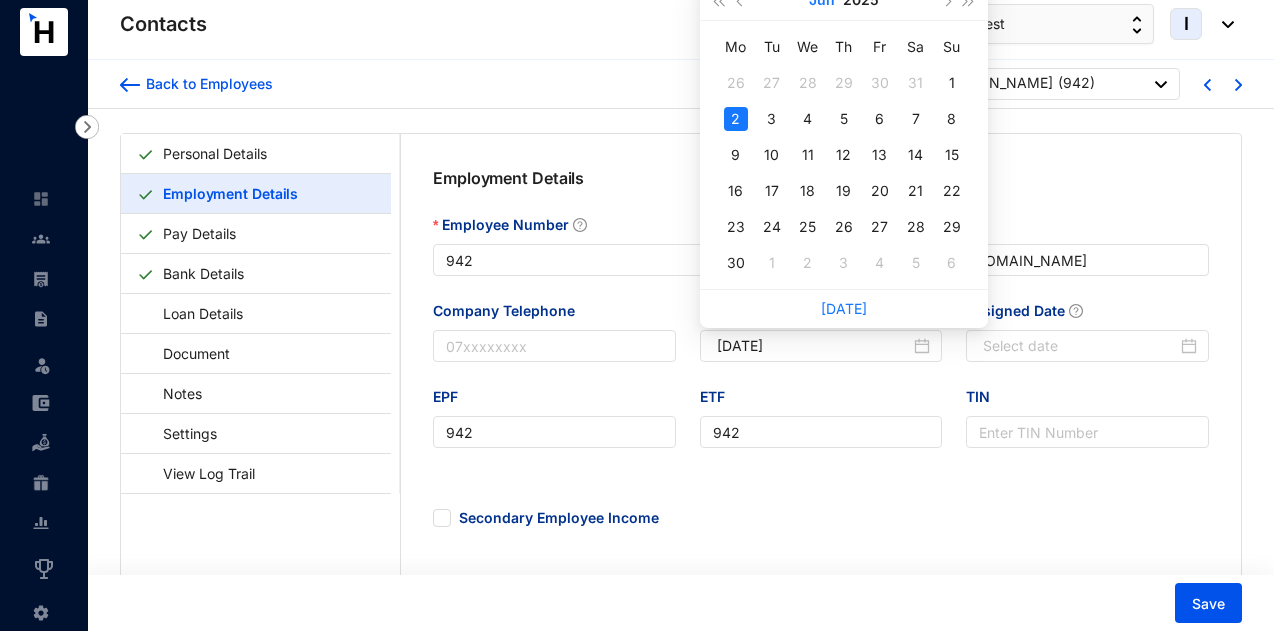 click on "Jun" at bounding box center (822, 0) 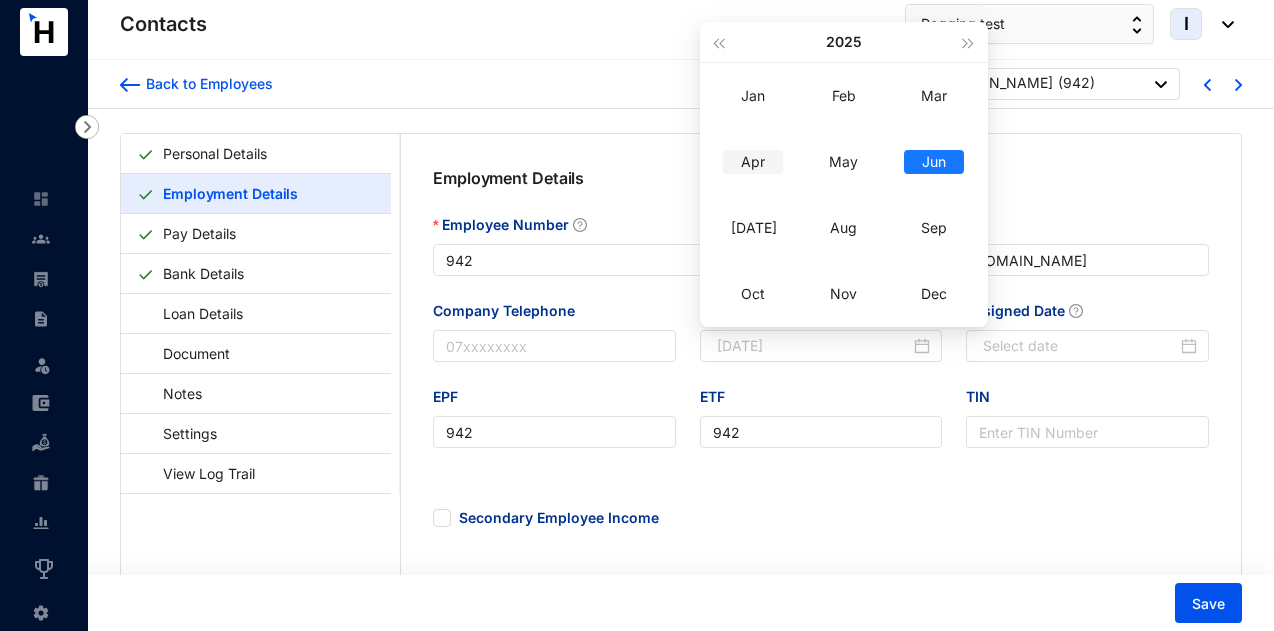 click on "Apr" at bounding box center (753, 162) 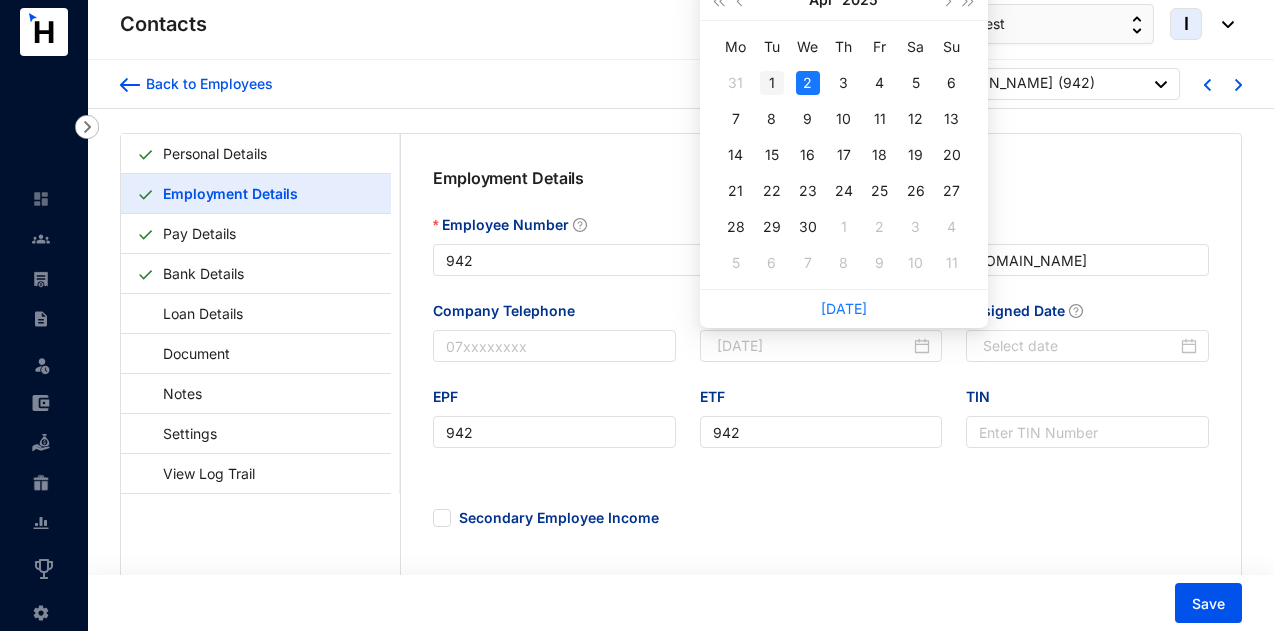 type on "[DATE]" 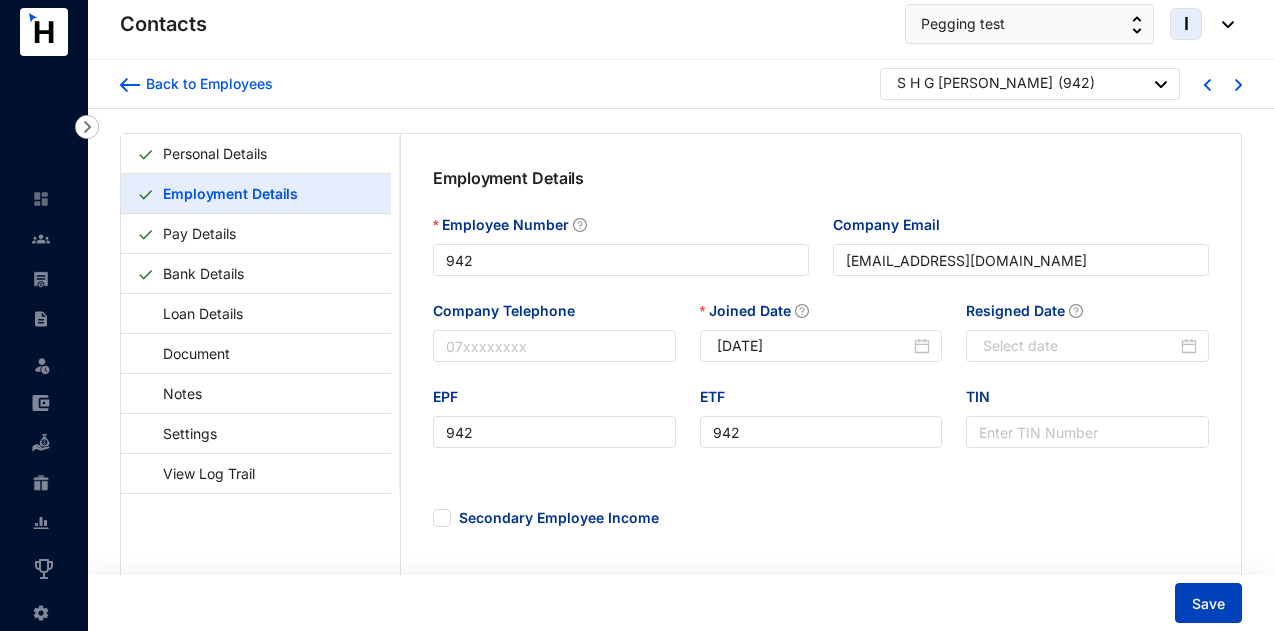 click on "Save" at bounding box center [1208, 604] 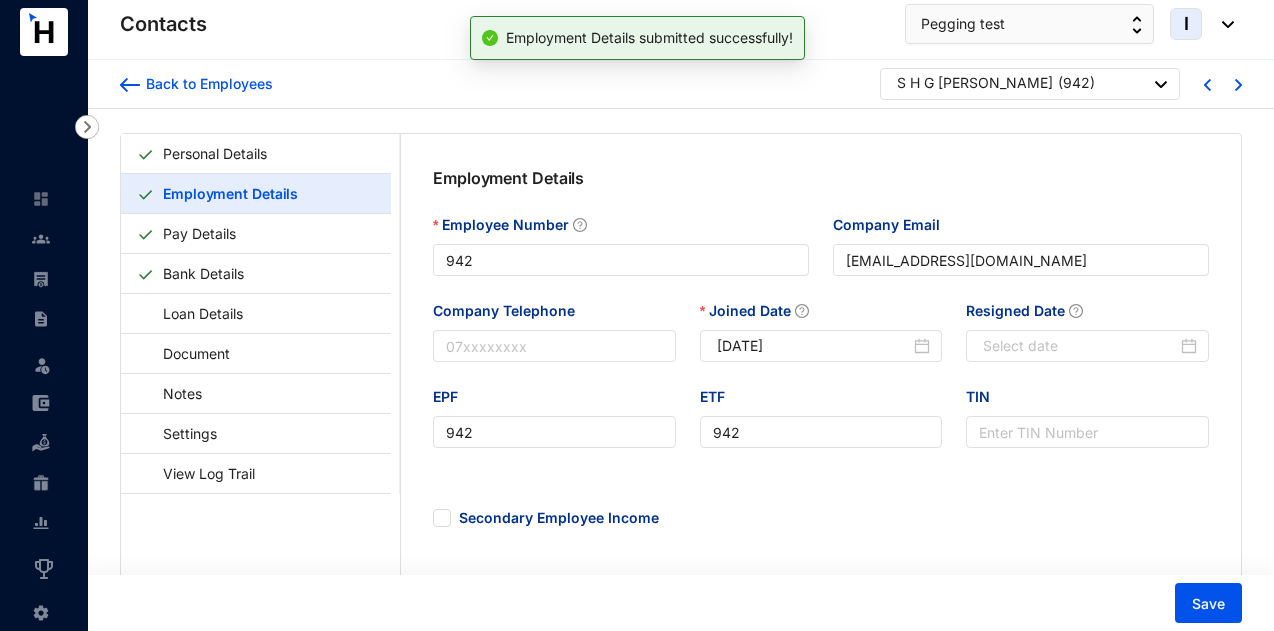 click on "S H G [PERSON_NAME]" at bounding box center [975, 83] 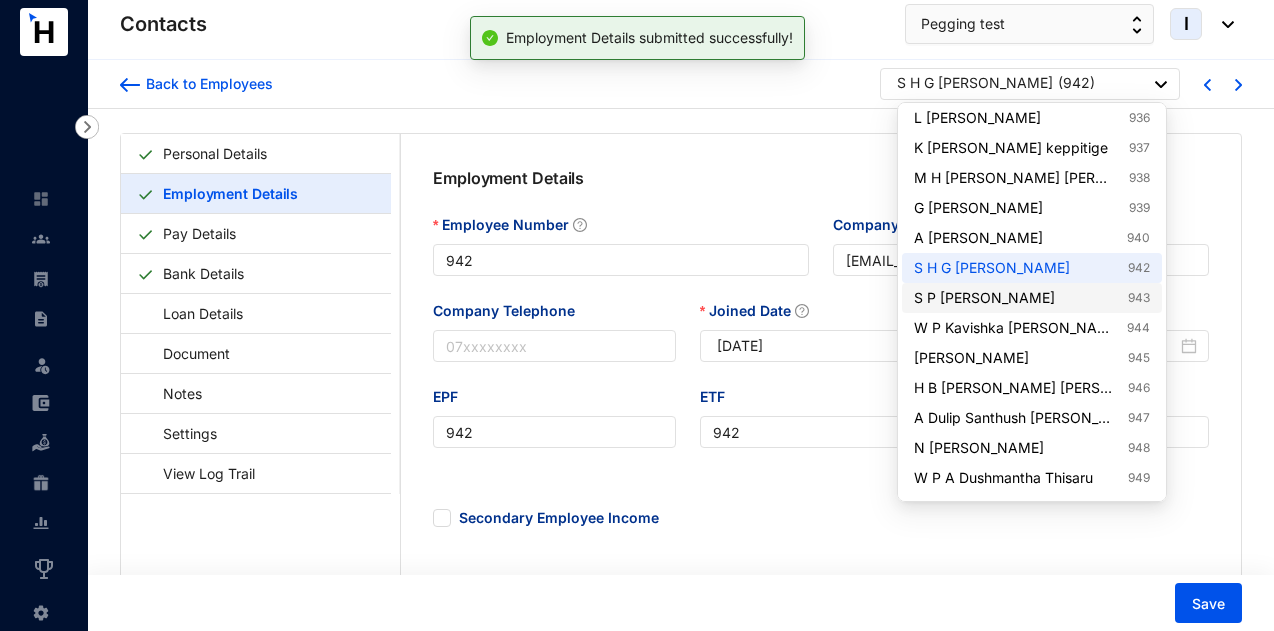 click on "S P Asanga Nilushan Piyathunga 943" at bounding box center (1032, 298) 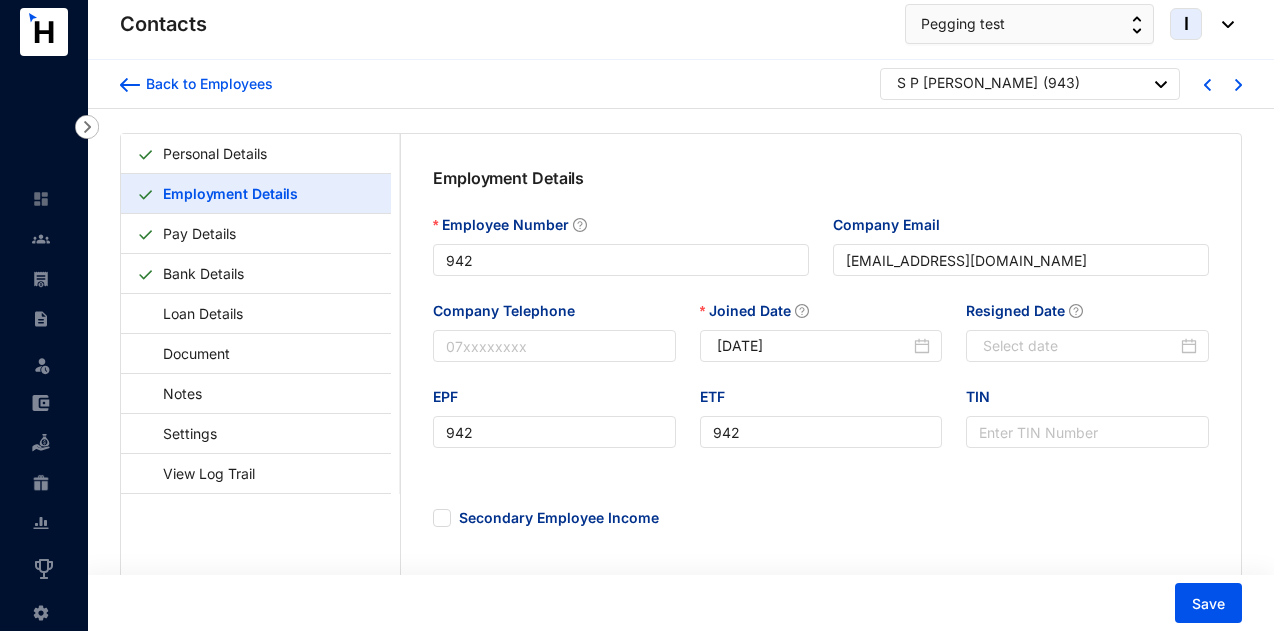 type on "943" 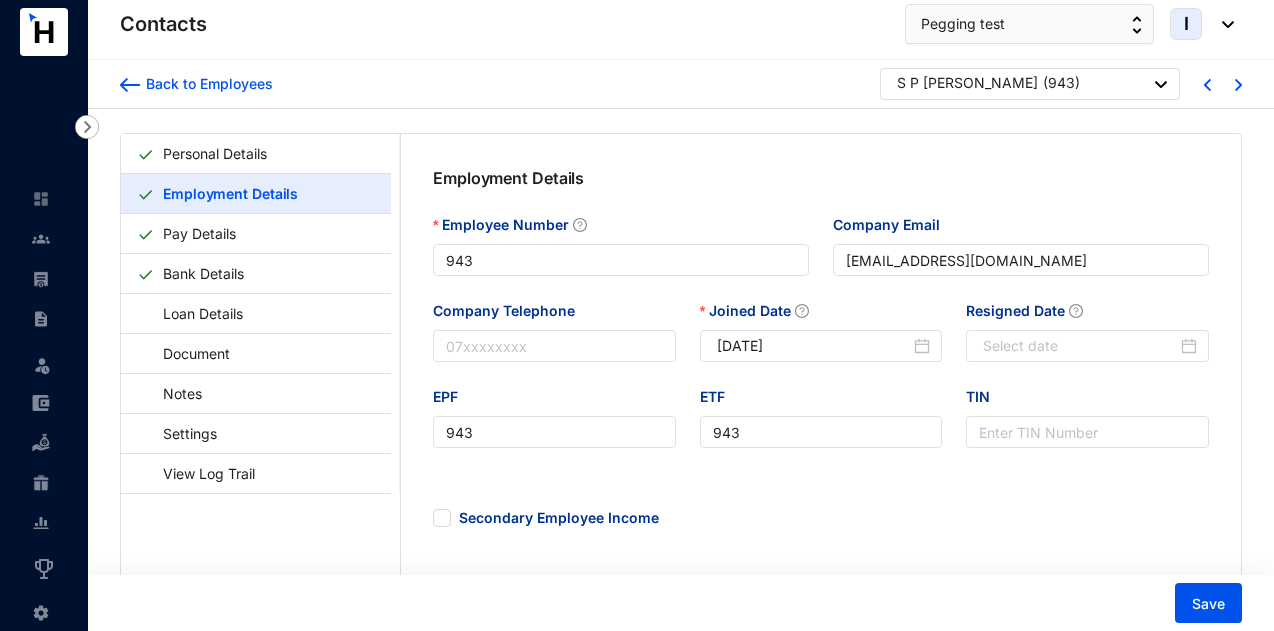 type on "[DATE]" 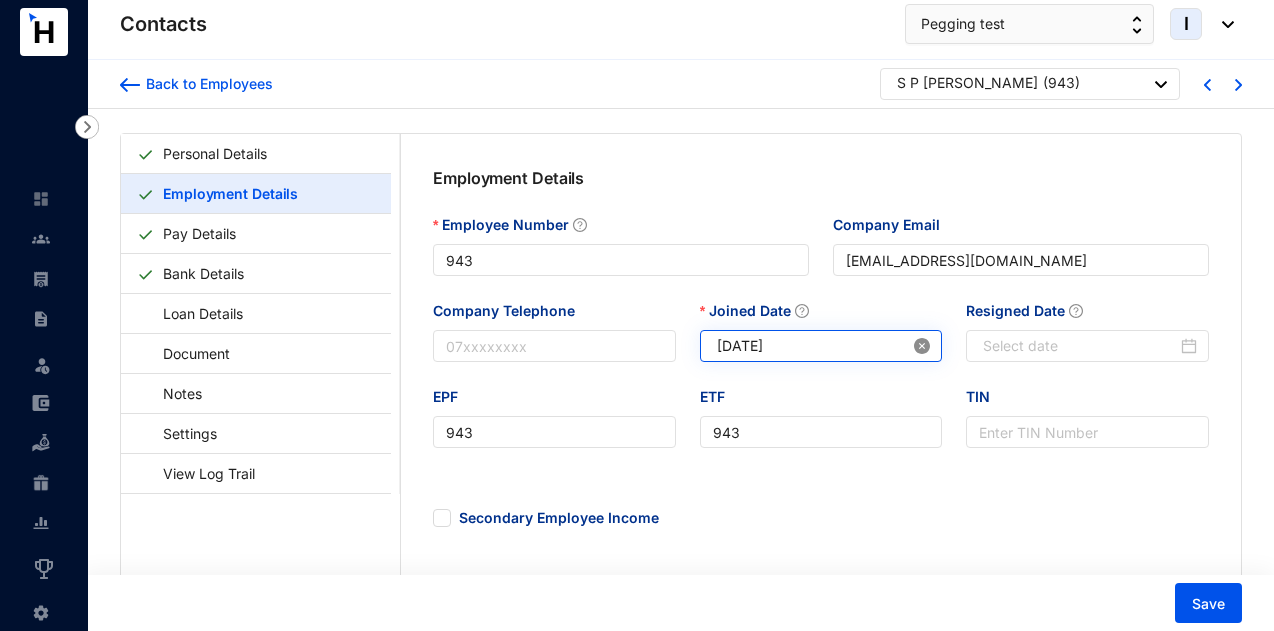 click 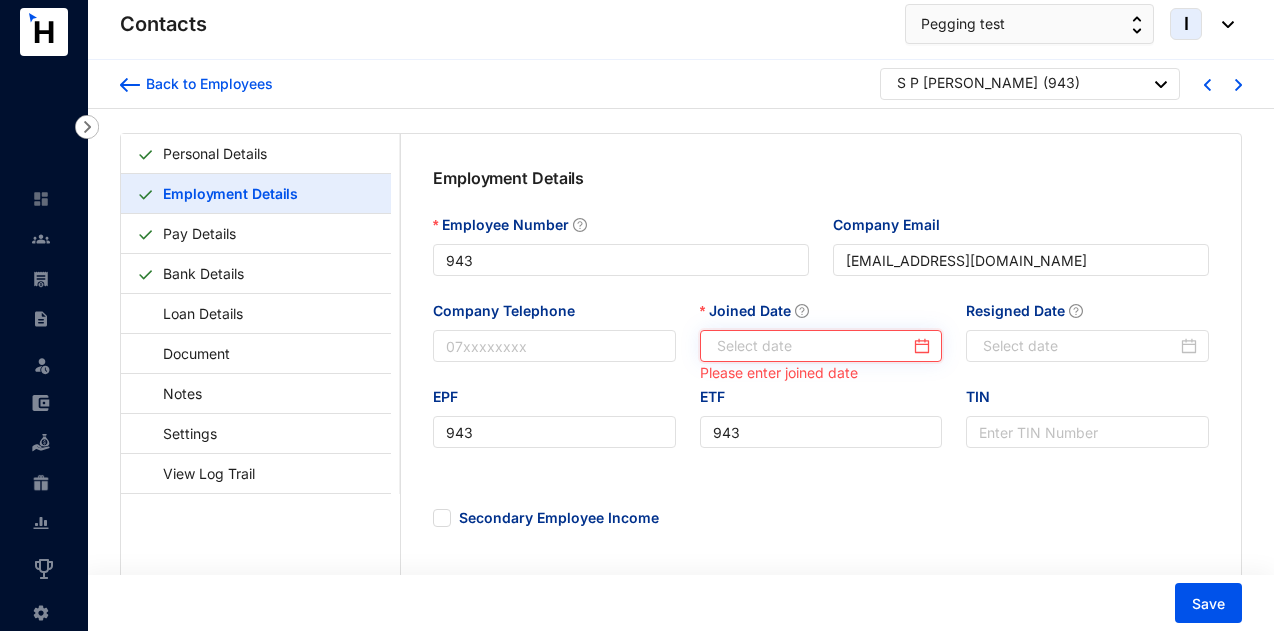 click on "Joined Date" at bounding box center [814, 346] 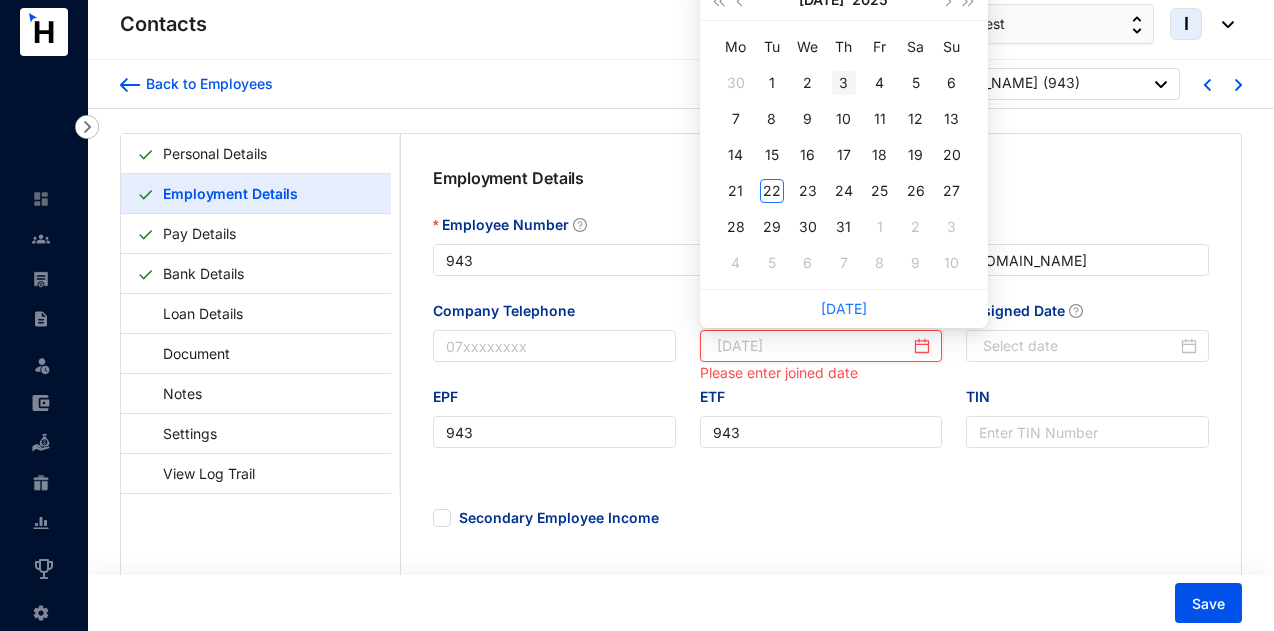 type on "2025-07-03" 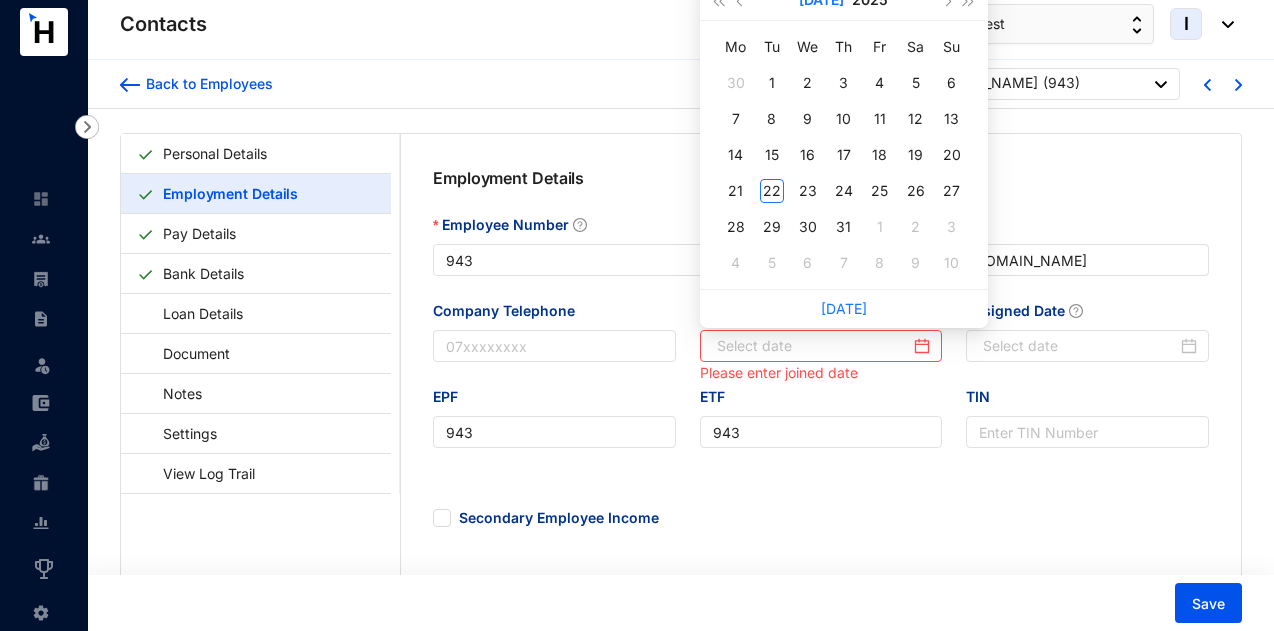 click on "Jul" at bounding box center (821, 0) 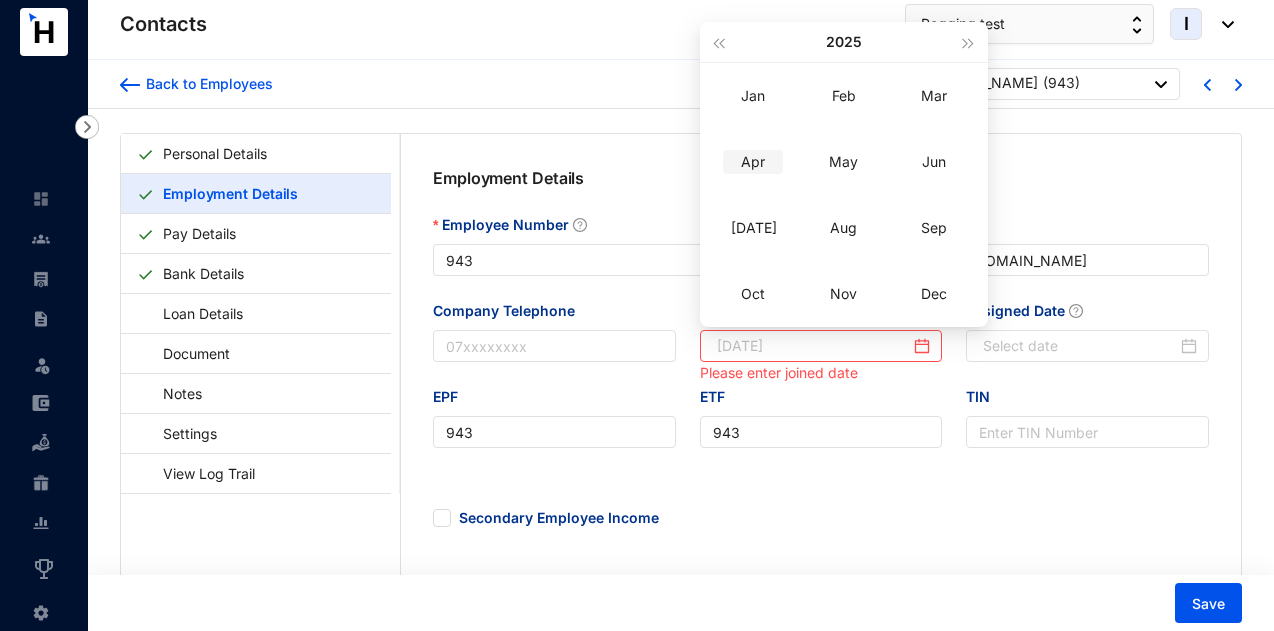 click on "Apr" at bounding box center [753, 162] 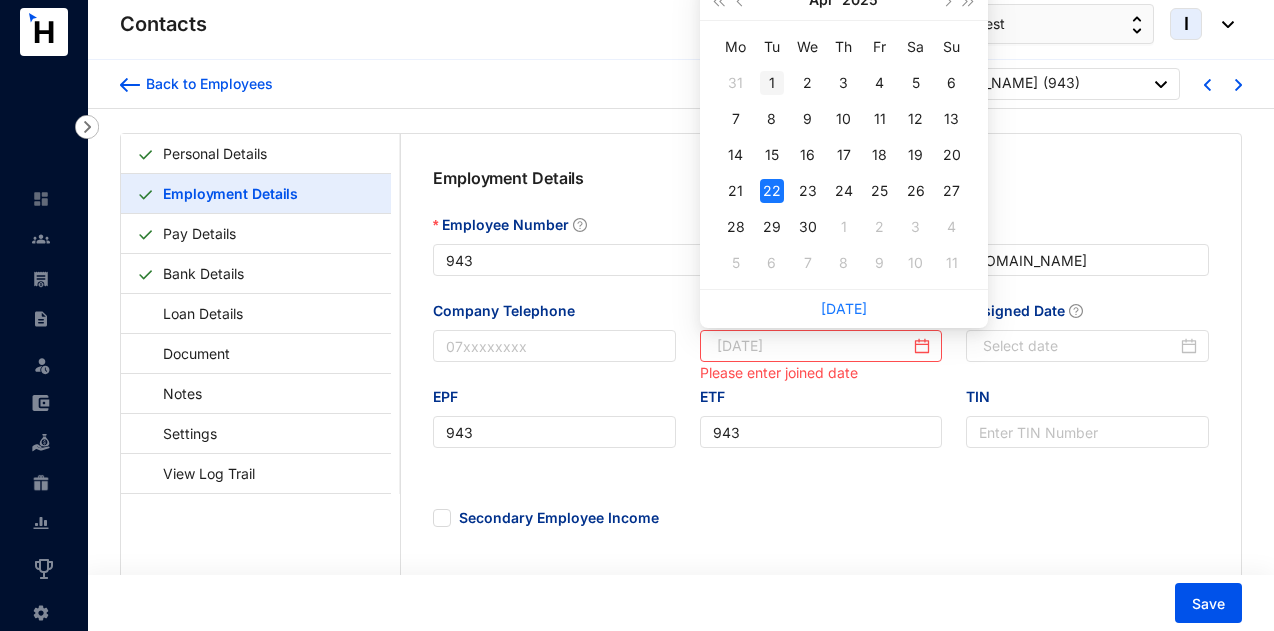 type on "[DATE]" 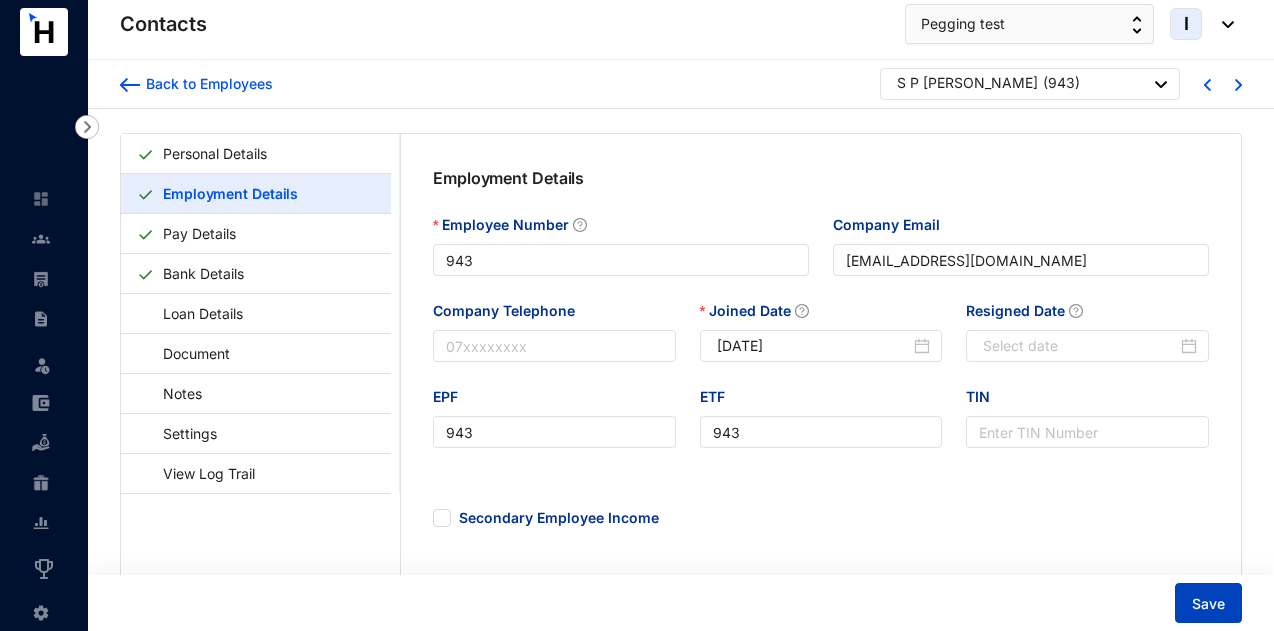 click on "Save" at bounding box center [1208, 604] 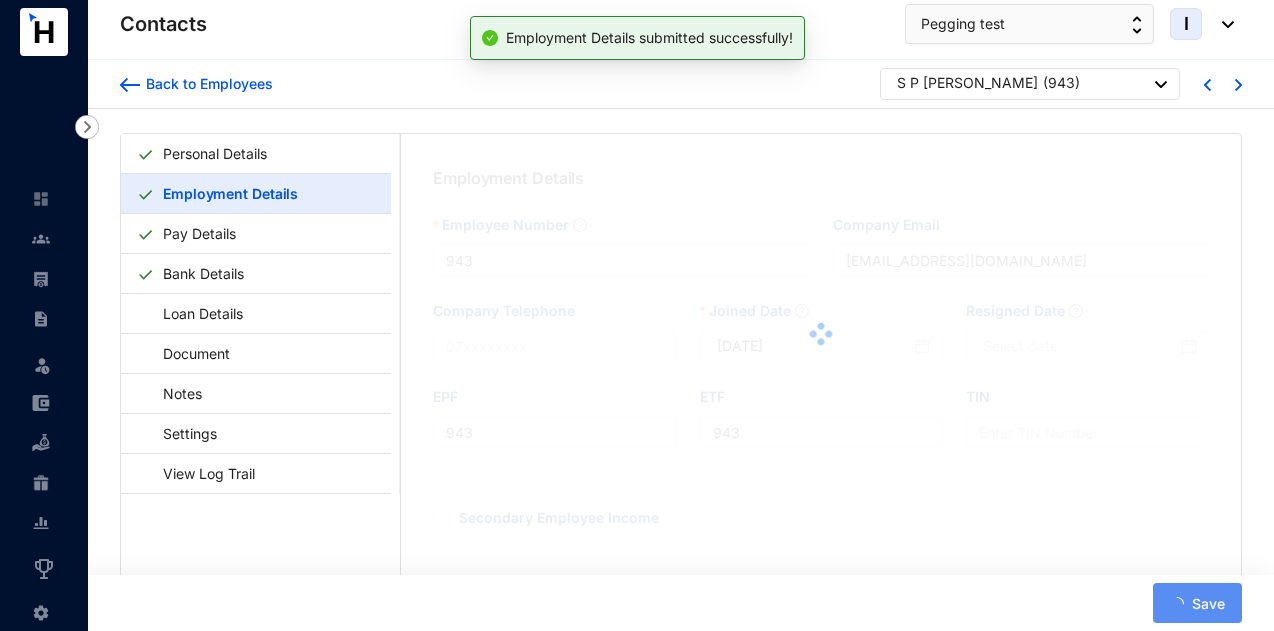click on "( 943 )" at bounding box center (1061, 85) 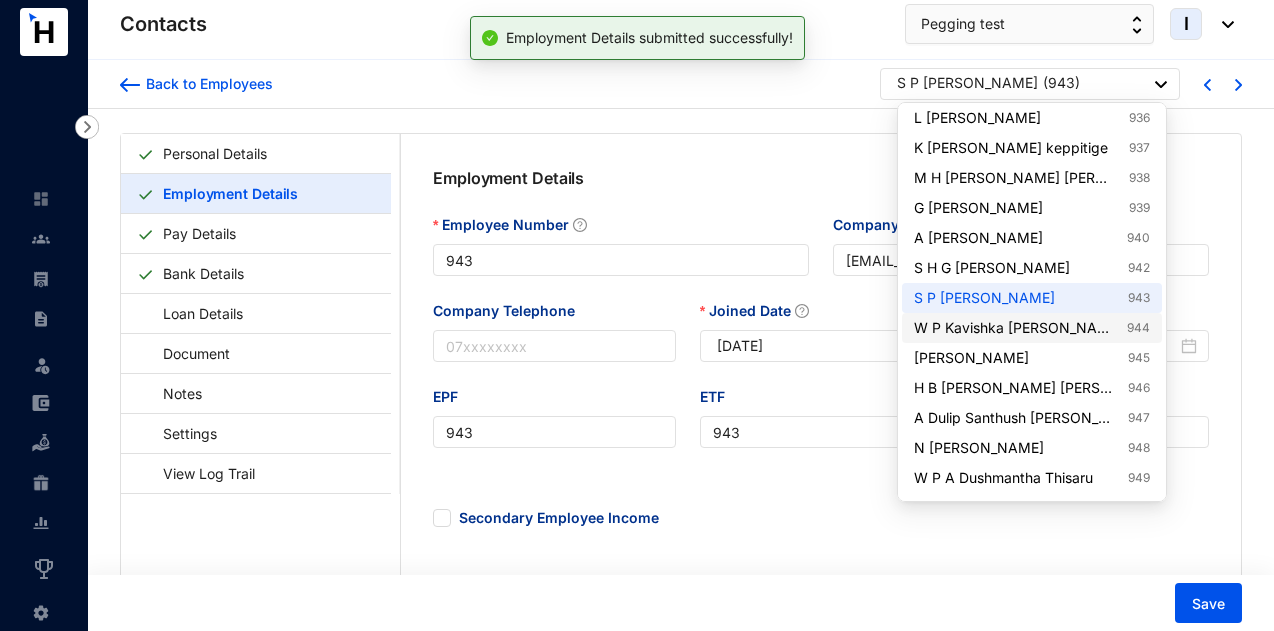 click on "W P Kavishka Nilesh Senarathna 944" at bounding box center [1032, 328] 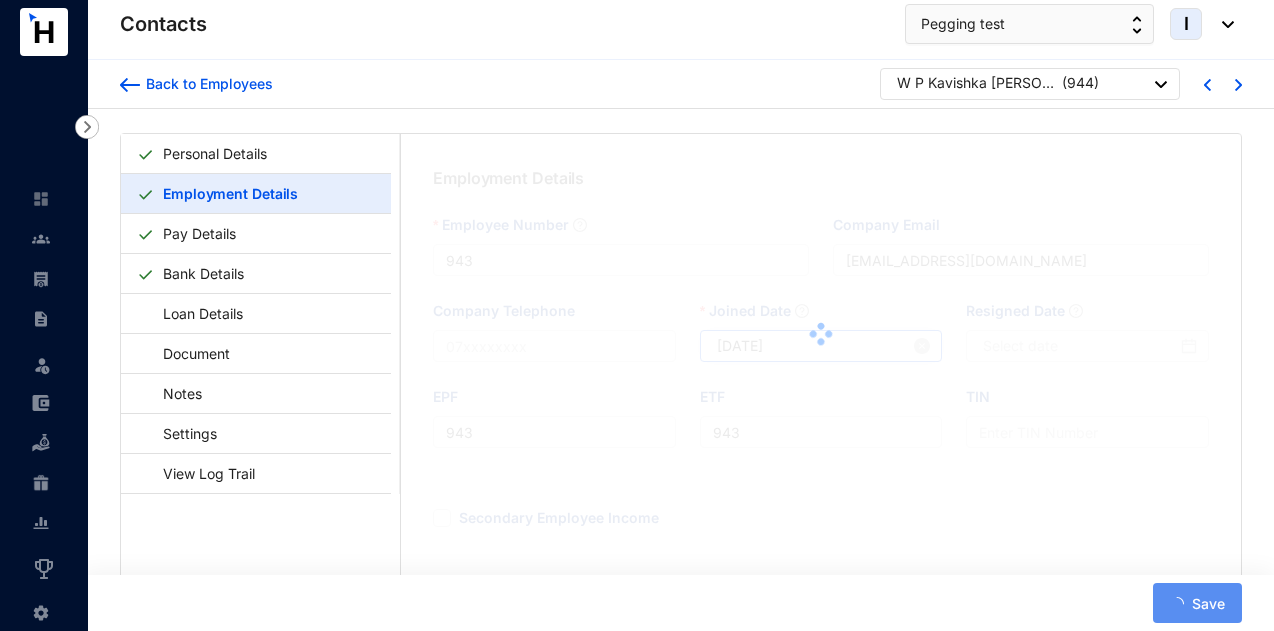 type on "944" 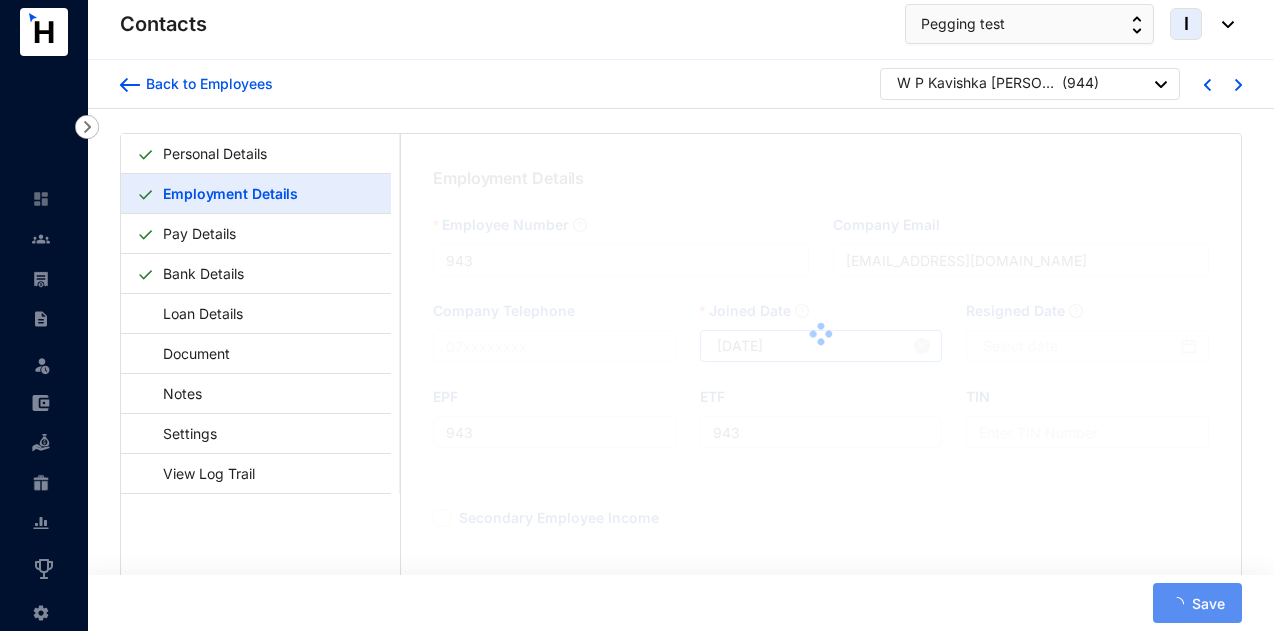 type on "[EMAIL_ADDRESS][DOMAIN_NAME]" 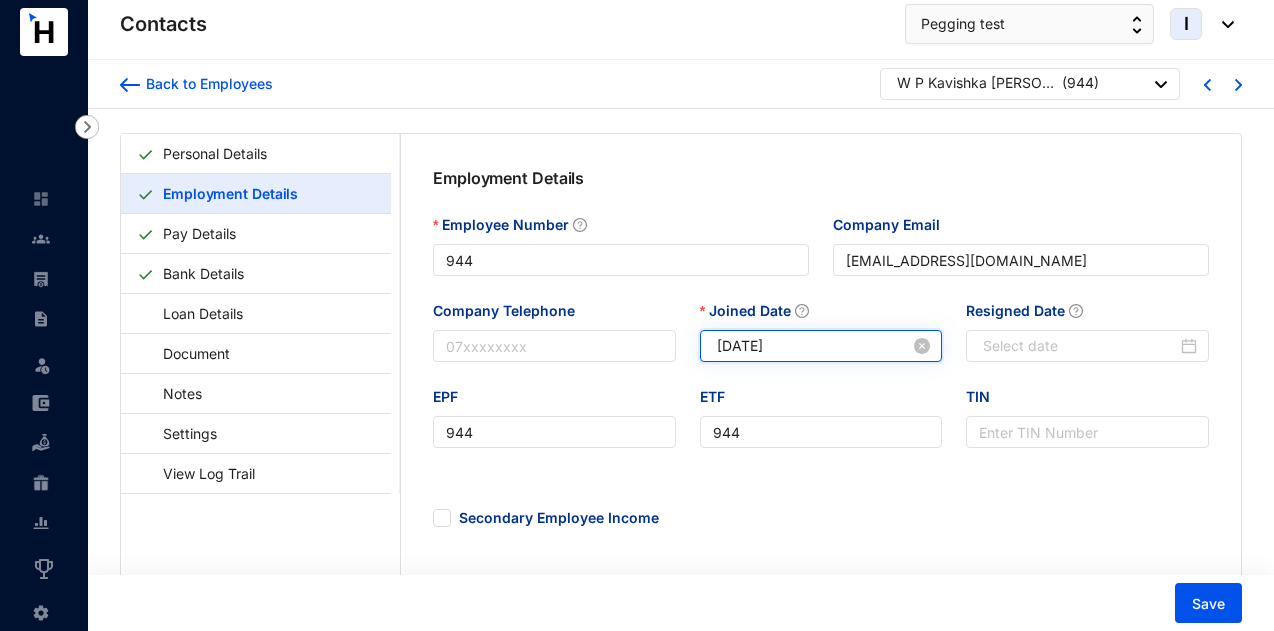 click on "[DATE]" at bounding box center [814, 346] 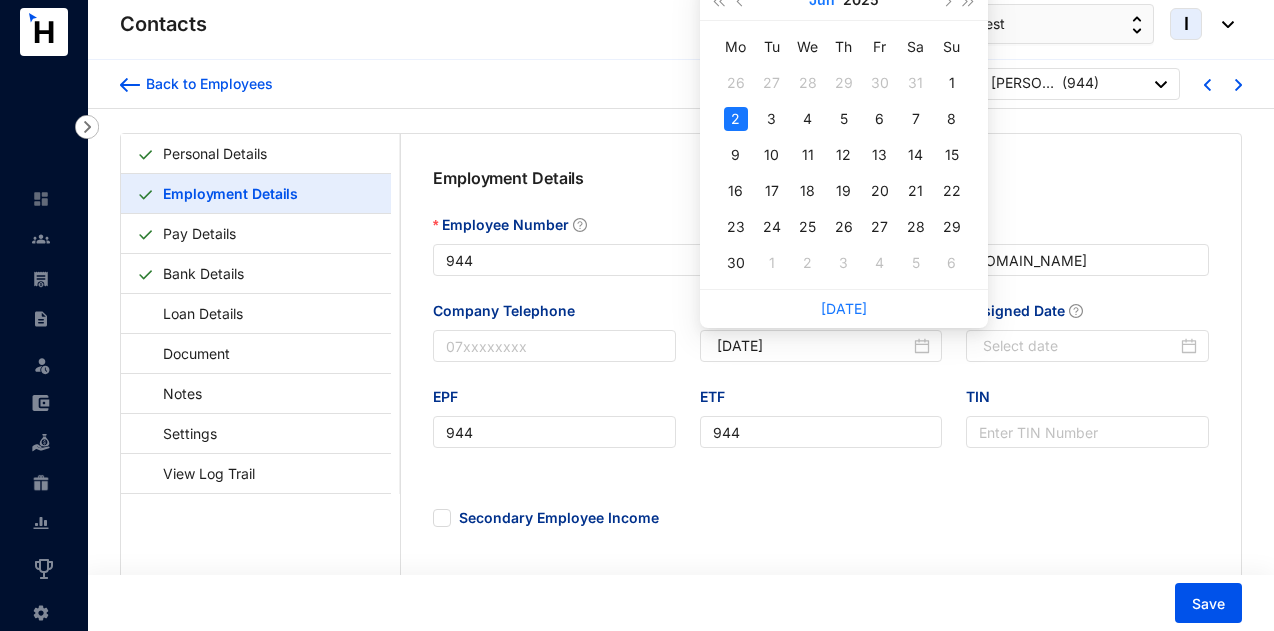click on "Jun" at bounding box center (822, 0) 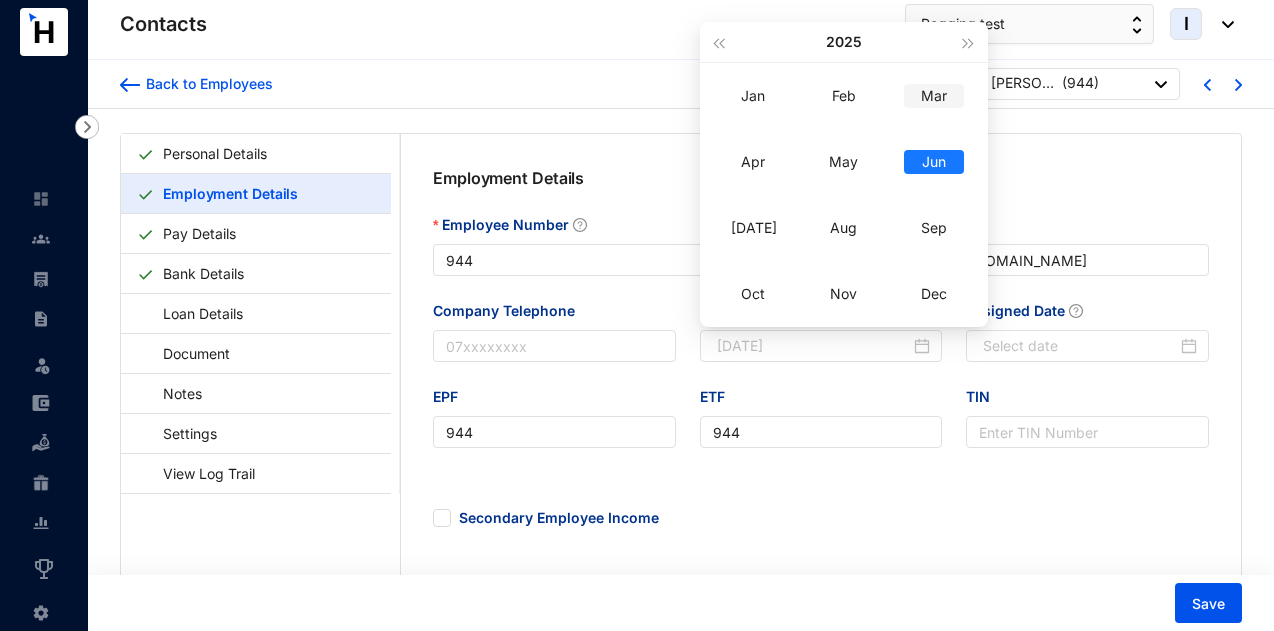 click on "Mar" at bounding box center [934, 96] 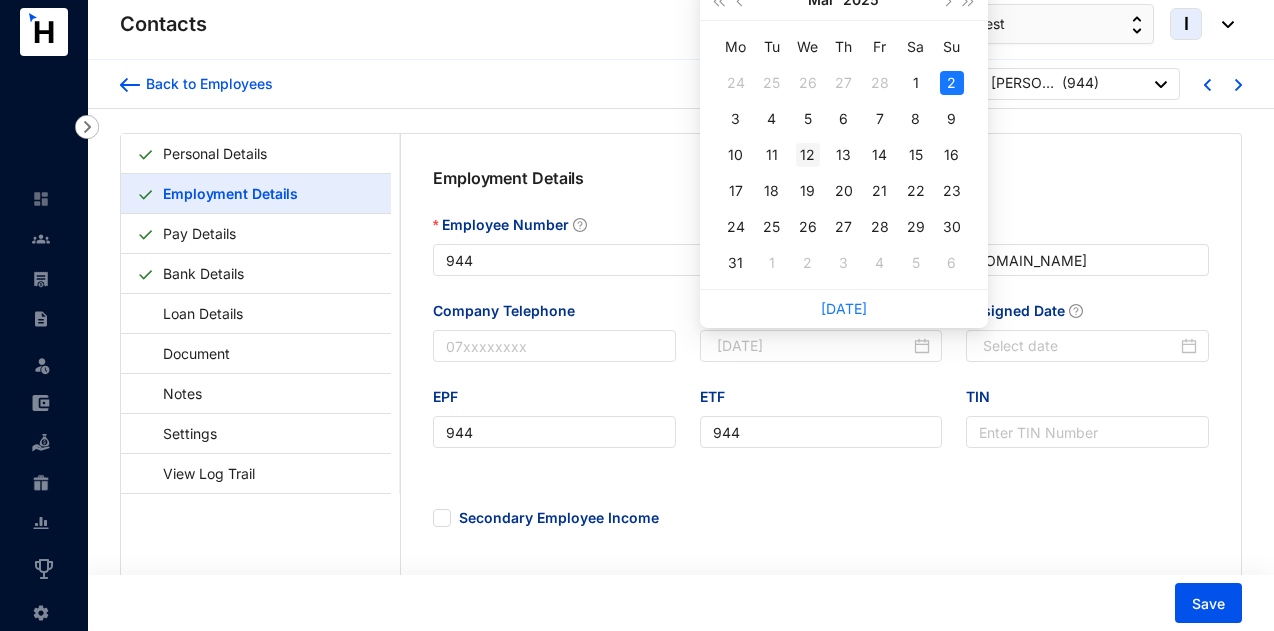 type 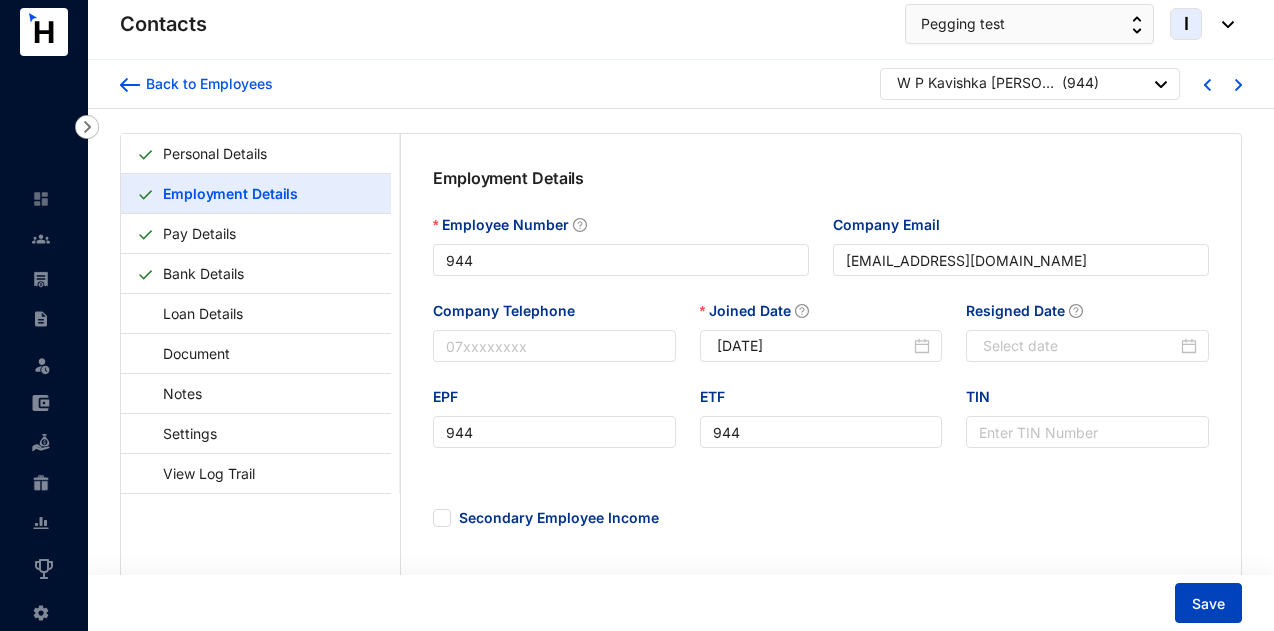 click on "Save" at bounding box center [1208, 603] 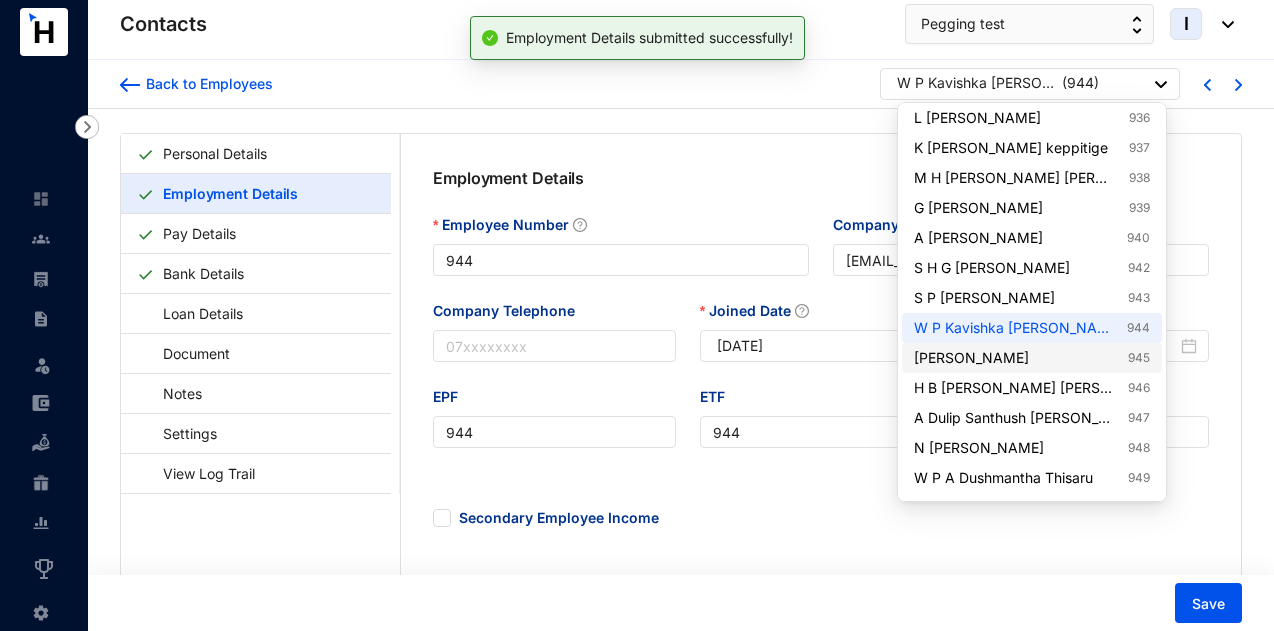 click on "R Padmapriya 945" at bounding box center (1032, 358) 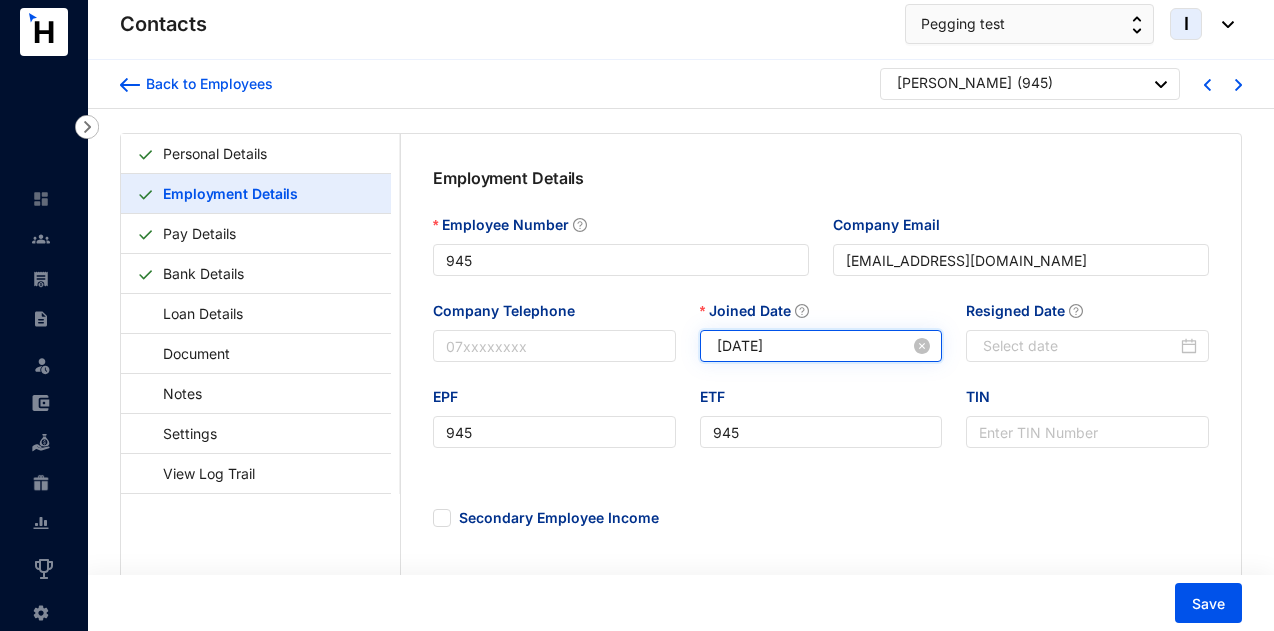 click on "[DATE]" at bounding box center (814, 346) 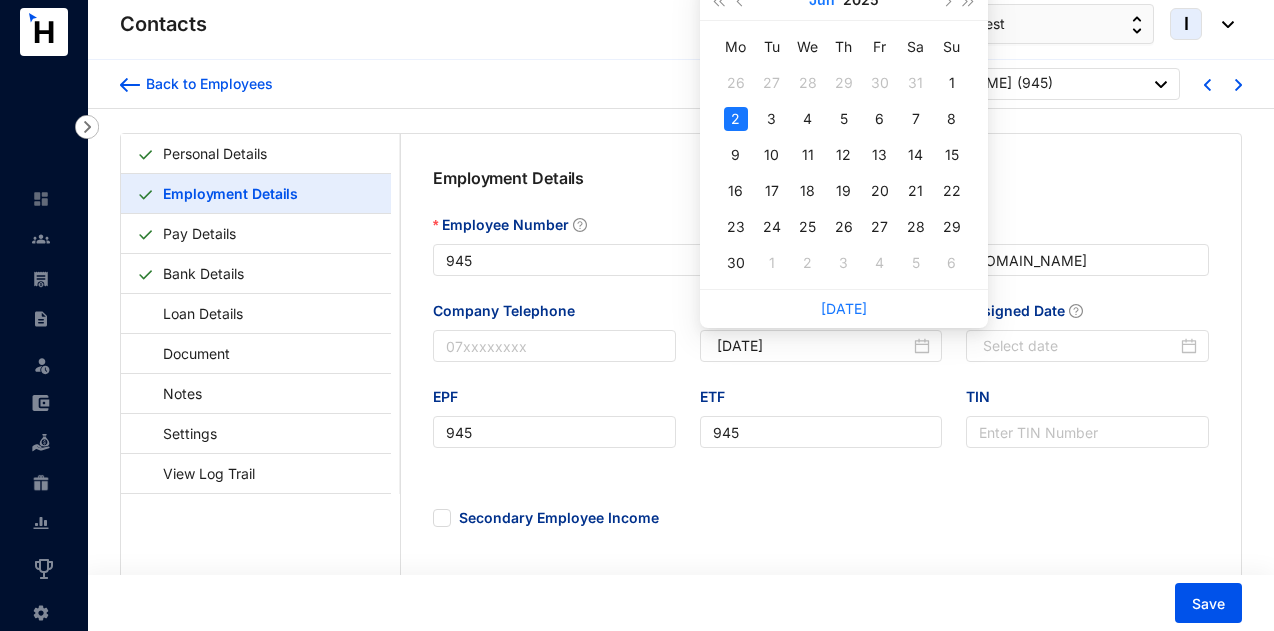 click on "Jun" at bounding box center [822, 0] 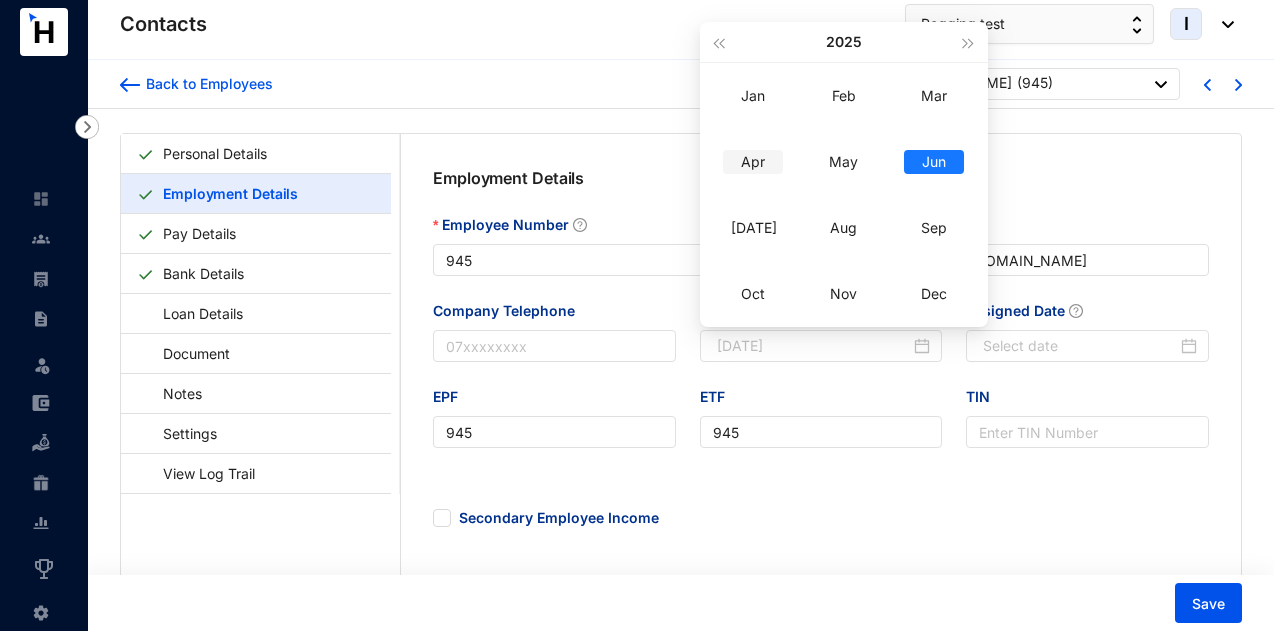 click on "Apr" at bounding box center (753, 162) 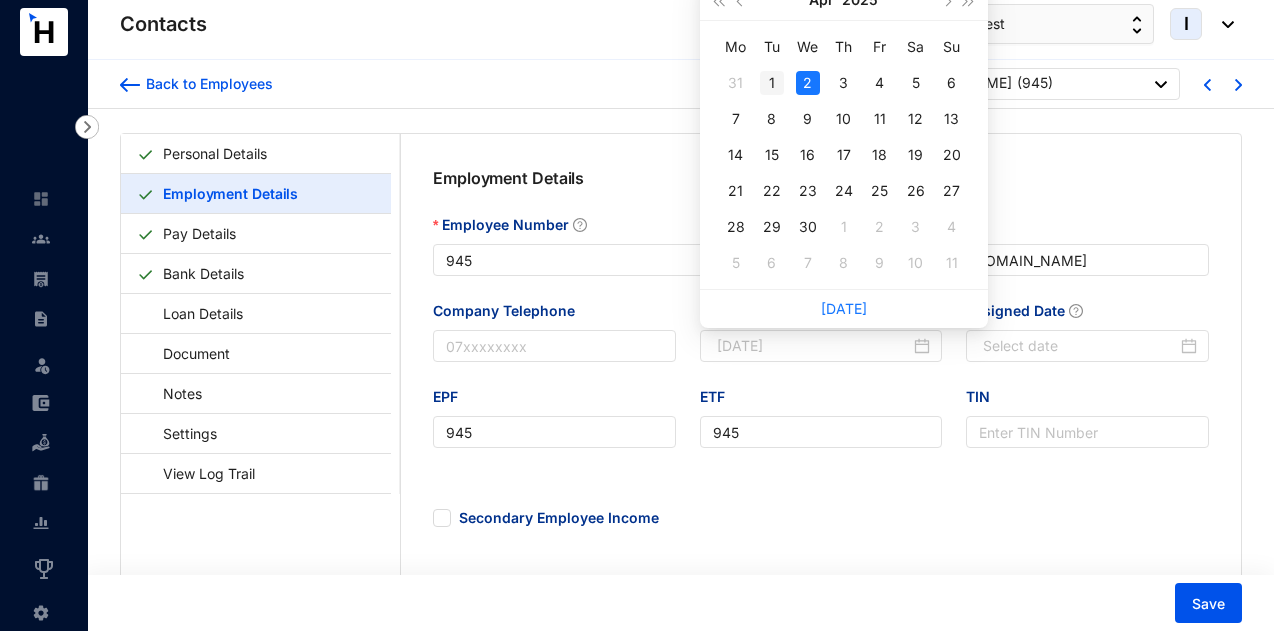 click on "1" at bounding box center [772, 83] 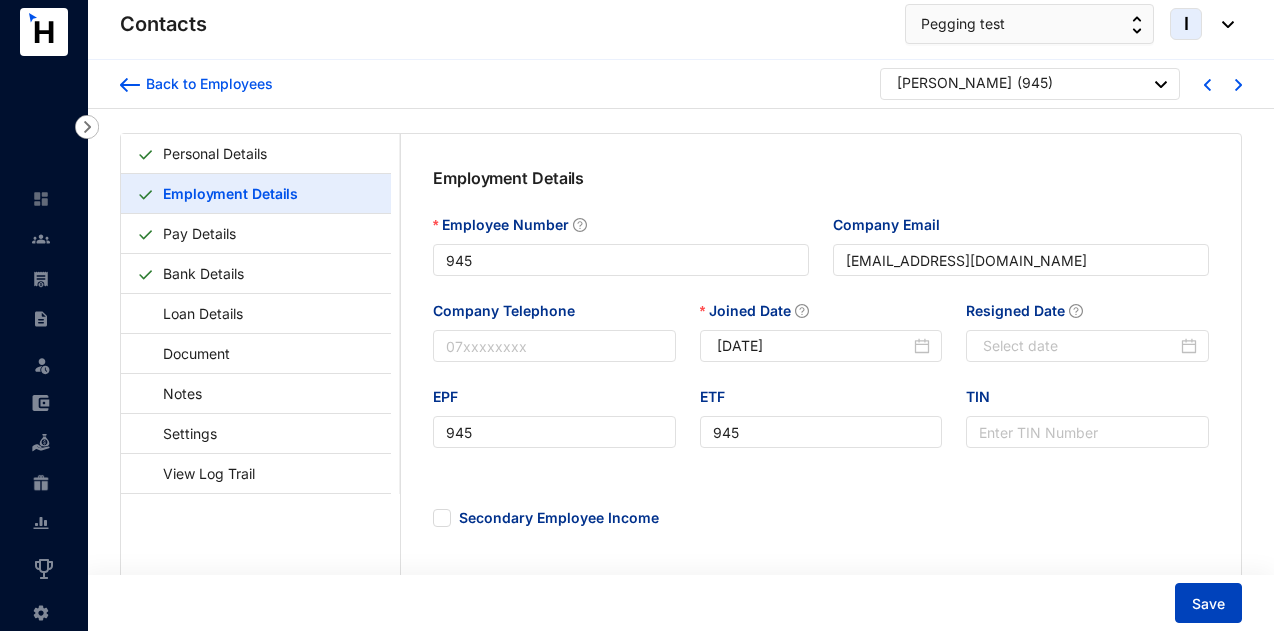 click on "Save" at bounding box center [1208, 604] 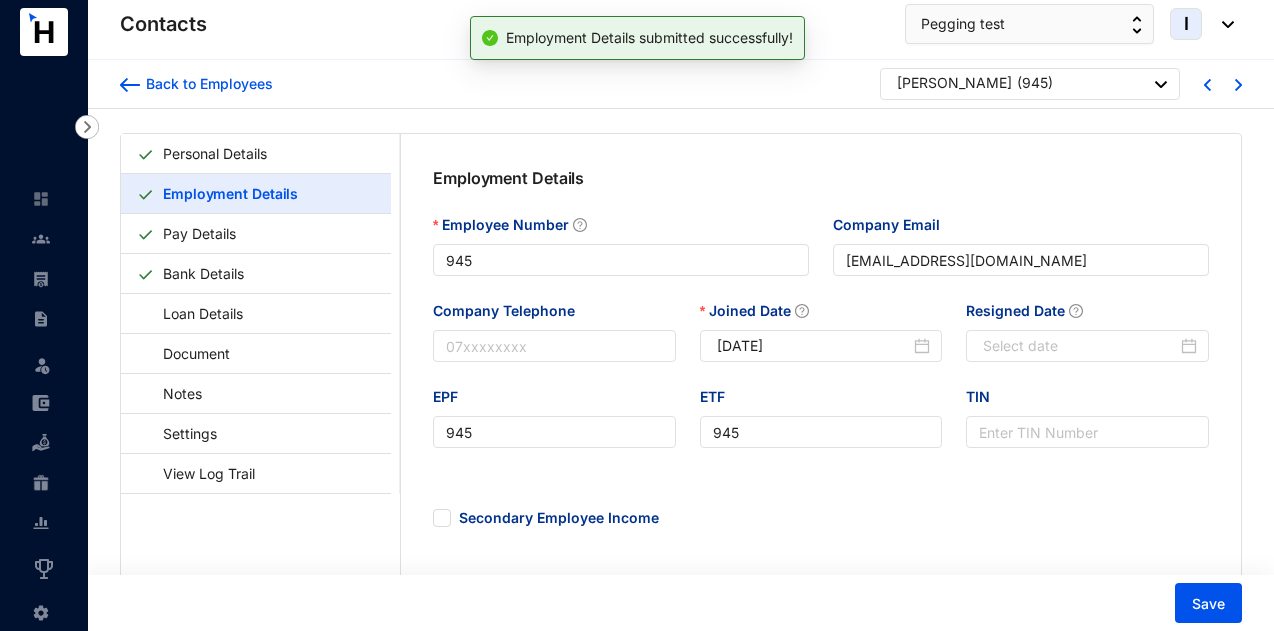 click on "( 945 )" at bounding box center [1035, 85] 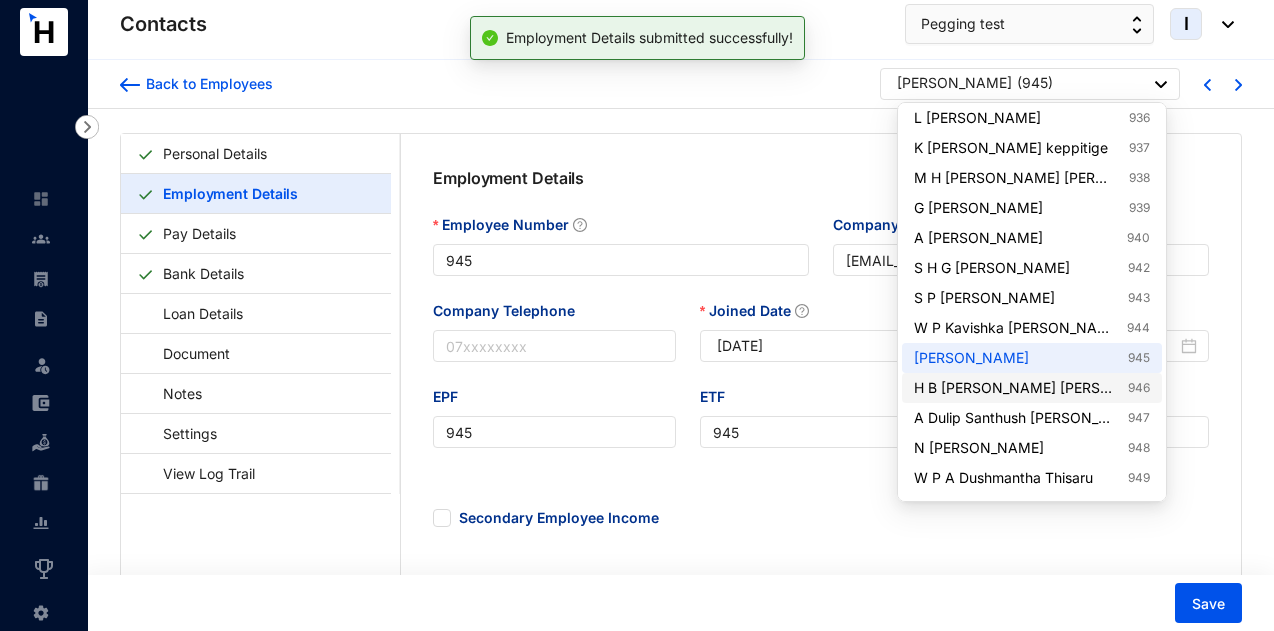 click on "H B Nishanthi Harshani Herath 946" at bounding box center [1032, 388] 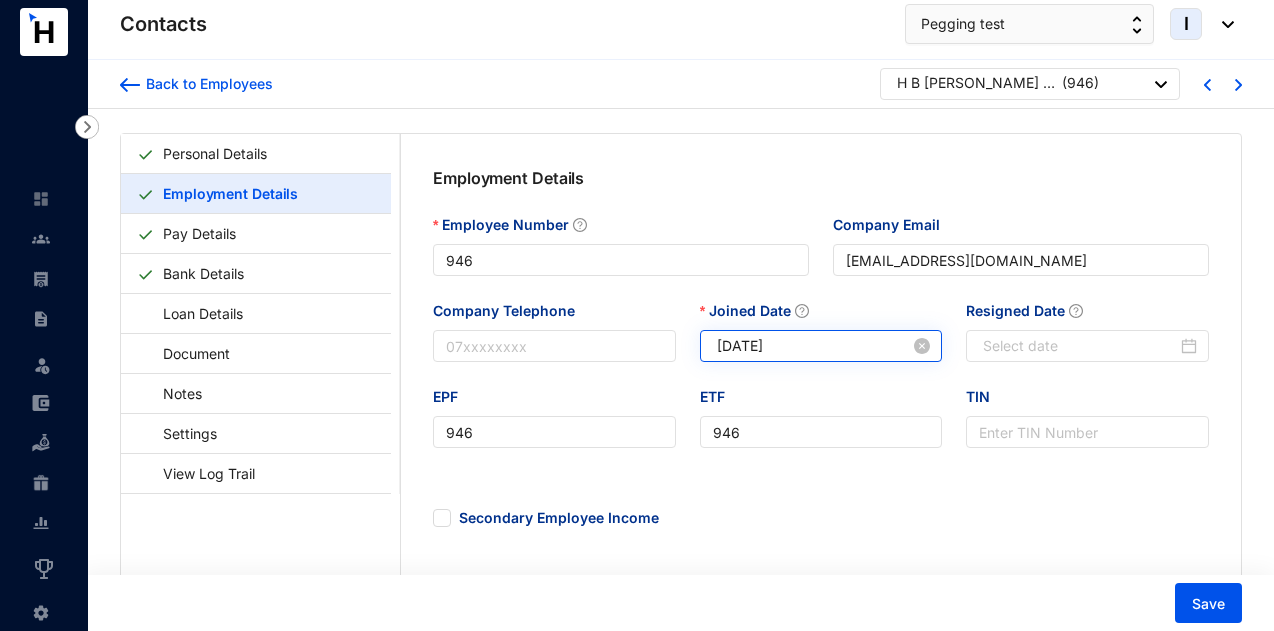 click on "[DATE]" at bounding box center [821, 346] 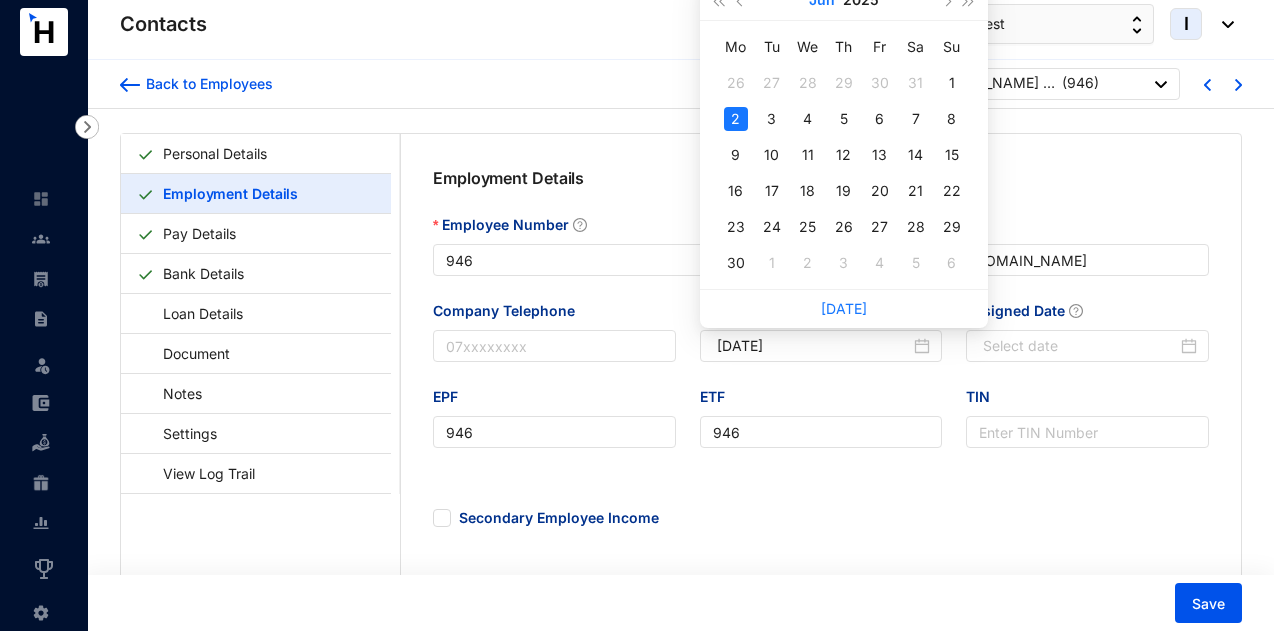 click on "Jun" at bounding box center [822, 0] 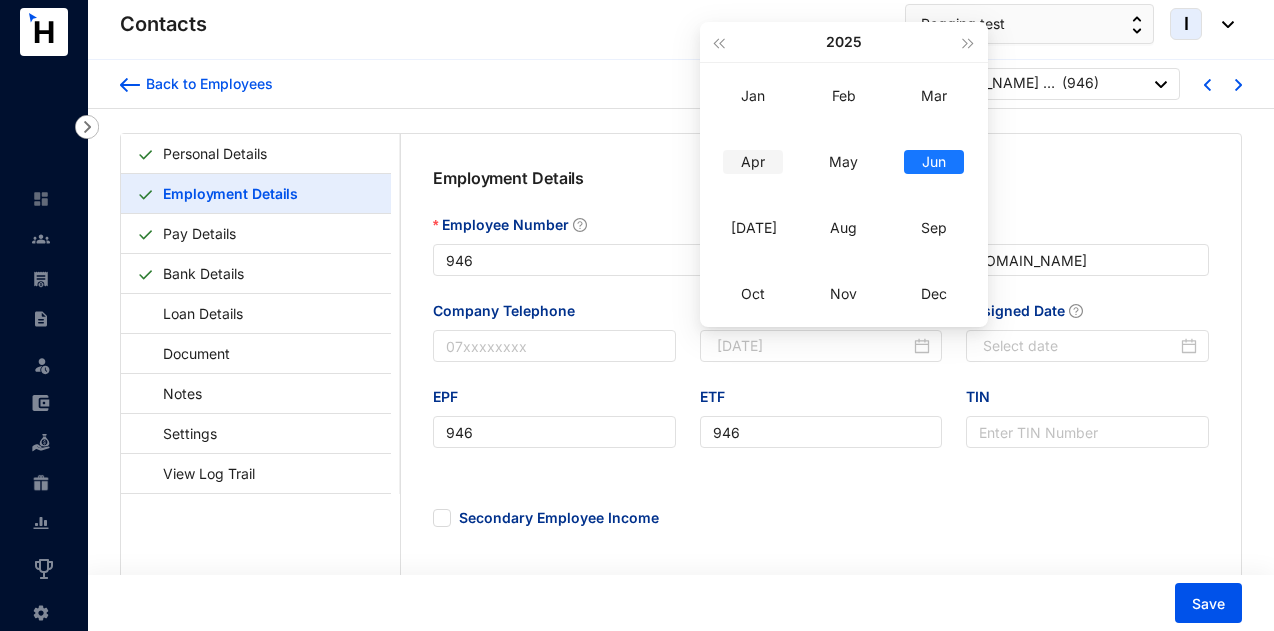 click on "Apr" at bounding box center (753, 162) 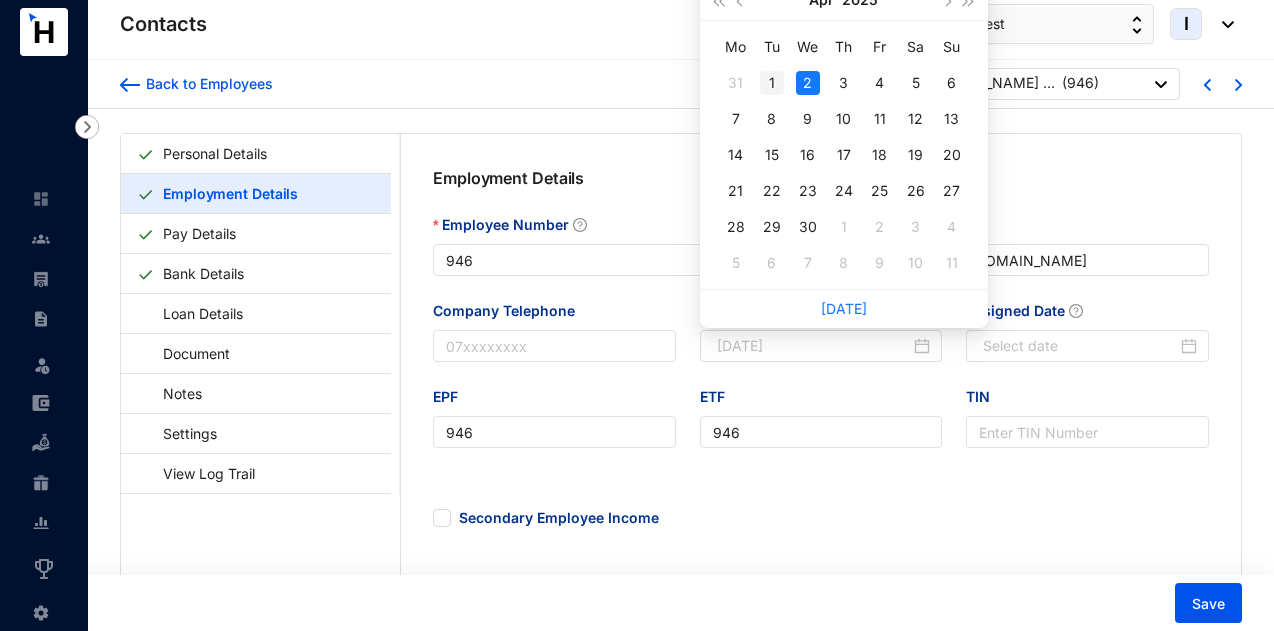 click on "1" at bounding box center [772, 83] 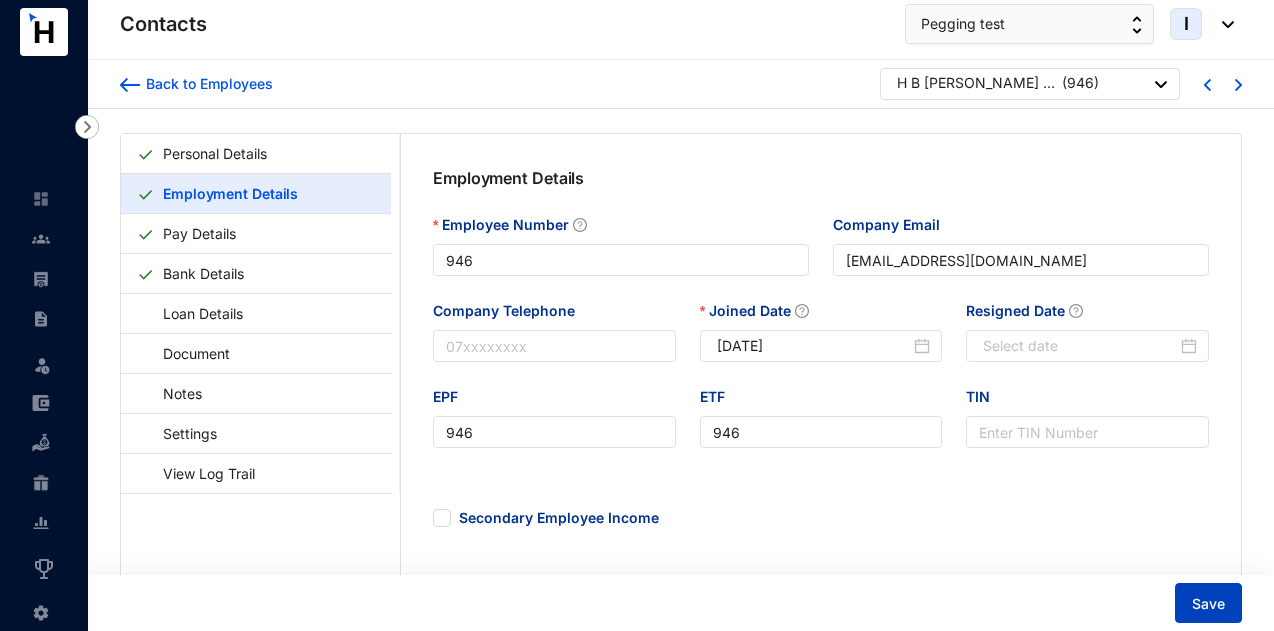 click on "Save" at bounding box center [1208, 603] 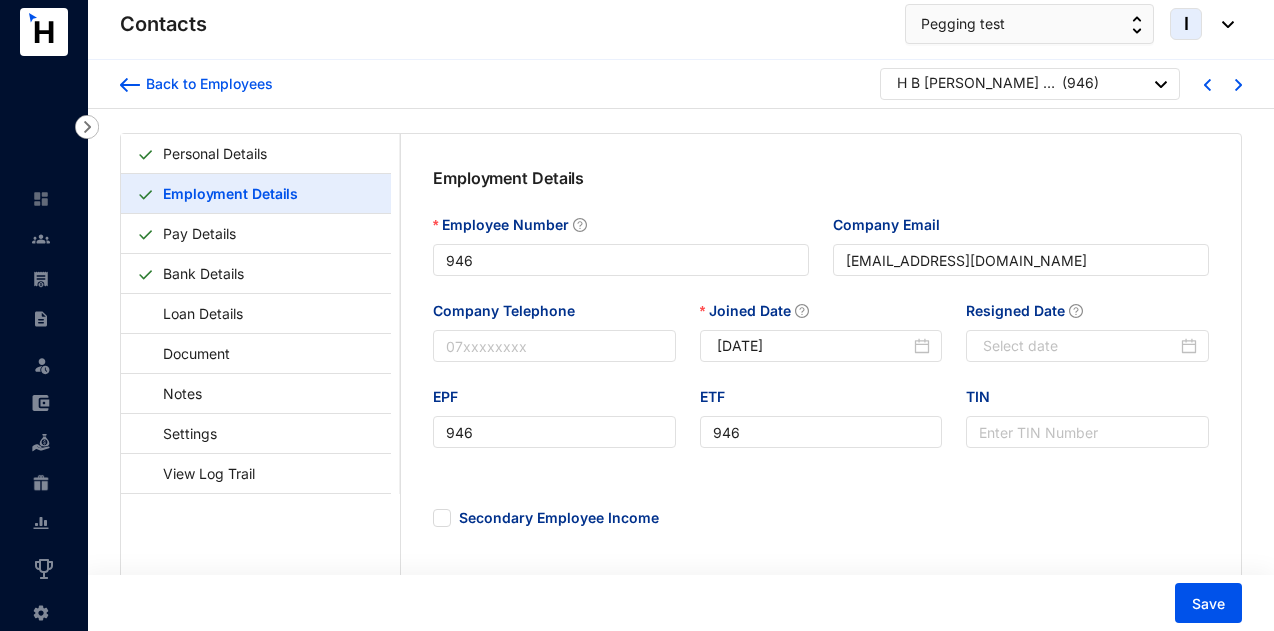 click on "( 946 )" at bounding box center [1080, 85] 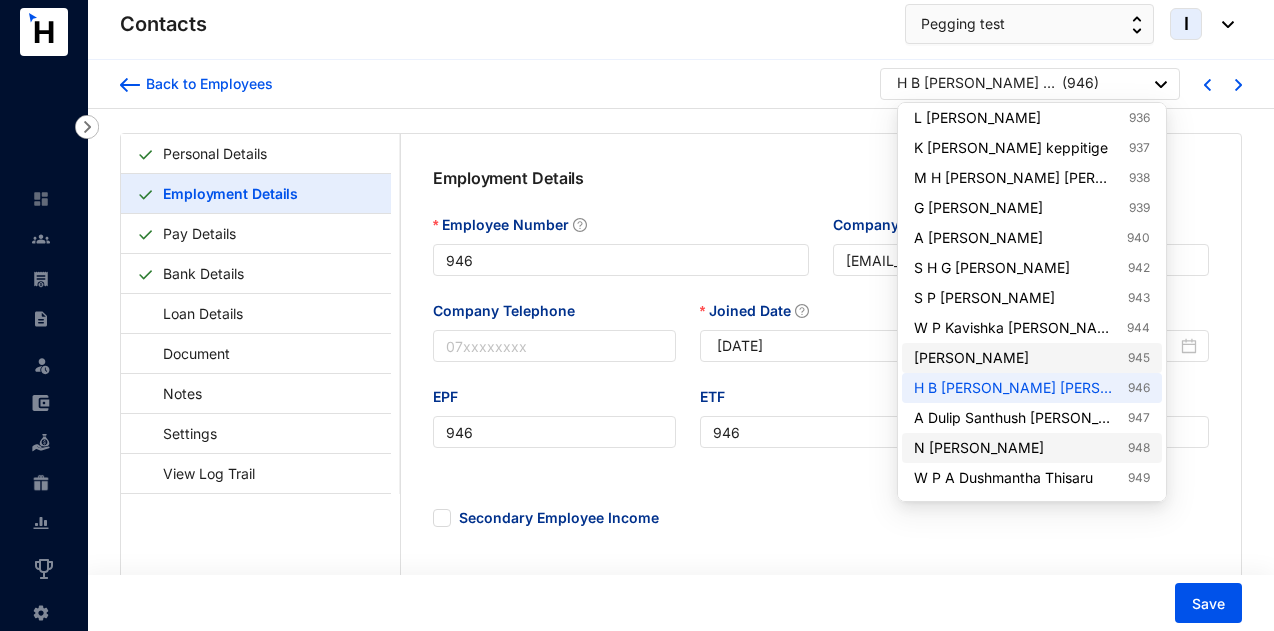 scroll, scrollTop: 700, scrollLeft: 0, axis: vertical 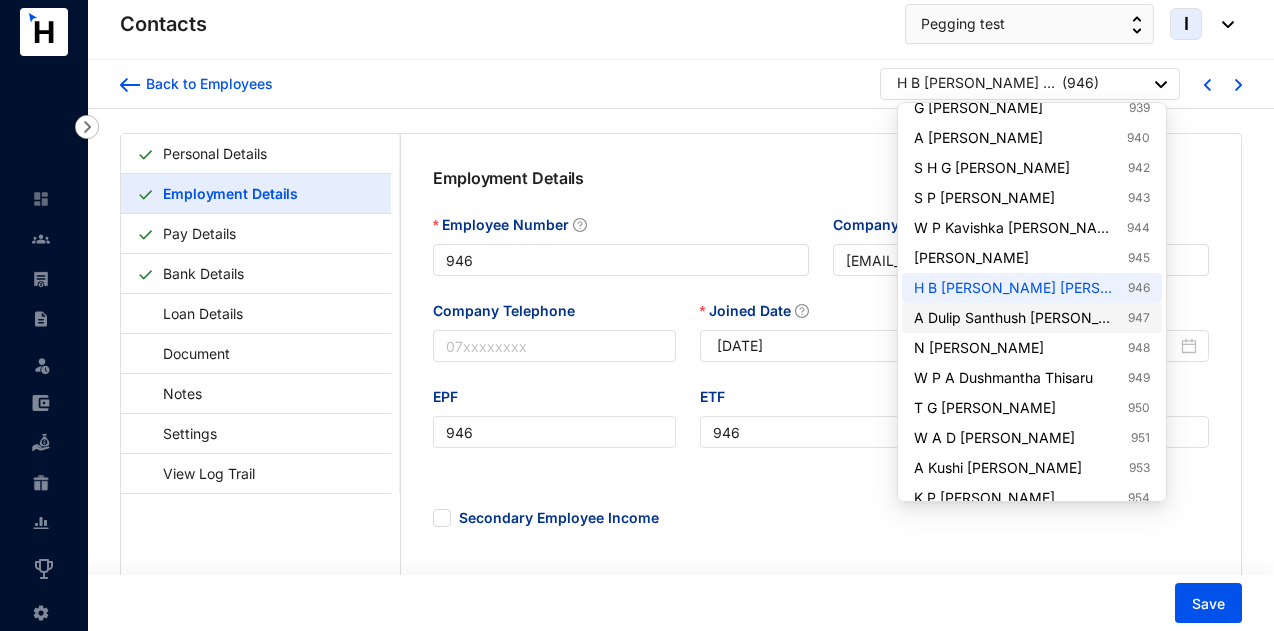 click on "A Dulip Santhush Silva 947" at bounding box center [1032, 318] 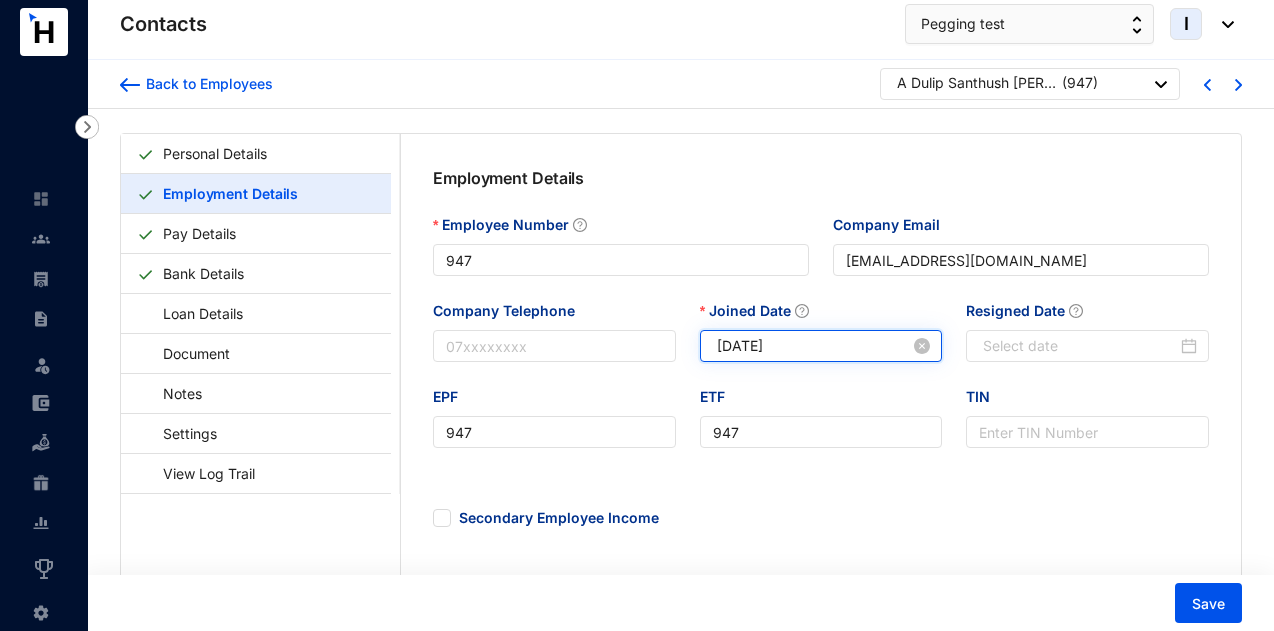 click on "[DATE]" at bounding box center [814, 346] 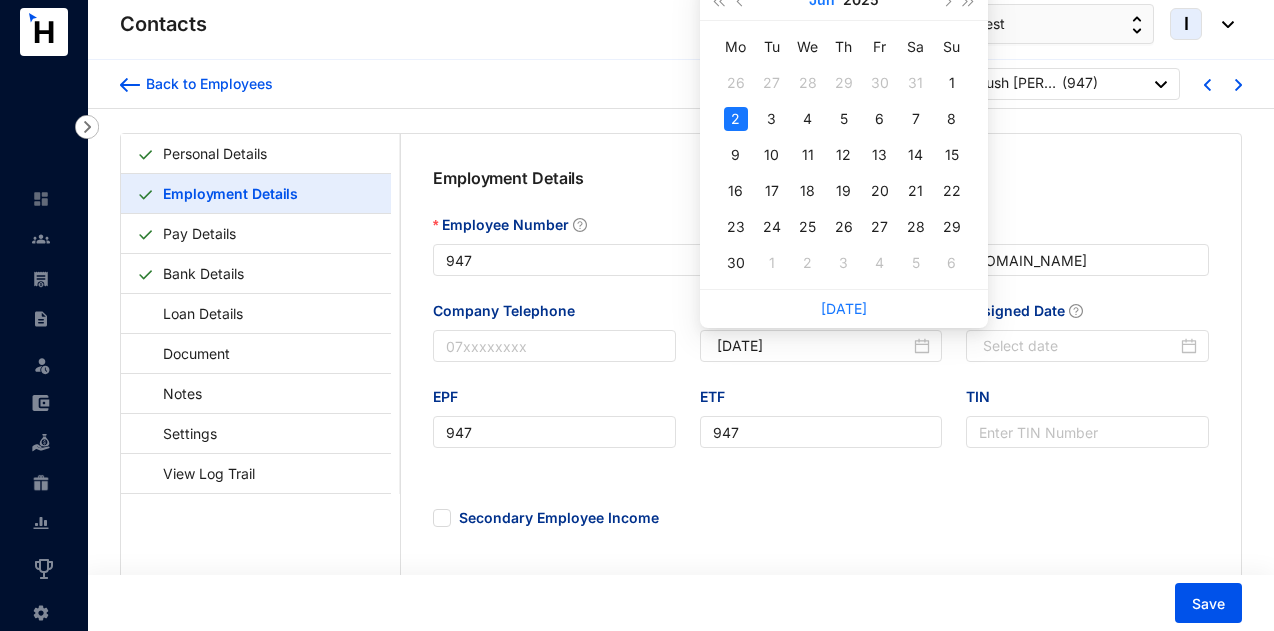 click on "Jun" at bounding box center [822, 0] 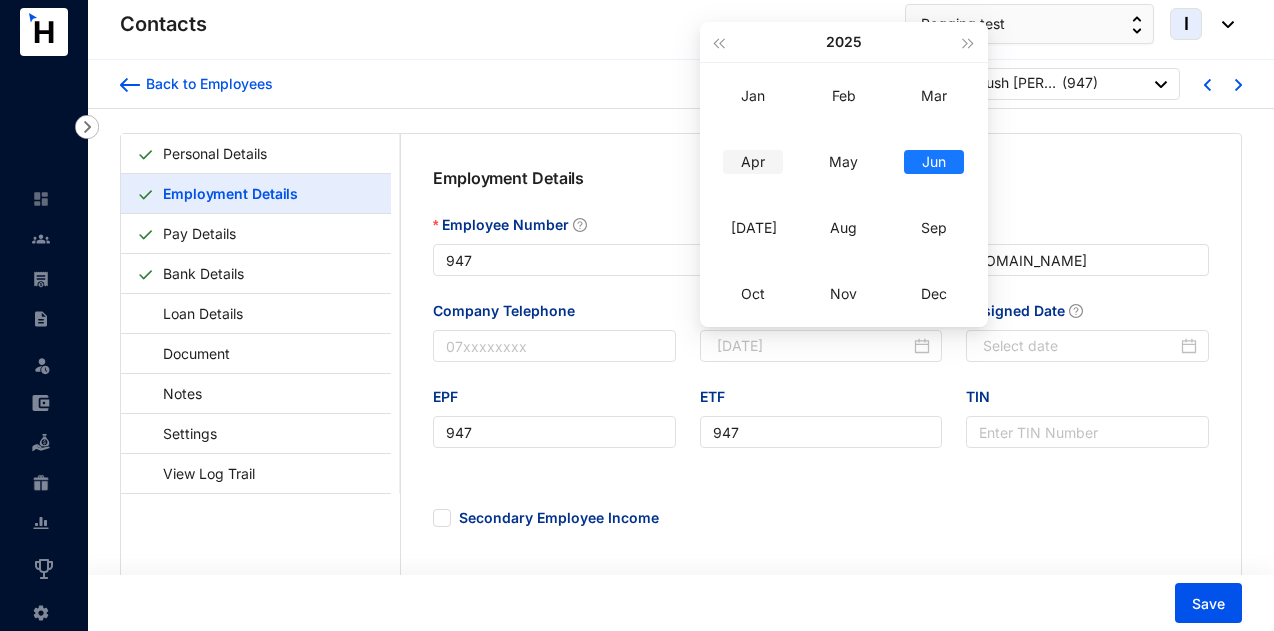 click on "Apr" at bounding box center (753, 162) 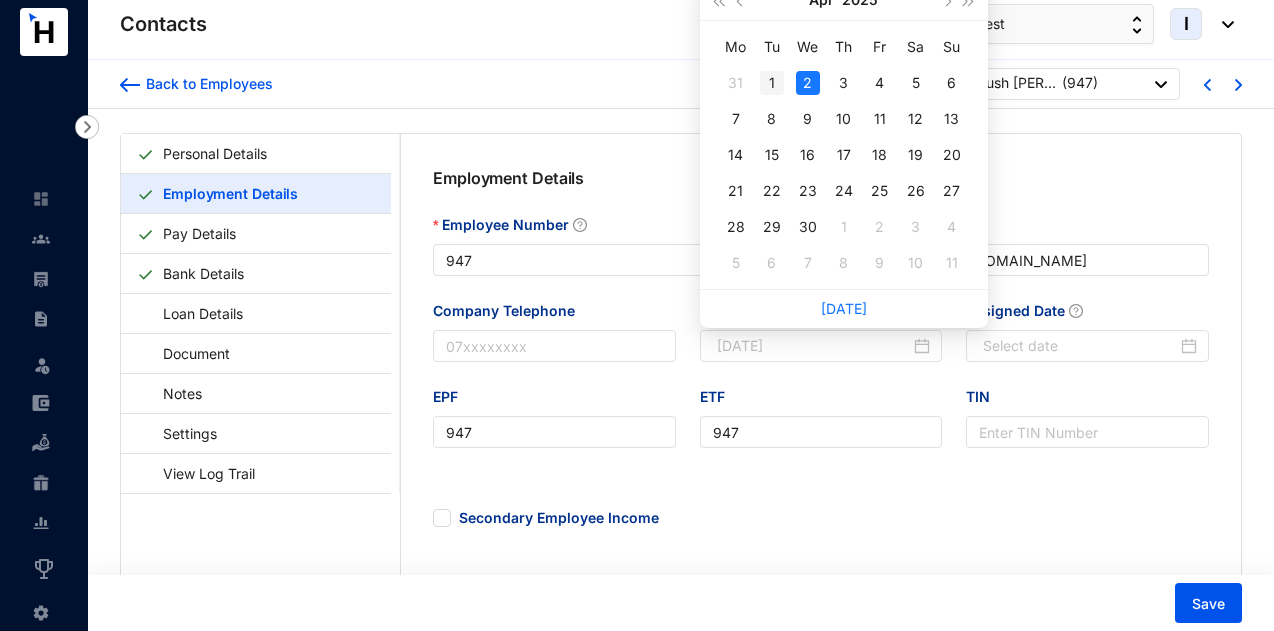 click on "1" at bounding box center (772, 83) 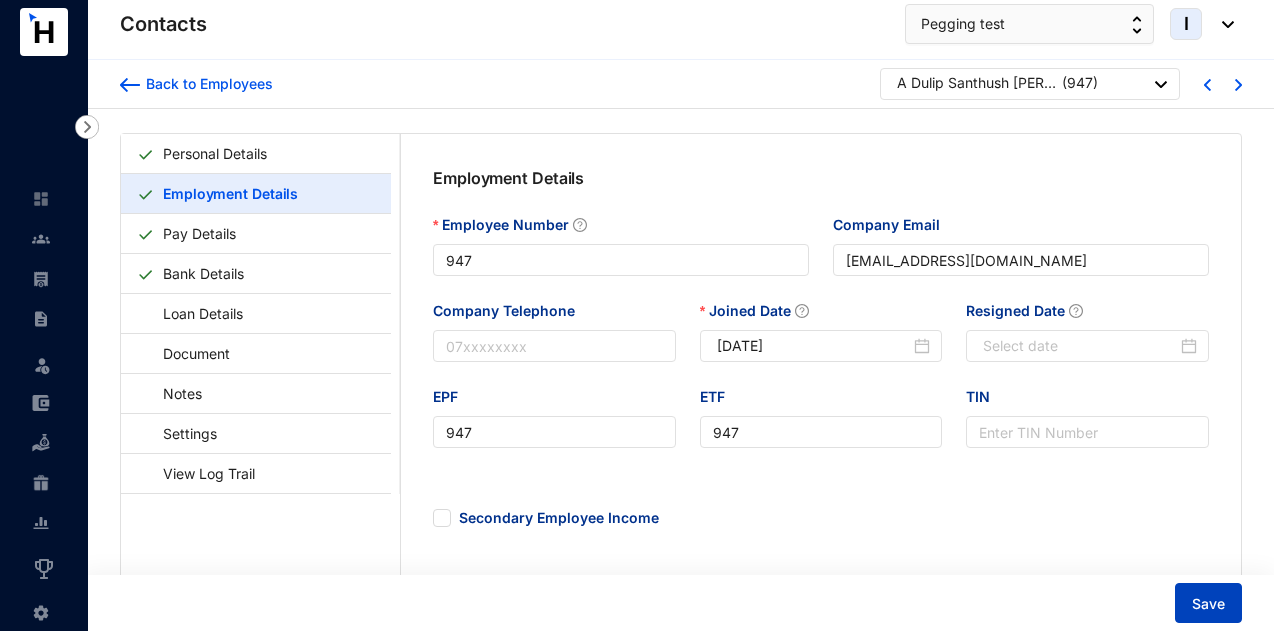 click on "Save" at bounding box center (1208, 603) 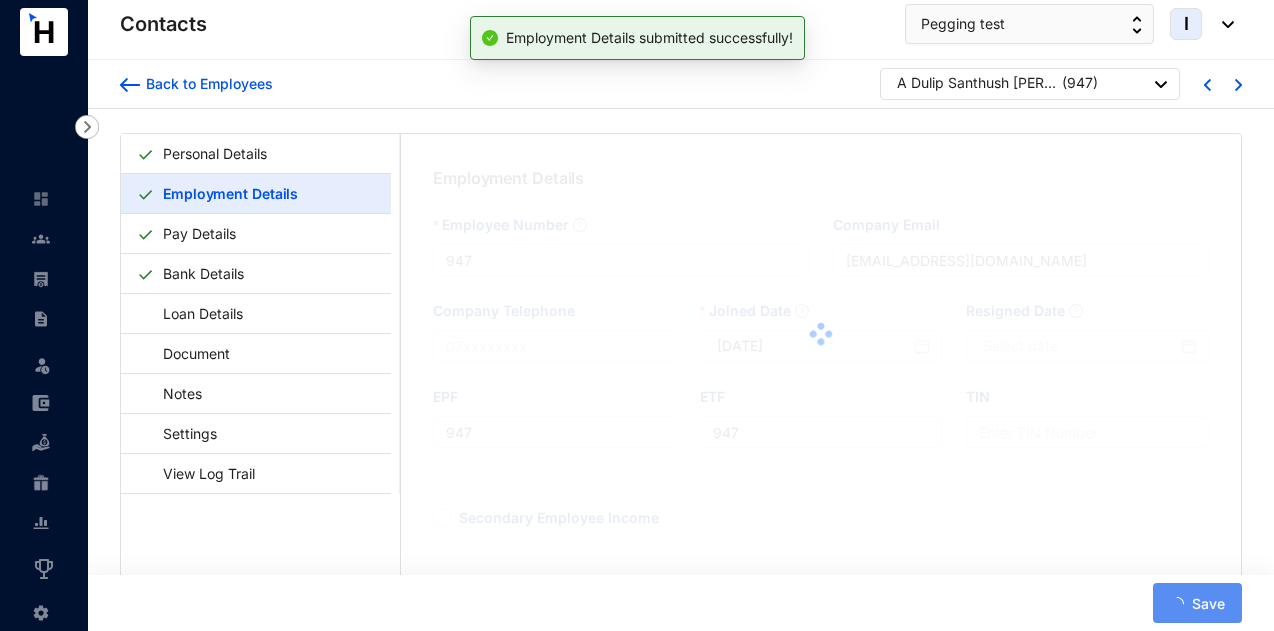 click on "A Dulip Santhush [PERSON_NAME]" at bounding box center [977, 83] 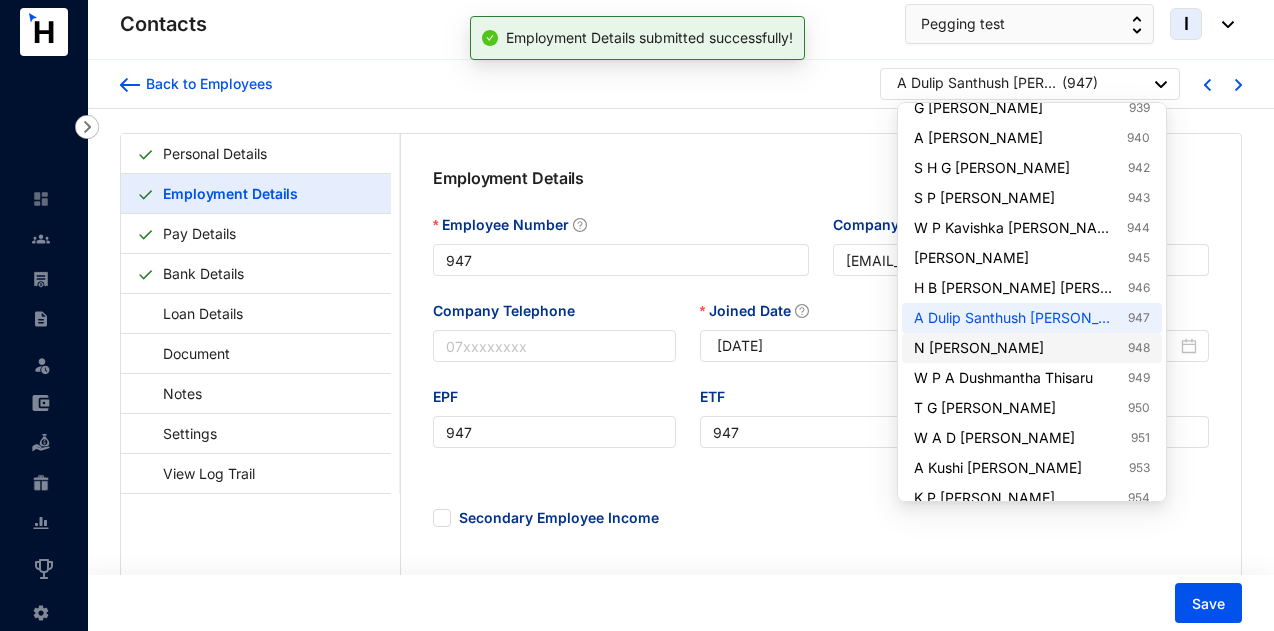 click on "N Priyanga Samarawera 948" at bounding box center (1032, 348) 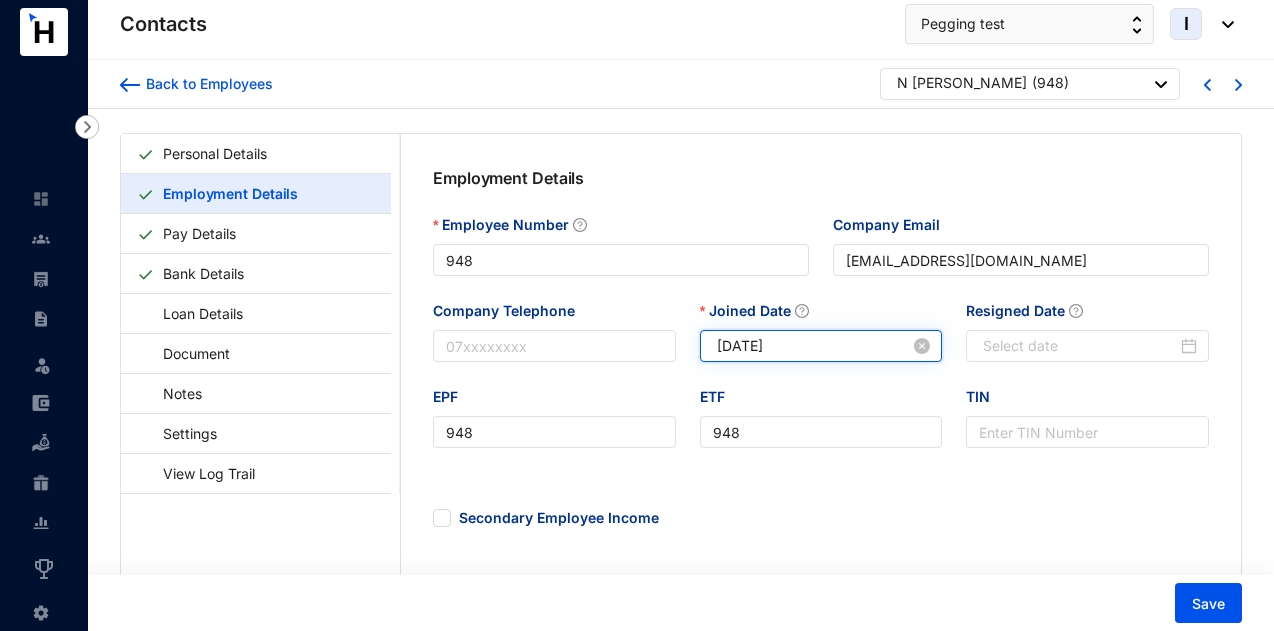 click on "[DATE]" at bounding box center [814, 346] 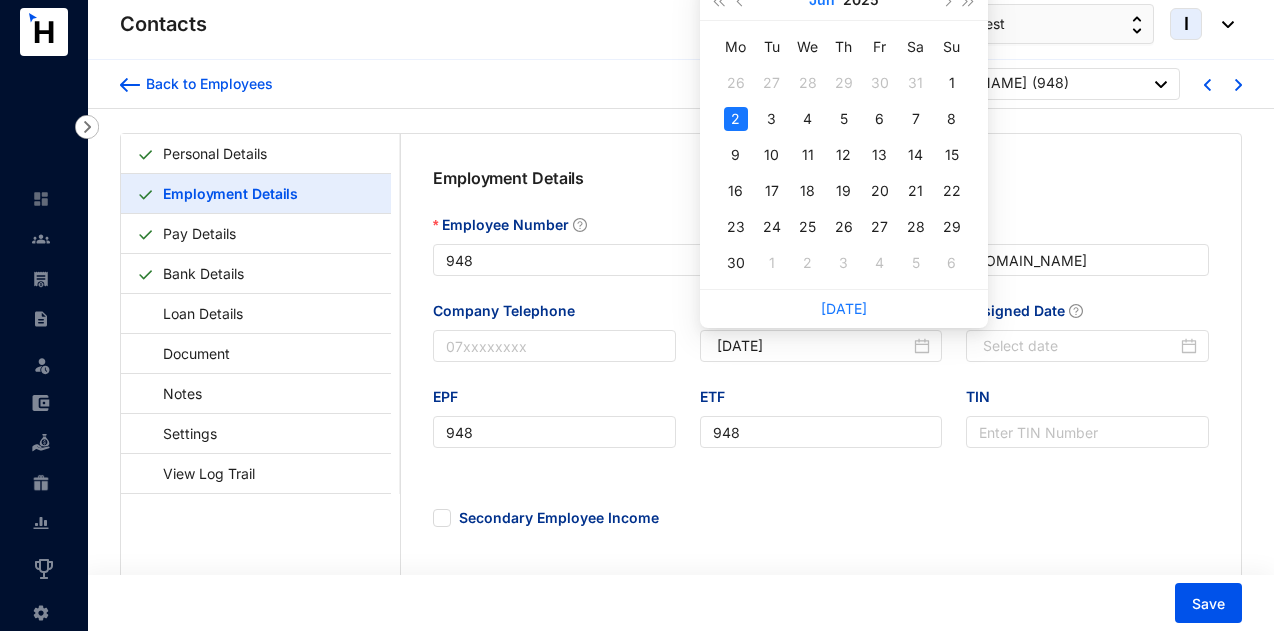 click on "Jun" at bounding box center (822, 0) 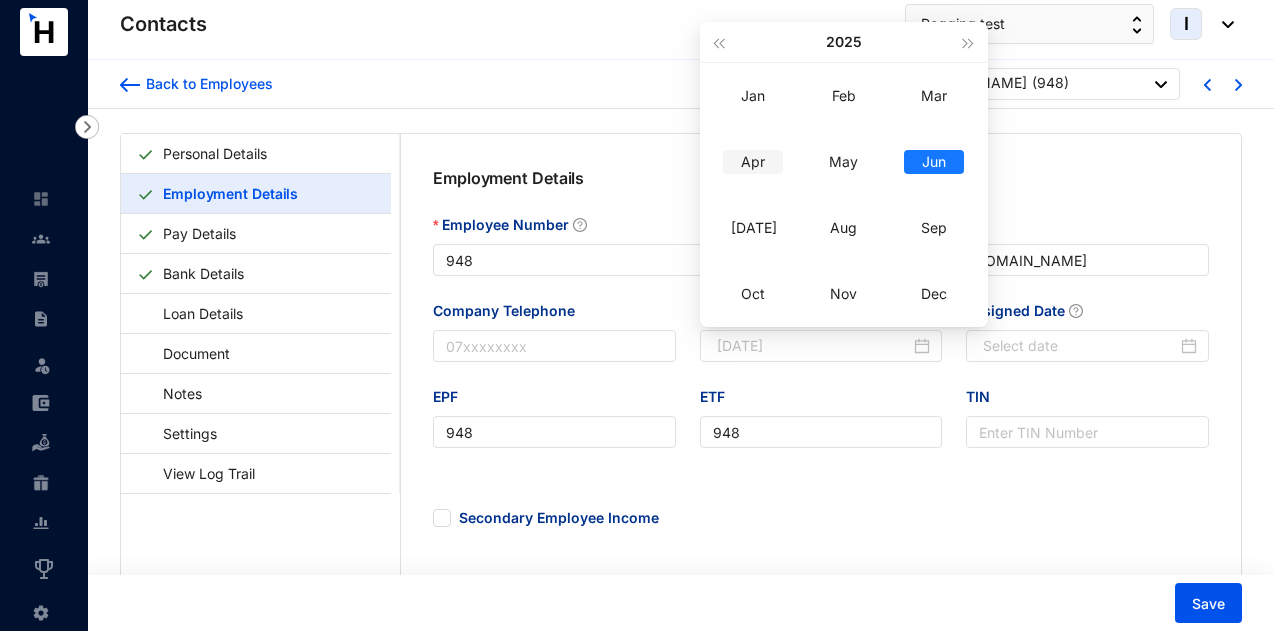 click on "Apr" at bounding box center [753, 162] 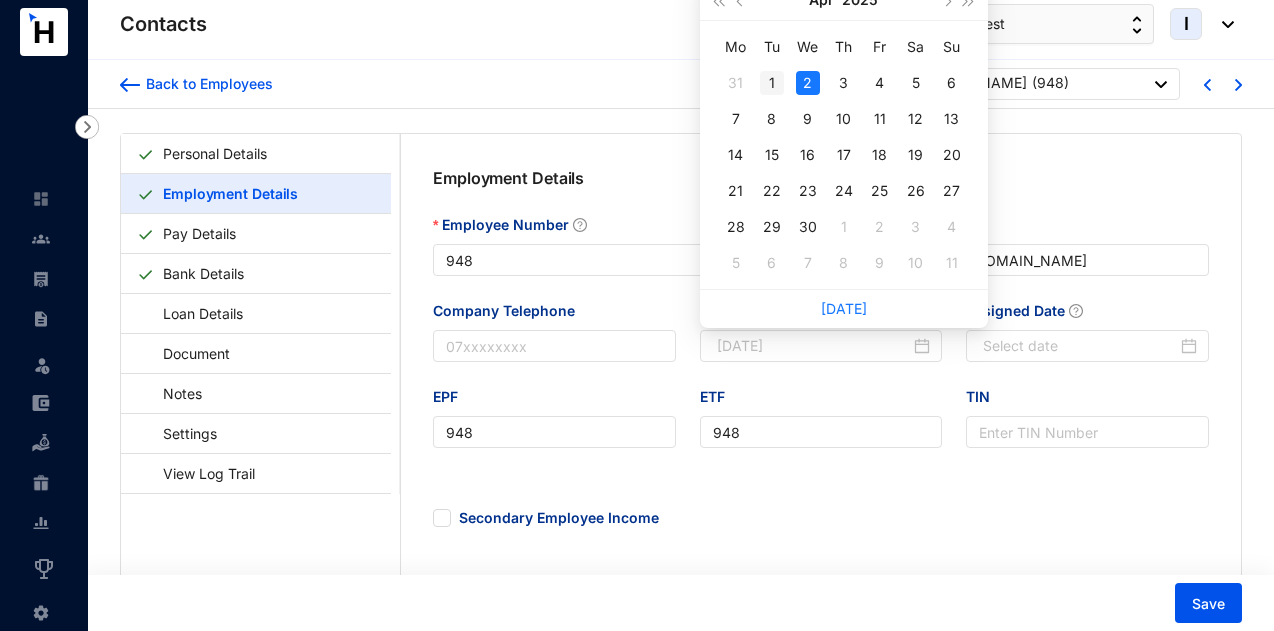 click on "1" at bounding box center (772, 83) 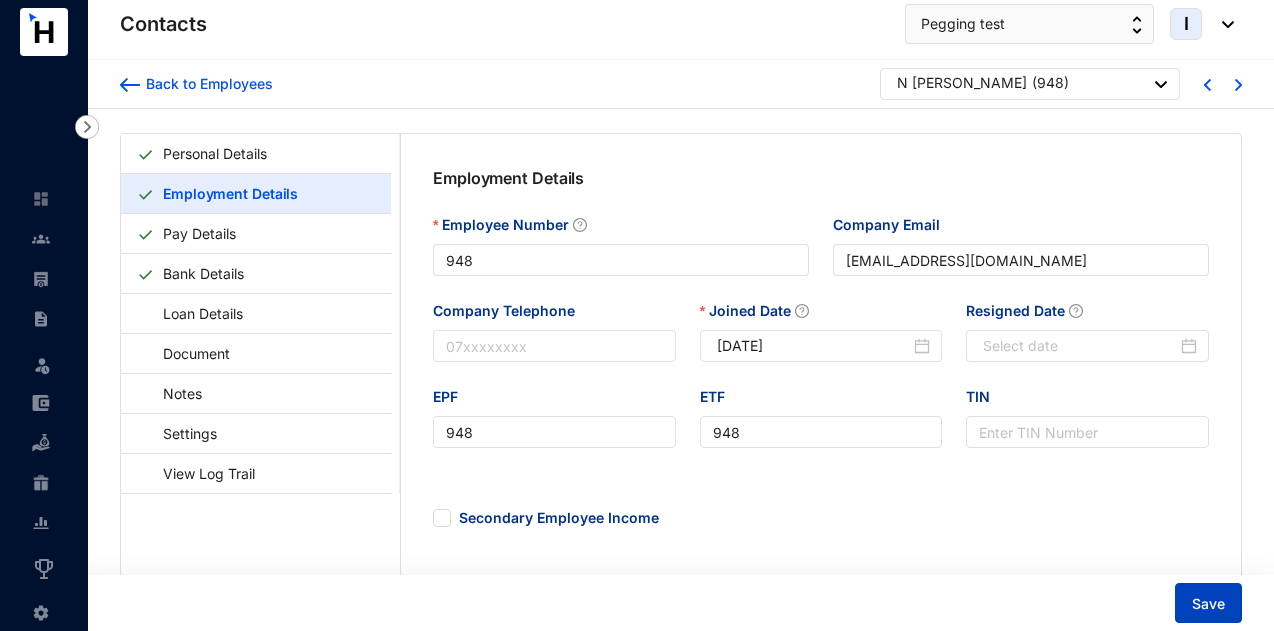 click on "Save" at bounding box center (1208, 604) 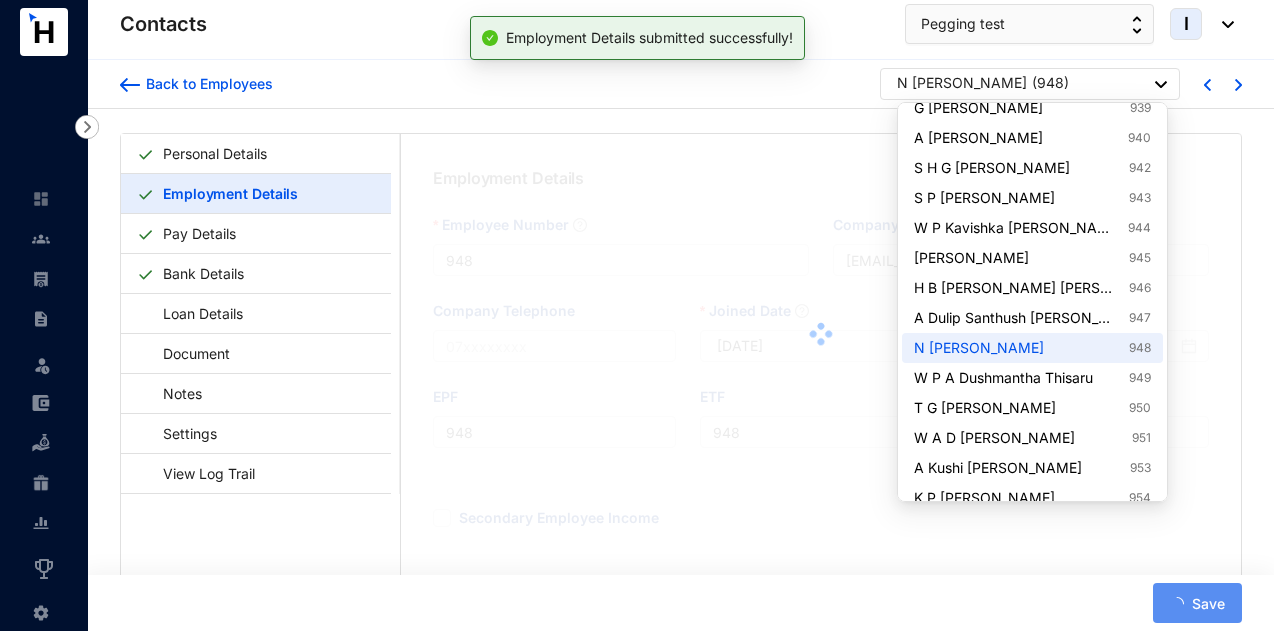 click on "N [PERSON_NAME]" at bounding box center [962, 83] 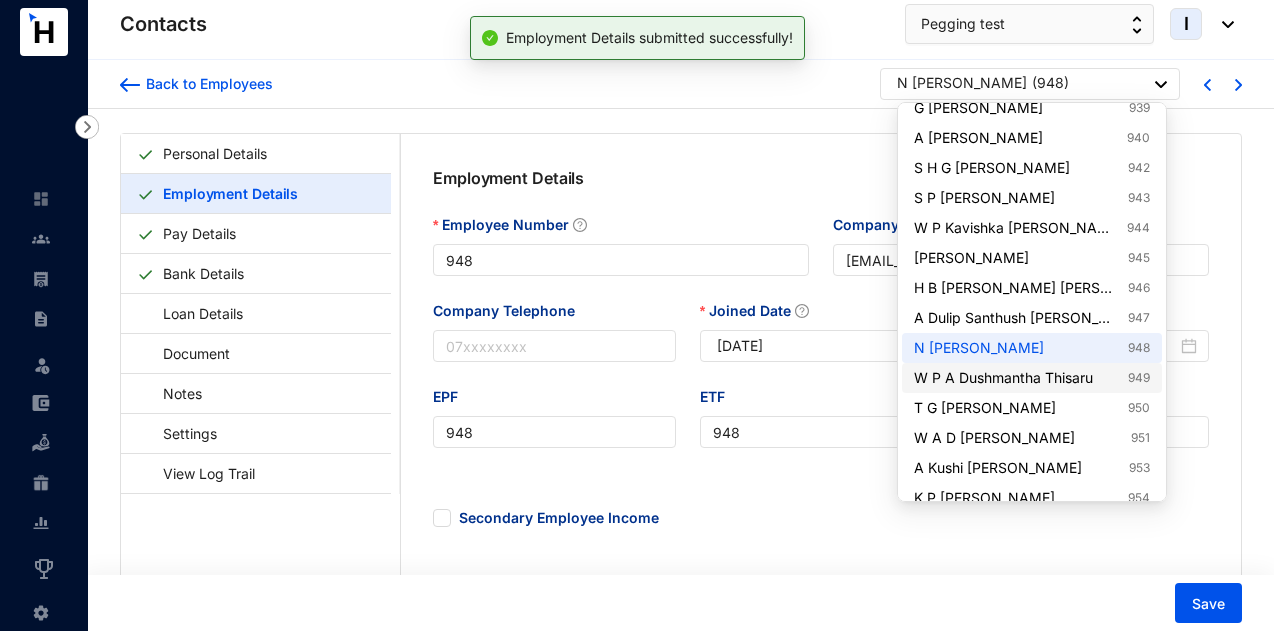 click on "W P A Dushmantha Thisaru 949" at bounding box center [1032, 378] 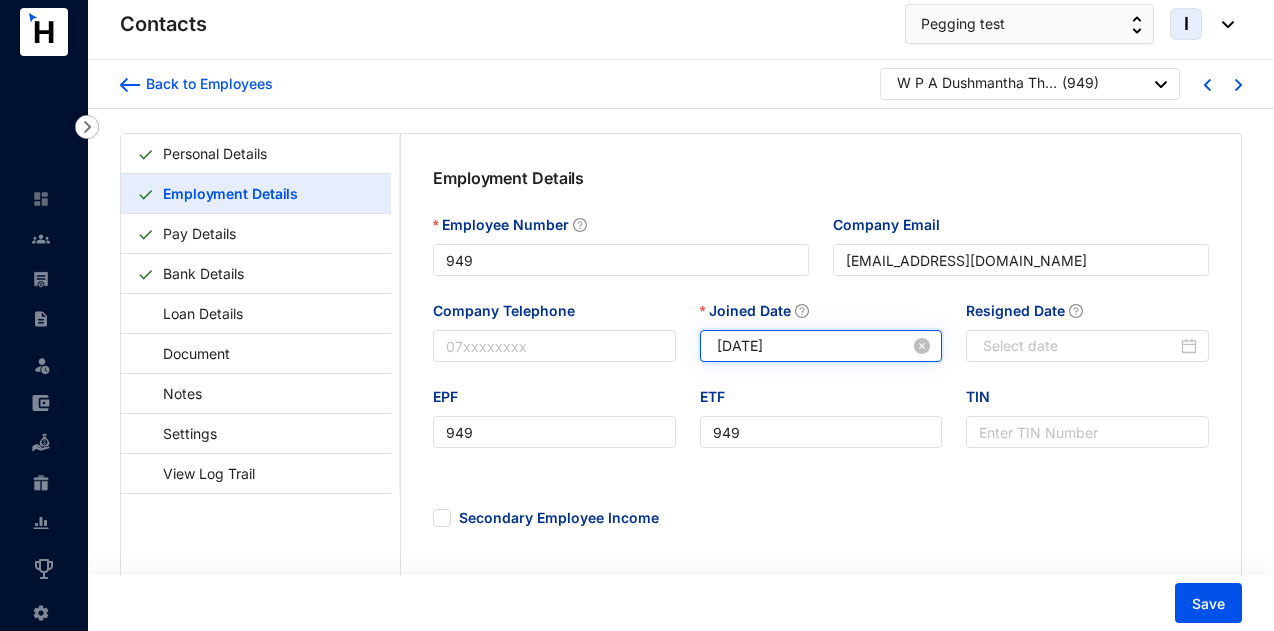 click on "[DATE]" at bounding box center [814, 346] 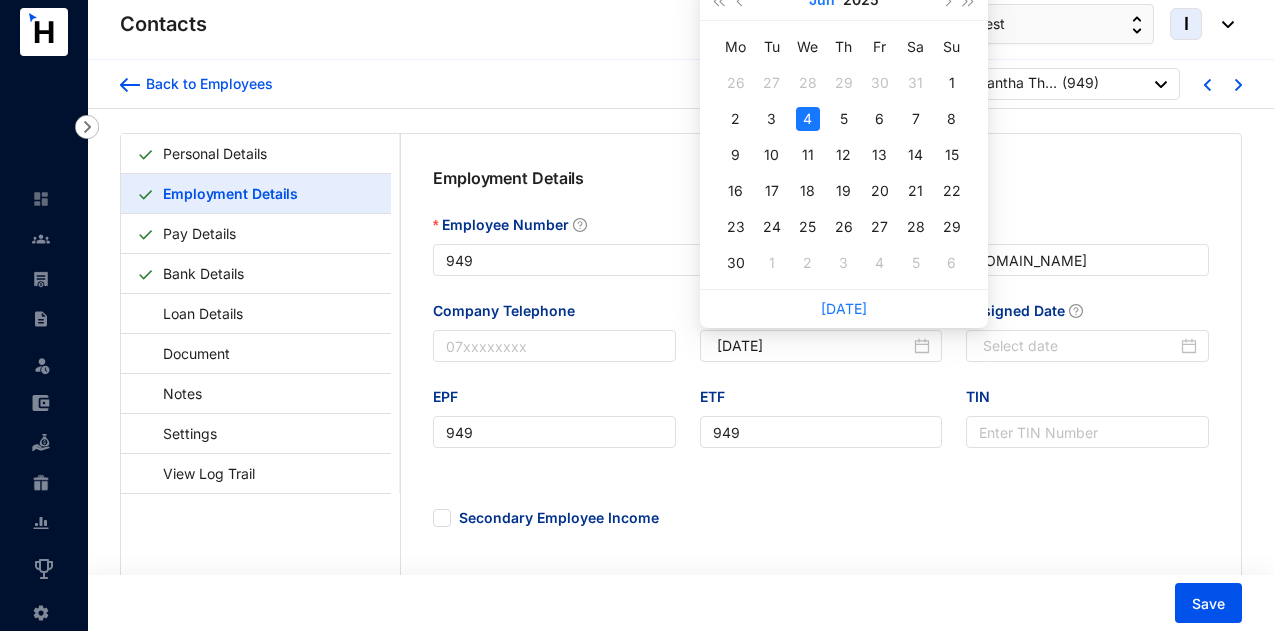 click on "Jun" at bounding box center [822, 0] 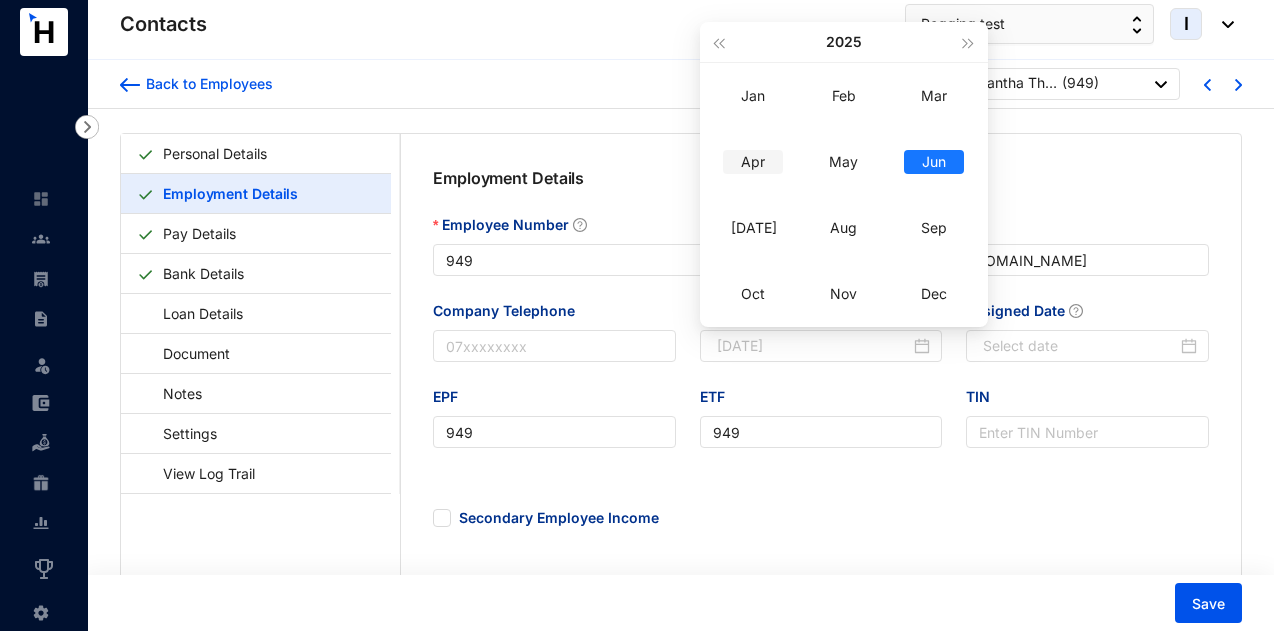 click on "Apr" at bounding box center [753, 162] 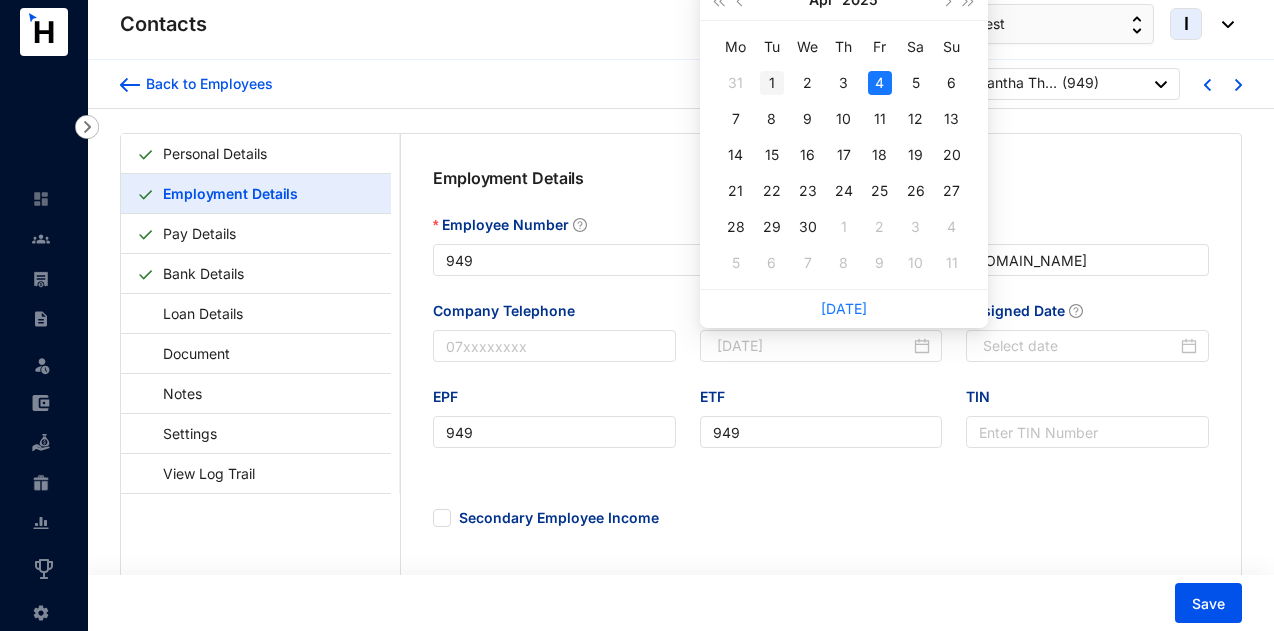 click on "1" at bounding box center (772, 83) 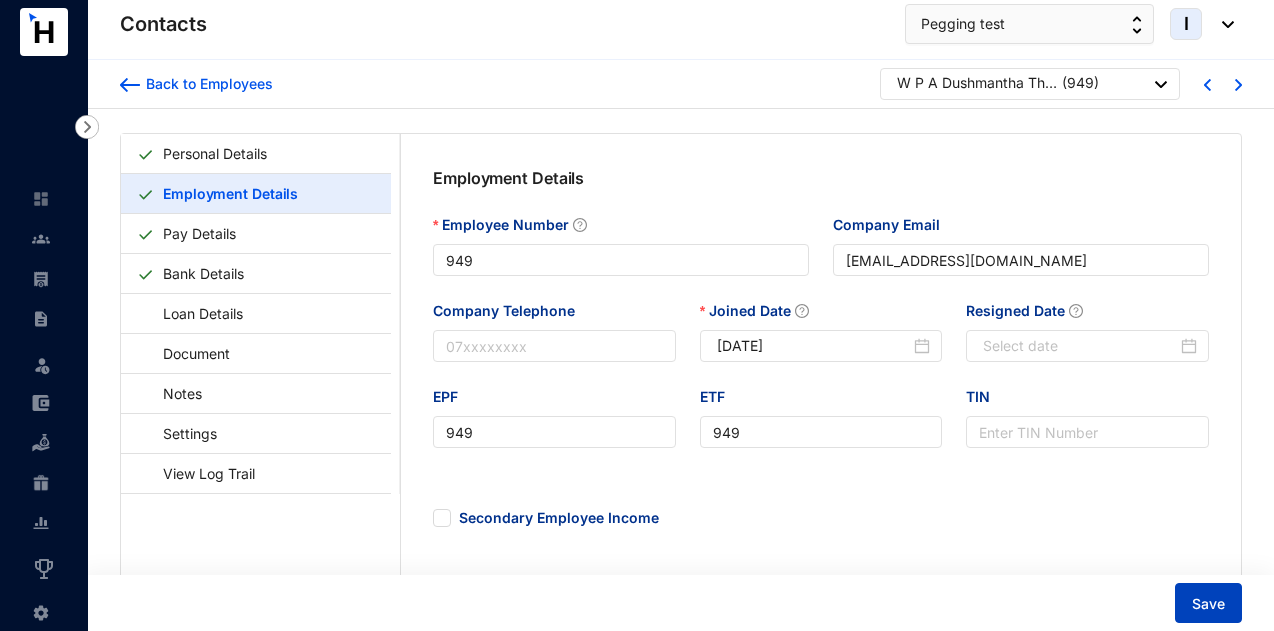 click on "Save" at bounding box center [1208, 604] 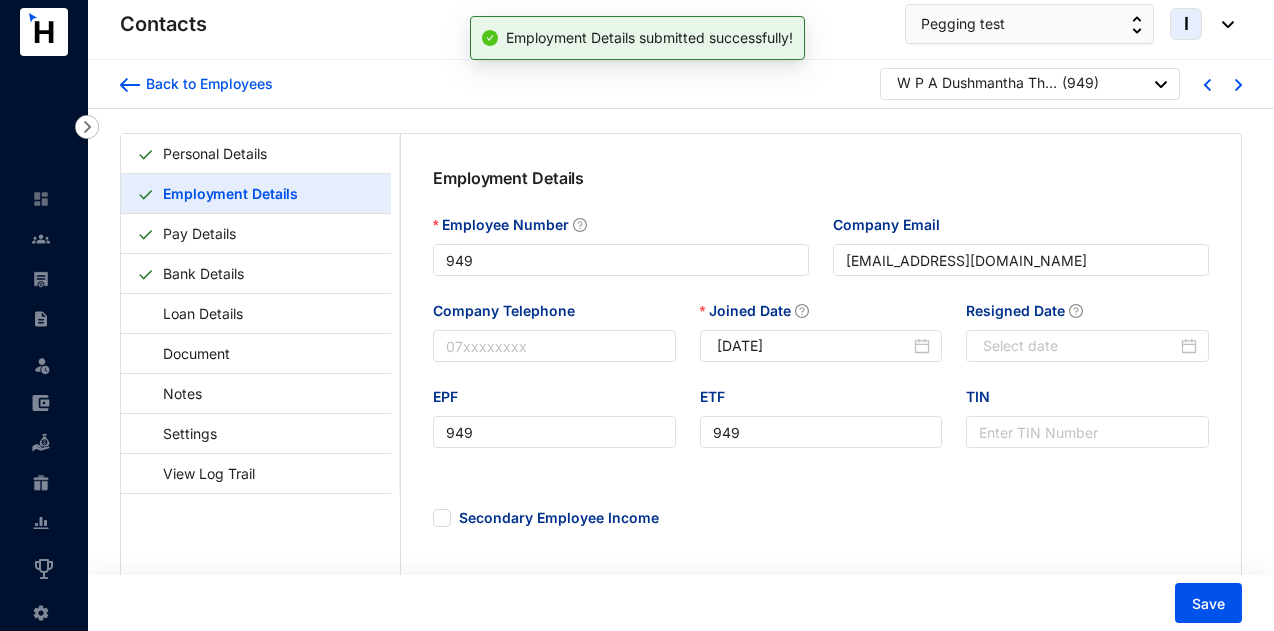 click on "W P A Dushmantha Thisaru" at bounding box center (977, 85) 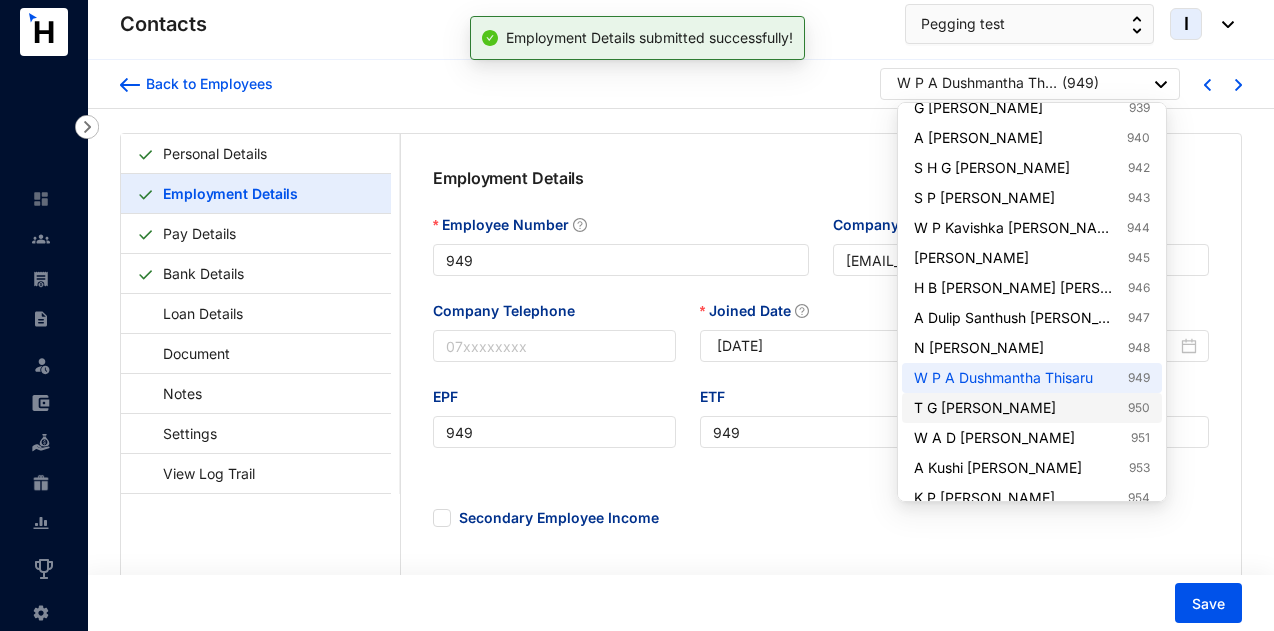click on "T G Charith Dulara 950" at bounding box center [1032, 408] 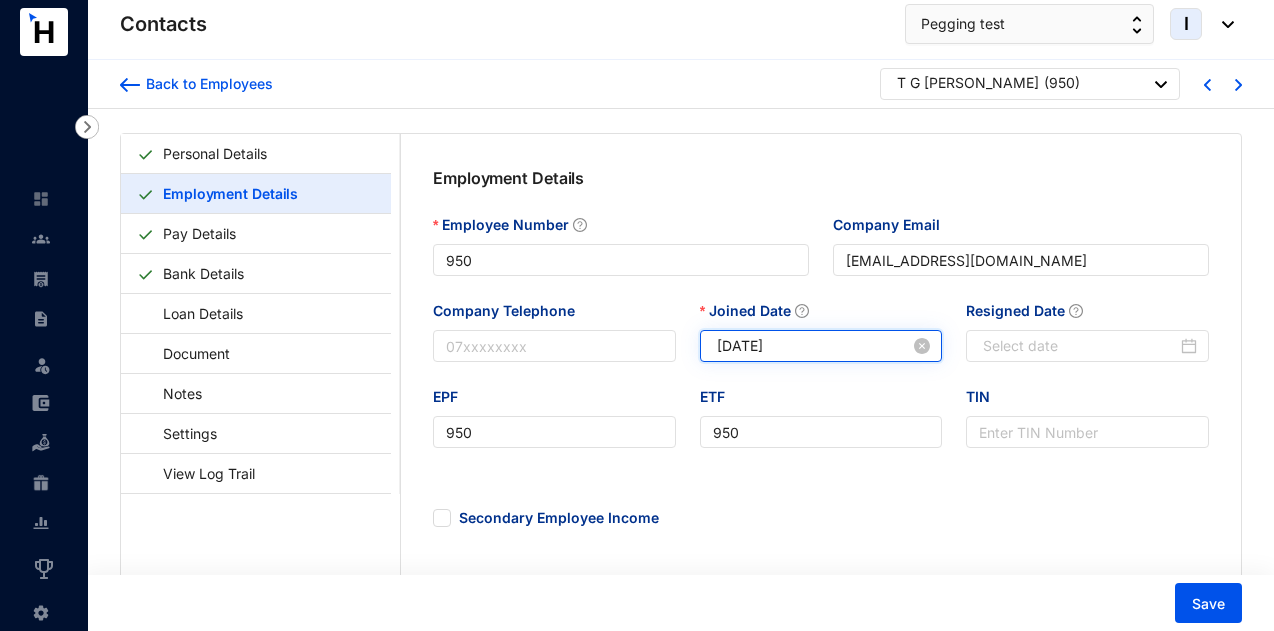 click on "[DATE]" at bounding box center [814, 346] 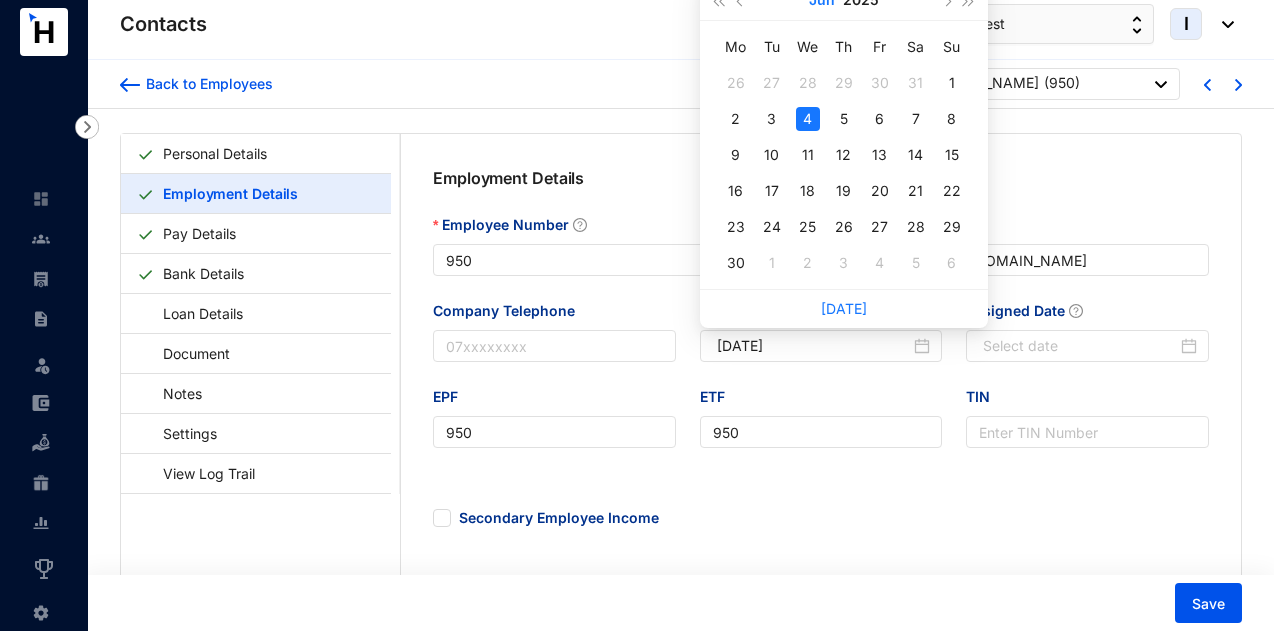 click on "Jun" at bounding box center [822, 0] 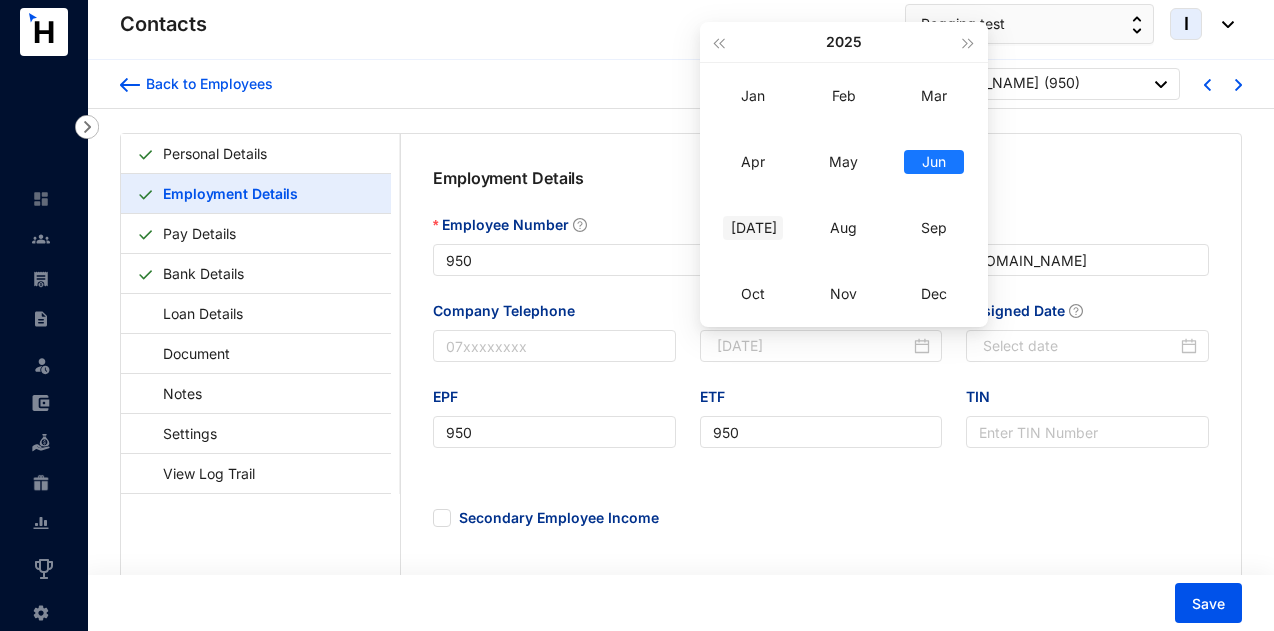 click on "Jul" at bounding box center [753, 228] 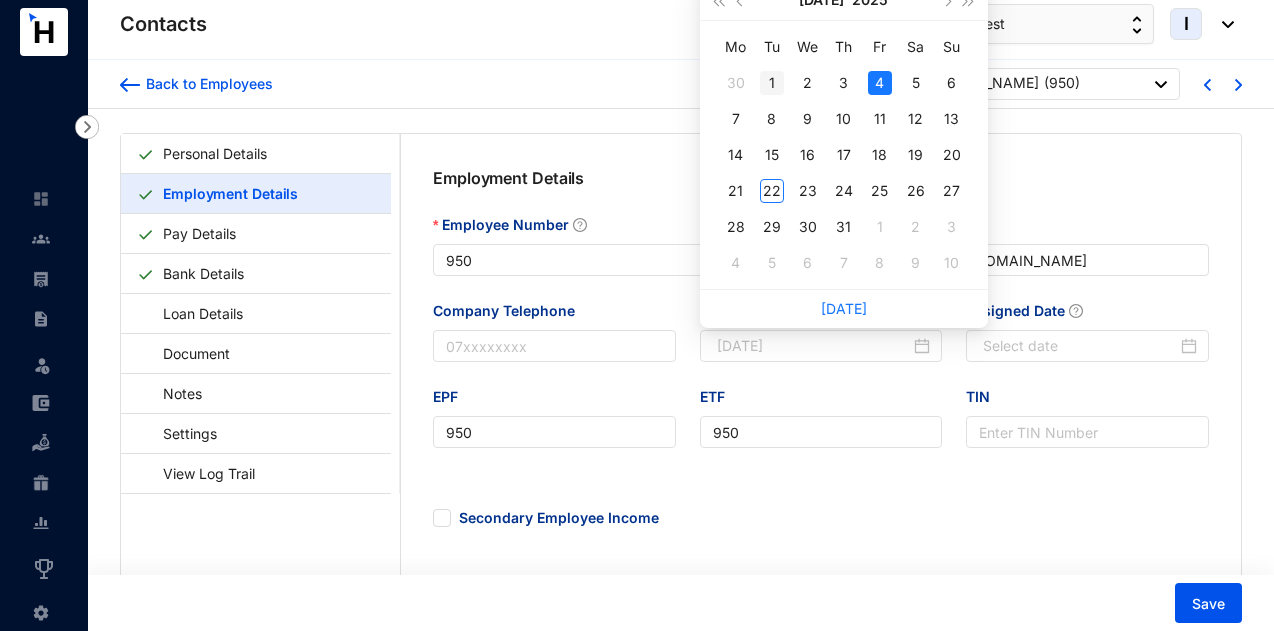 click on "1" at bounding box center (772, 83) 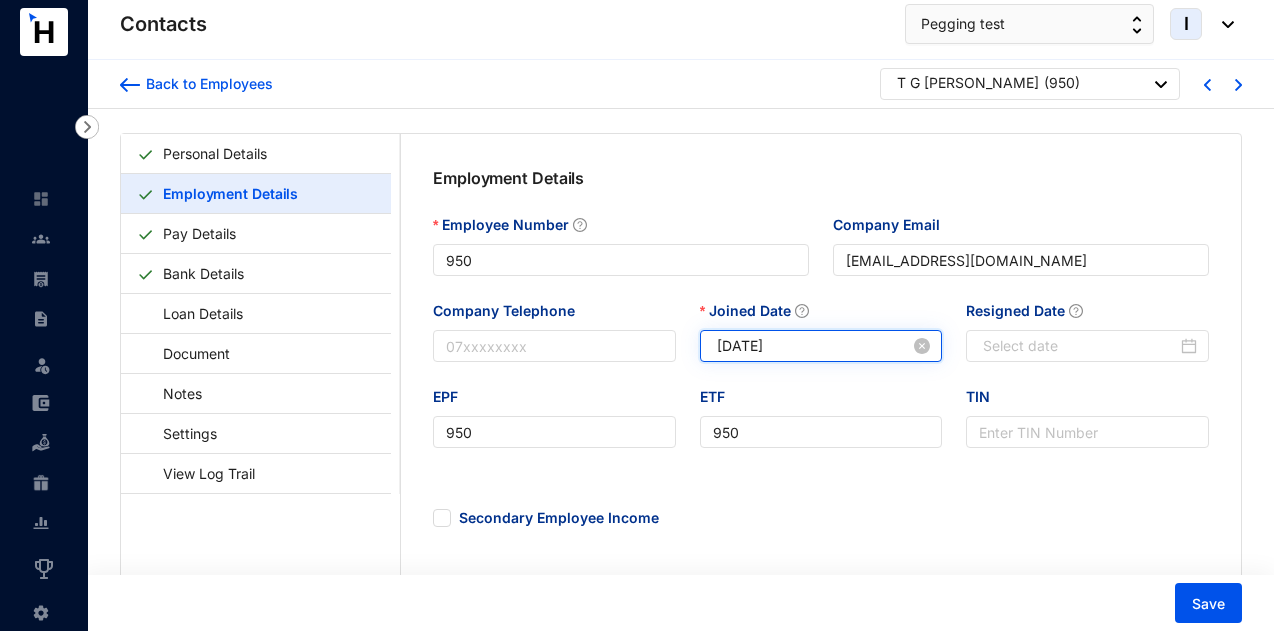 click on "2025-07-01" at bounding box center [814, 346] 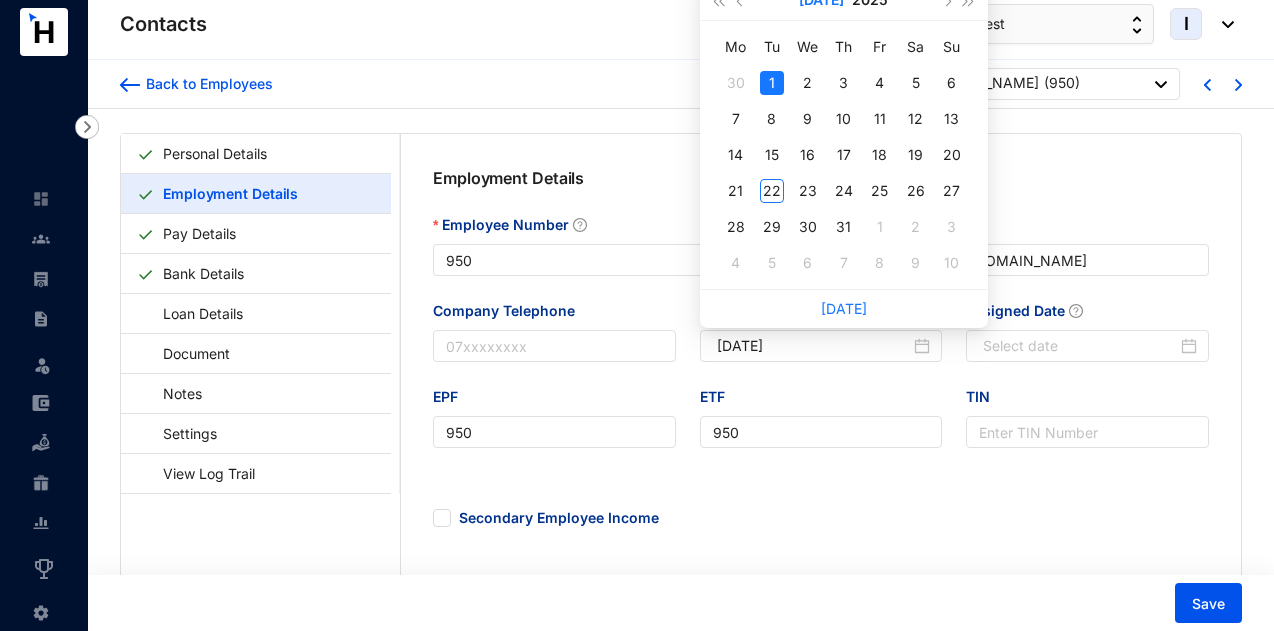 click on "Jul" at bounding box center [821, 0] 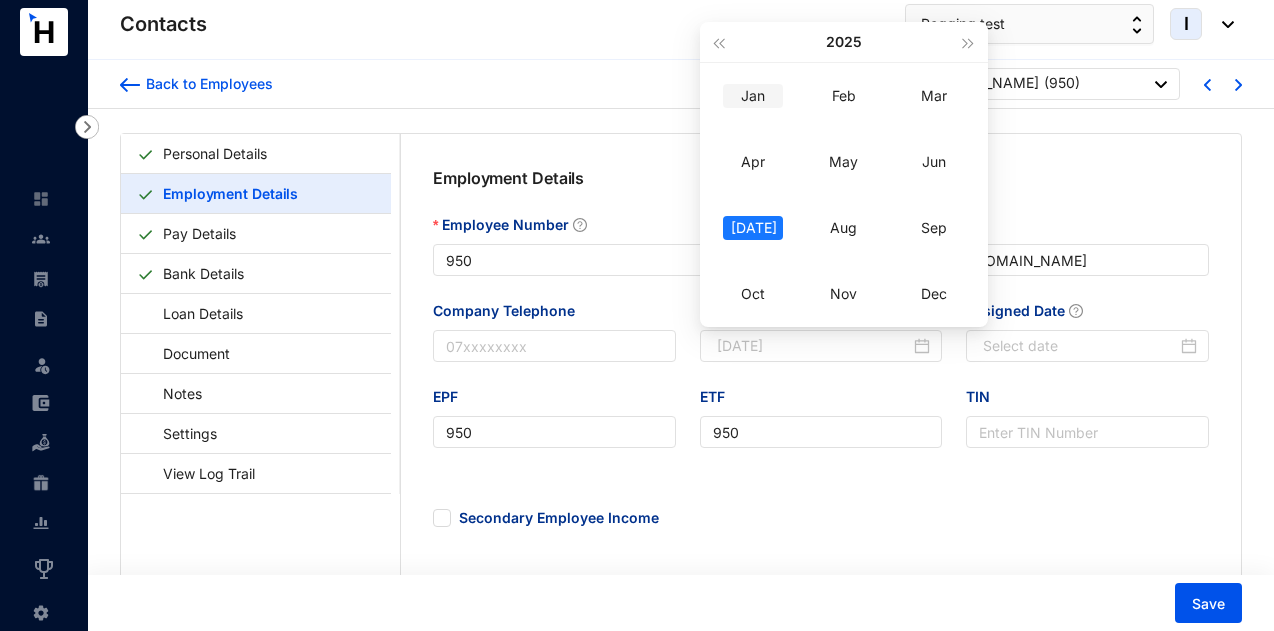click on "Jan" at bounding box center (753, 96) 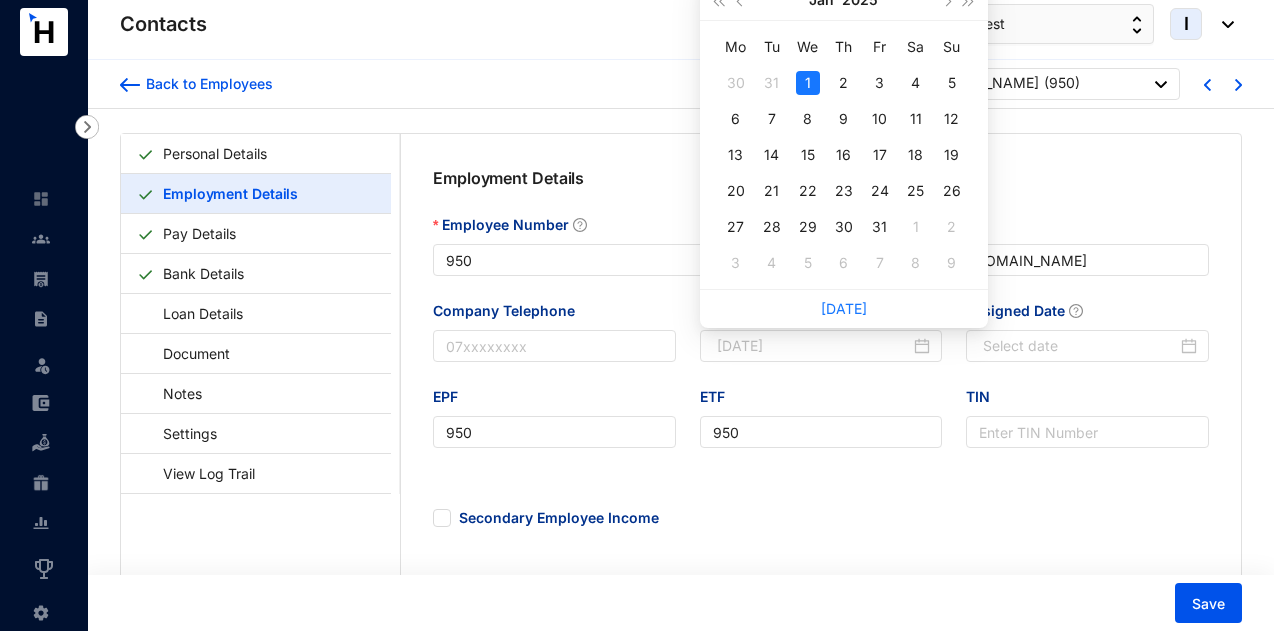 click on "1" at bounding box center (808, 83) 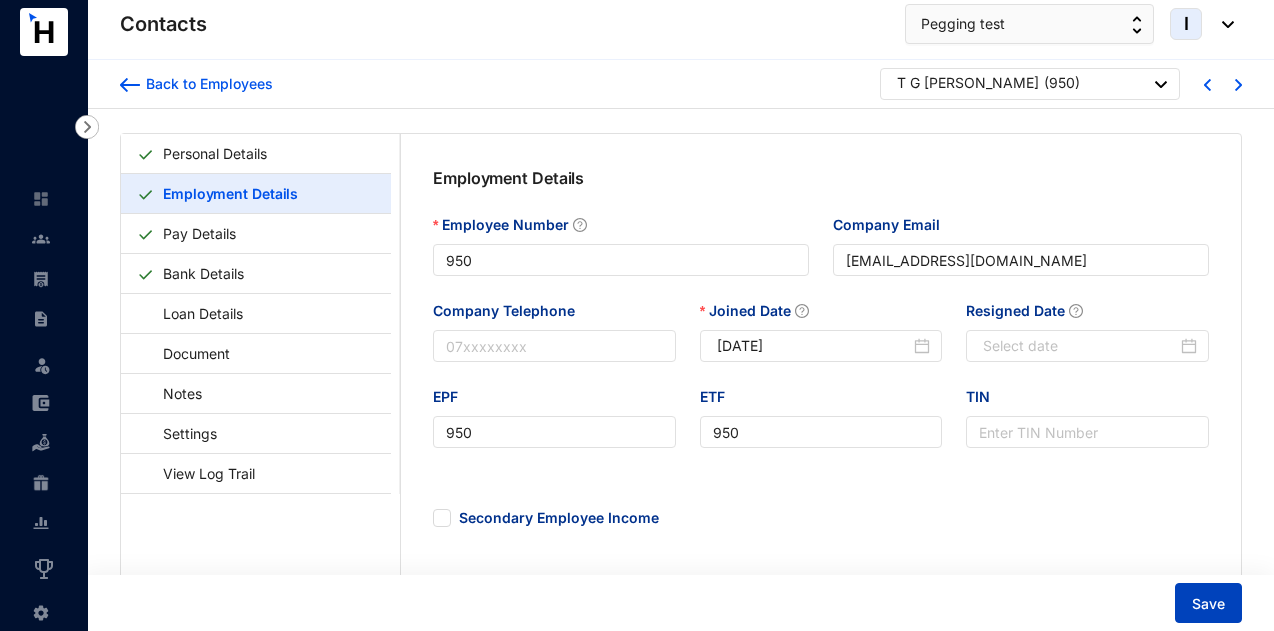click on "Save" at bounding box center (1208, 603) 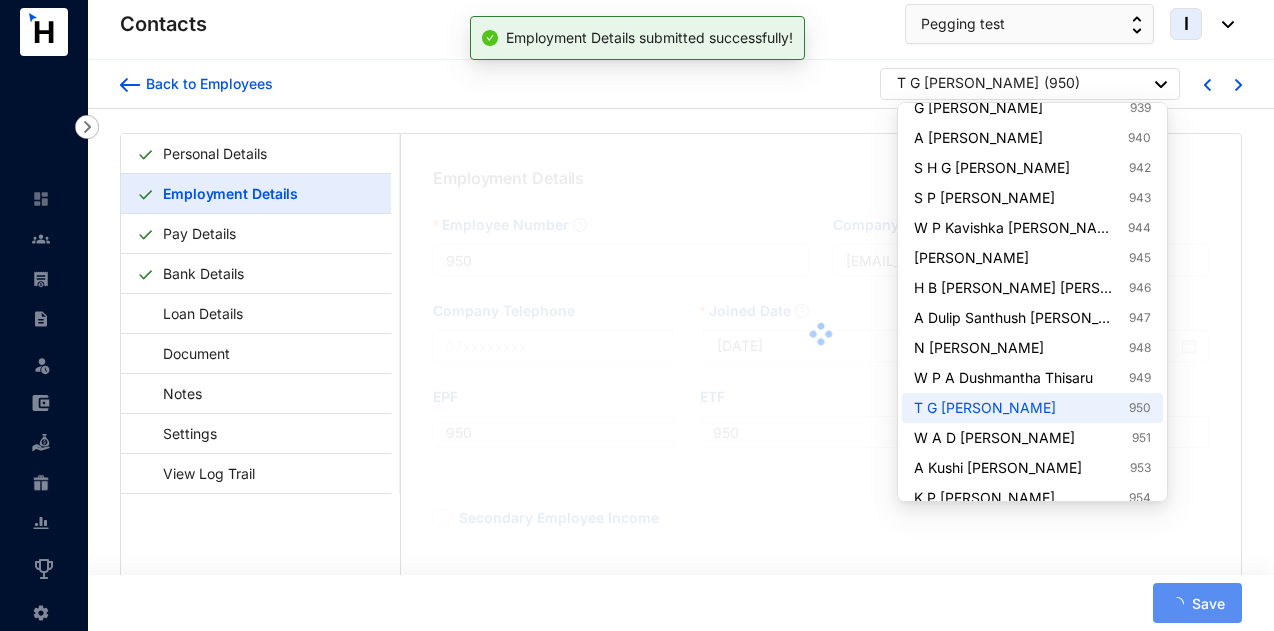 click on "( 950 )" at bounding box center [1062, 85] 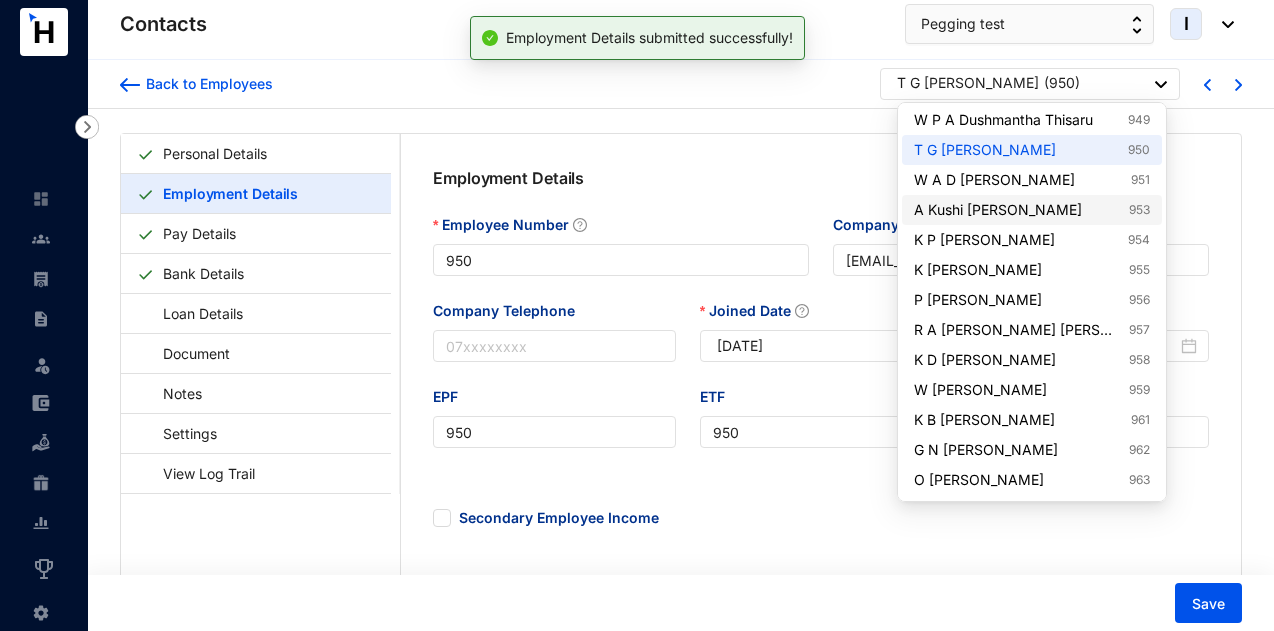 scroll, scrollTop: 1000, scrollLeft: 0, axis: vertical 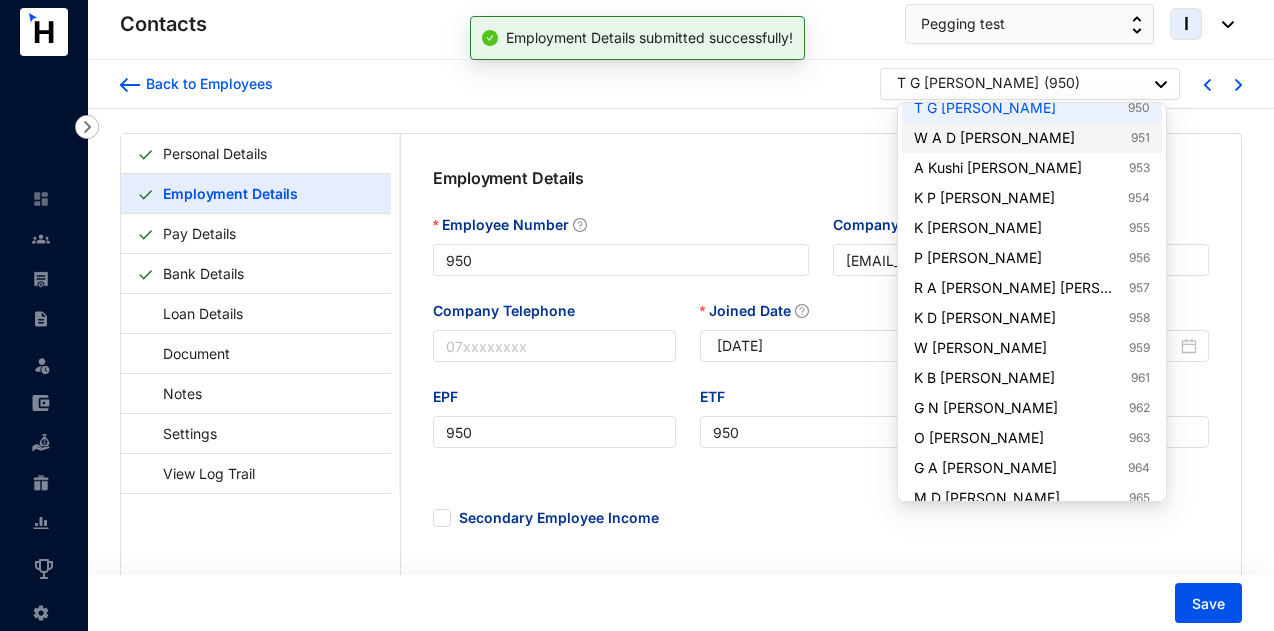 click on "W A D Ravindranatha Wickramarathna 951" at bounding box center (1032, 138) 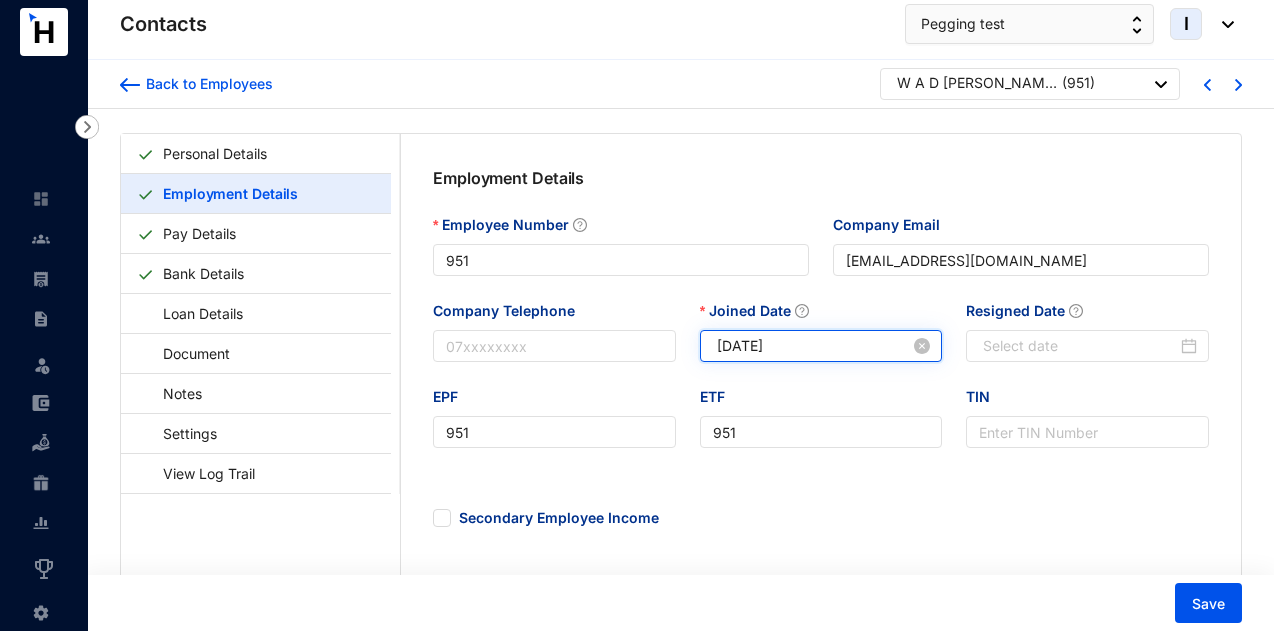 click on "[DATE]" at bounding box center [814, 346] 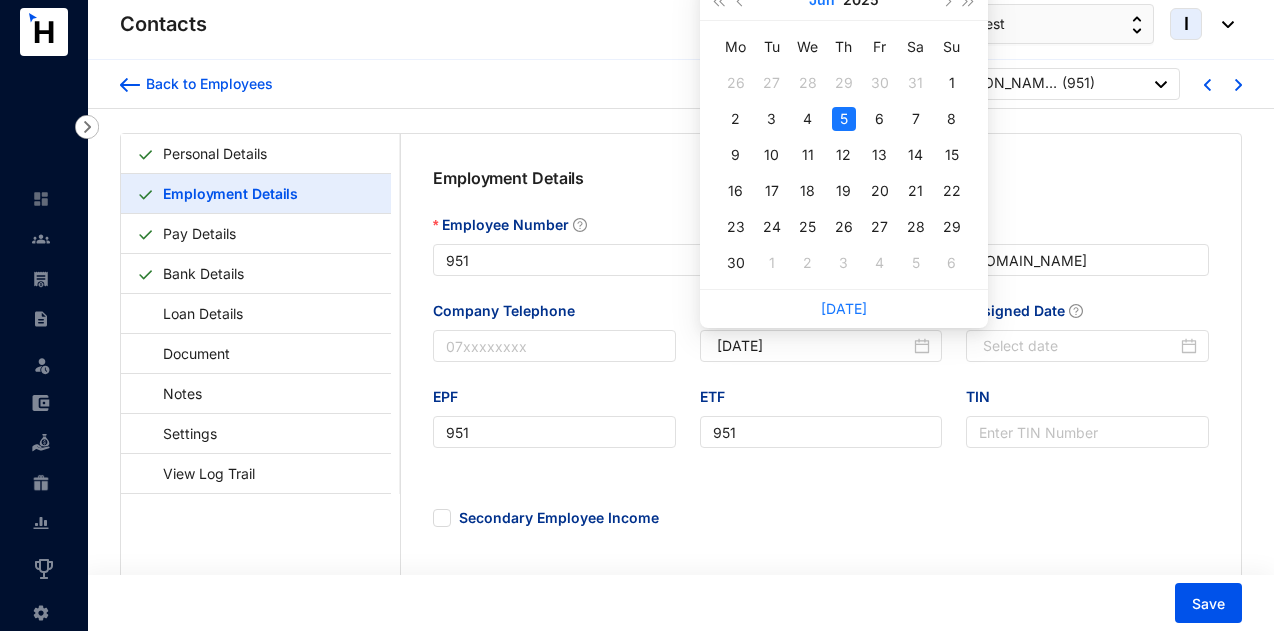 click on "Jun" at bounding box center (822, 0) 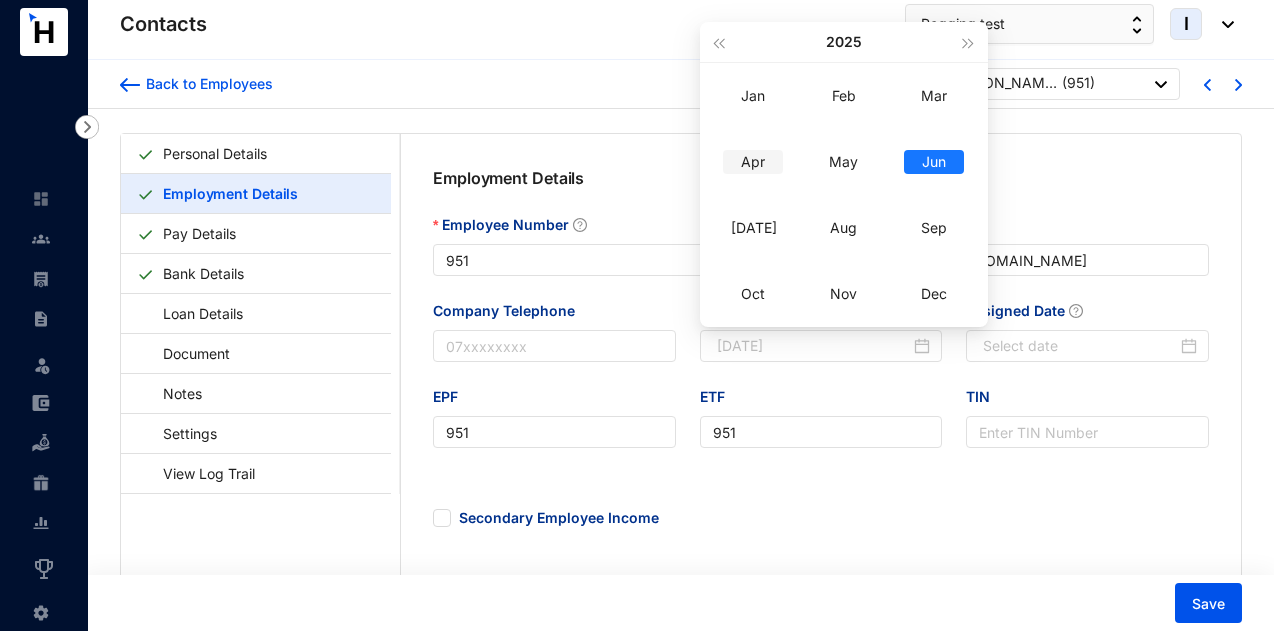 click on "Apr" at bounding box center (753, 162) 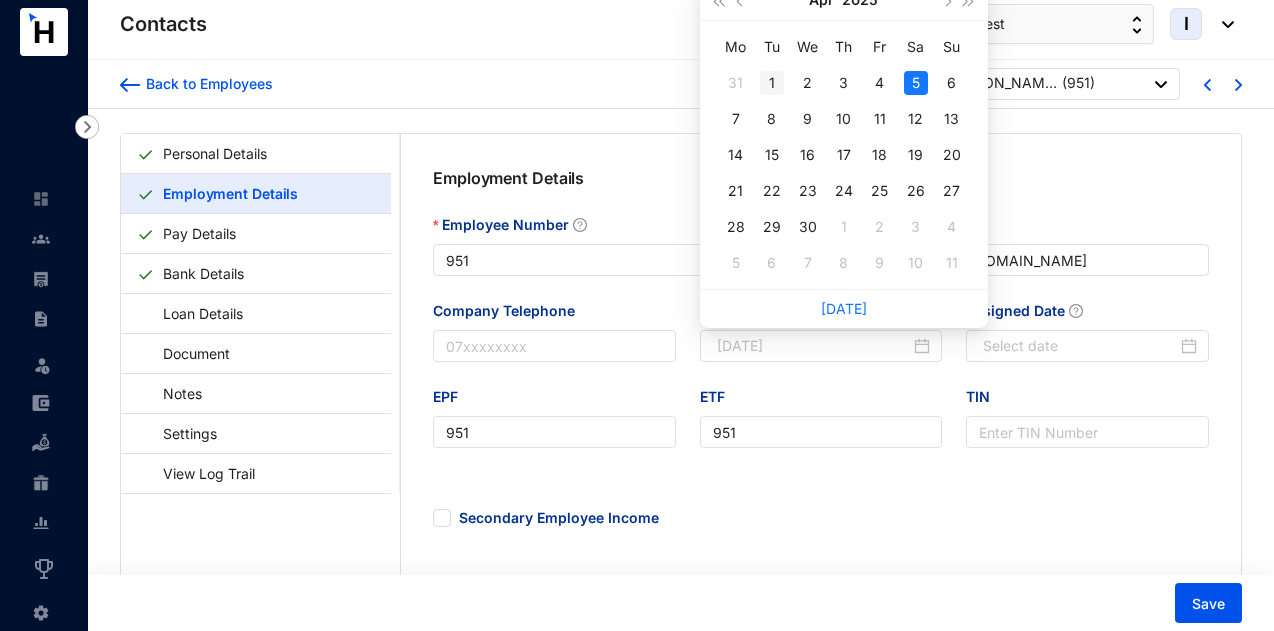 click on "1" at bounding box center [772, 83] 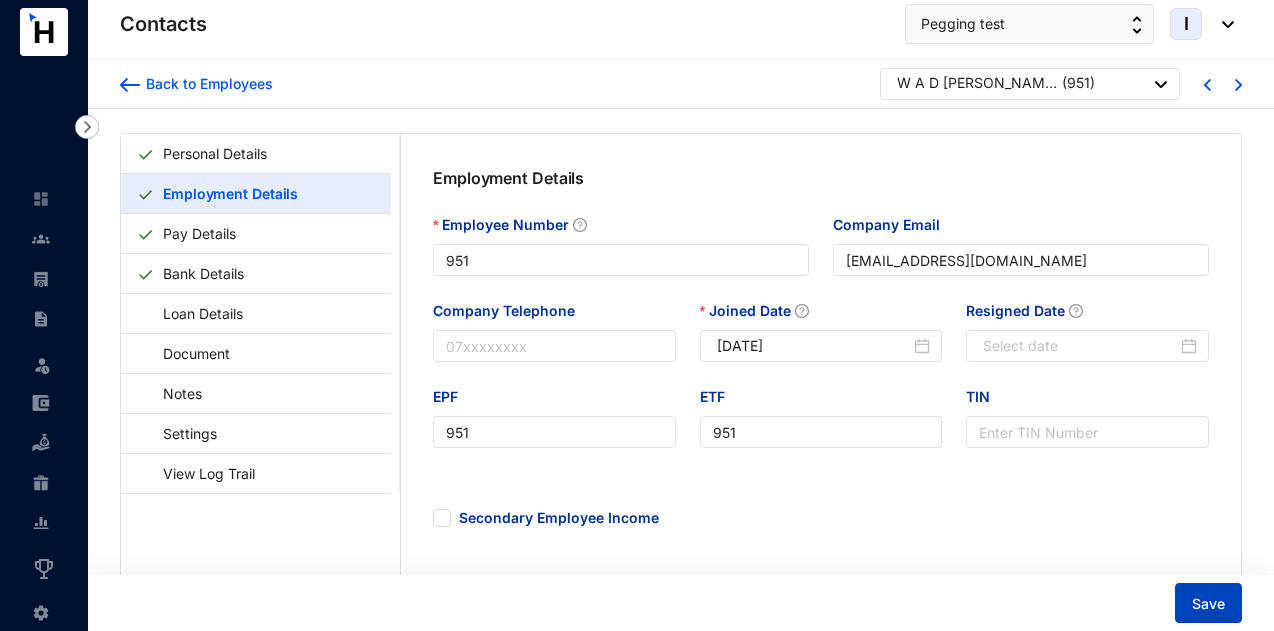 click on "Save" at bounding box center [1208, 604] 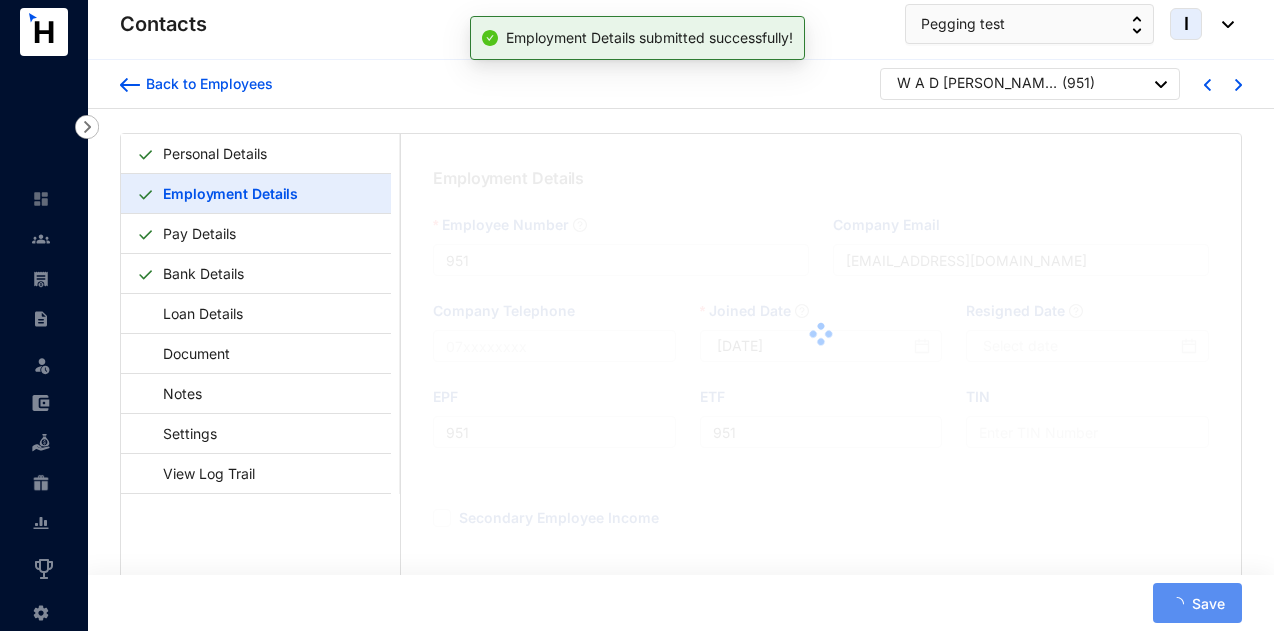 click on "W A D [PERSON_NAME]" at bounding box center [977, 83] 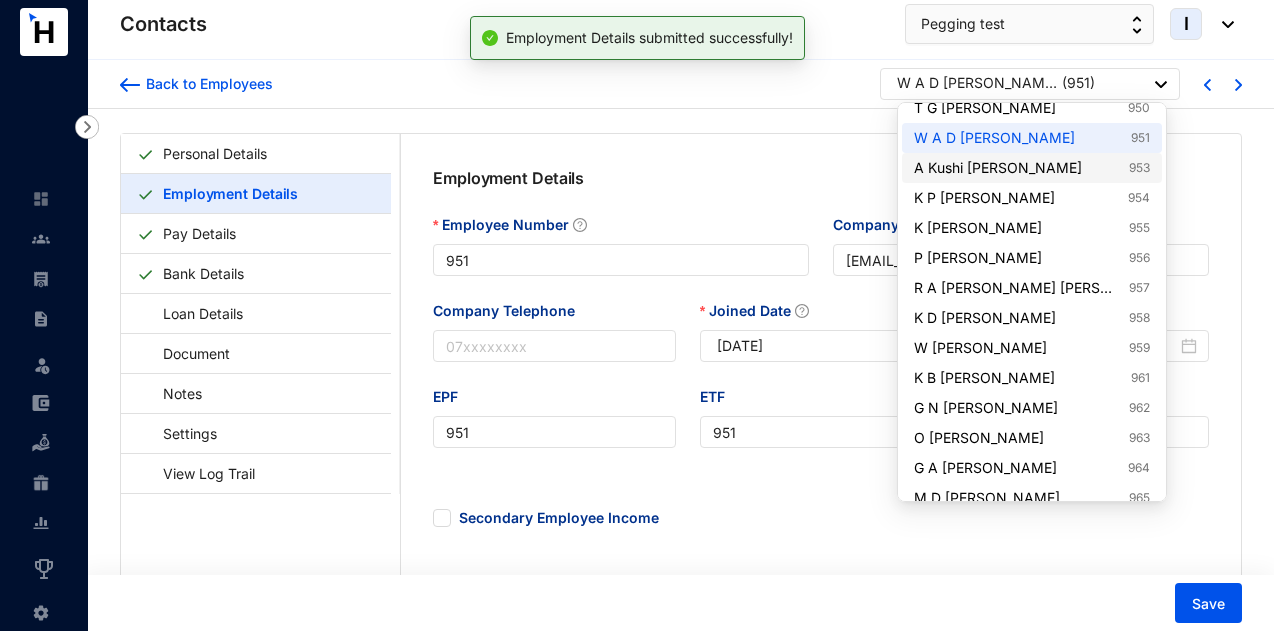 click on "A Kushi Priyasha Amarasinghe 953" at bounding box center [1032, 168] 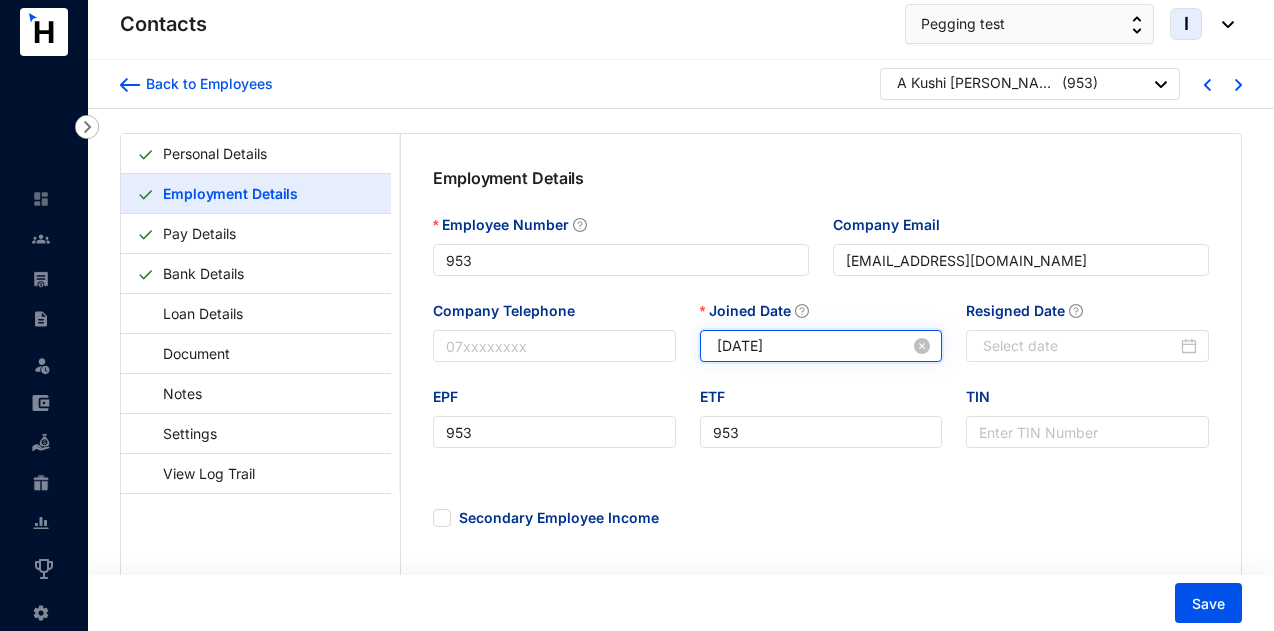 click on "[DATE]" at bounding box center [814, 346] 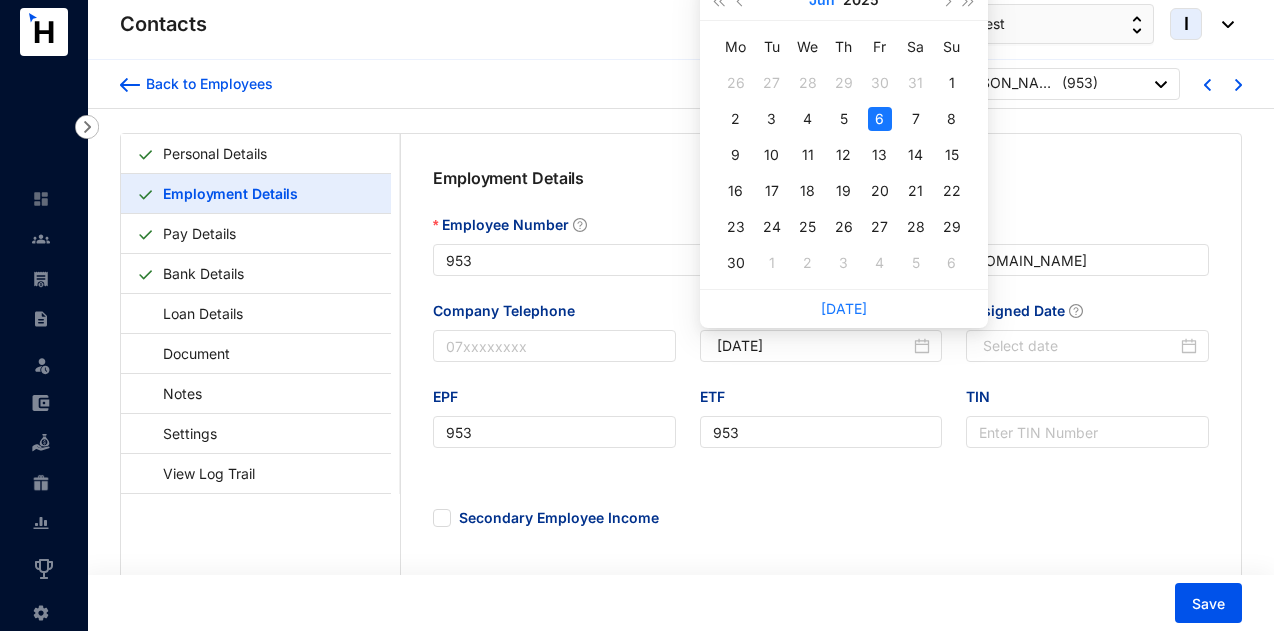 click on "Jun" at bounding box center [822, 0] 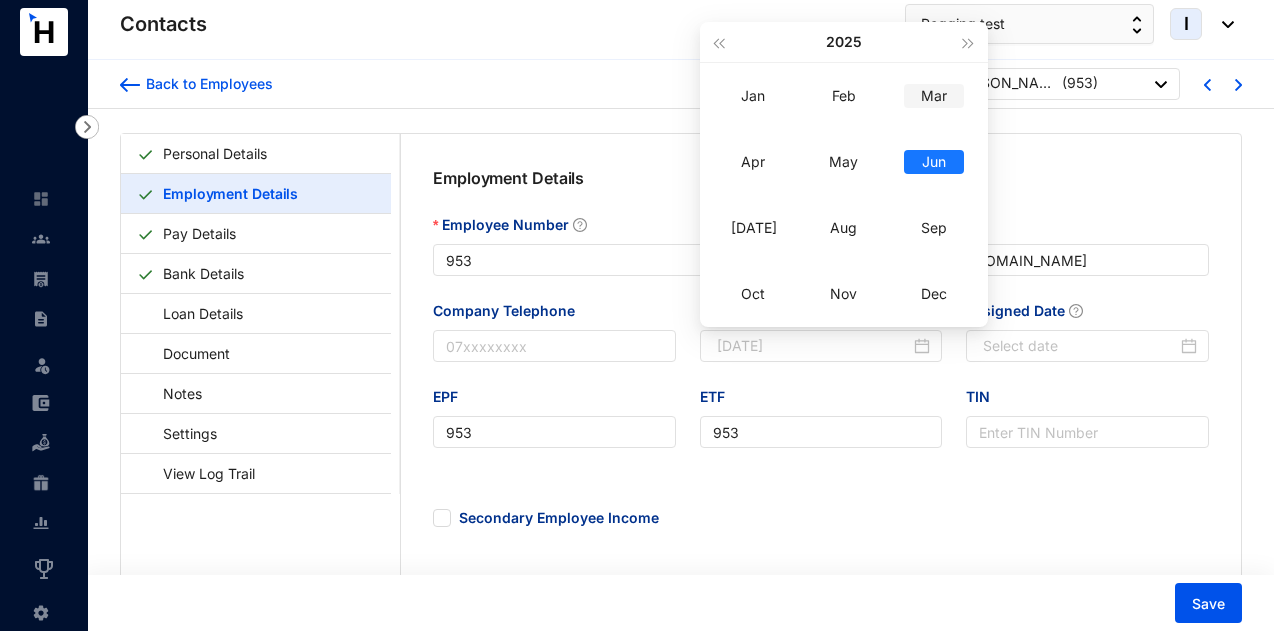 click on "Mar" at bounding box center (934, 96) 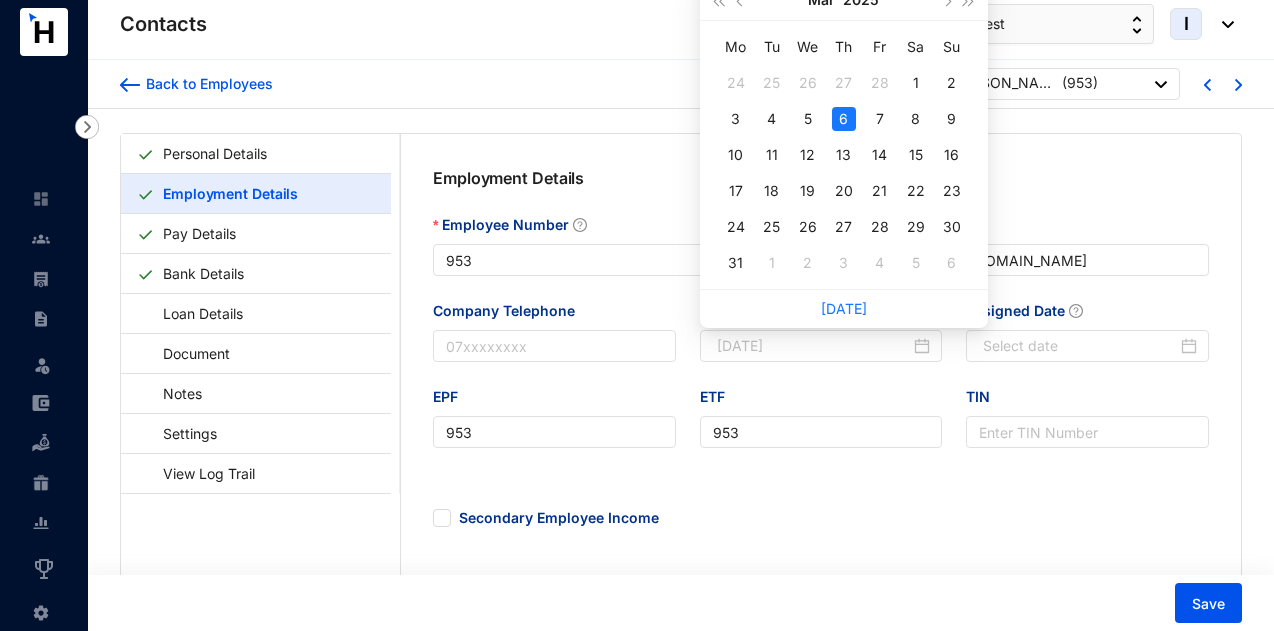click on "6" at bounding box center (844, 119) 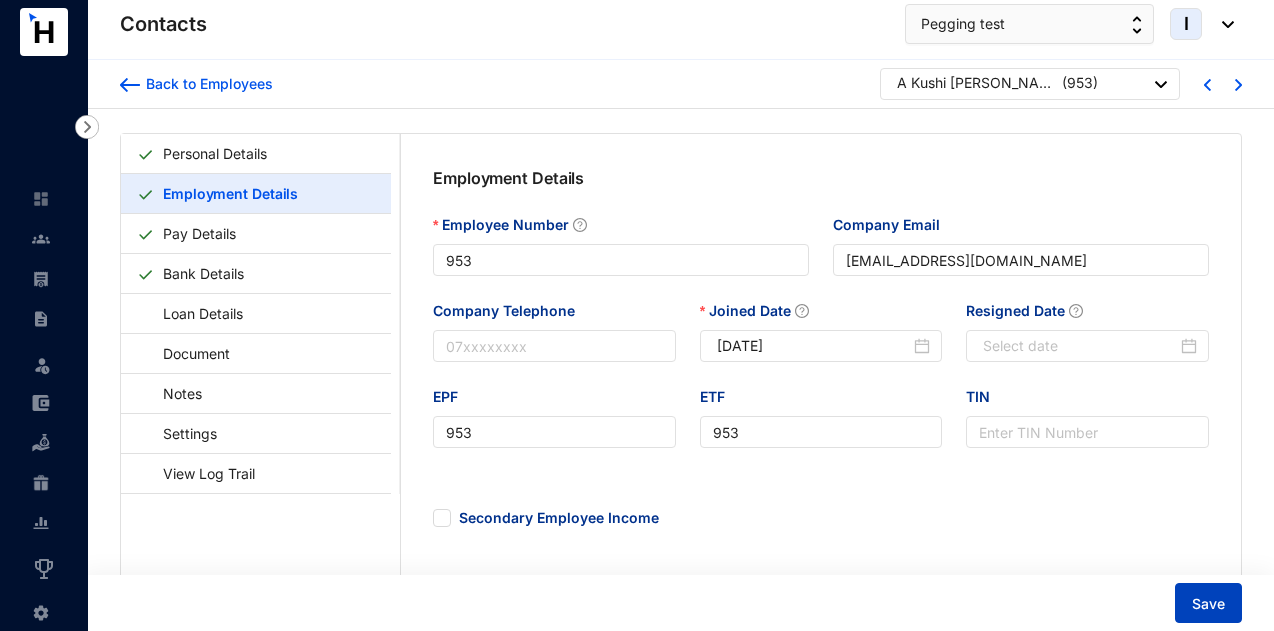 click on "Save" at bounding box center (1208, 604) 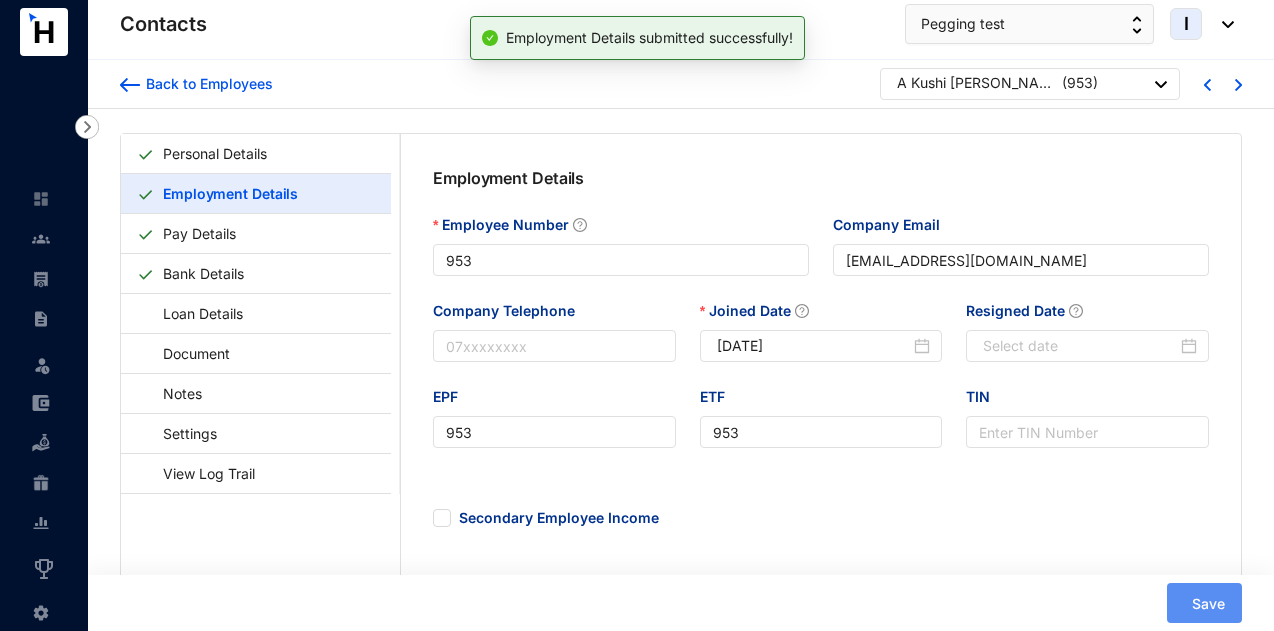 click on "A Kushi Priyasha Amarasinghe   ( 953 )" at bounding box center (1032, 85) 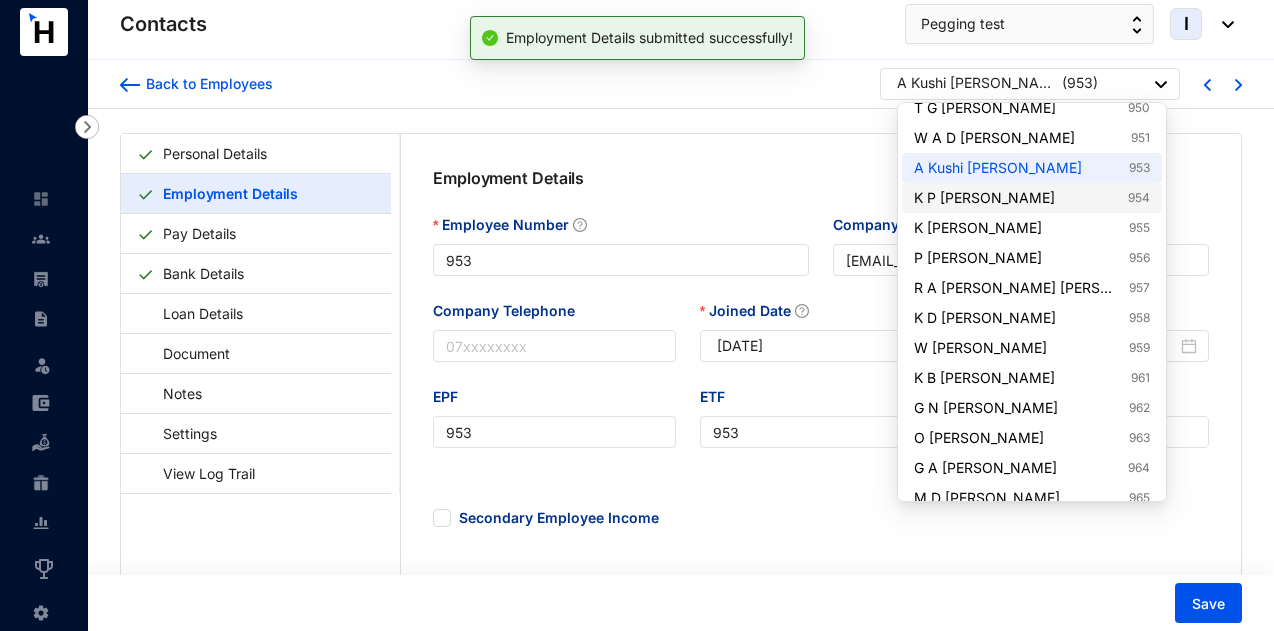 click on "K P Manoj Buddhika 954" at bounding box center (1032, 198) 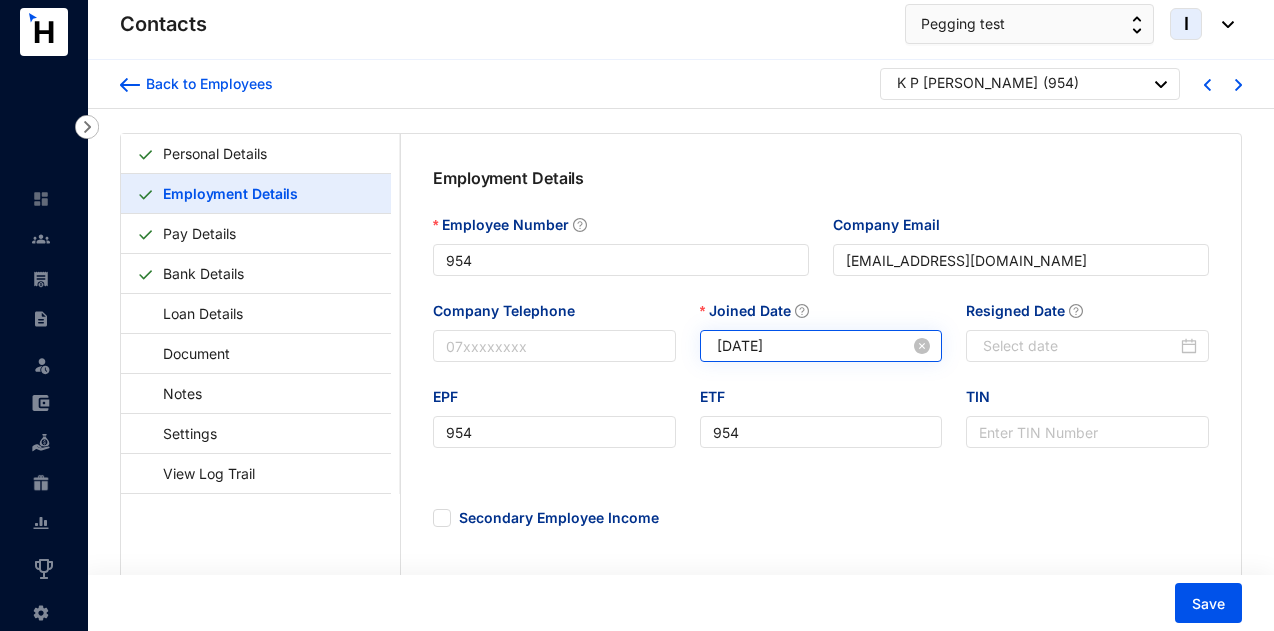 click on "[DATE]" at bounding box center (821, 346) 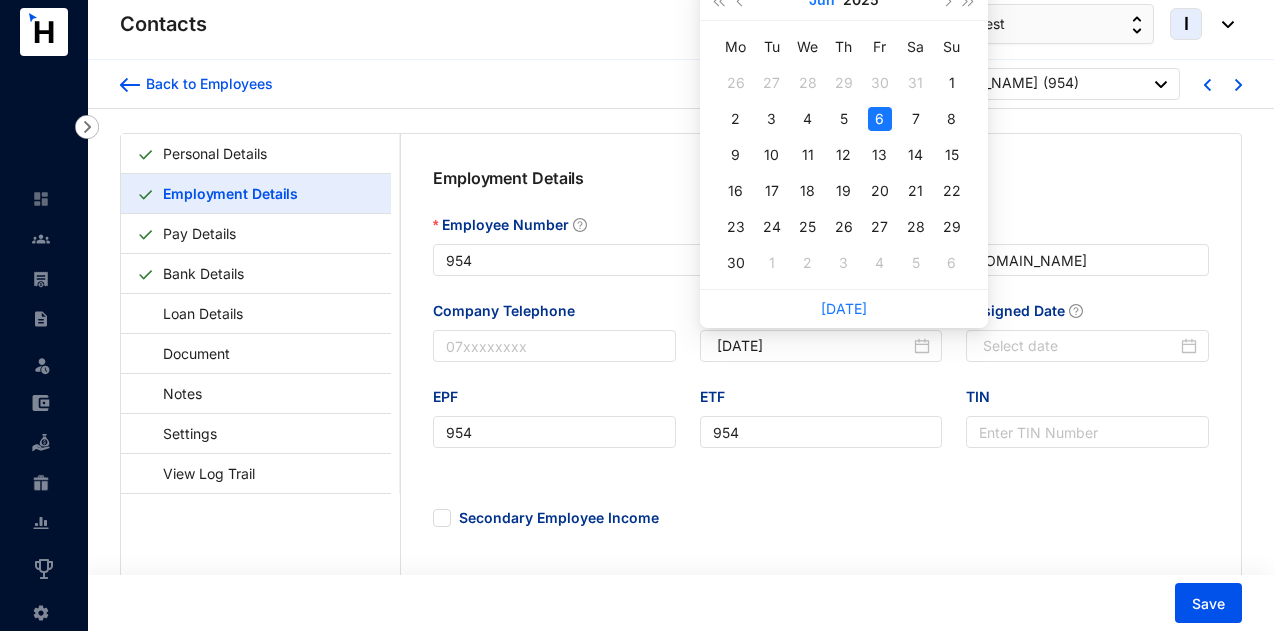 click on "Jun" at bounding box center [822, 0] 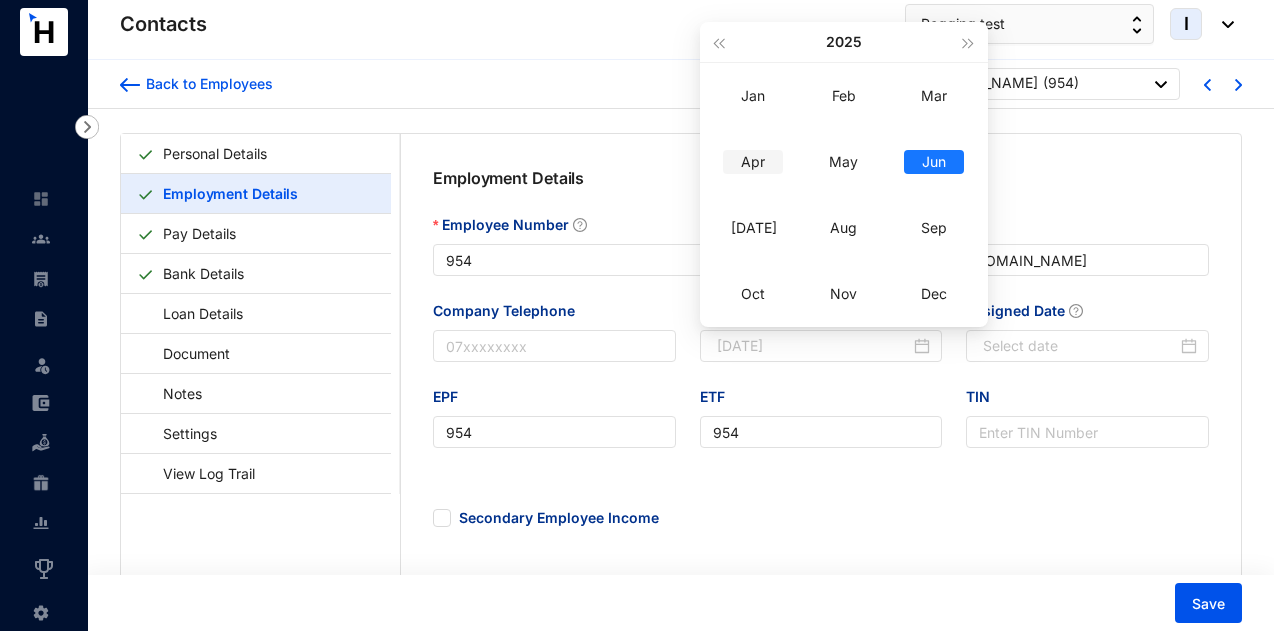 click on "Apr" at bounding box center [753, 162] 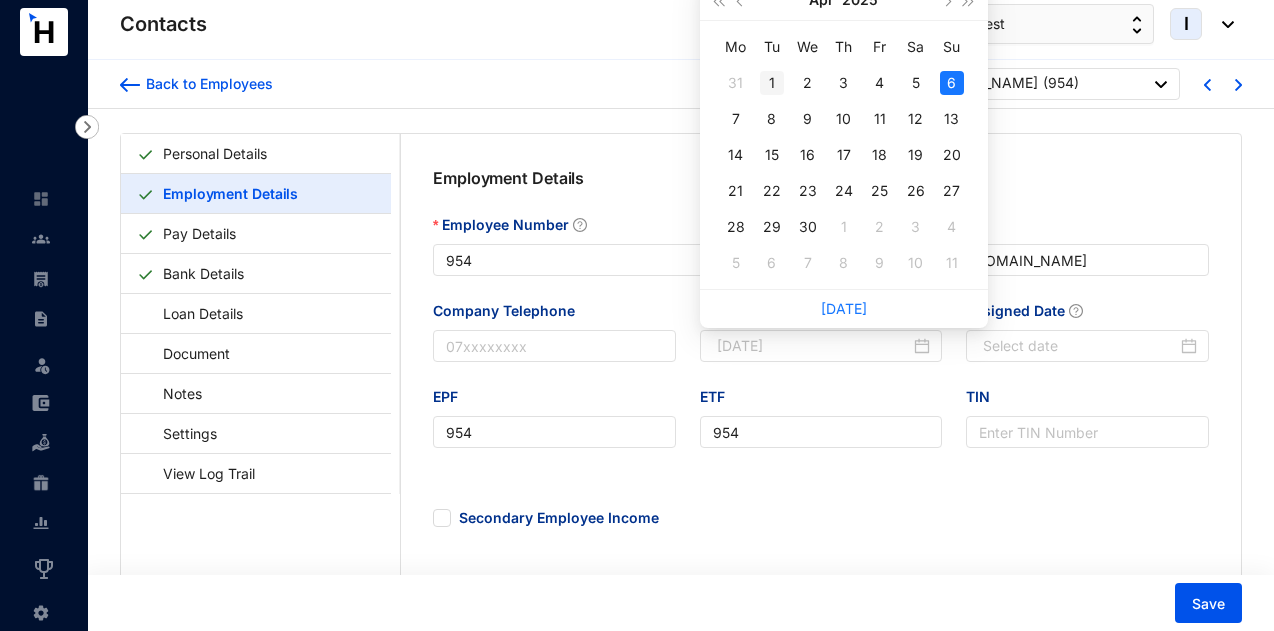 click on "1" at bounding box center [772, 83] 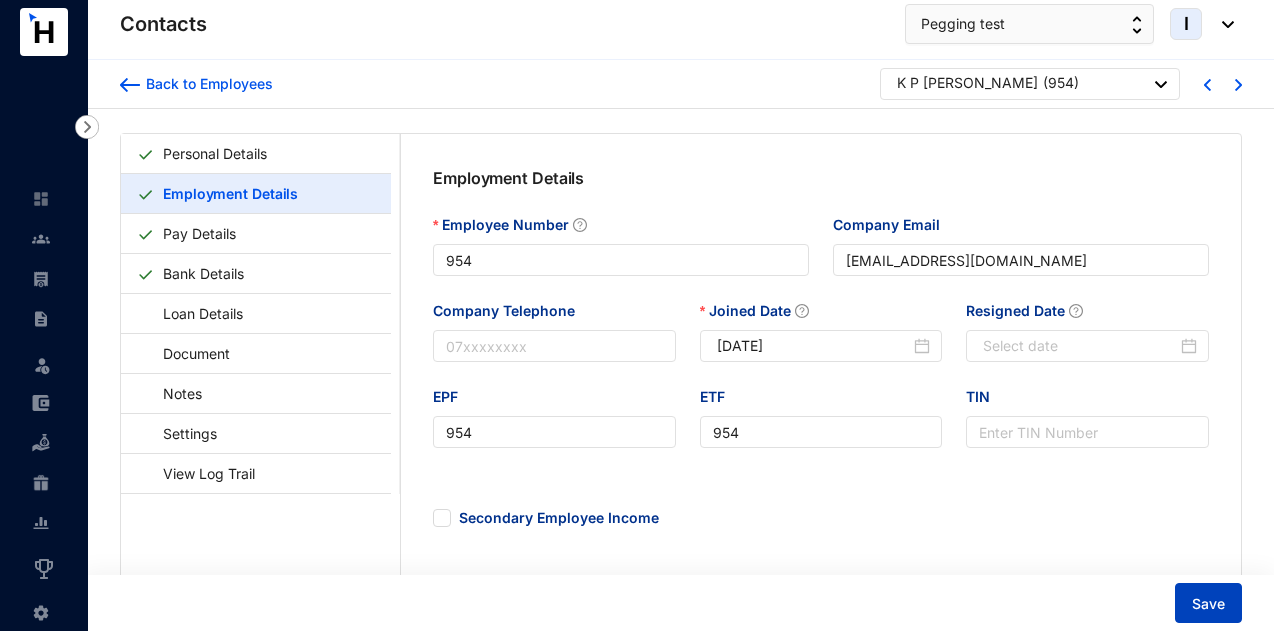 click on "Save" at bounding box center [1208, 603] 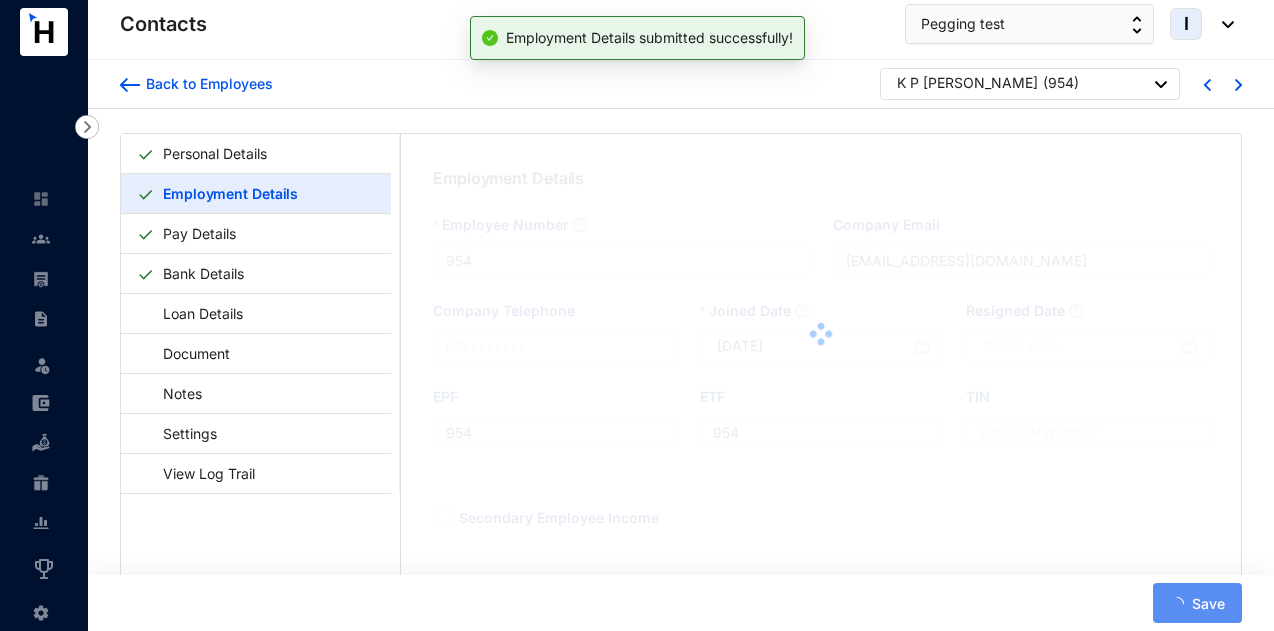 click on "K P Manoj Buddhika   ( 954 )" at bounding box center [1032, 85] 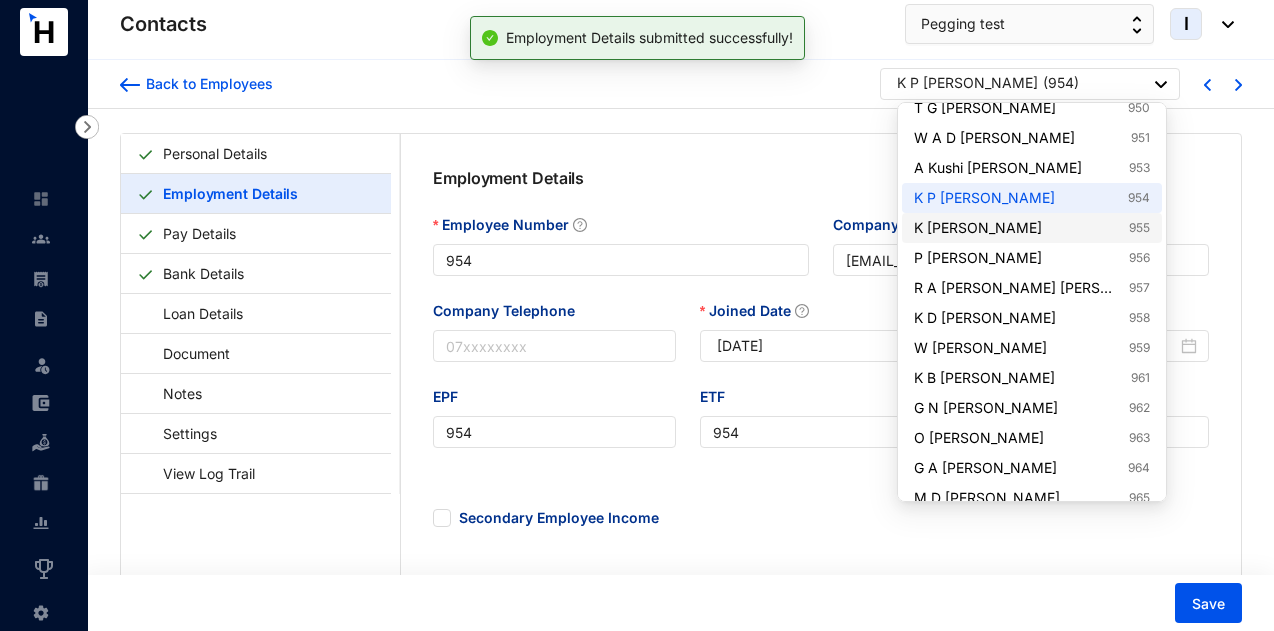 click on "K Rohith Dhananjaya Rudrigoo 955" at bounding box center (1032, 228) 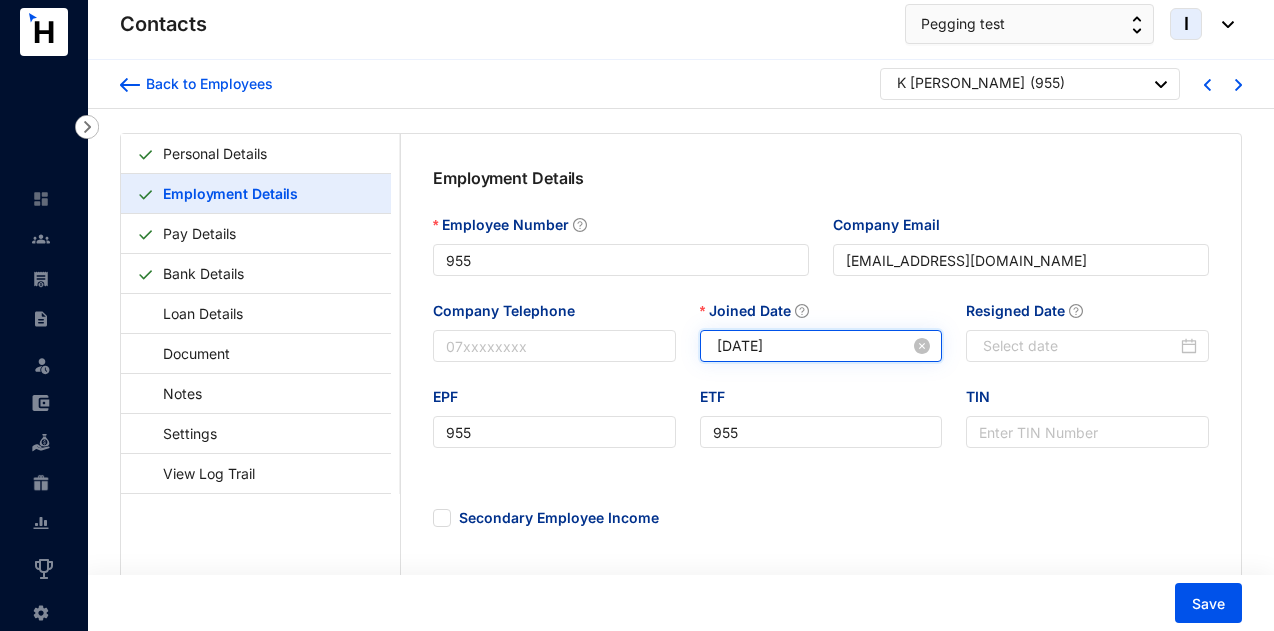 click on "[DATE]" at bounding box center [814, 346] 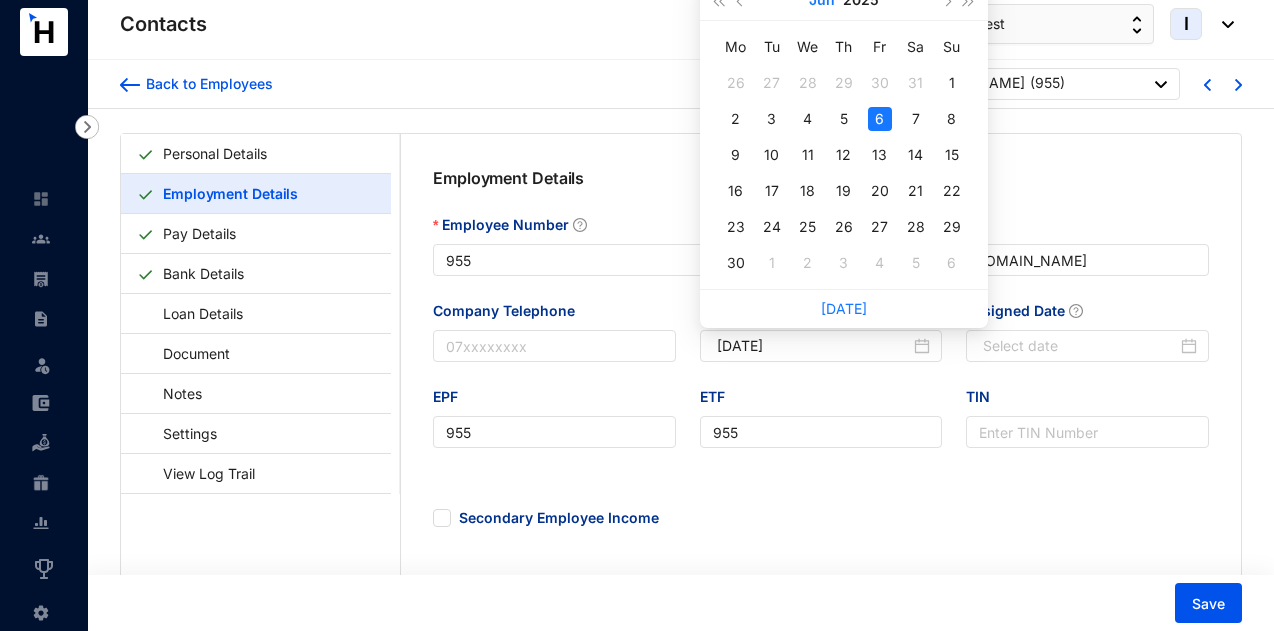 click on "Jun" at bounding box center (822, 0) 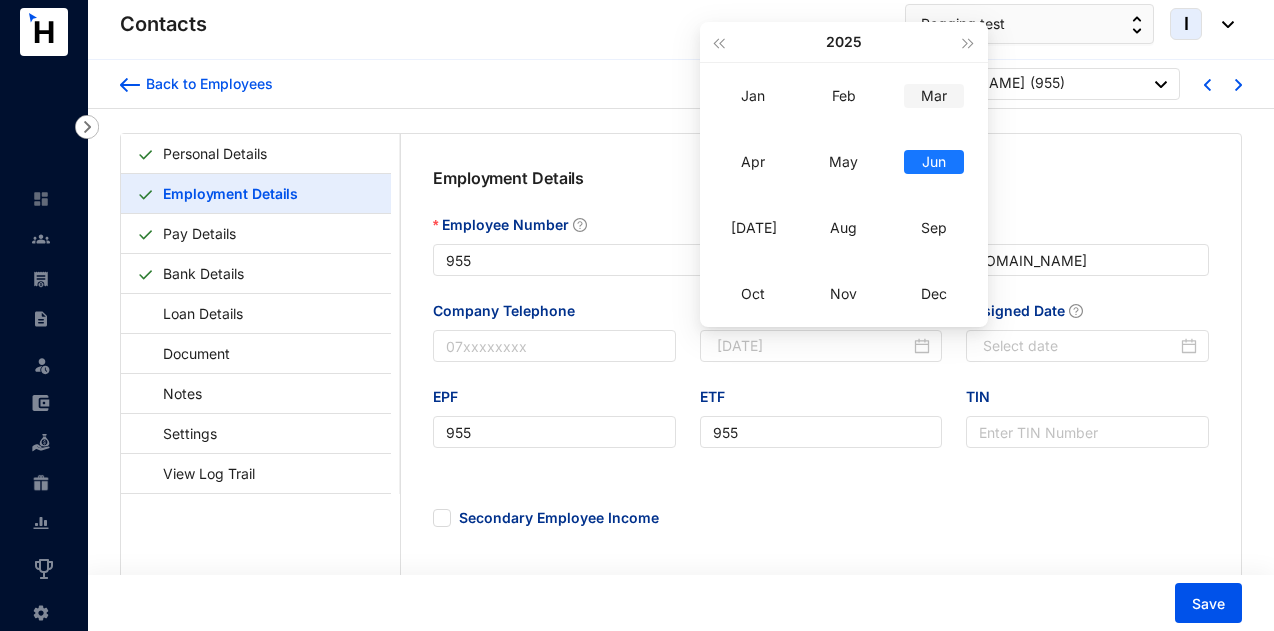 click on "Mar" at bounding box center [934, 96] 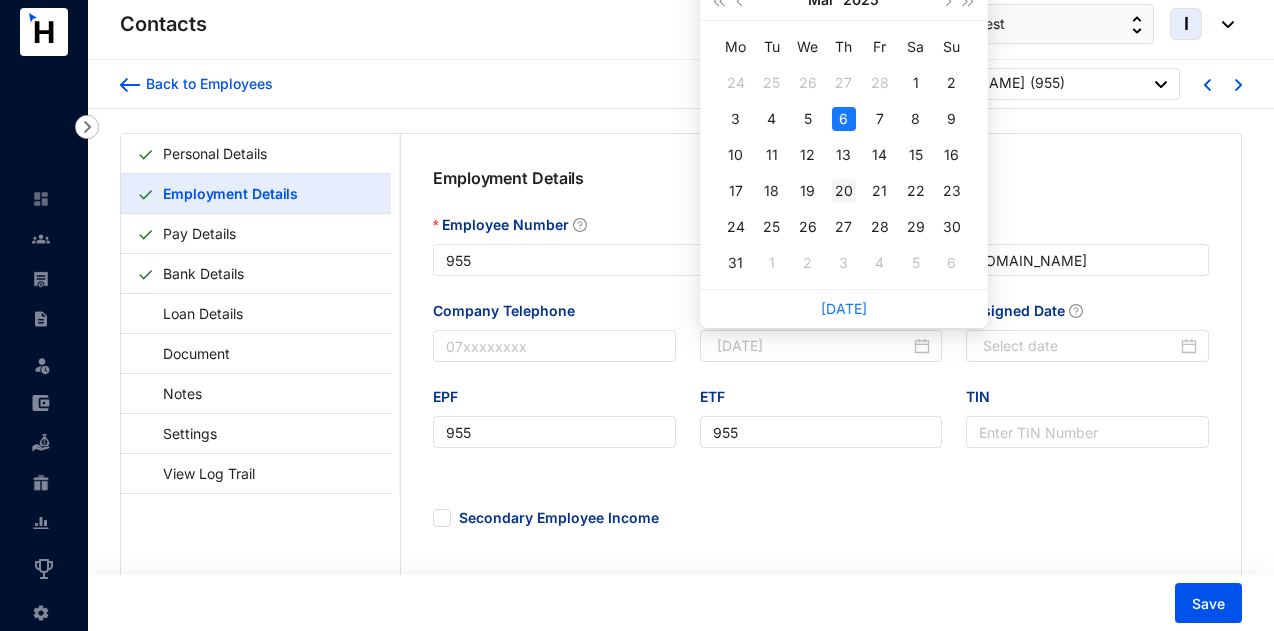 click on "20" at bounding box center (844, 191) 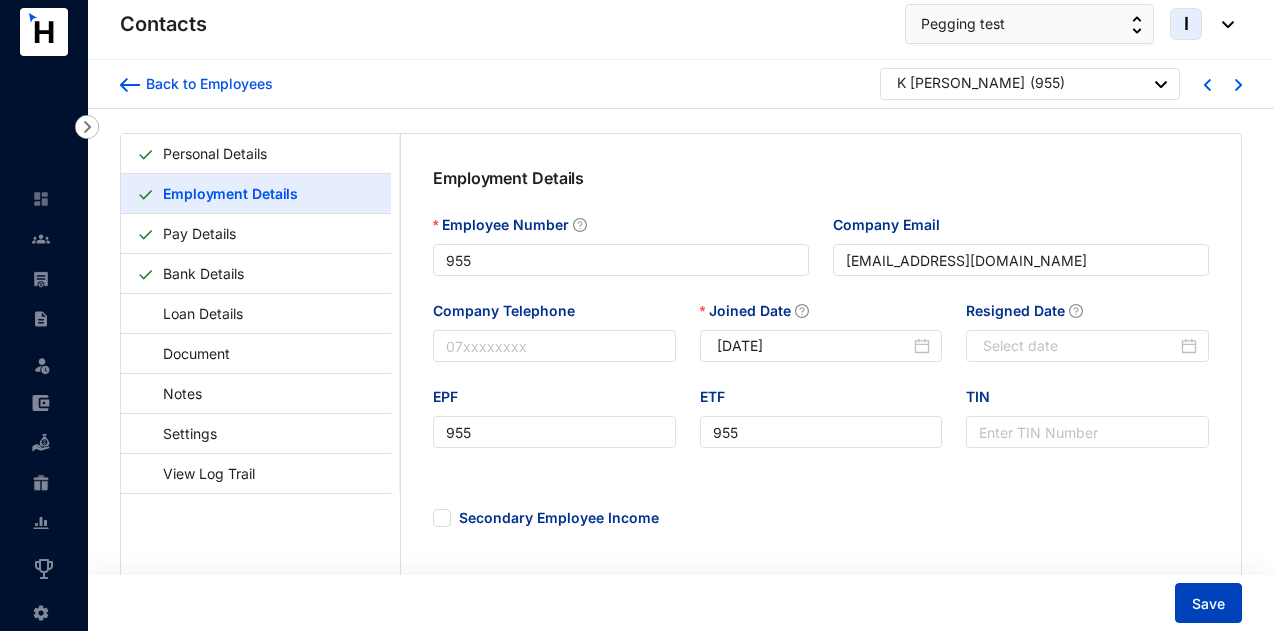 click on "Save" at bounding box center [1208, 604] 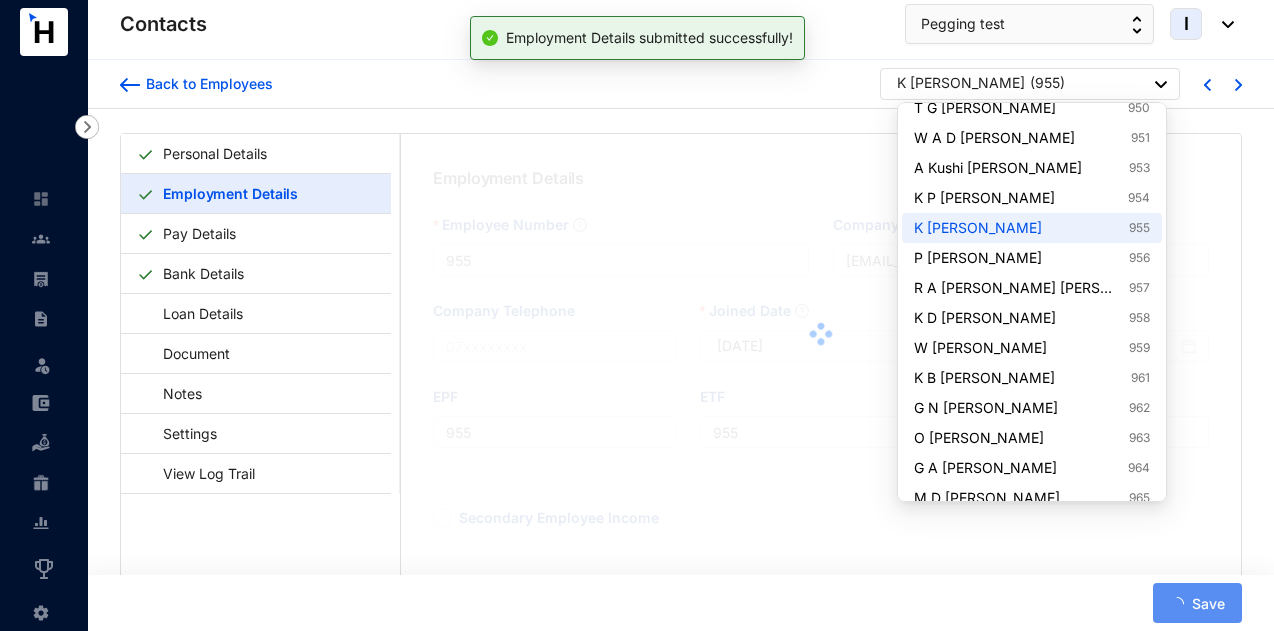 click on "K [PERSON_NAME]" at bounding box center [961, 83] 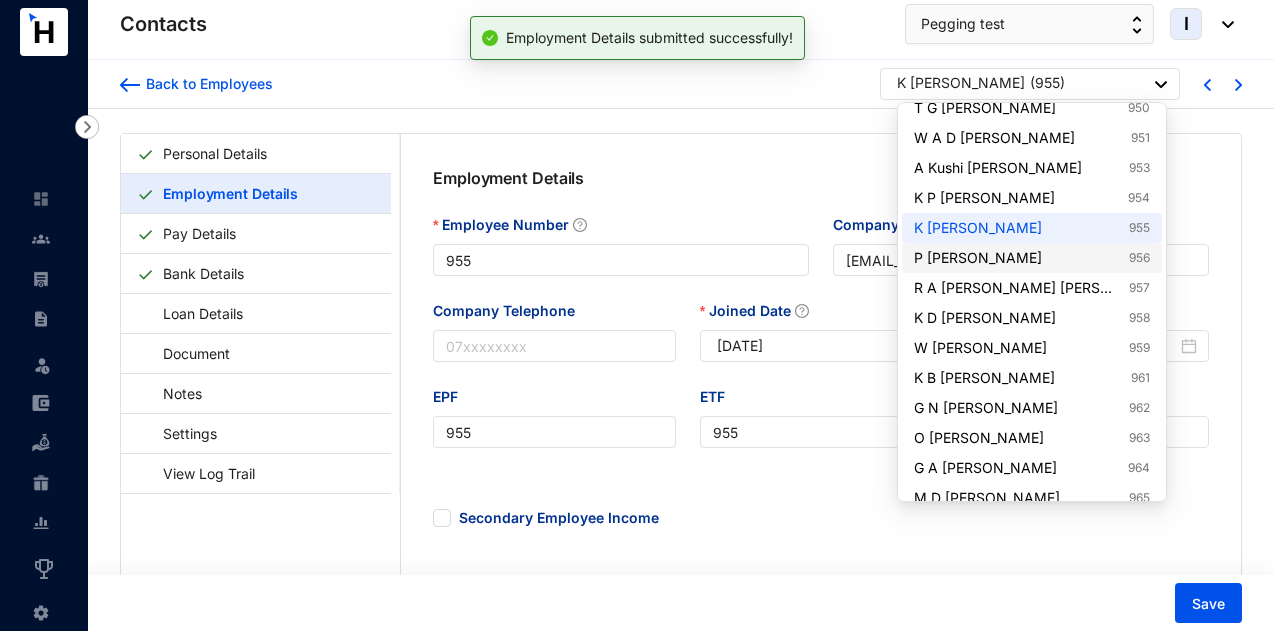click on "P Prasanth 956" at bounding box center (1032, 258) 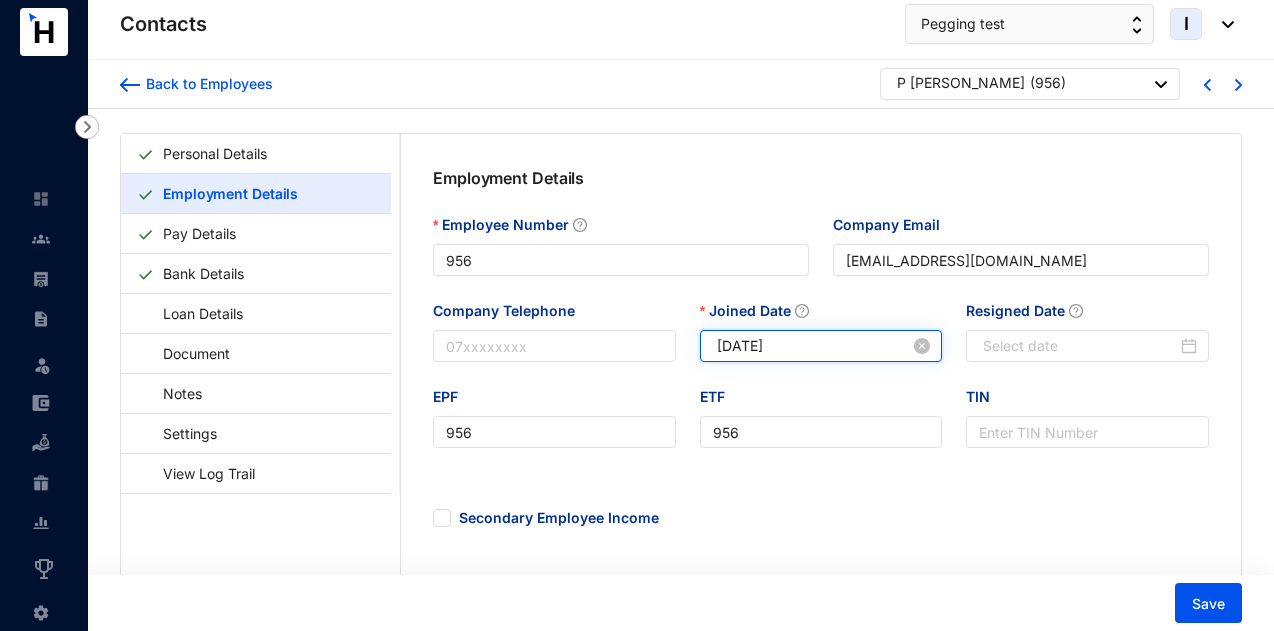 click on "[DATE]" at bounding box center (814, 346) 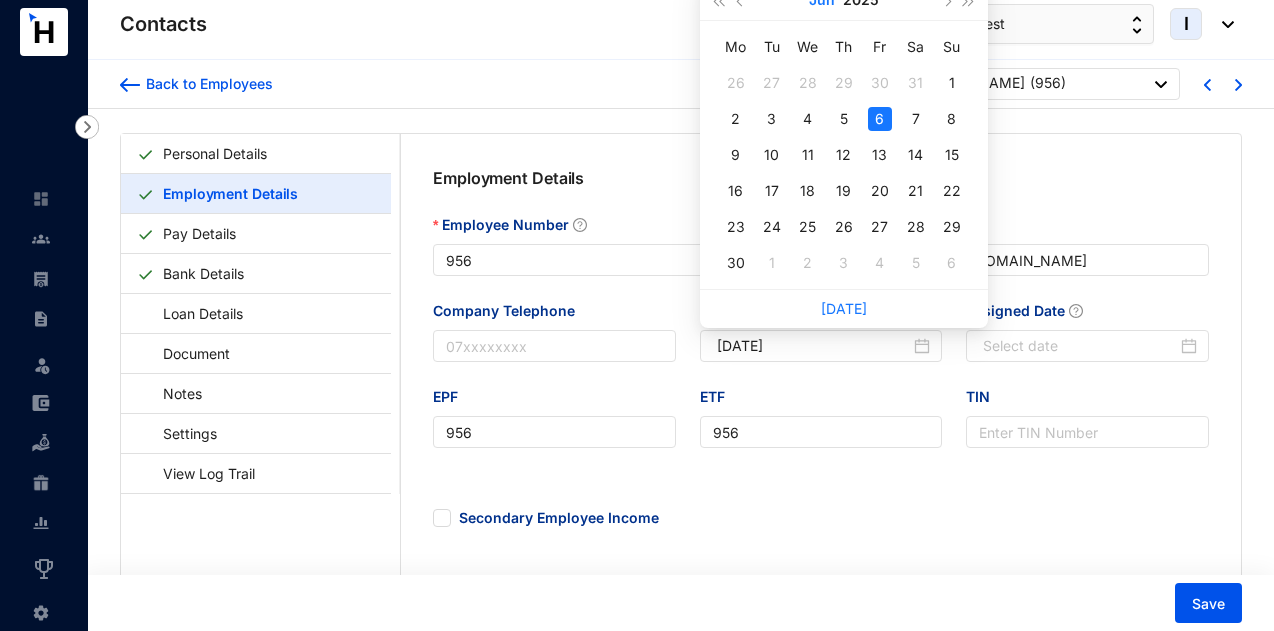 click on "Jun" at bounding box center (822, 0) 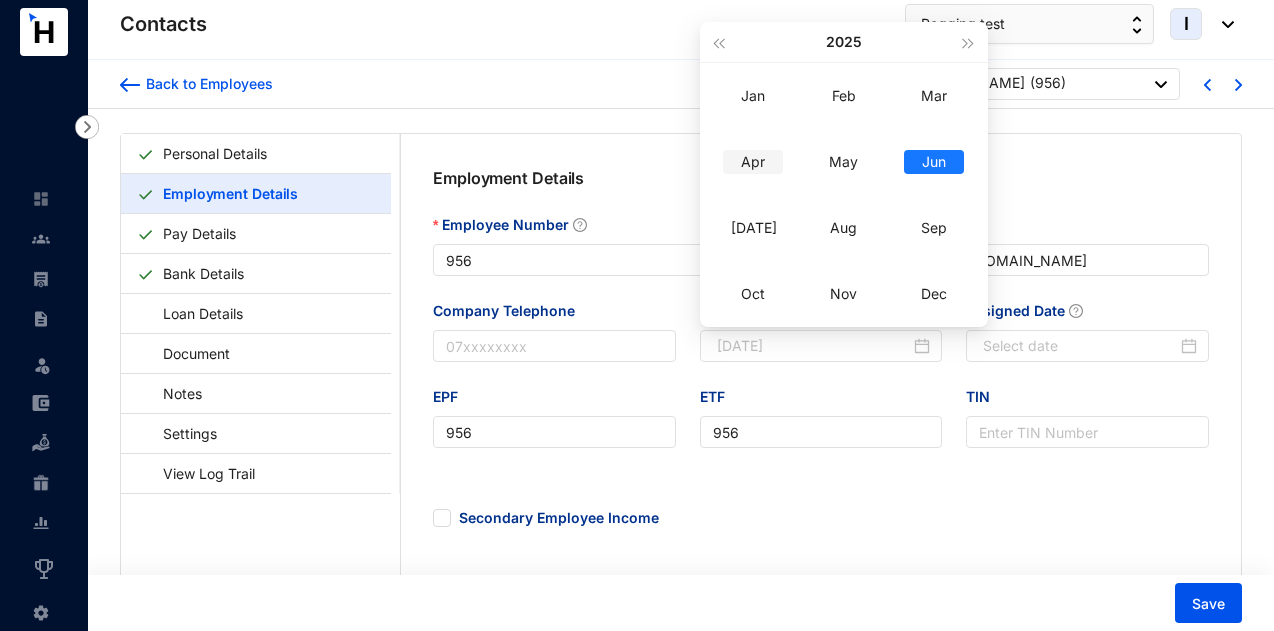 click on "Apr" at bounding box center (753, 162) 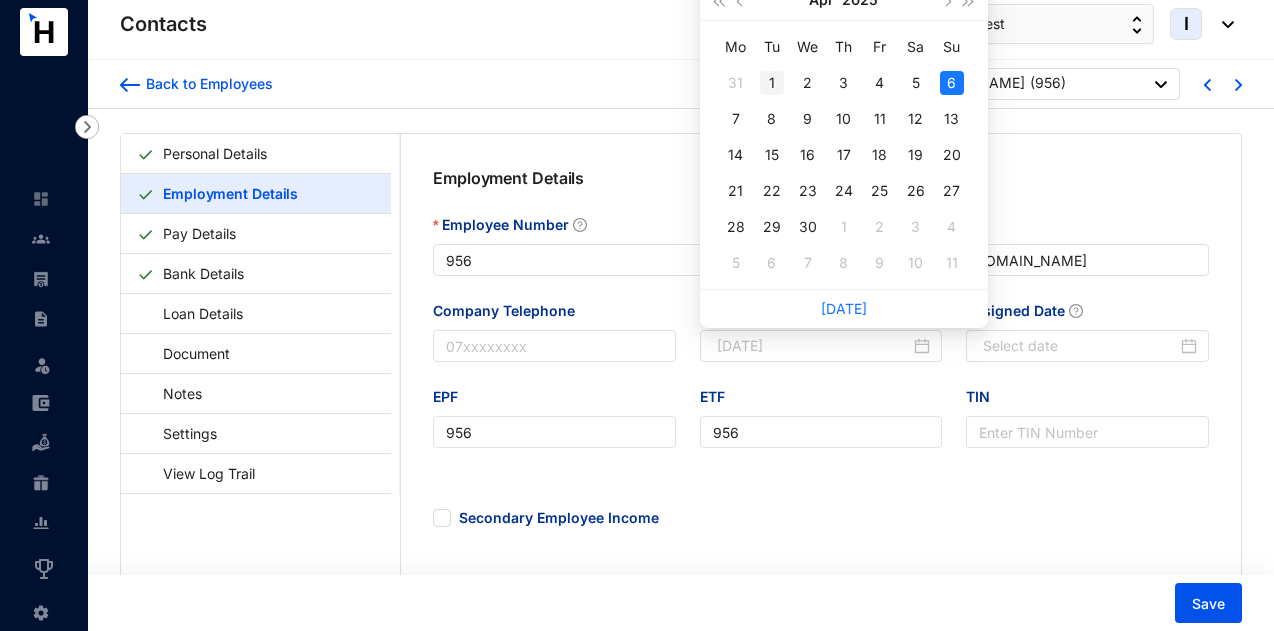 click on "1" at bounding box center [772, 83] 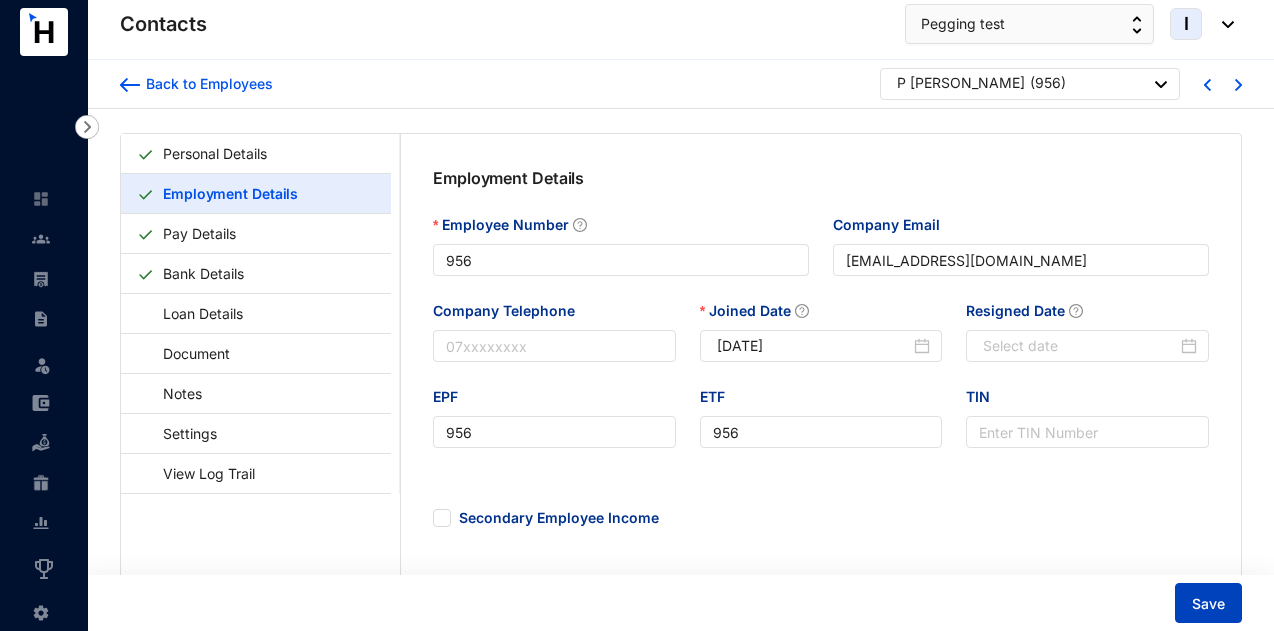 click on "Save" at bounding box center (1208, 603) 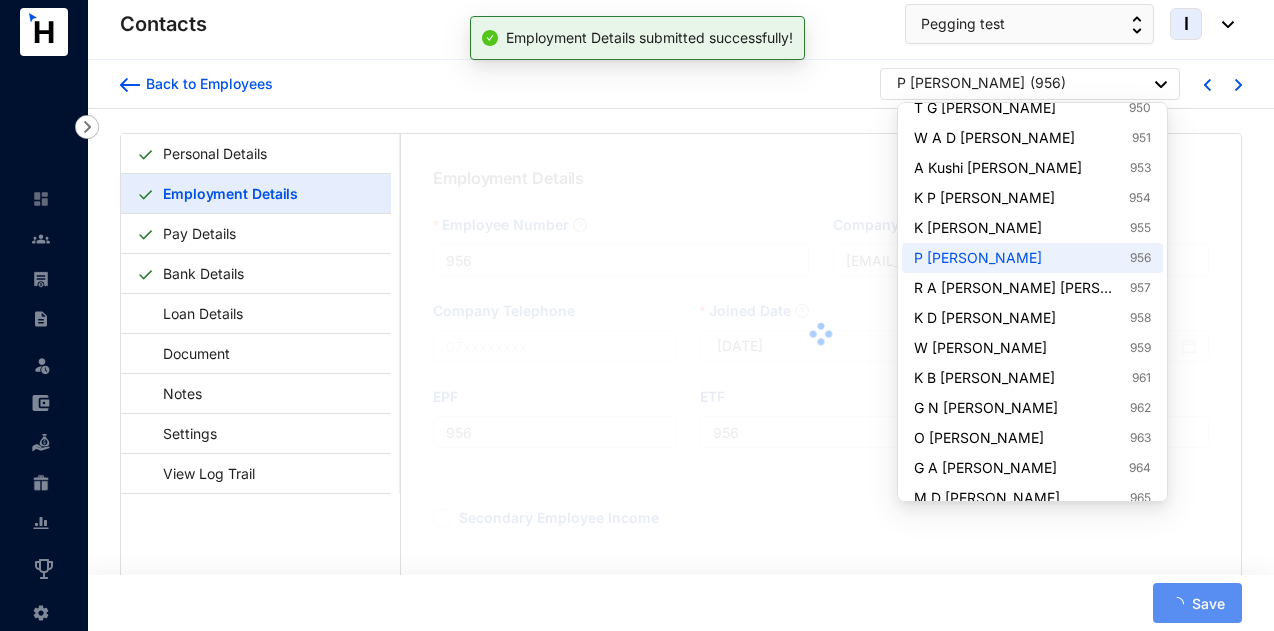 click on "P Prasanth   ( 956 )" at bounding box center (1032, 85) 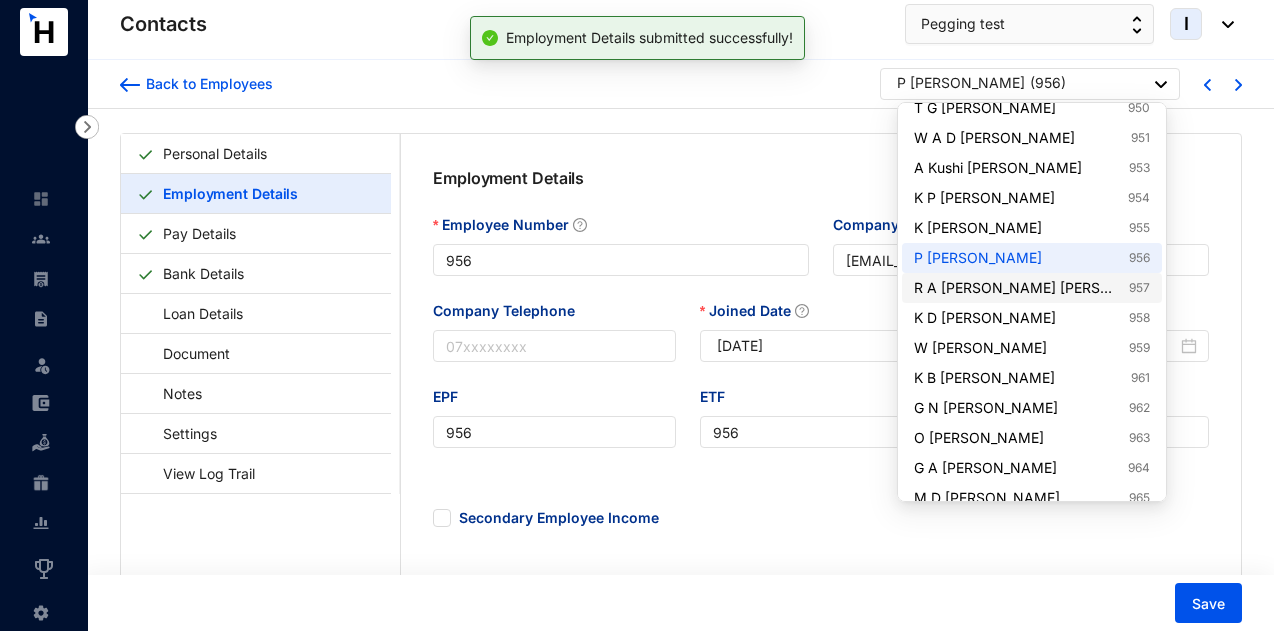 click on "R A Triven Adithya Perera 957" at bounding box center (1032, 288) 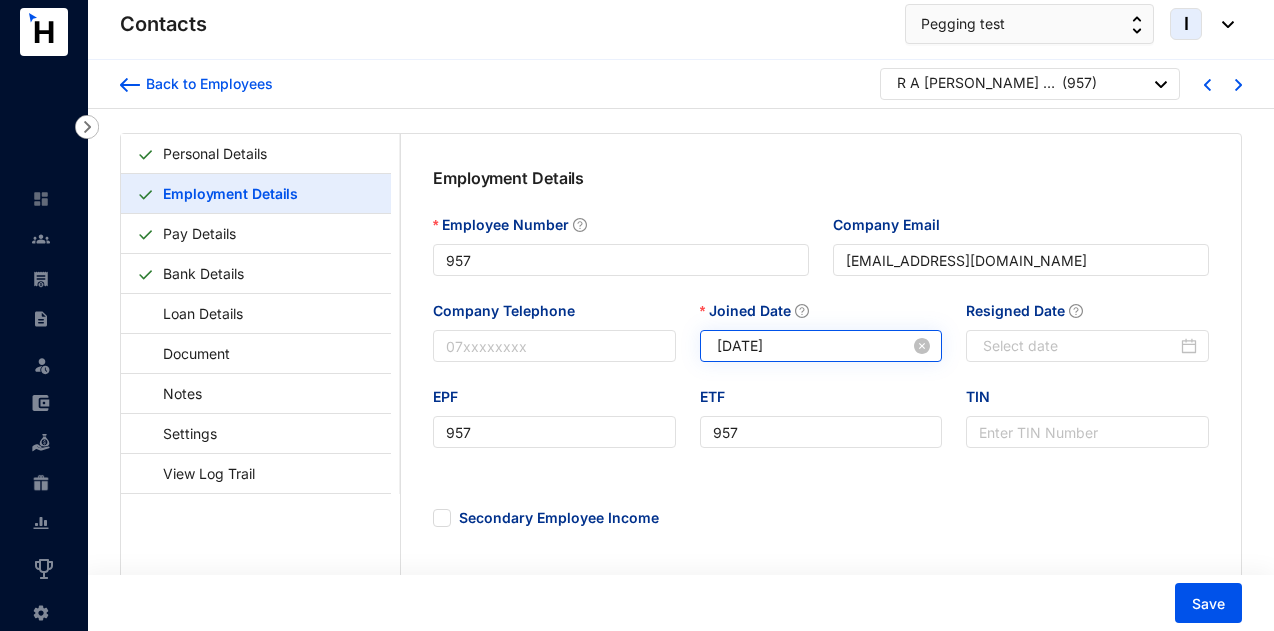 click on "[DATE]" at bounding box center (821, 346) 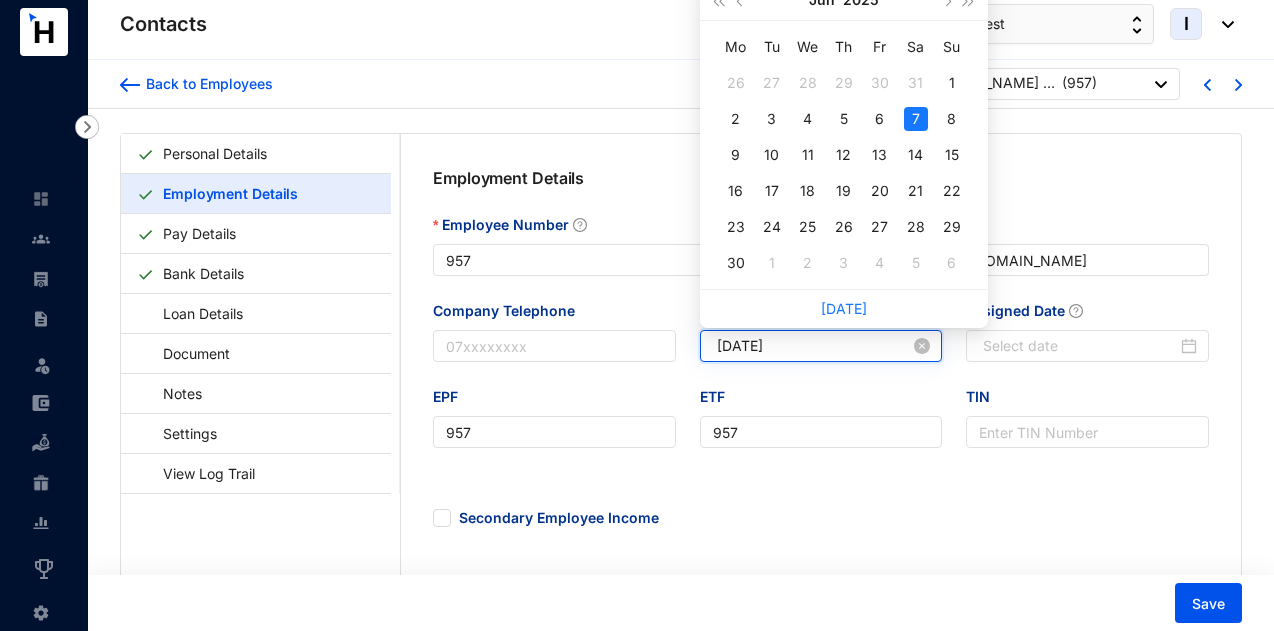 click on "[DATE]" at bounding box center [824, 346] 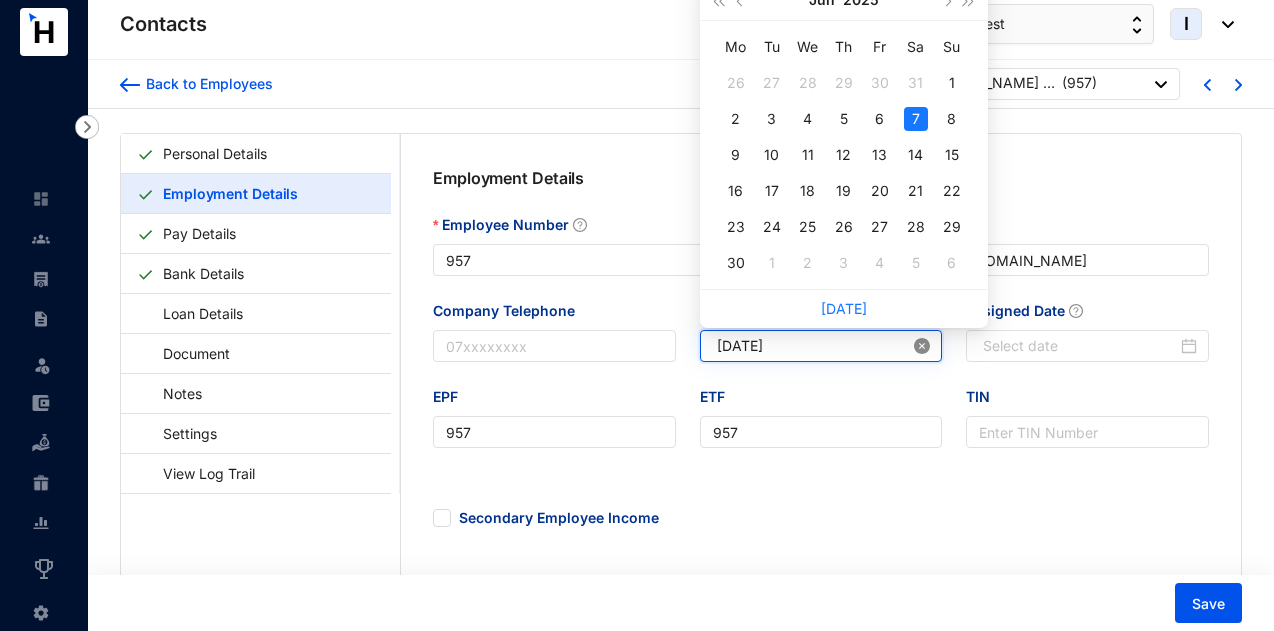 click 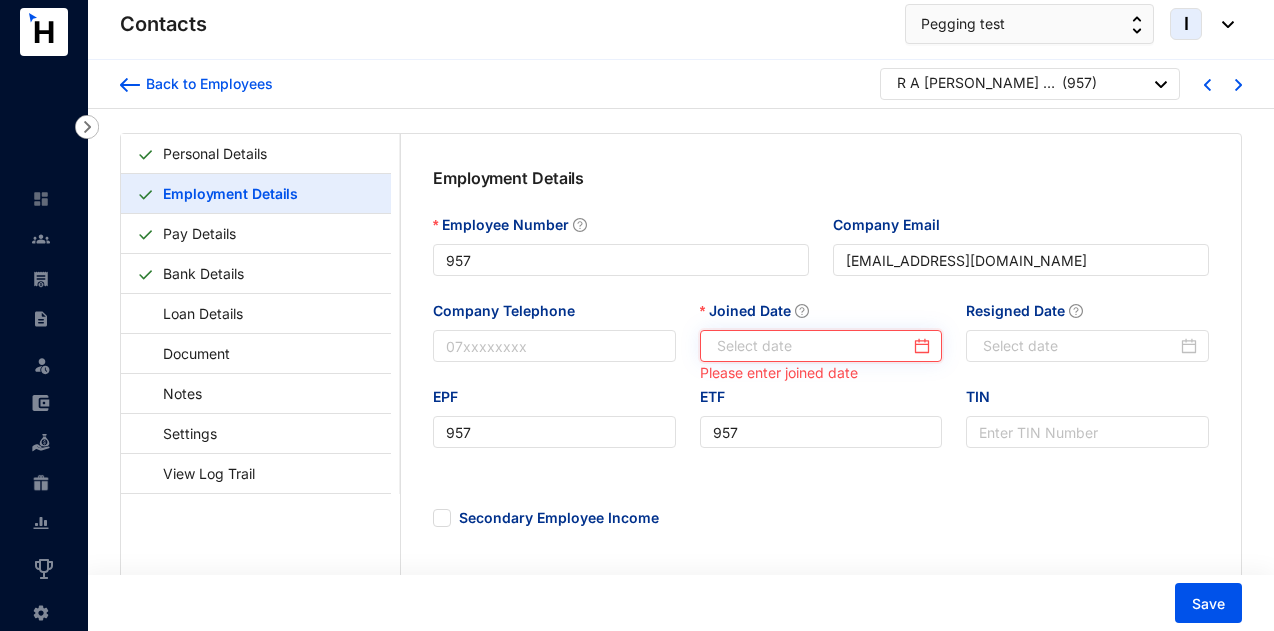 click on "Joined Date" at bounding box center [814, 346] 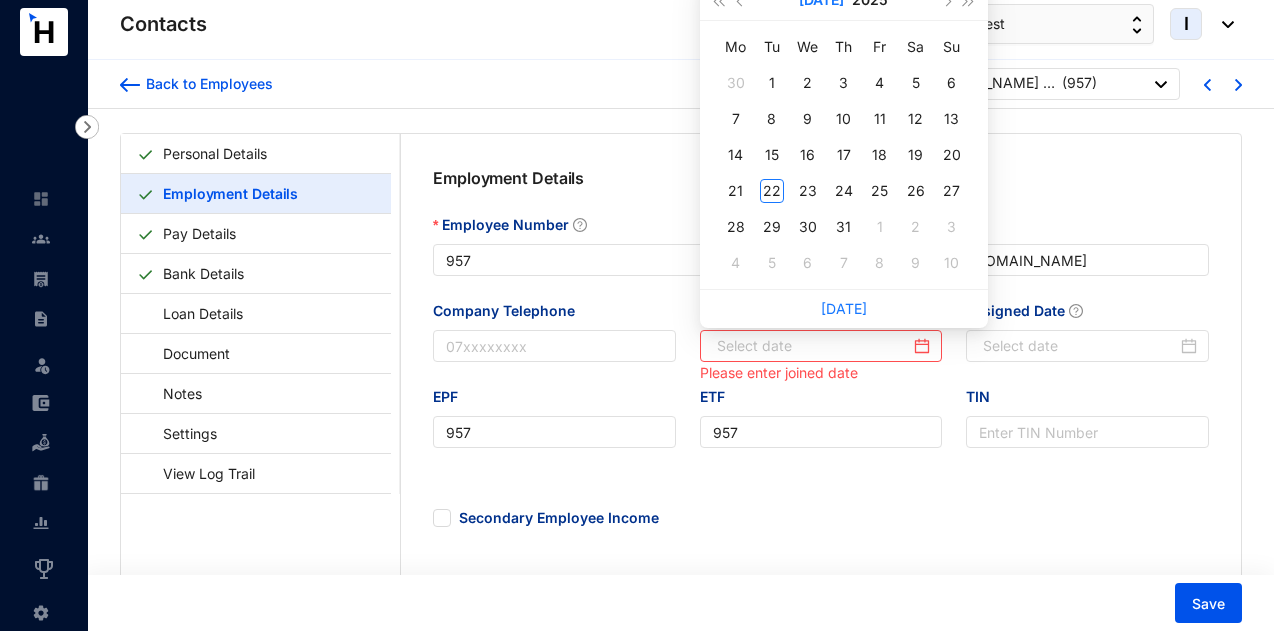 click on "Jul" at bounding box center [821, 0] 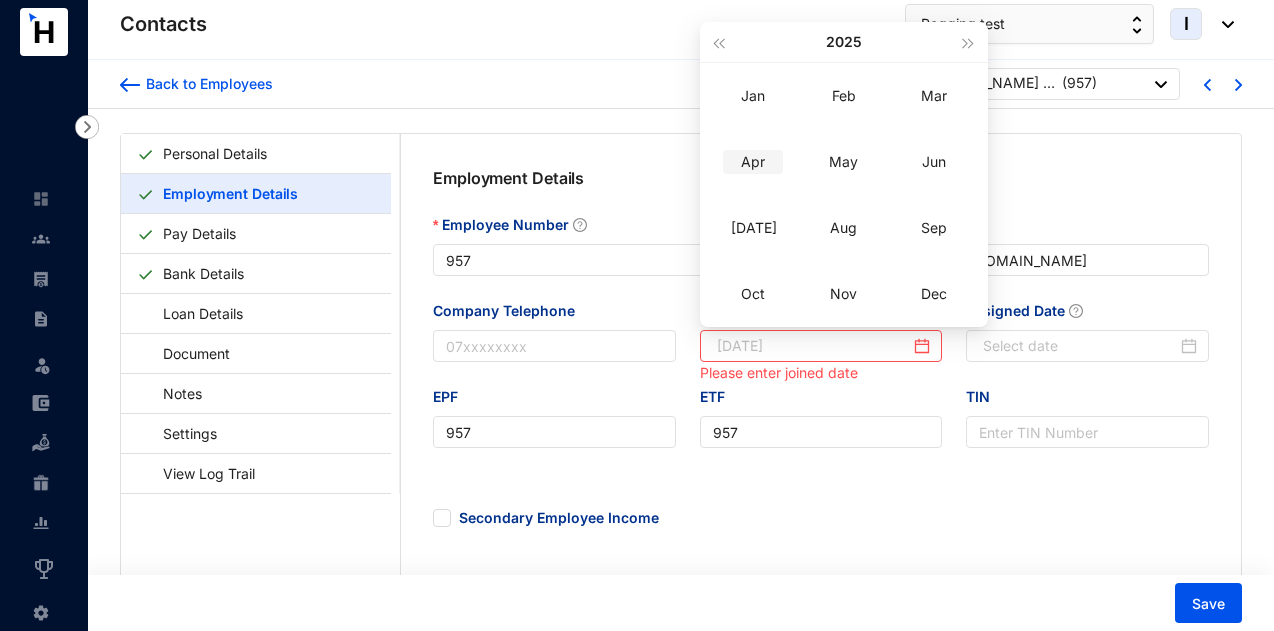 click on "Apr" at bounding box center [753, 162] 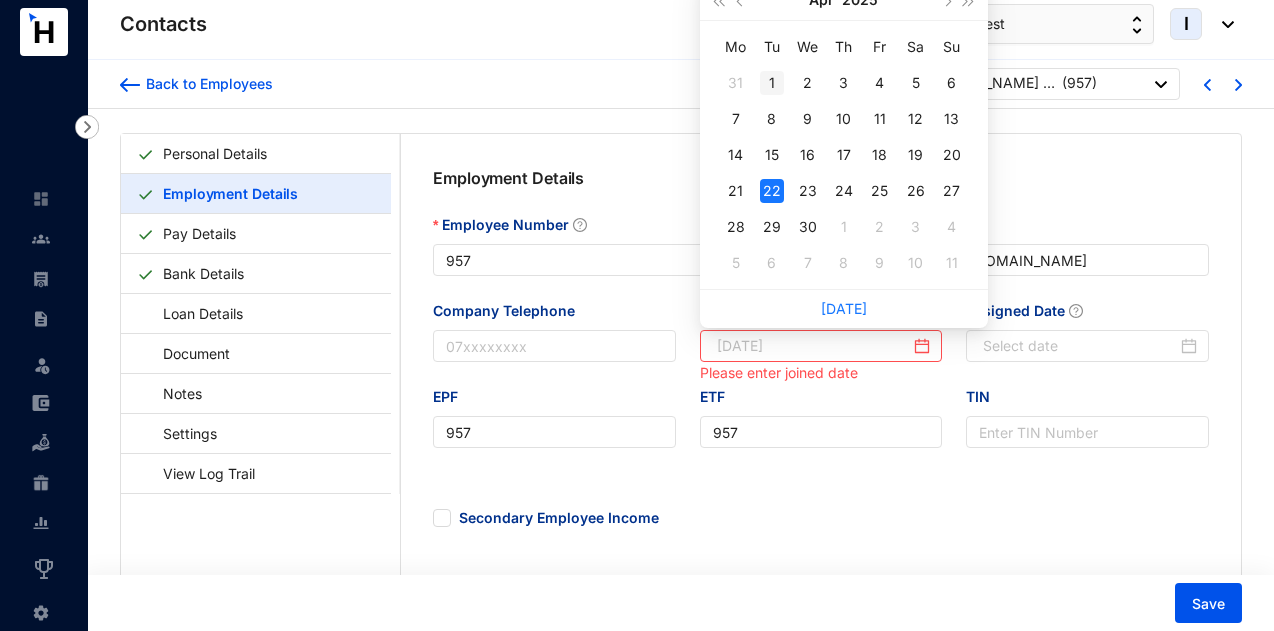 click on "1" at bounding box center [772, 83] 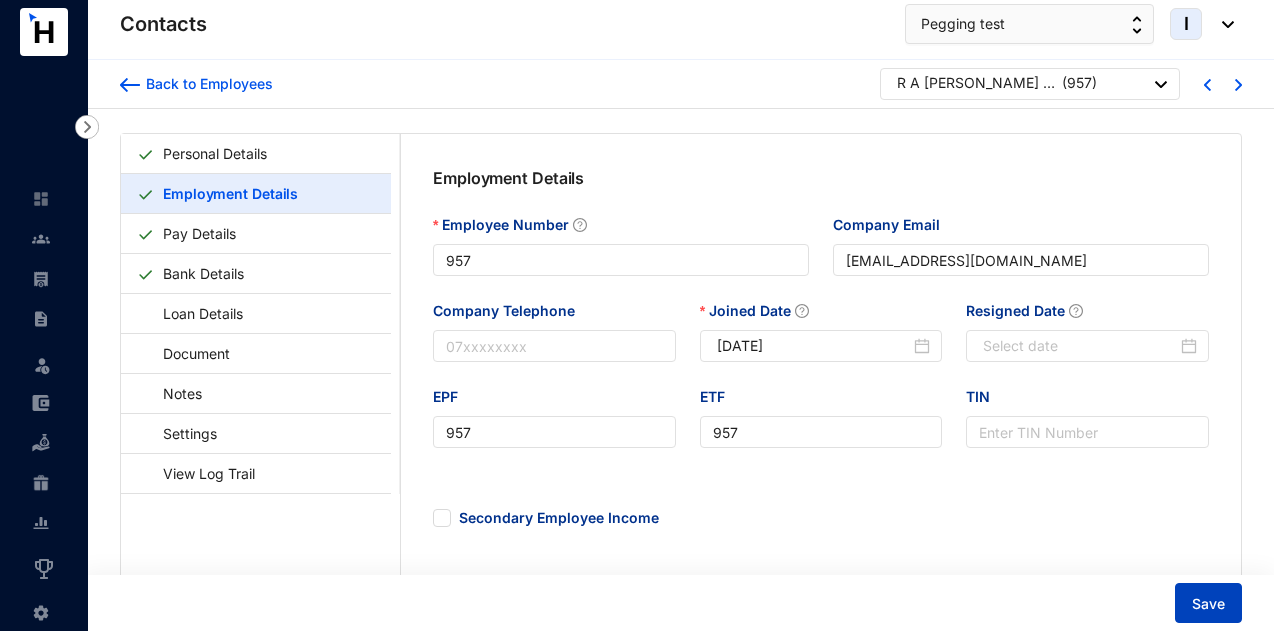 click on "Save" at bounding box center [1208, 603] 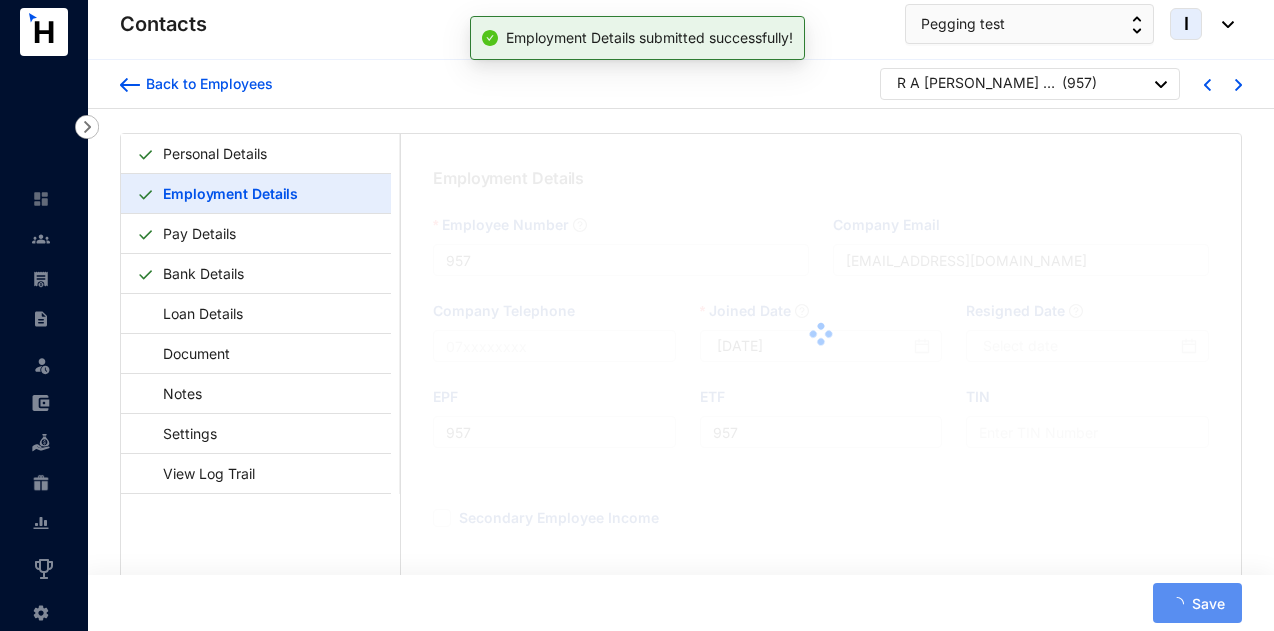 click on "R A Triven Adithya Perera   ( 957 )" at bounding box center (1032, 85) 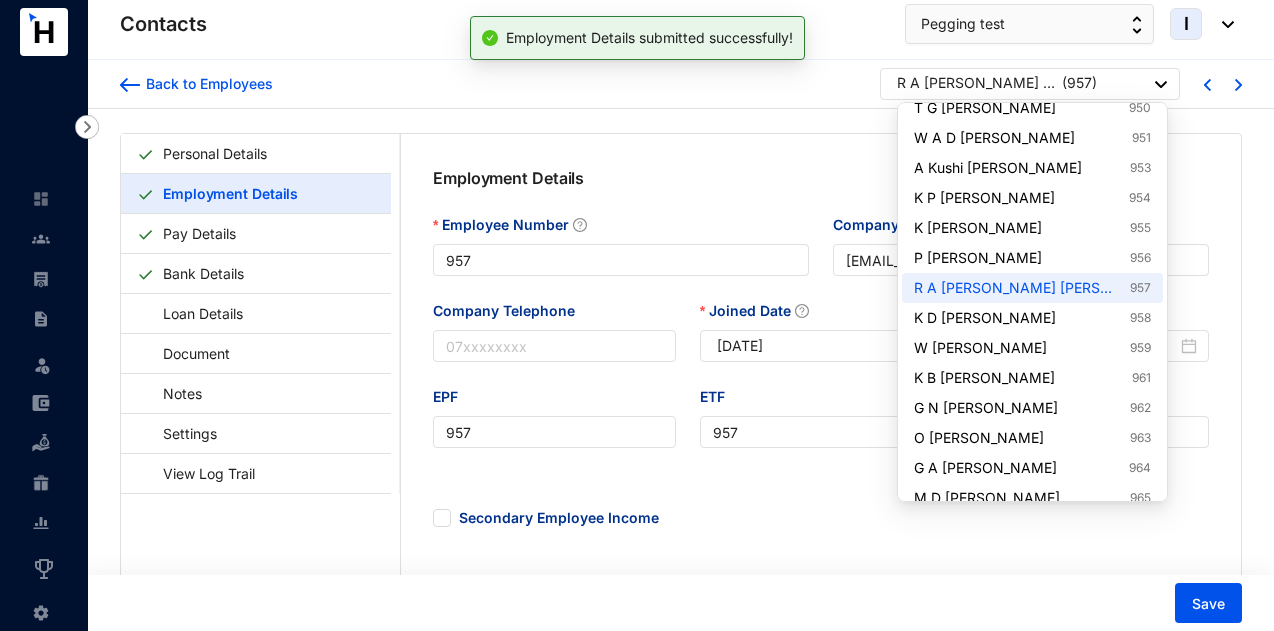 click on "R A Triven Adithya Perera   ( 957 )" at bounding box center [1032, 85] 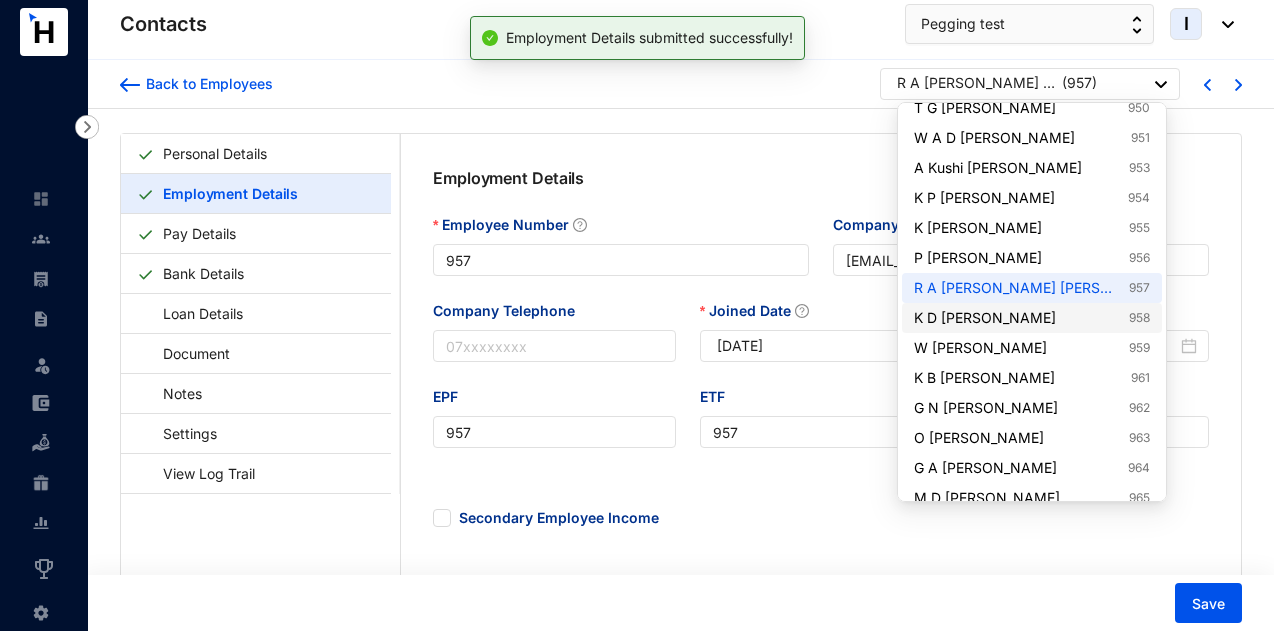 click on "K D Tharindu Nishan 958" at bounding box center [1032, 318] 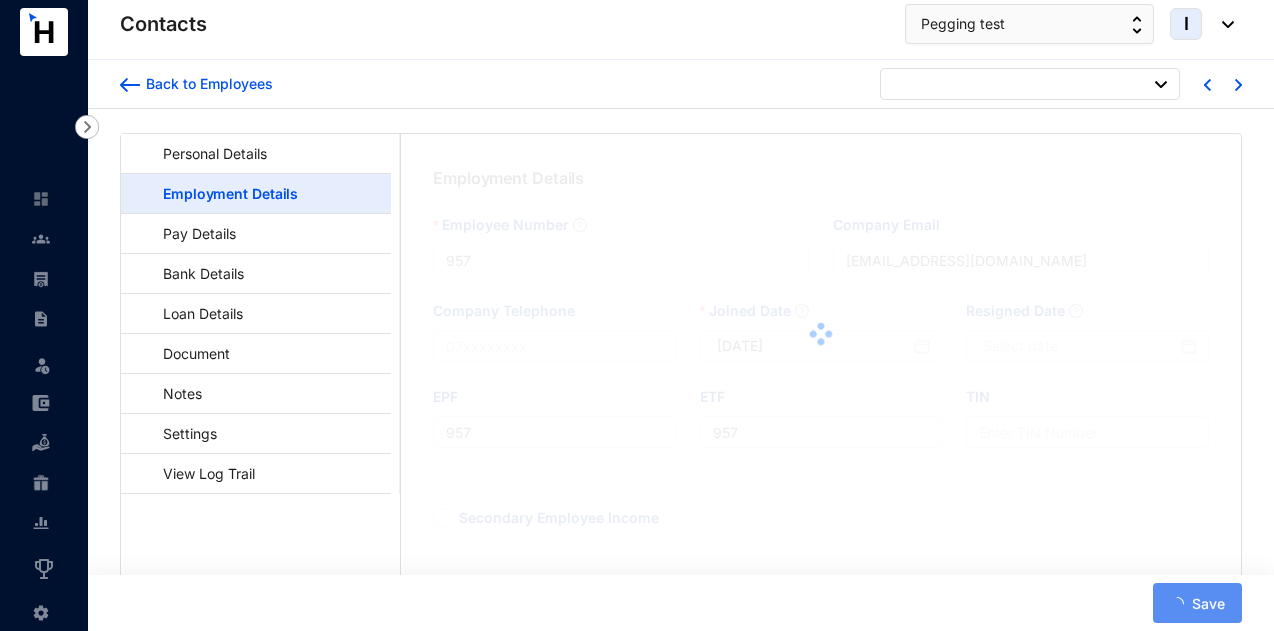 click at bounding box center (821, 334) 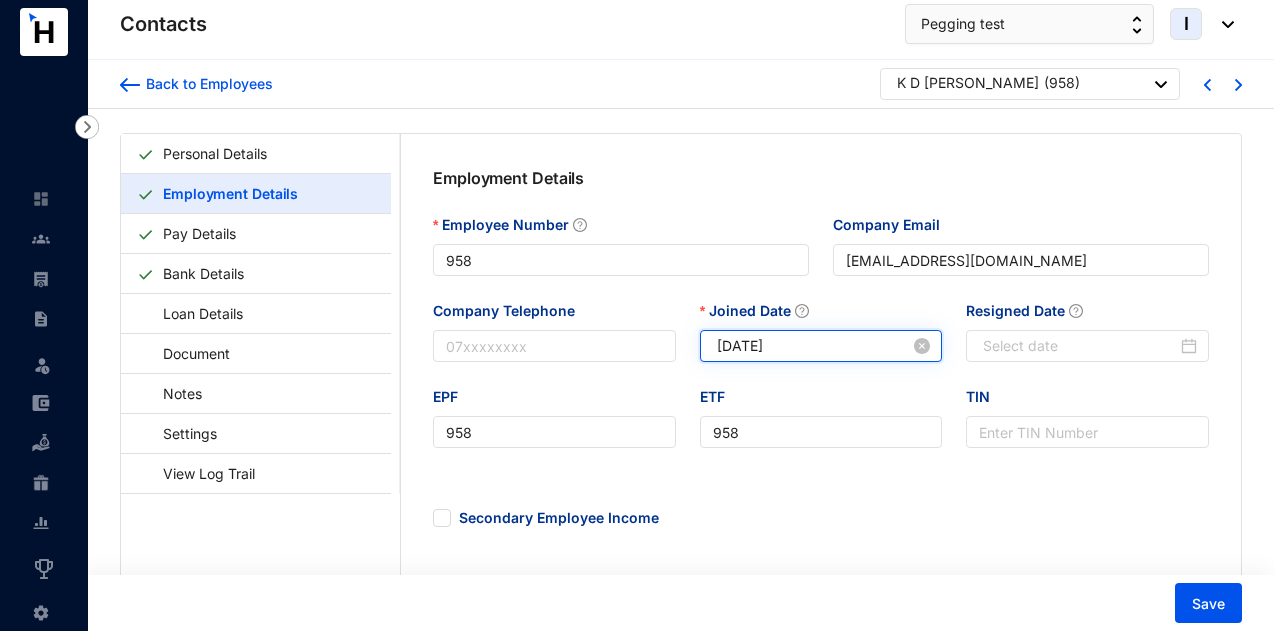 click on "[DATE]" at bounding box center [814, 346] 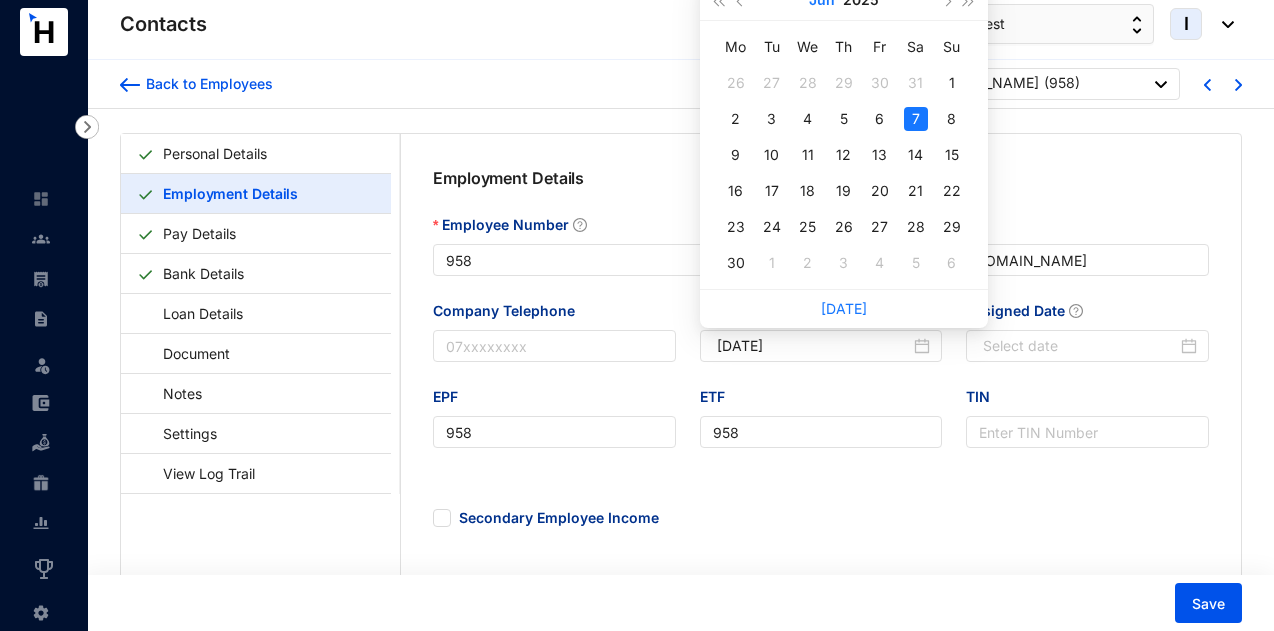 click on "Jun" at bounding box center [822, 0] 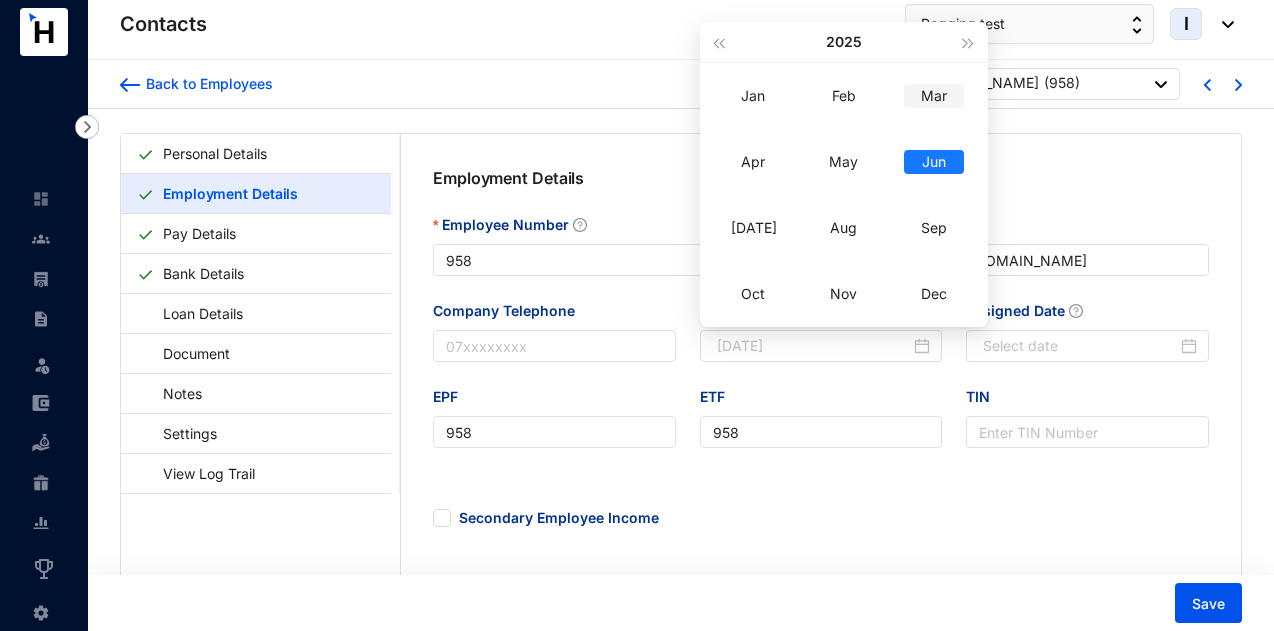 click on "Mar" at bounding box center [934, 96] 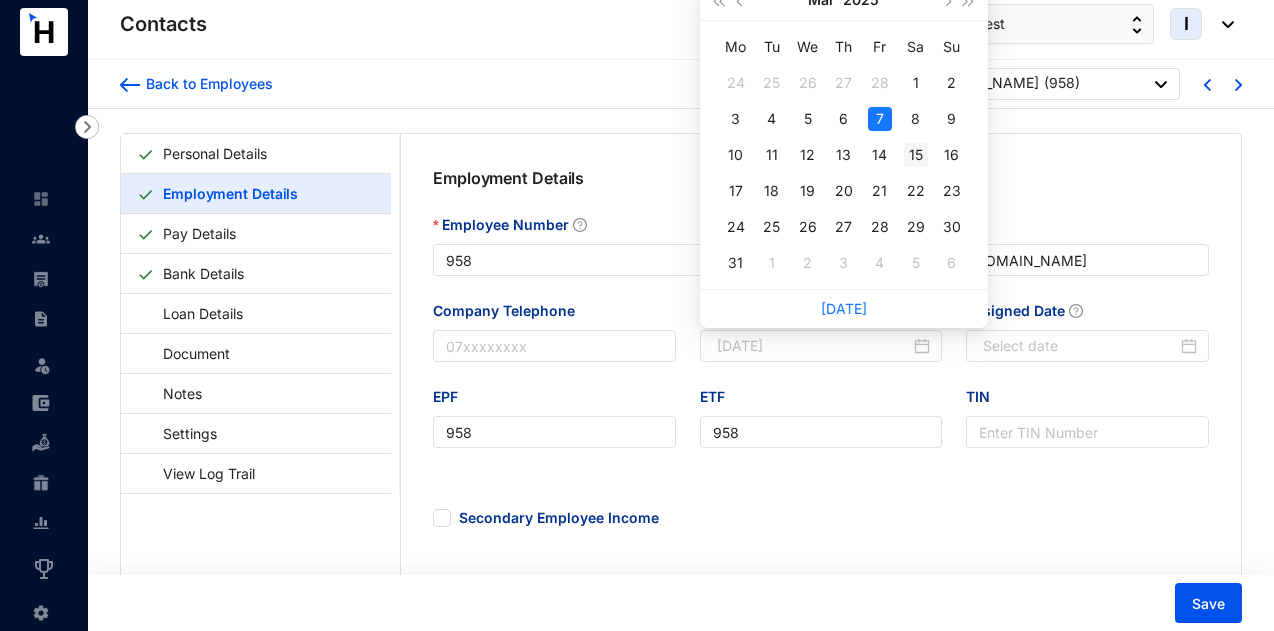 click on "15" at bounding box center (916, 155) 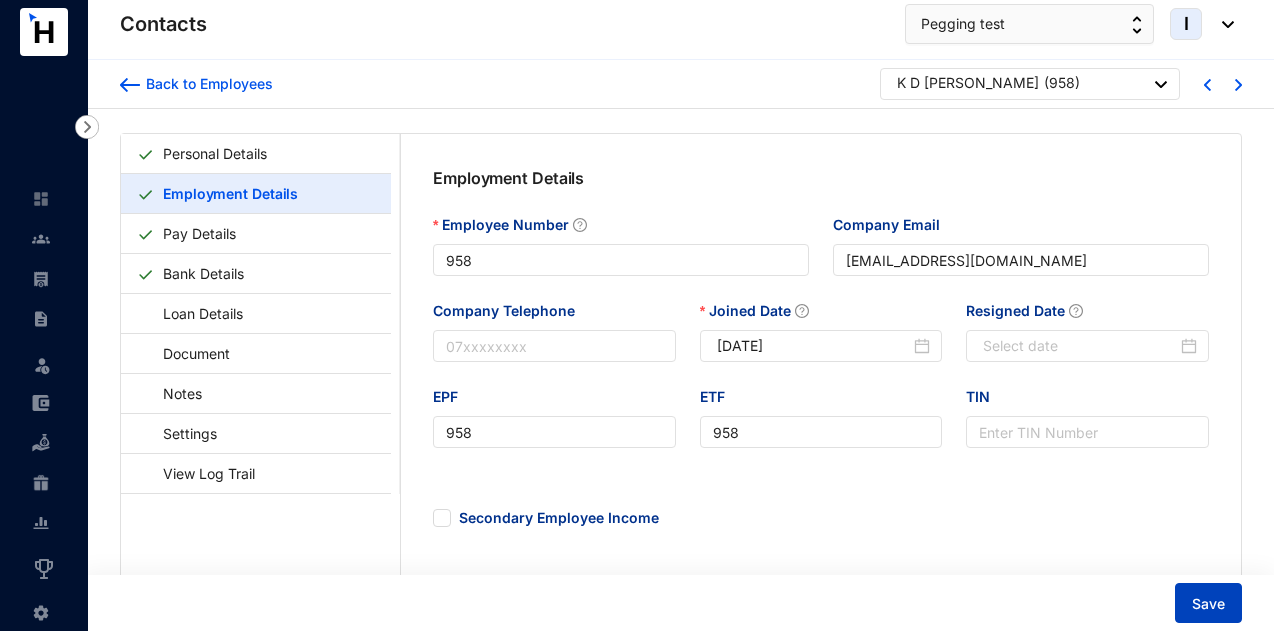 click on "Save" at bounding box center [1208, 604] 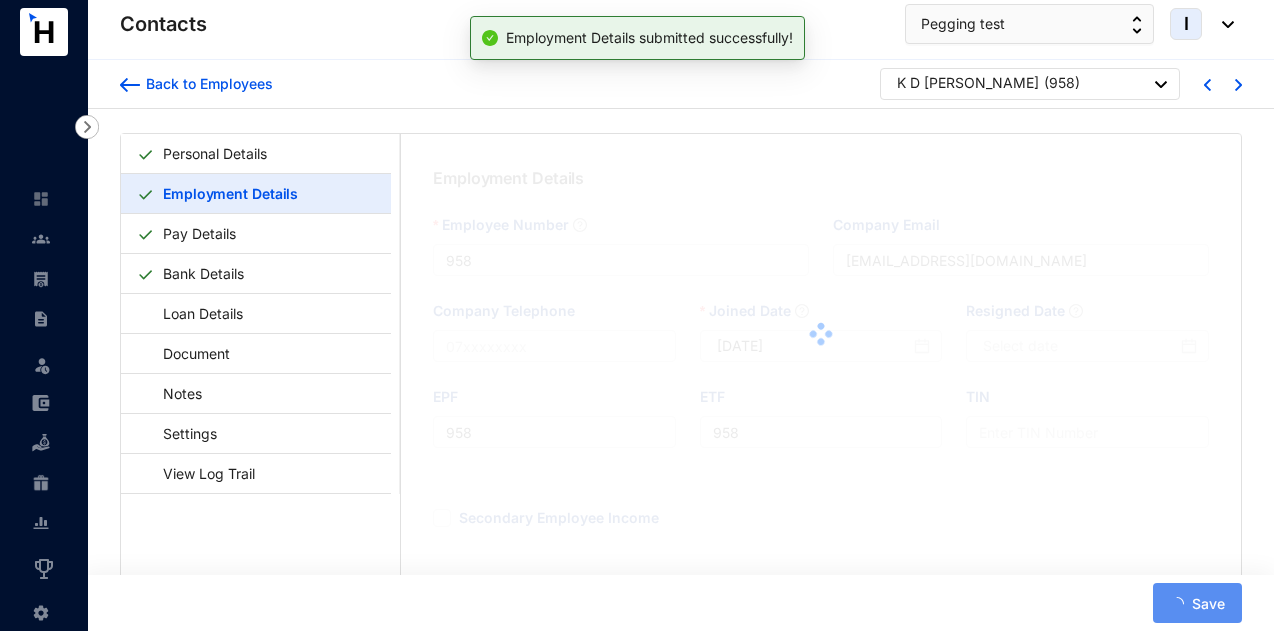 click on "( 958 )" at bounding box center [1062, 85] 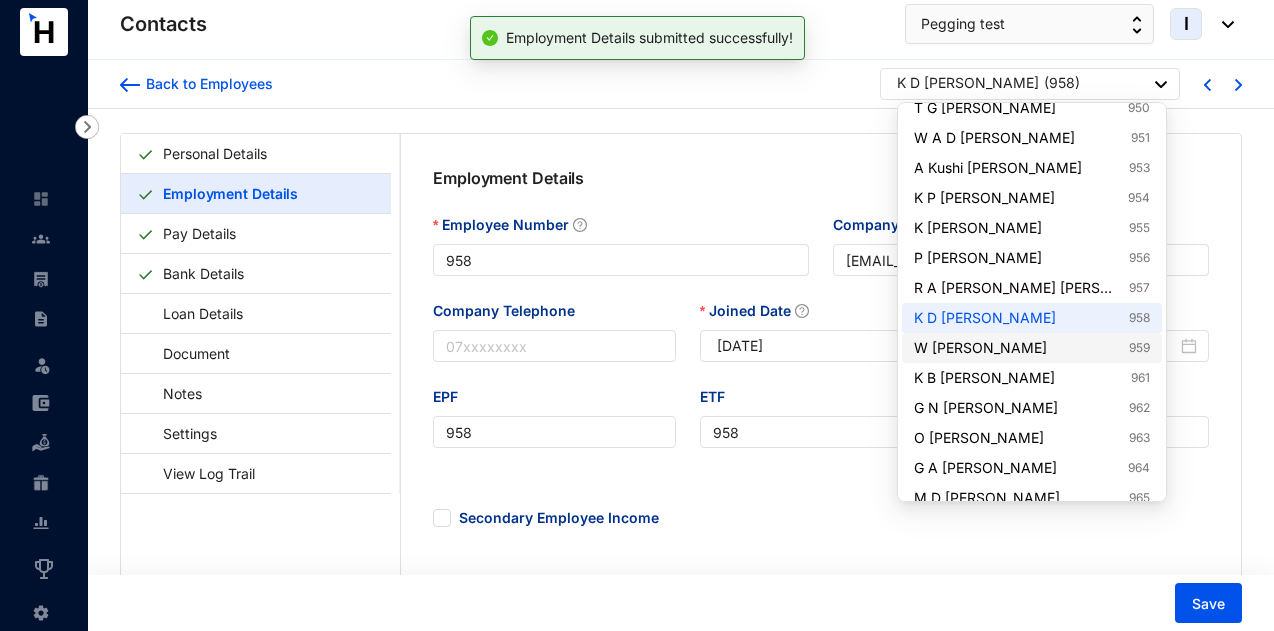 click on "W Sanduni Lakmali 959" at bounding box center (1032, 348) 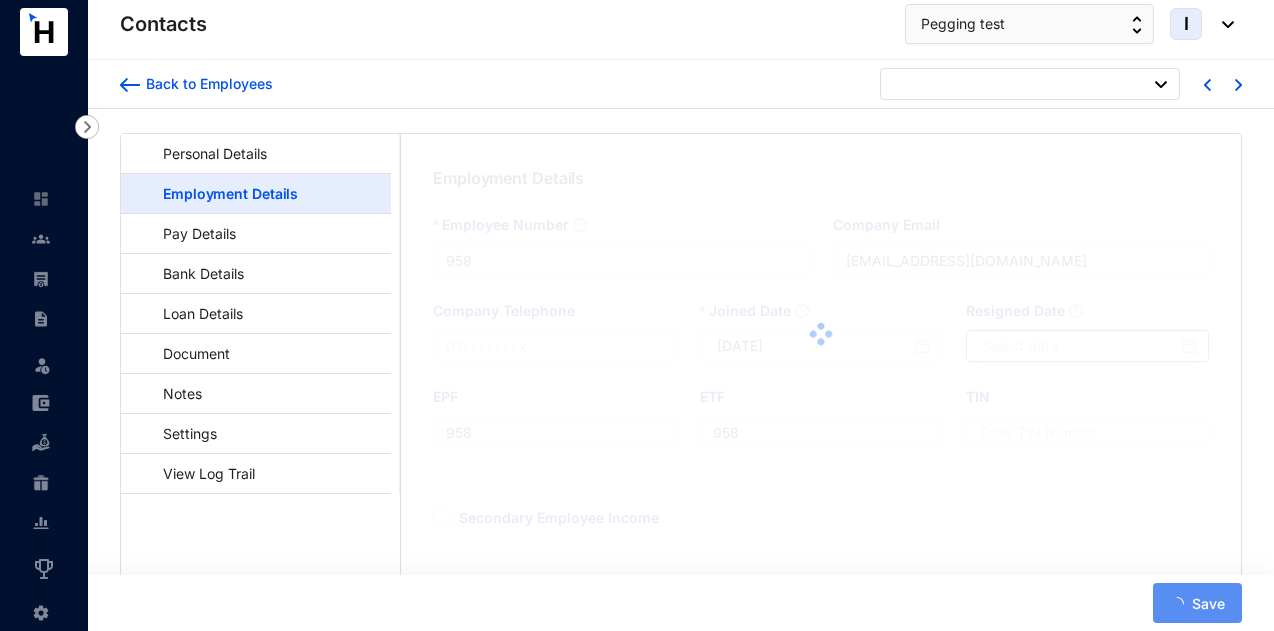 click at bounding box center (821, 334) 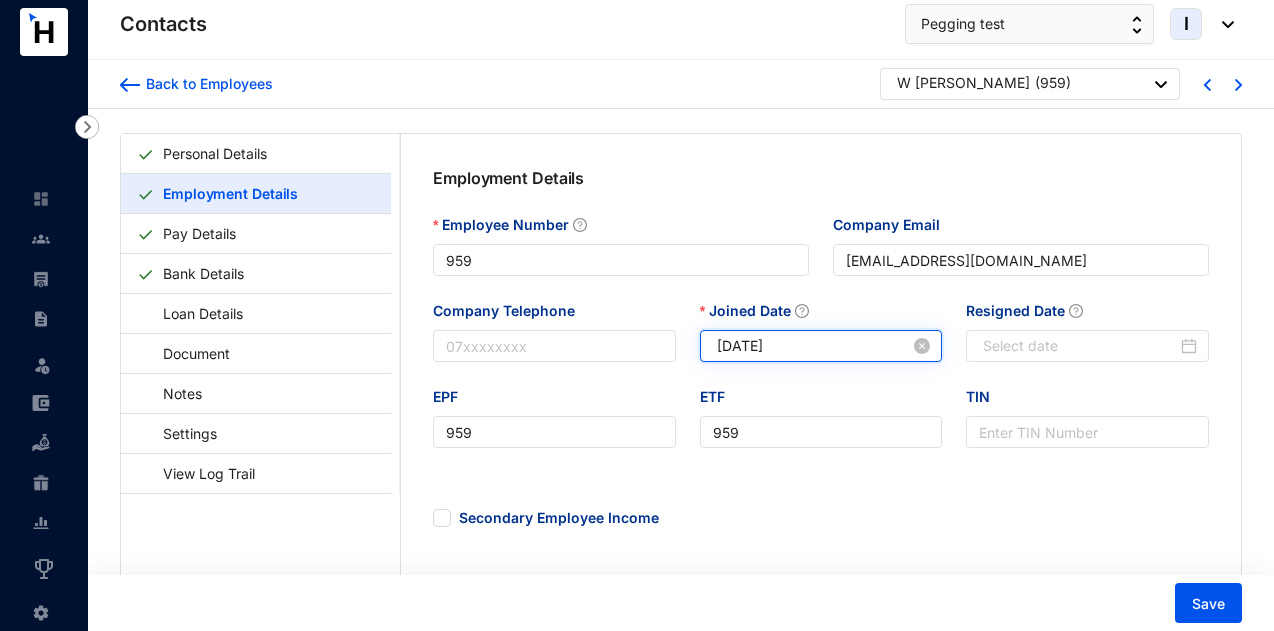 click on "[DATE]" at bounding box center (814, 346) 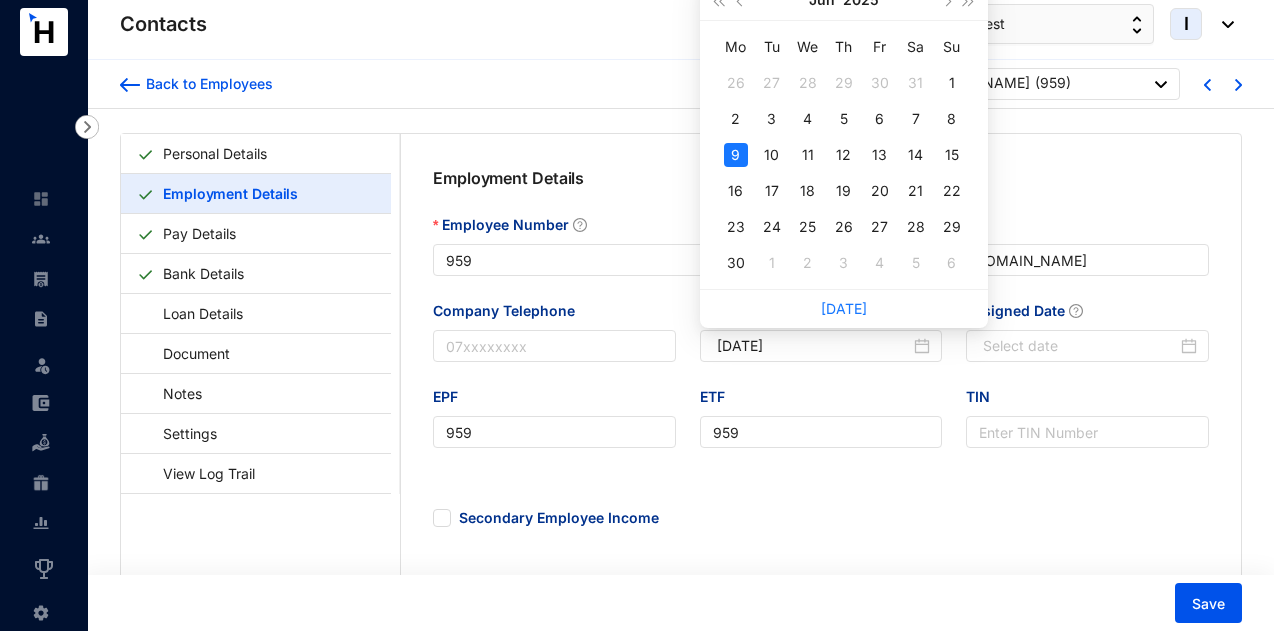 click on "Jun 2025" at bounding box center [843, 0] 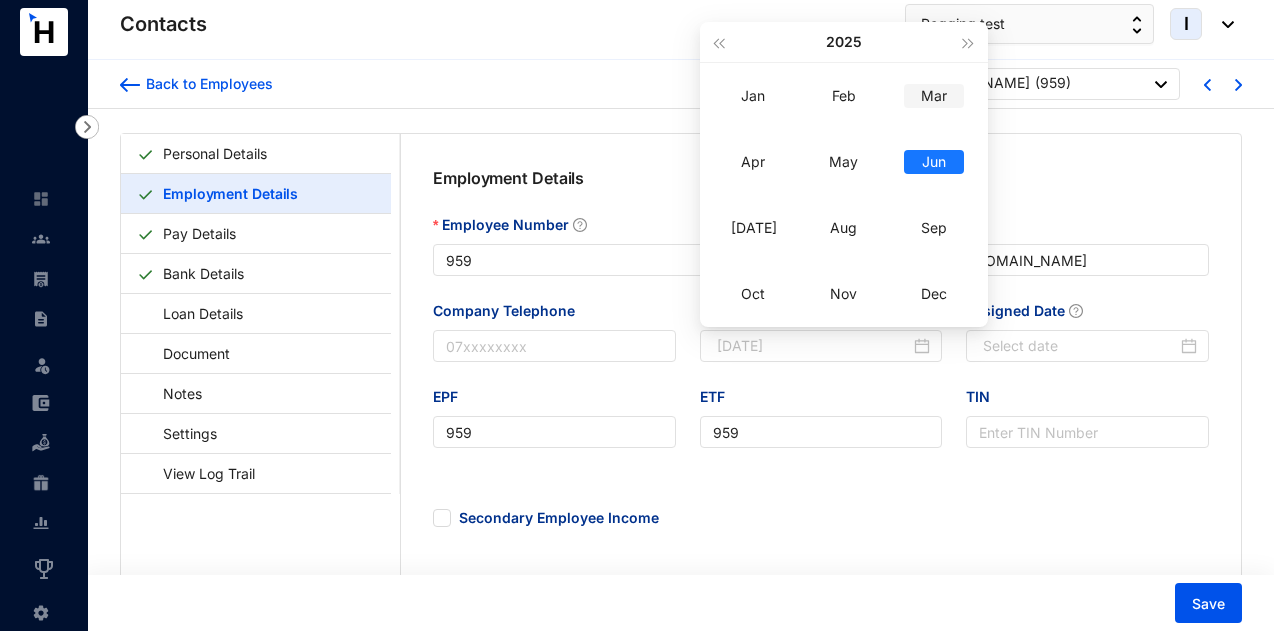 click on "Mar" at bounding box center (934, 96) 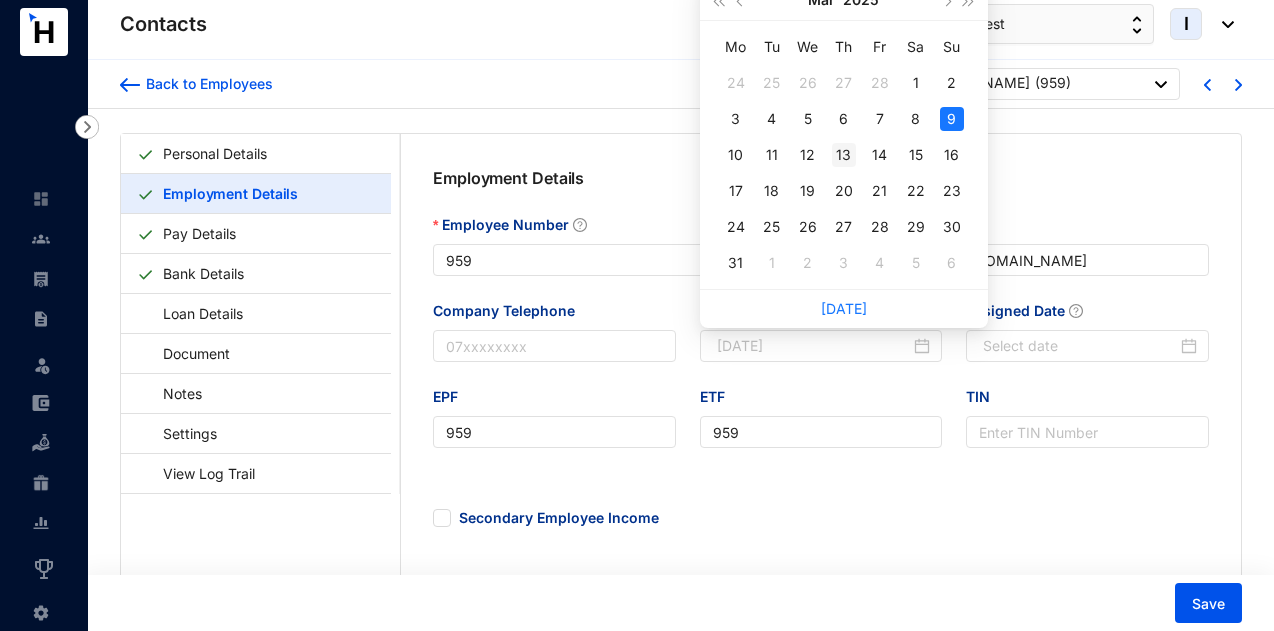 click on "13" at bounding box center [844, 155] 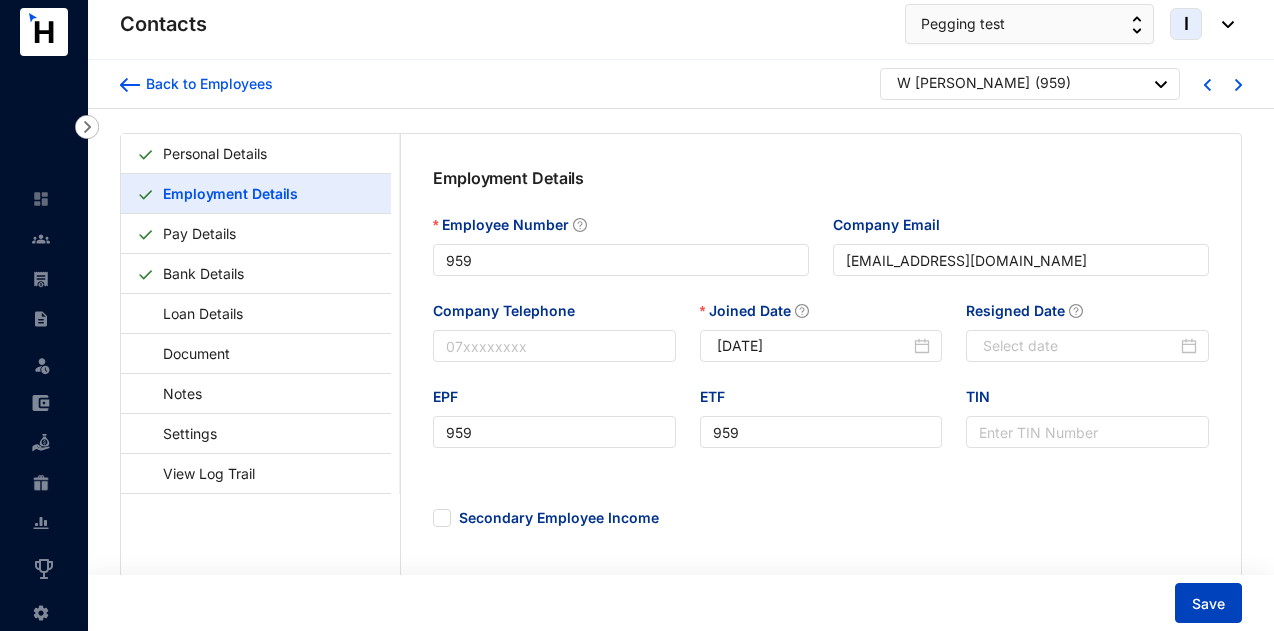 click on "Save" at bounding box center (1208, 603) 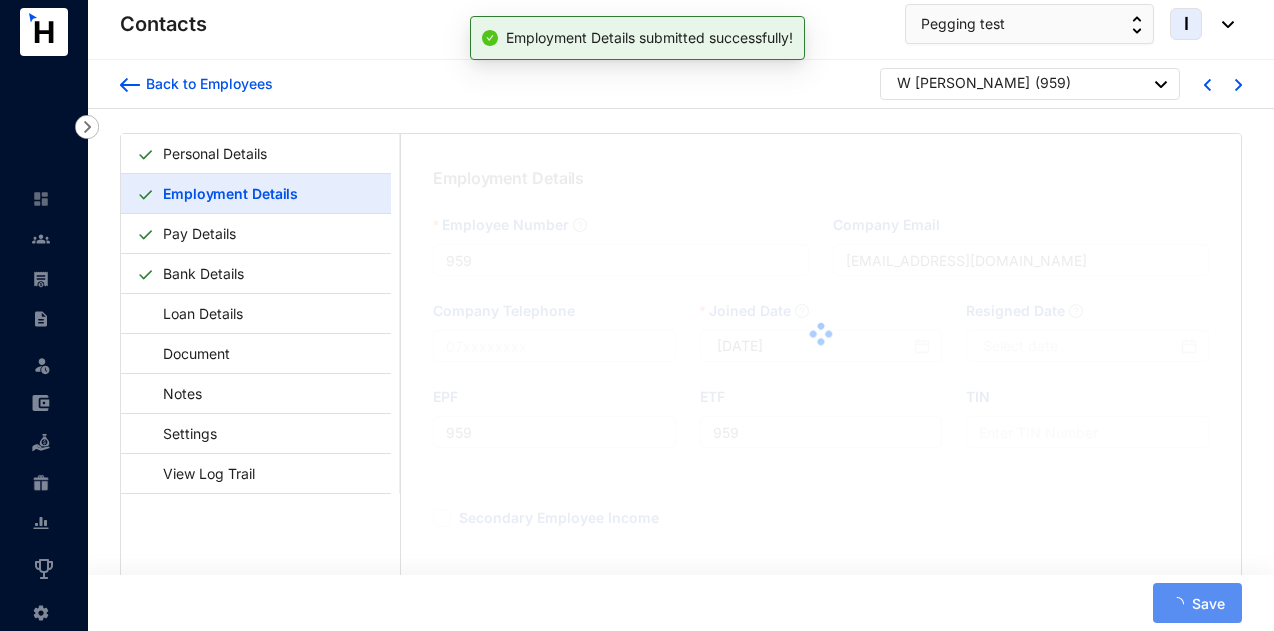click on "( 959 )" at bounding box center [1053, 85] 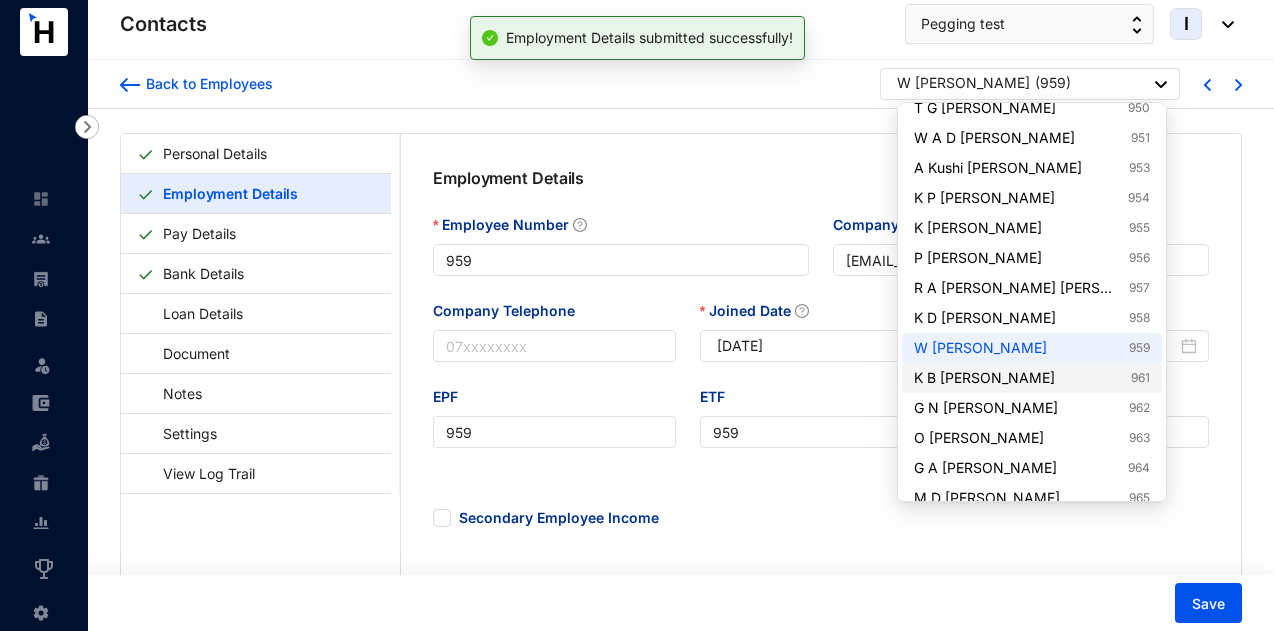 click on "K B Tharindu Sampath Kumara 961" at bounding box center (1032, 378) 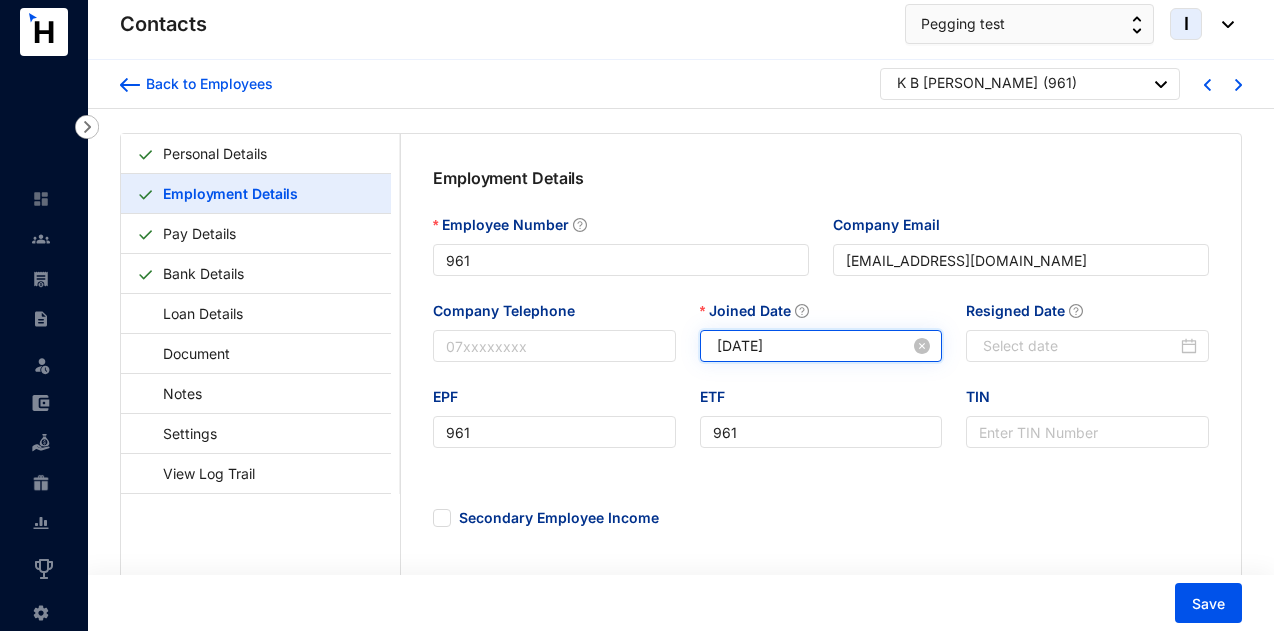 click on "[DATE]" at bounding box center (824, 346) 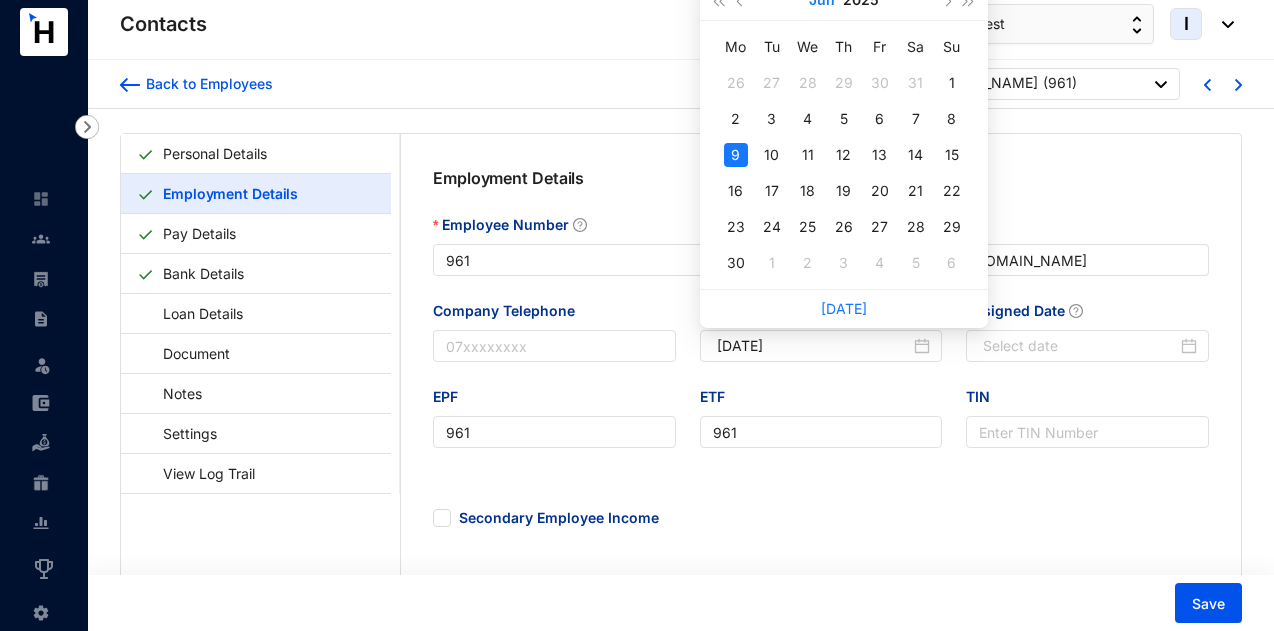 click on "Jun" at bounding box center [822, 0] 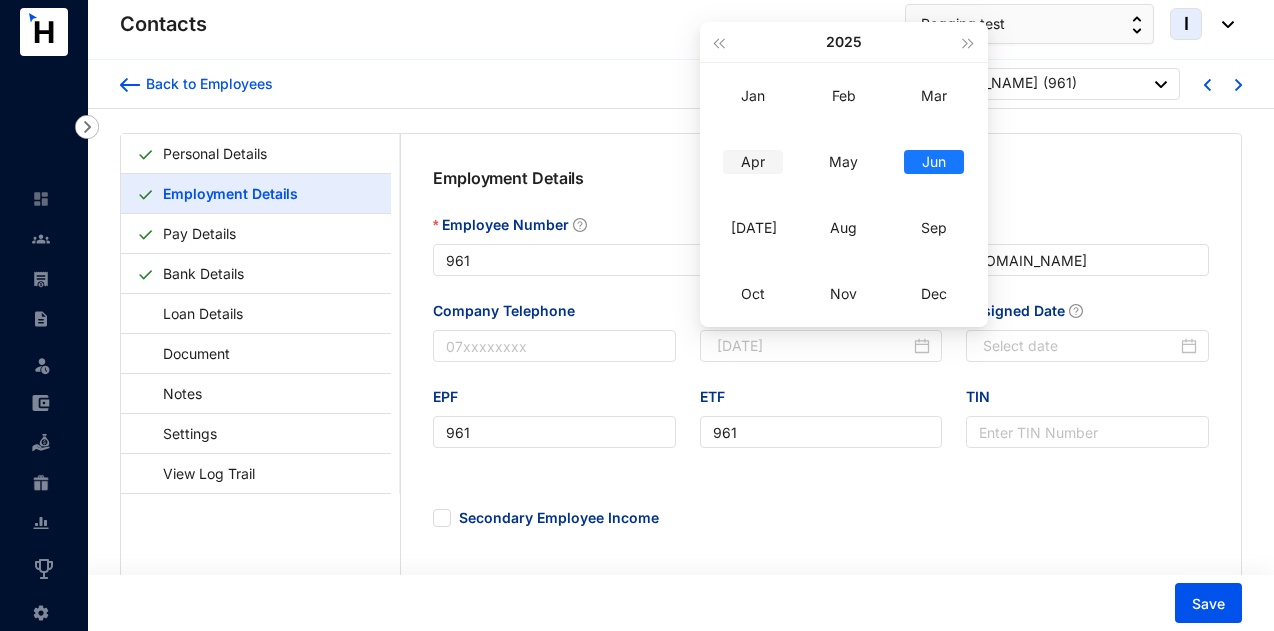 click on "Apr" at bounding box center (753, 162) 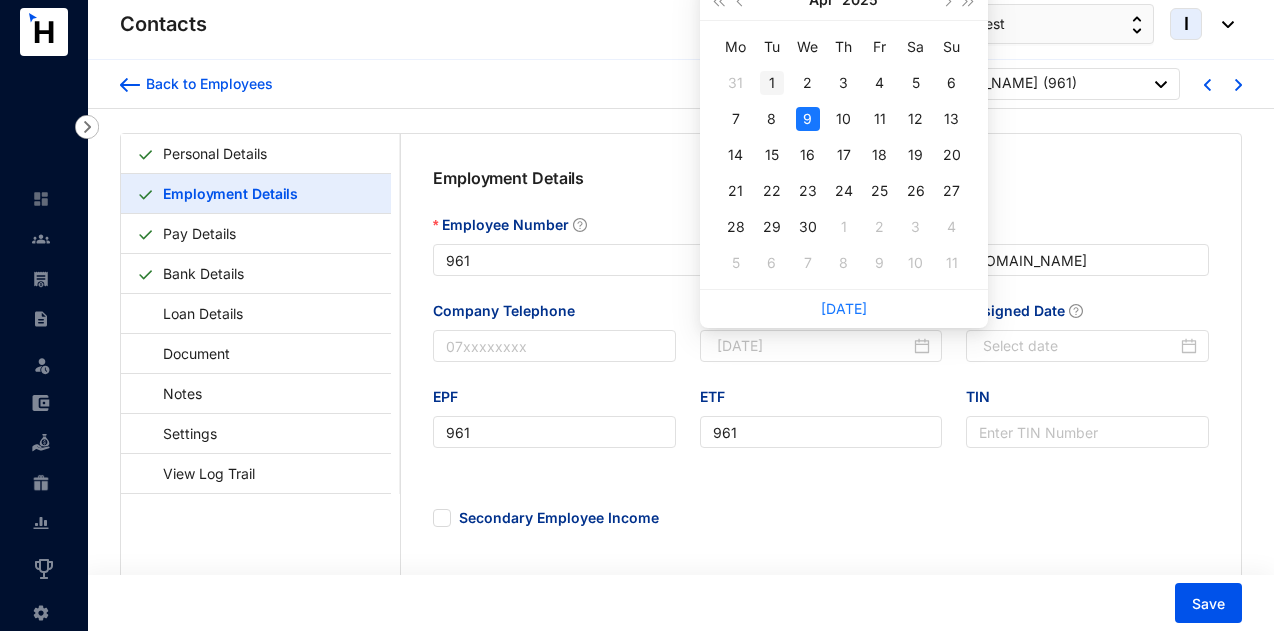click on "1" at bounding box center (772, 83) 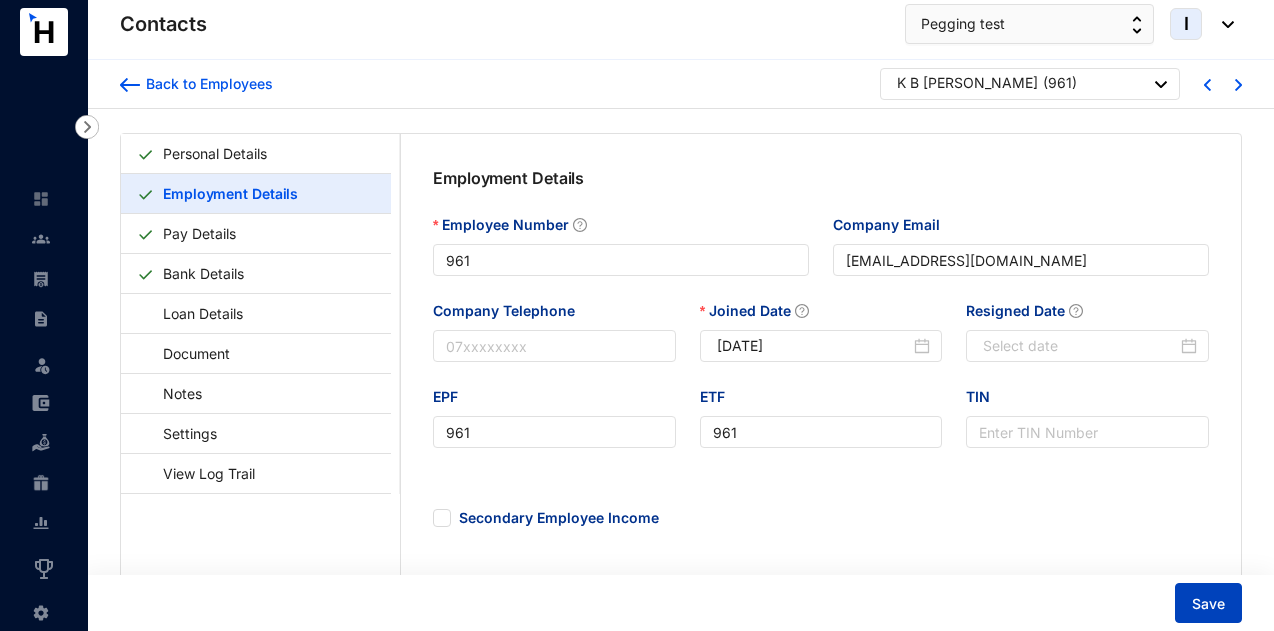 click on "Save" at bounding box center [1208, 604] 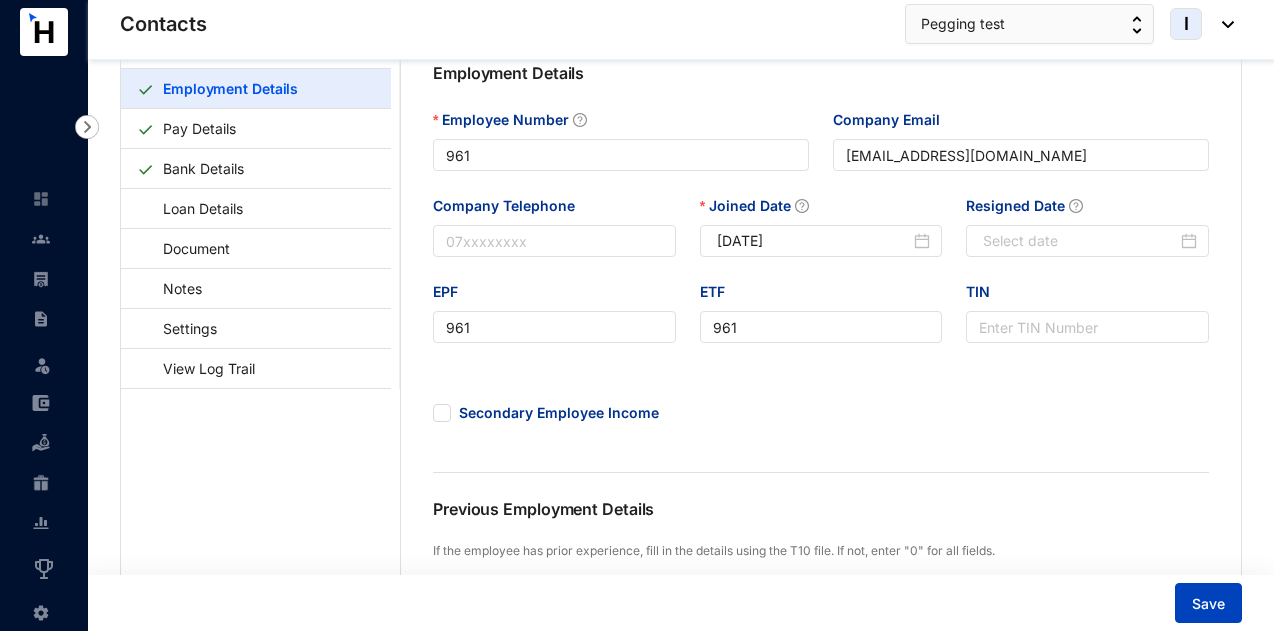 scroll, scrollTop: 100, scrollLeft: 0, axis: vertical 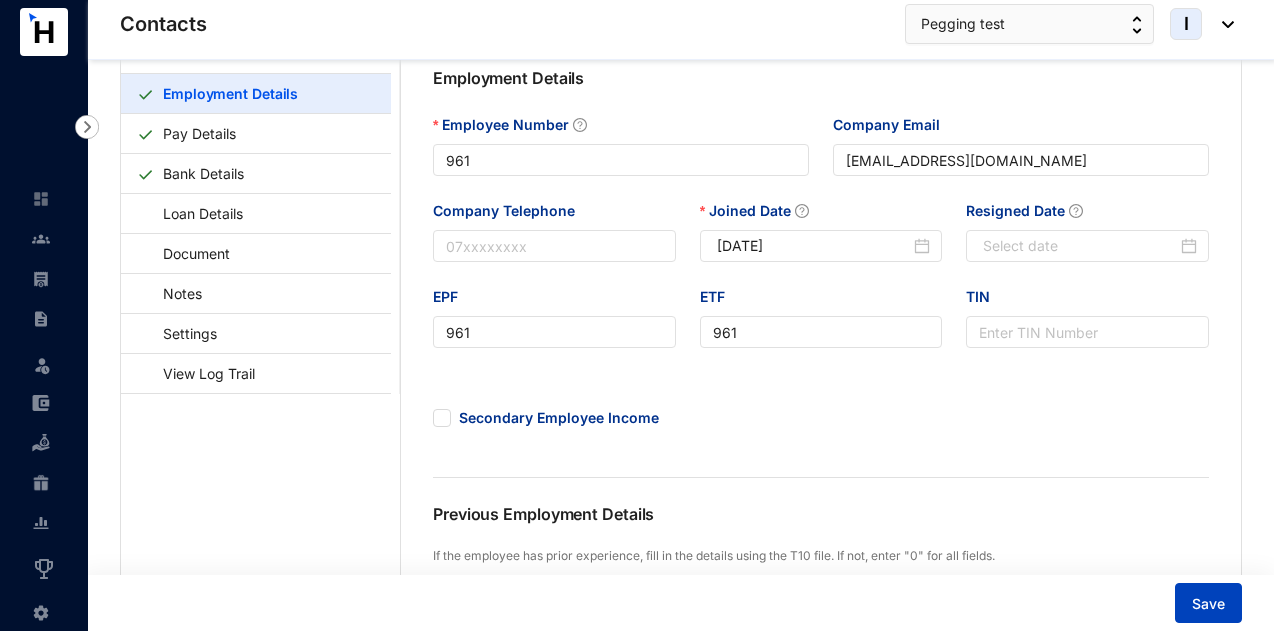 click on "Save" at bounding box center (1208, 603) 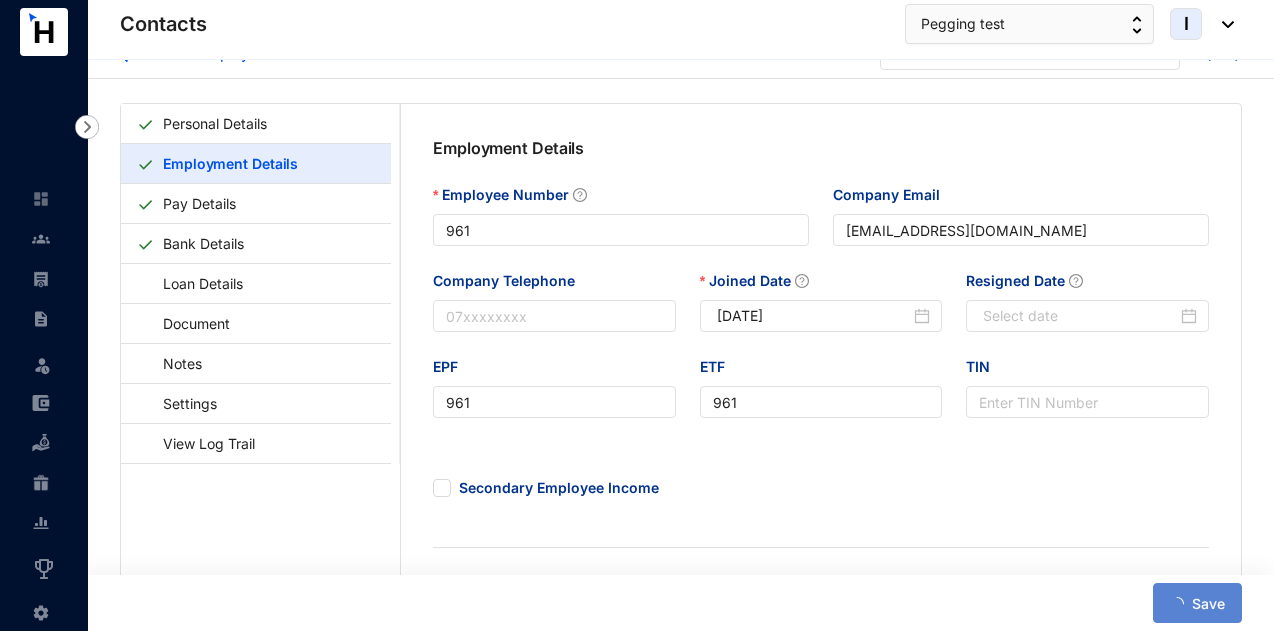 scroll, scrollTop: 0, scrollLeft: 0, axis: both 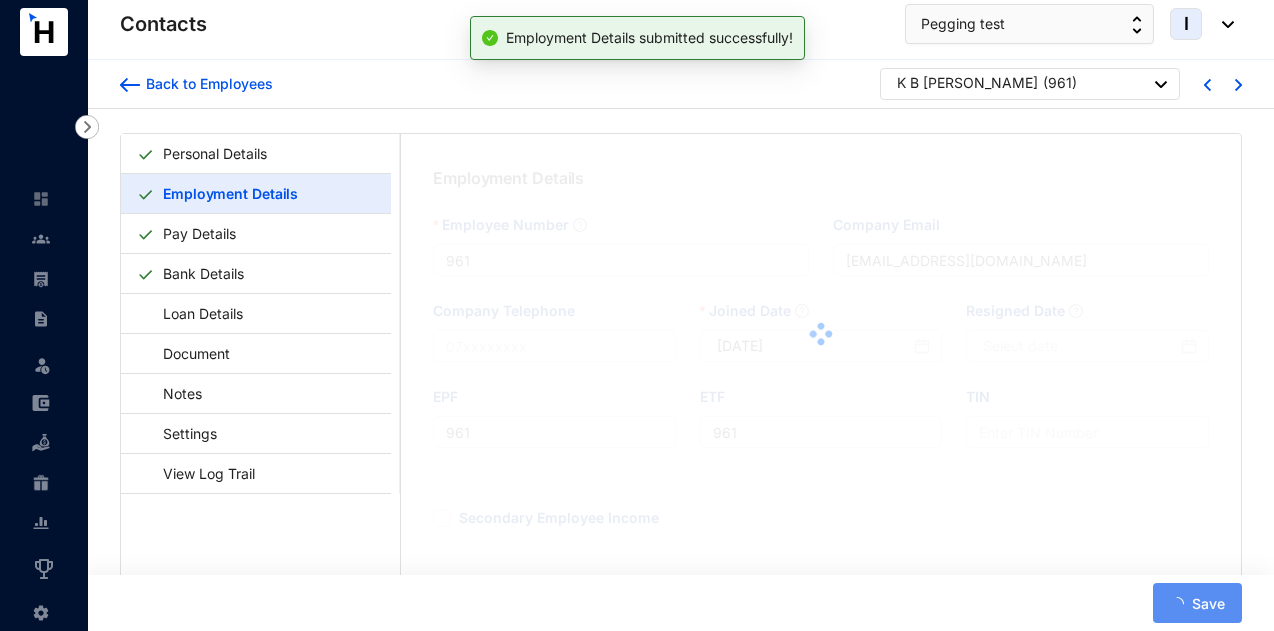 click on "K B [PERSON_NAME]" at bounding box center (967, 83) 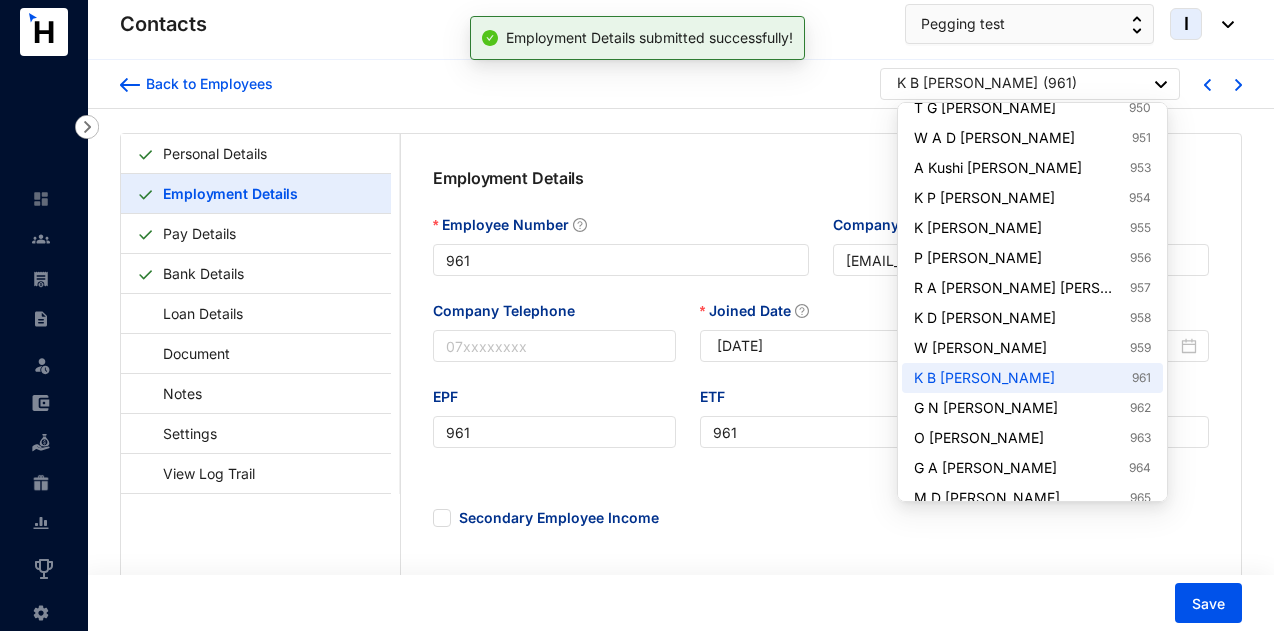 click on "K B [PERSON_NAME]" at bounding box center (967, 83) 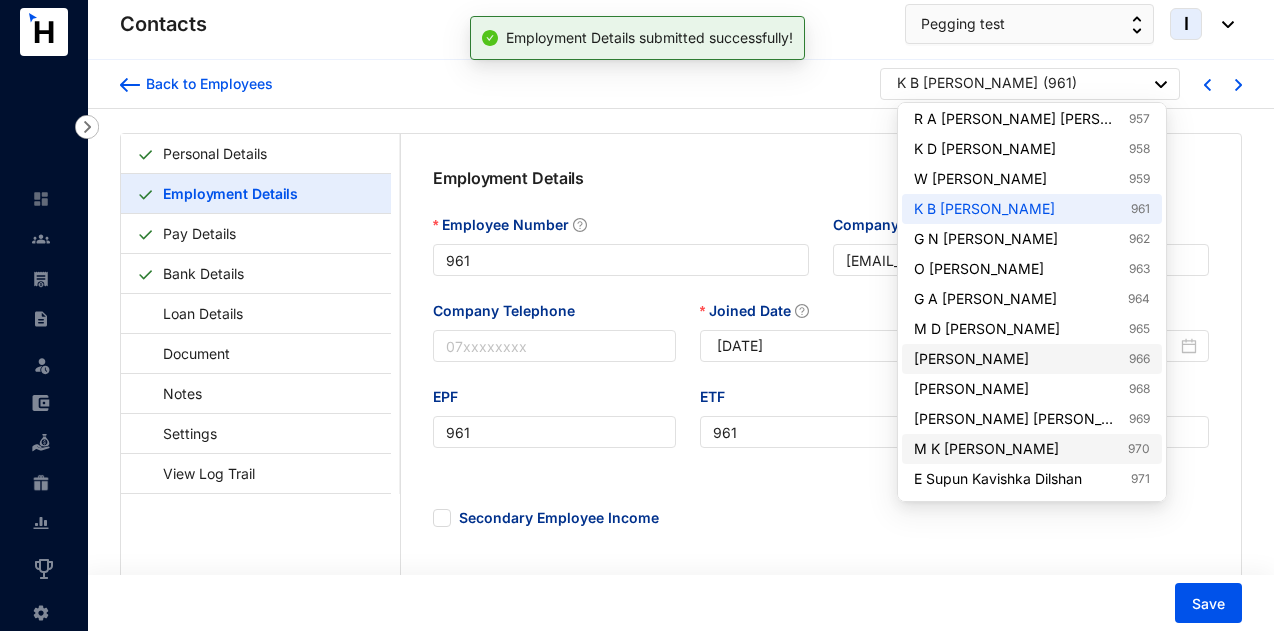 scroll, scrollTop: 1200, scrollLeft: 0, axis: vertical 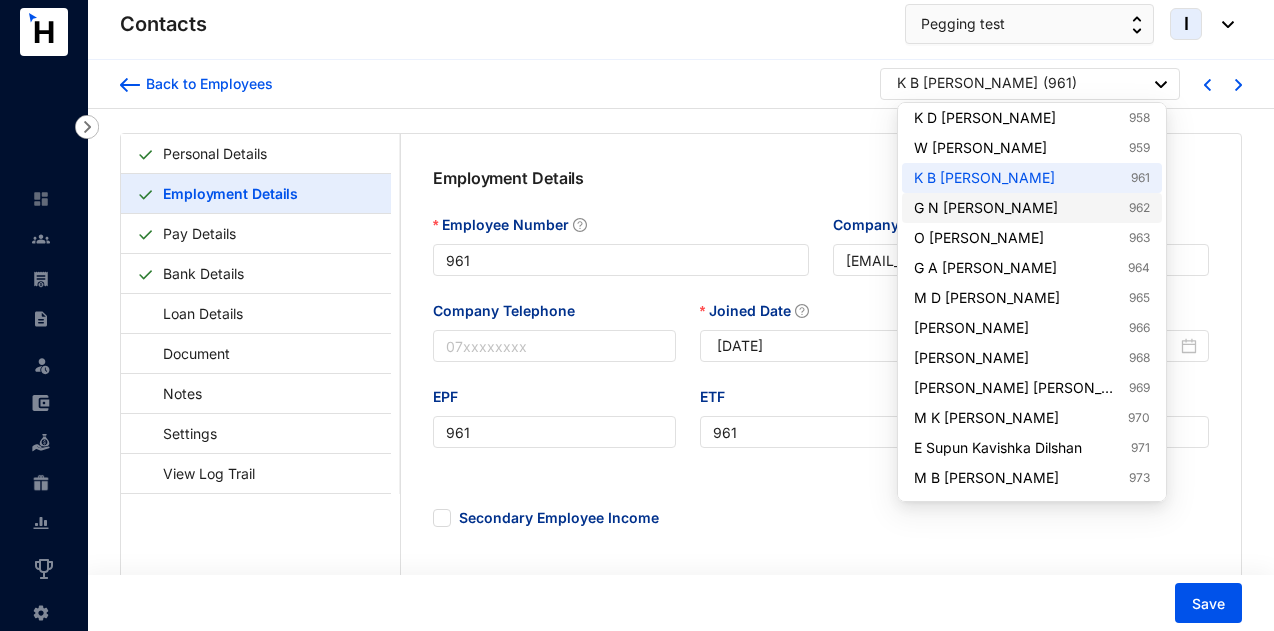 click on "G  N Pasindu Lakshan 962" at bounding box center [1032, 208] 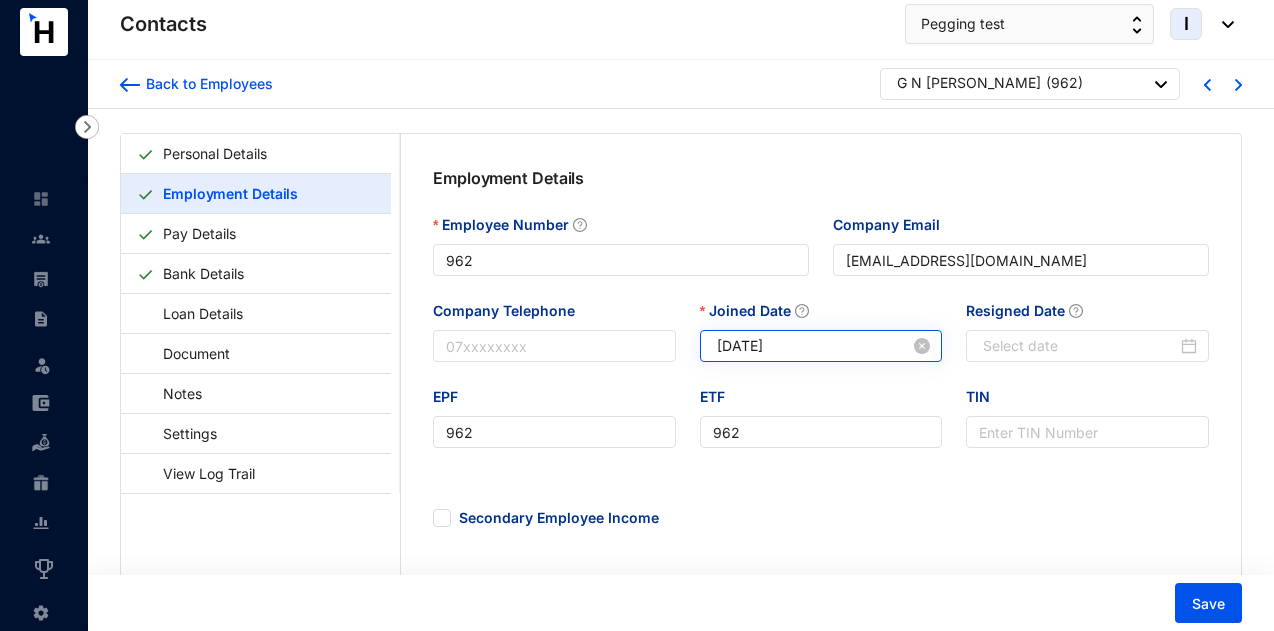 click on "[DATE]" at bounding box center (821, 346) 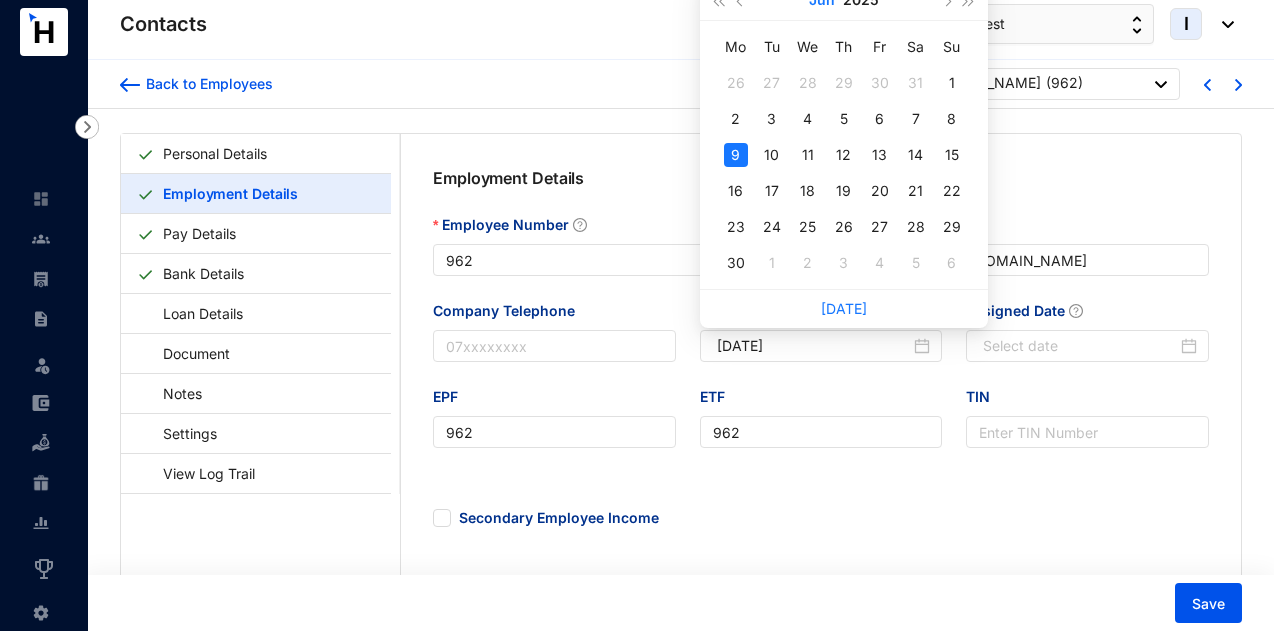 click on "Jun" at bounding box center [822, 0] 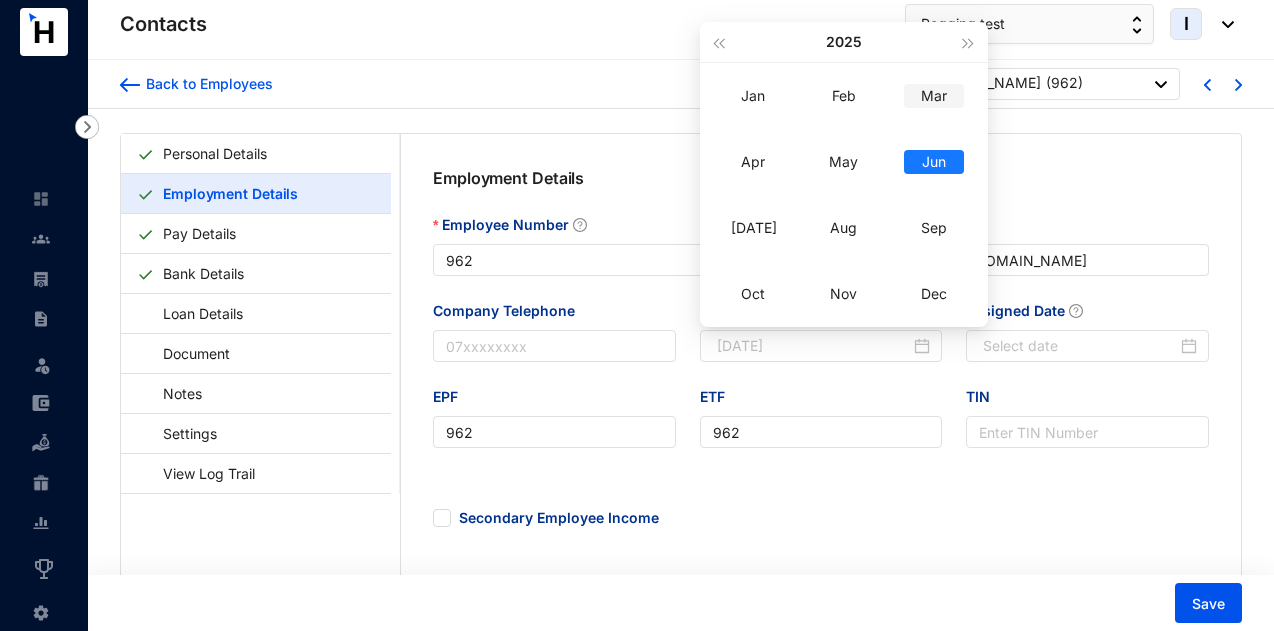 click on "Mar" at bounding box center [934, 96] 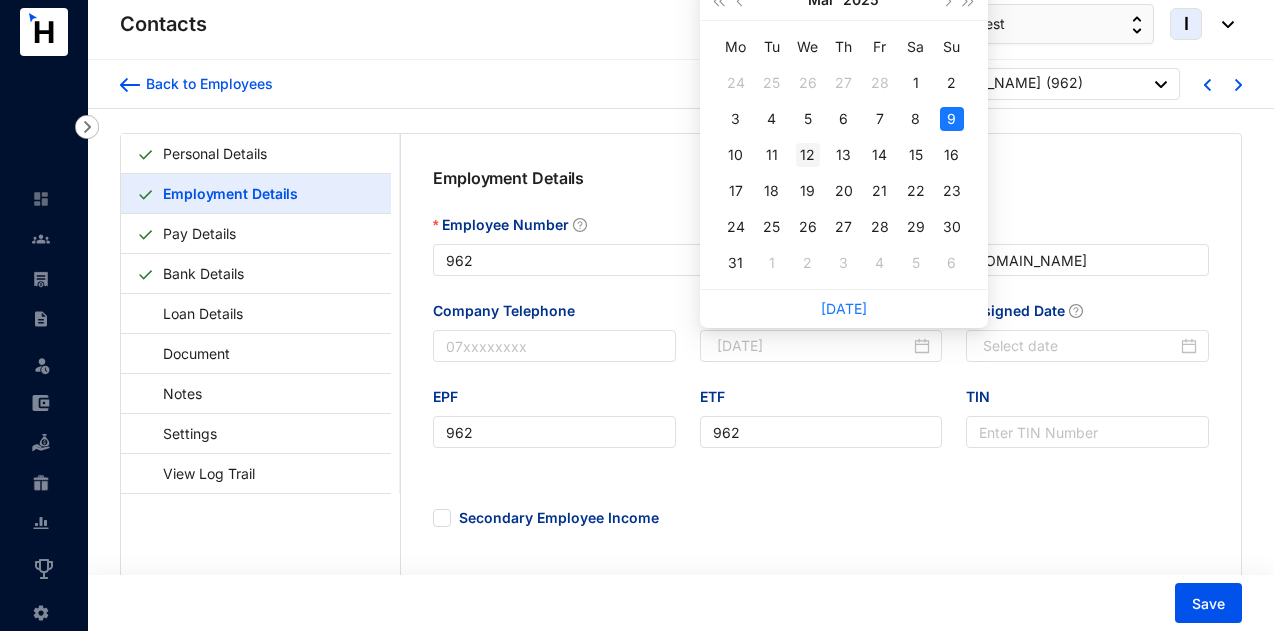 click on "12" at bounding box center (808, 155) 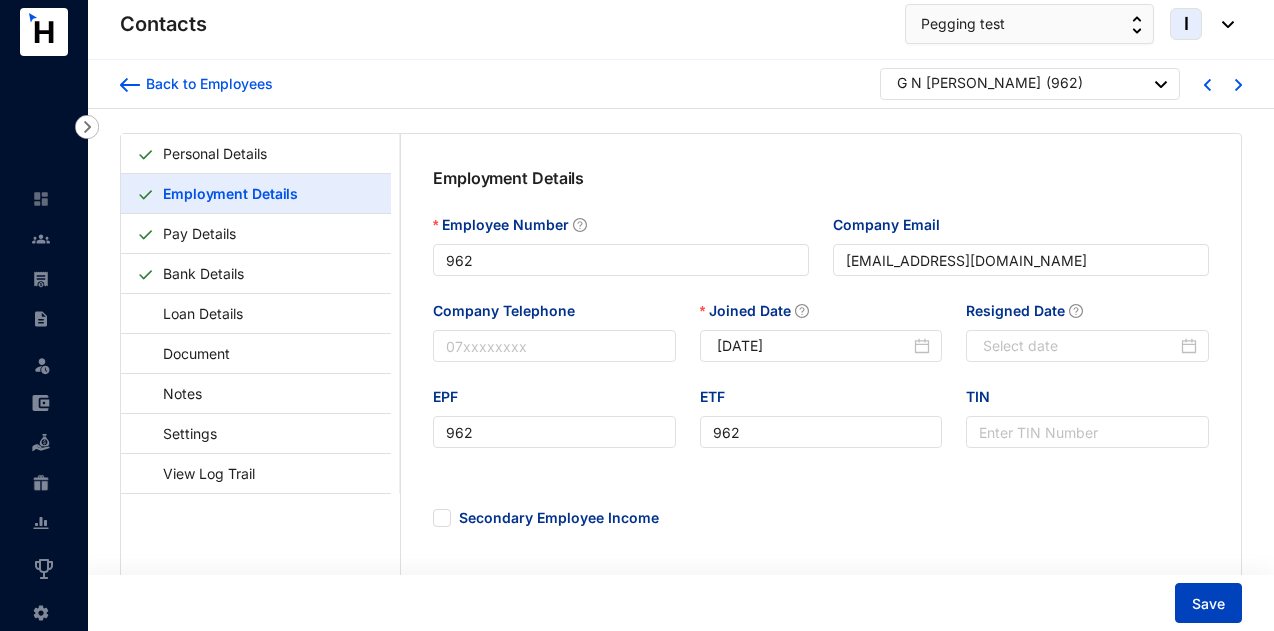 click on "Save" at bounding box center [1208, 603] 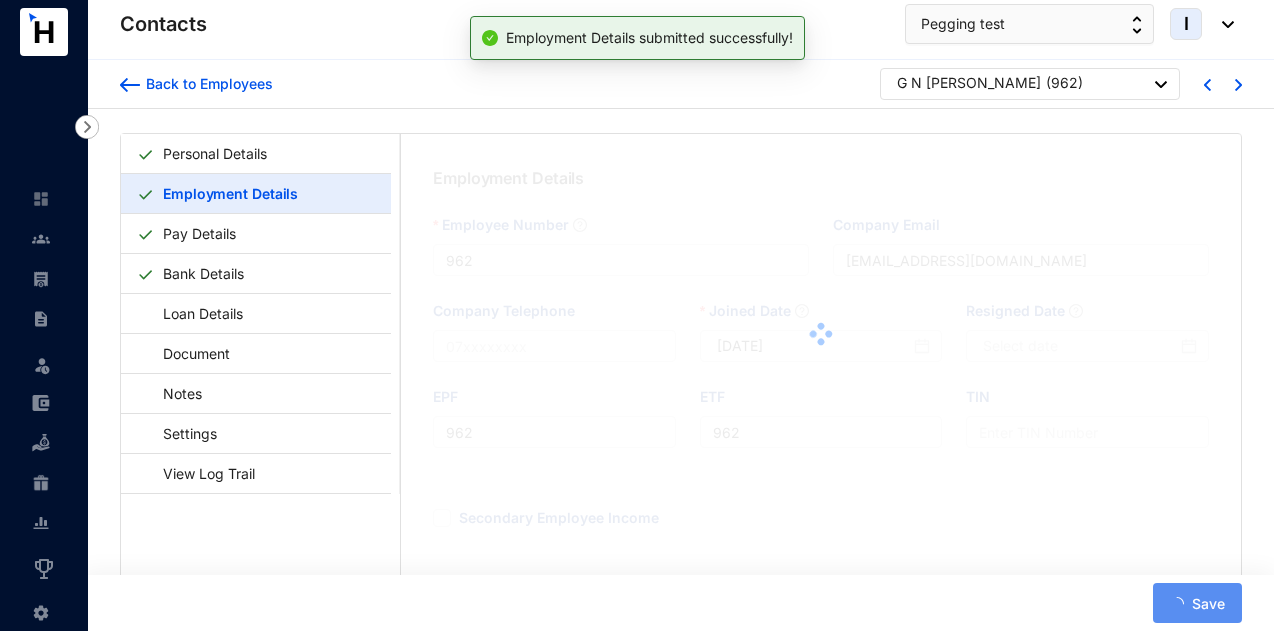 click on "( 962 )" at bounding box center (1064, 85) 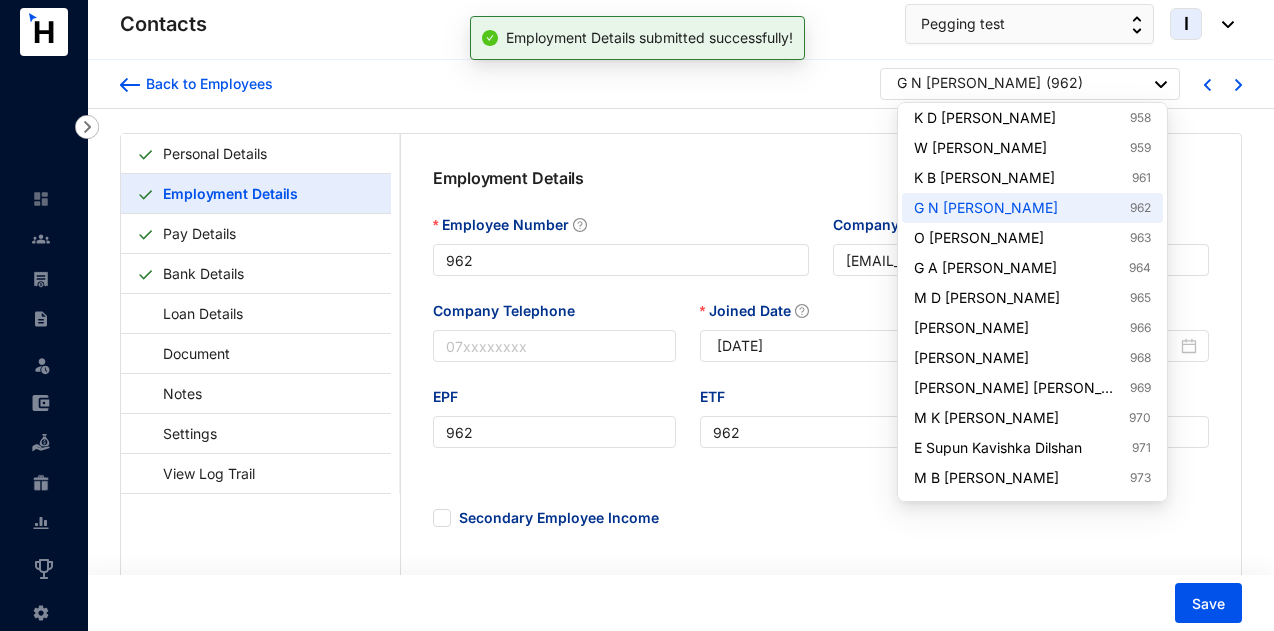 click on "( 962 )" at bounding box center [1064, 85] 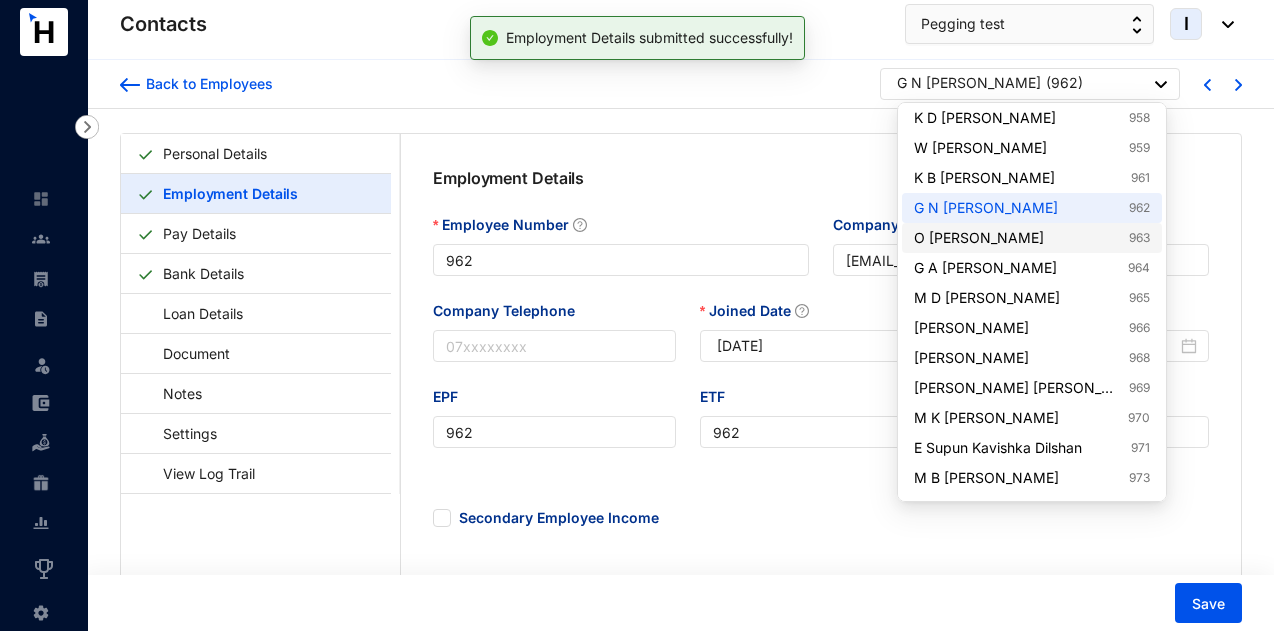 click on "O Kavindu Dinushanka Opanayaka 963" at bounding box center [1032, 238] 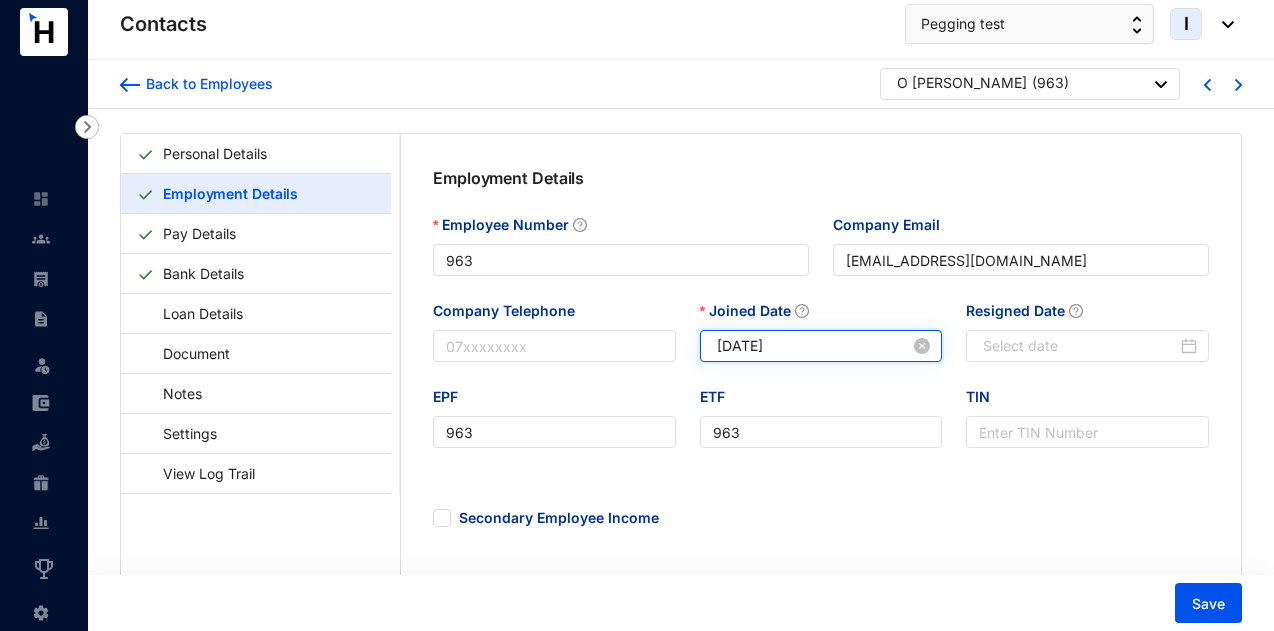 click on "[DATE]" at bounding box center (814, 346) 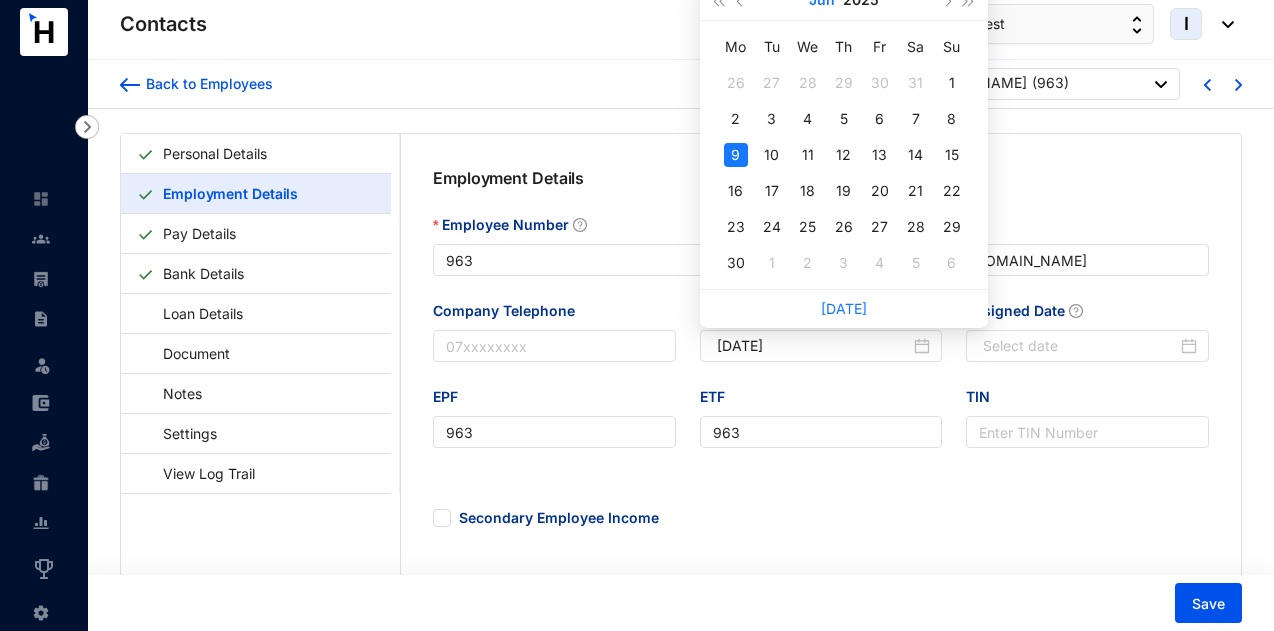 click on "Jun" at bounding box center [822, 0] 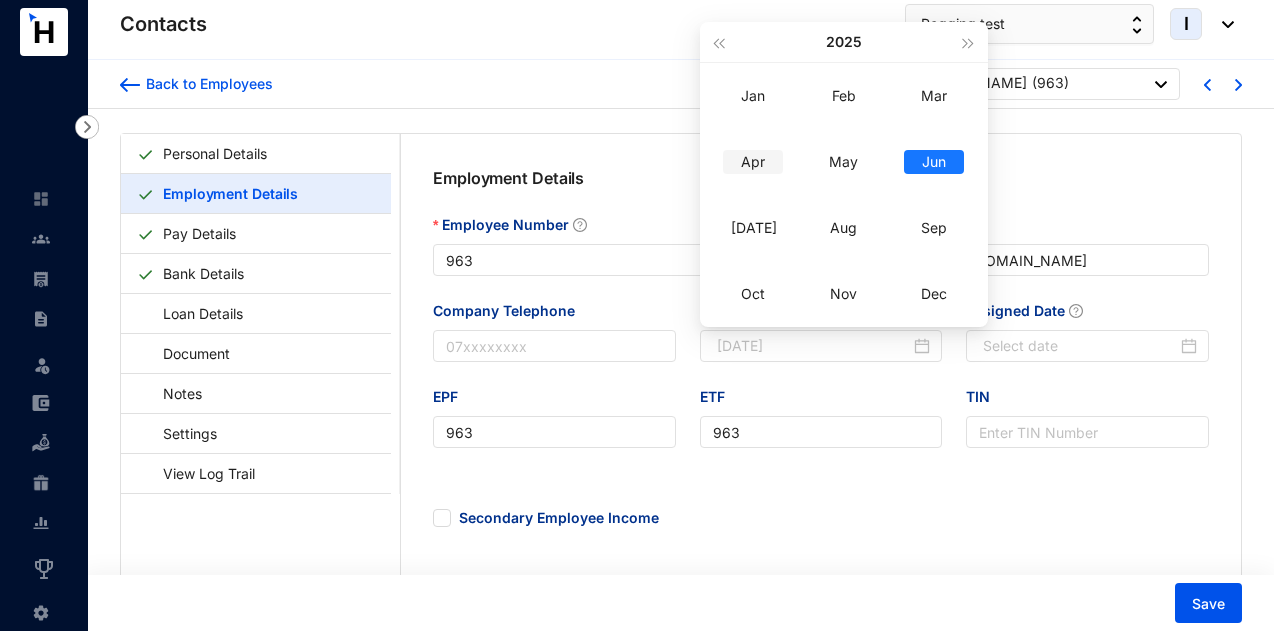 click on "Apr" at bounding box center [753, 162] 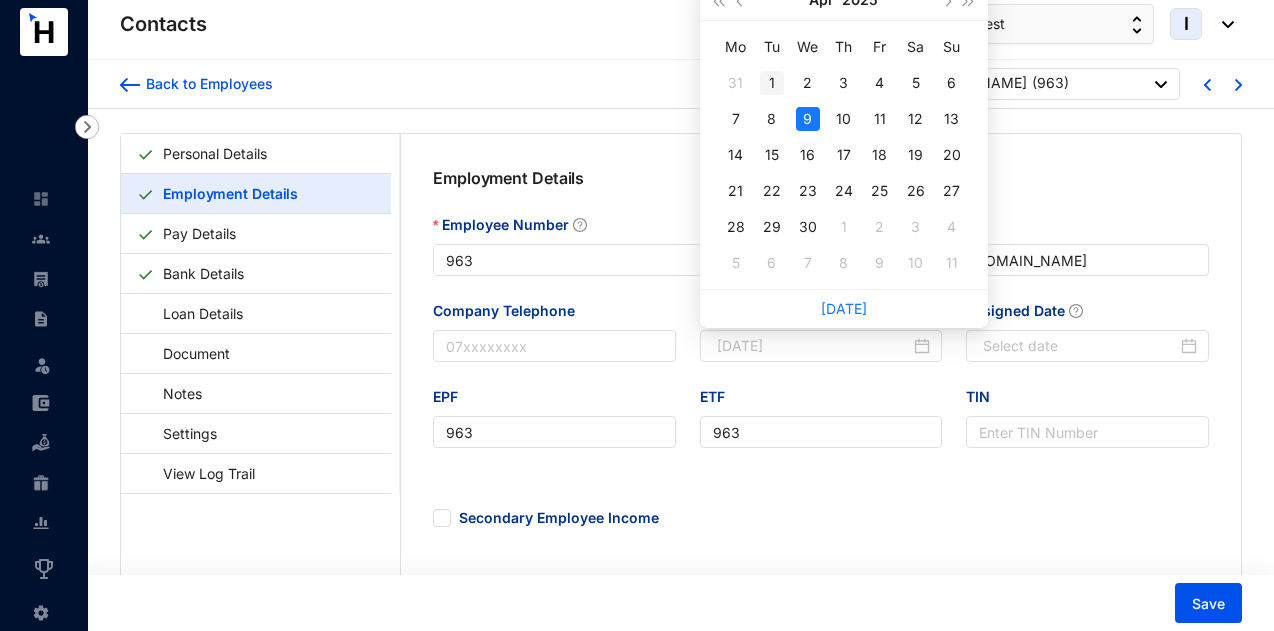 click on "1" at bounding box center [772, 83] 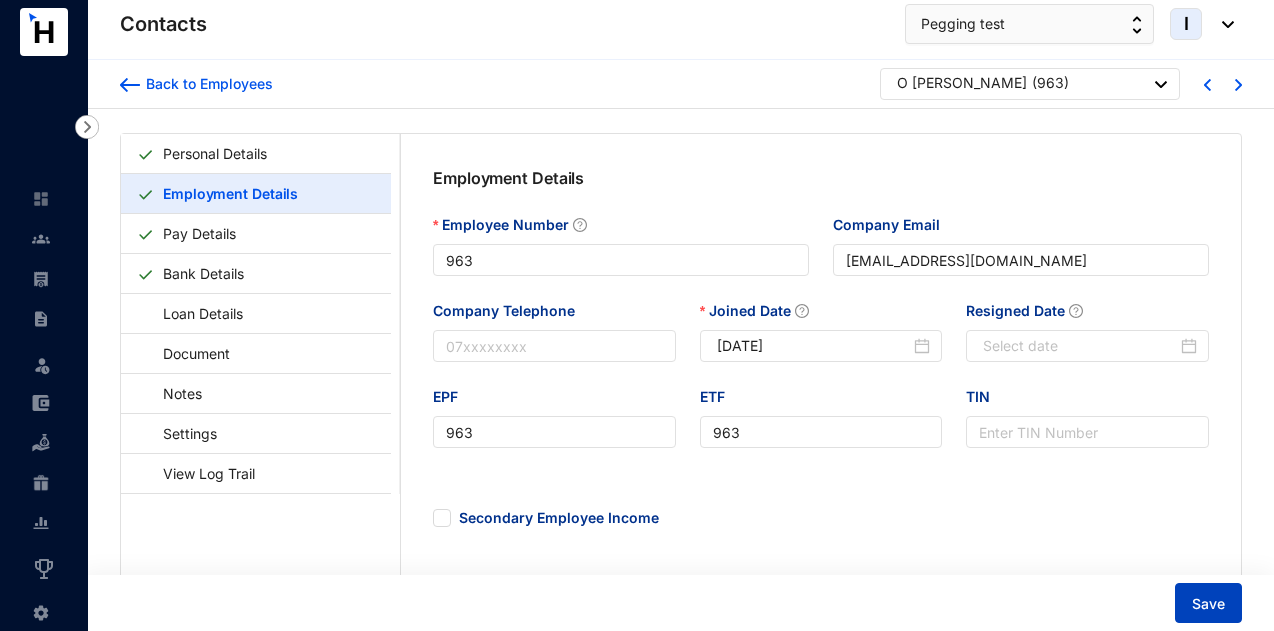 click on "Save" at bounding box center (1208, 604) 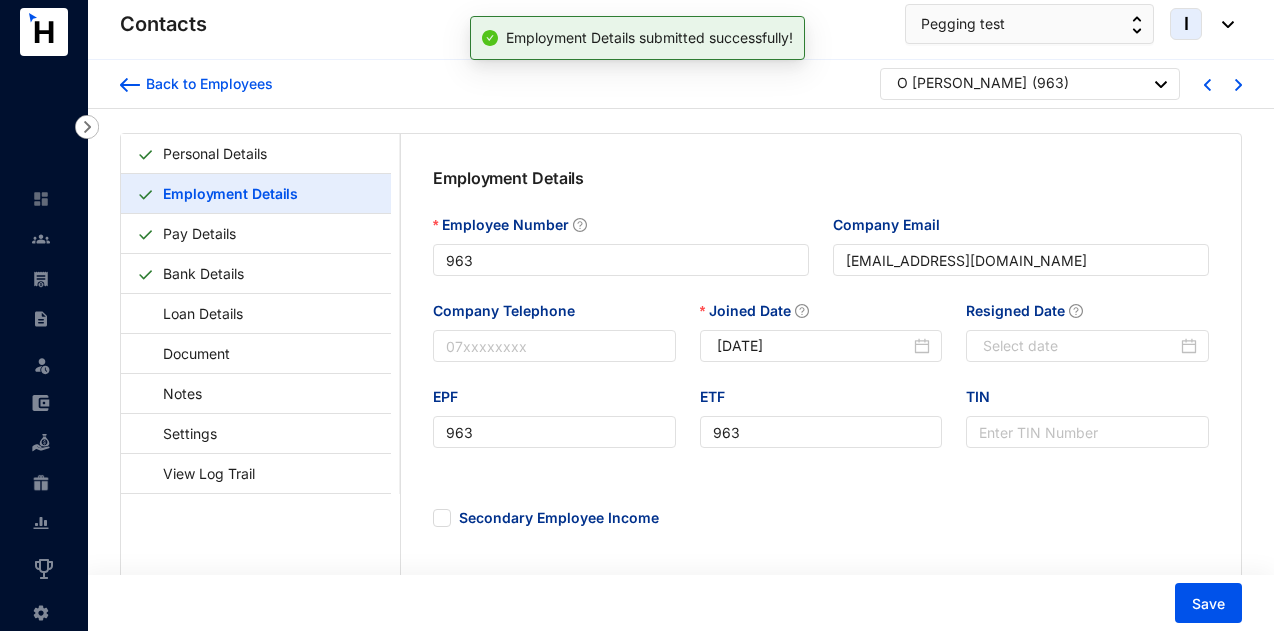 click on "O [PERSON_NAME]" at bounding box center (962, 85) 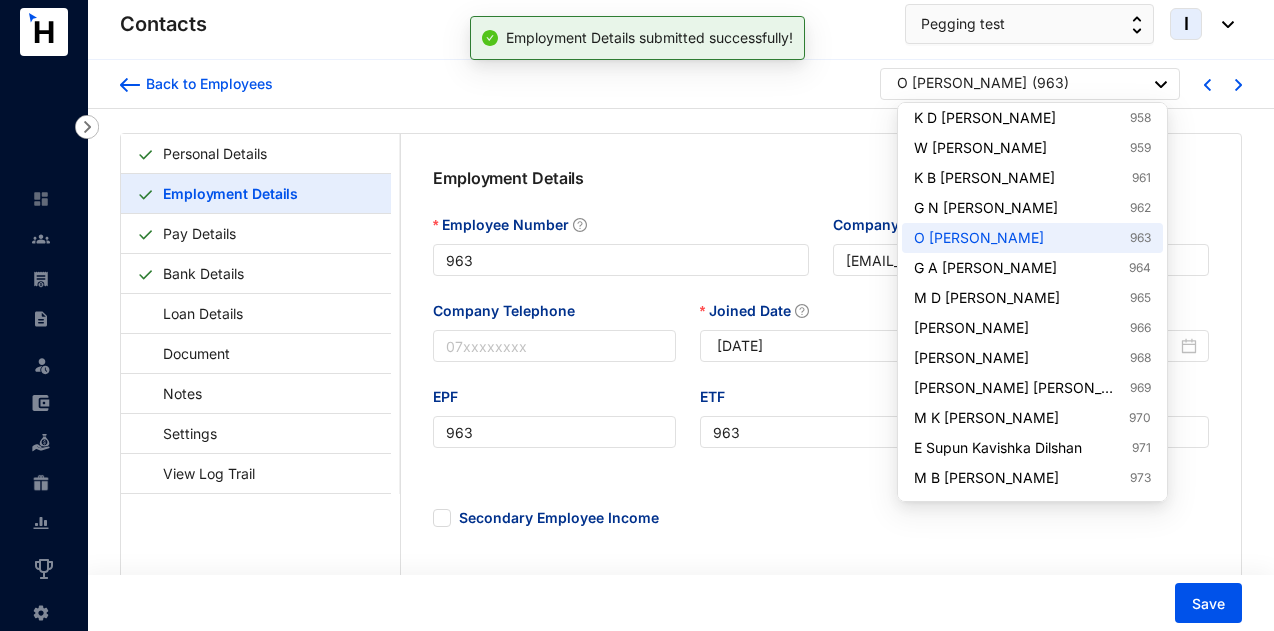 click on "O [PERSON_NAME]" at bounding box center (962, 83) 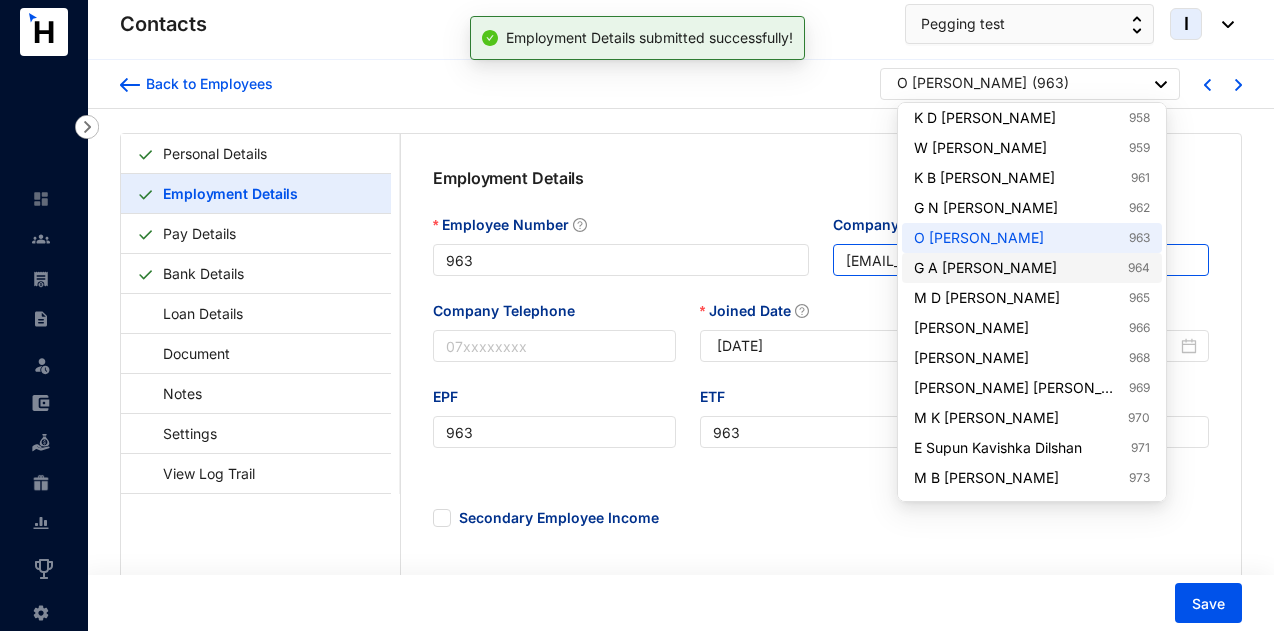 click on "G A Yasheera Dilshan 964" at bounding box center [1032, 268] 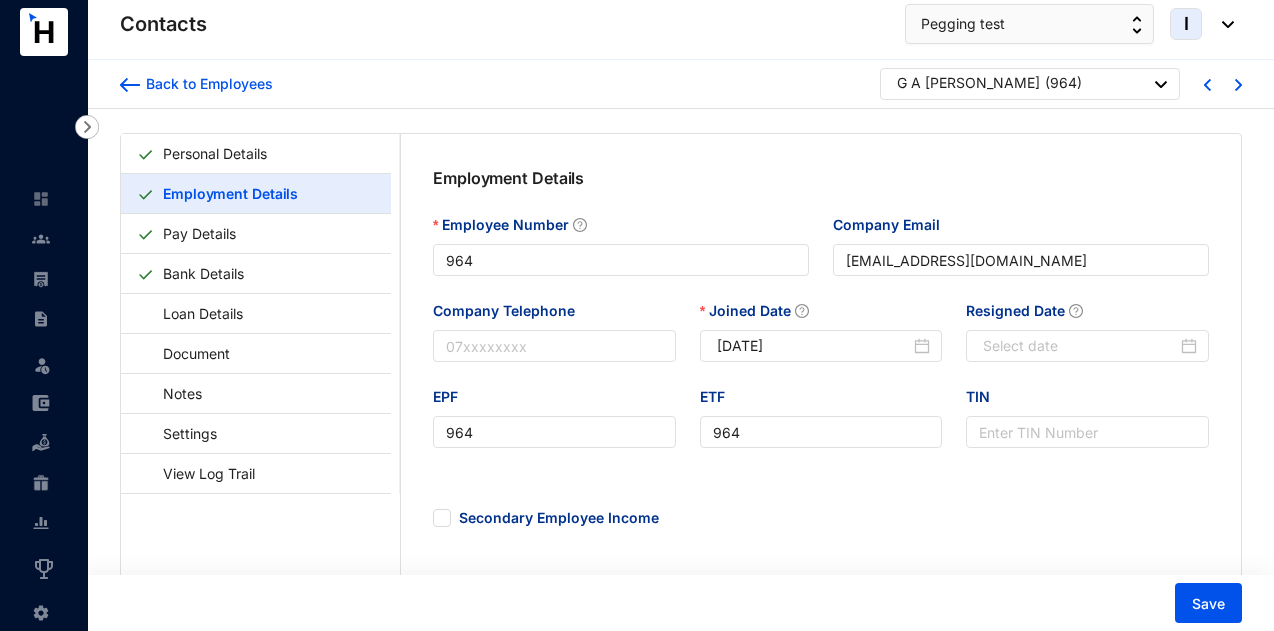click on "Joined Date 2025-06-09" at bounding box center [821, 343] 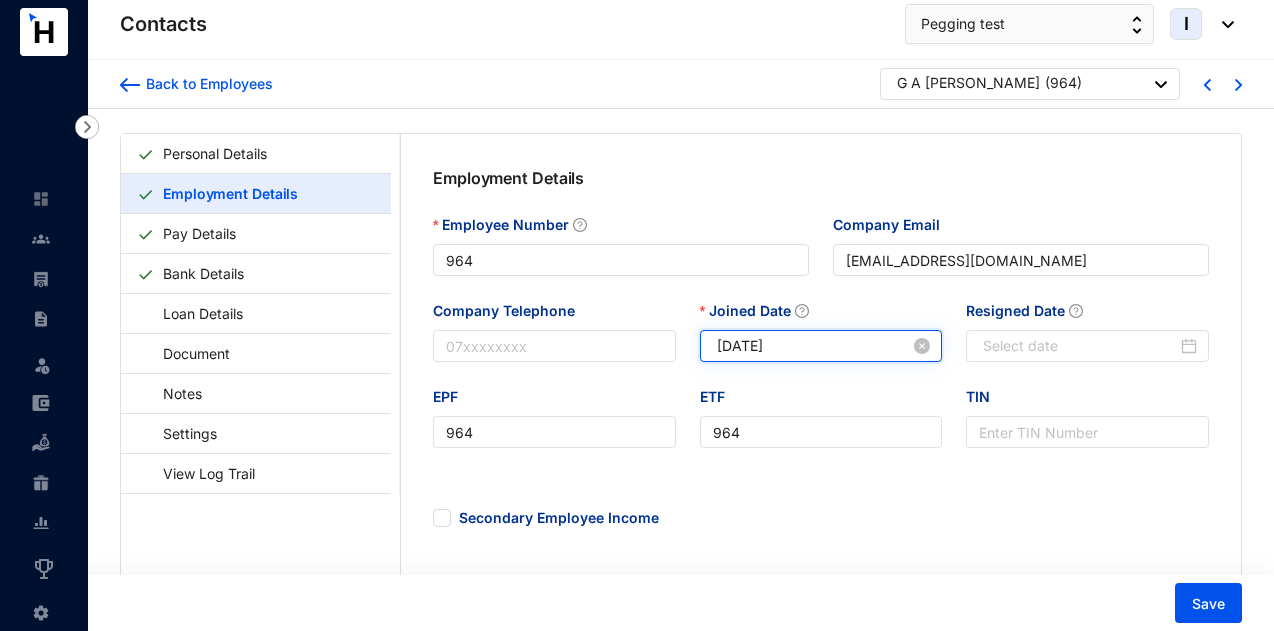 click on "[DATE]" at bounding box center (814, 346) 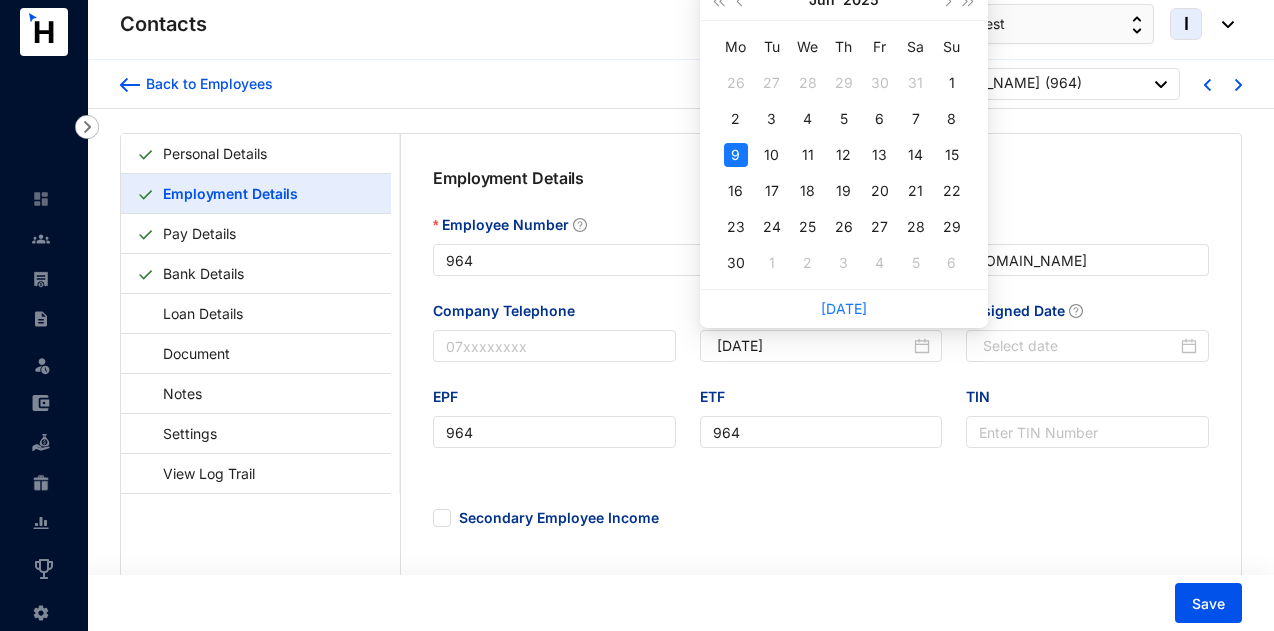click on "Jun" at bounding box center [822, 0] 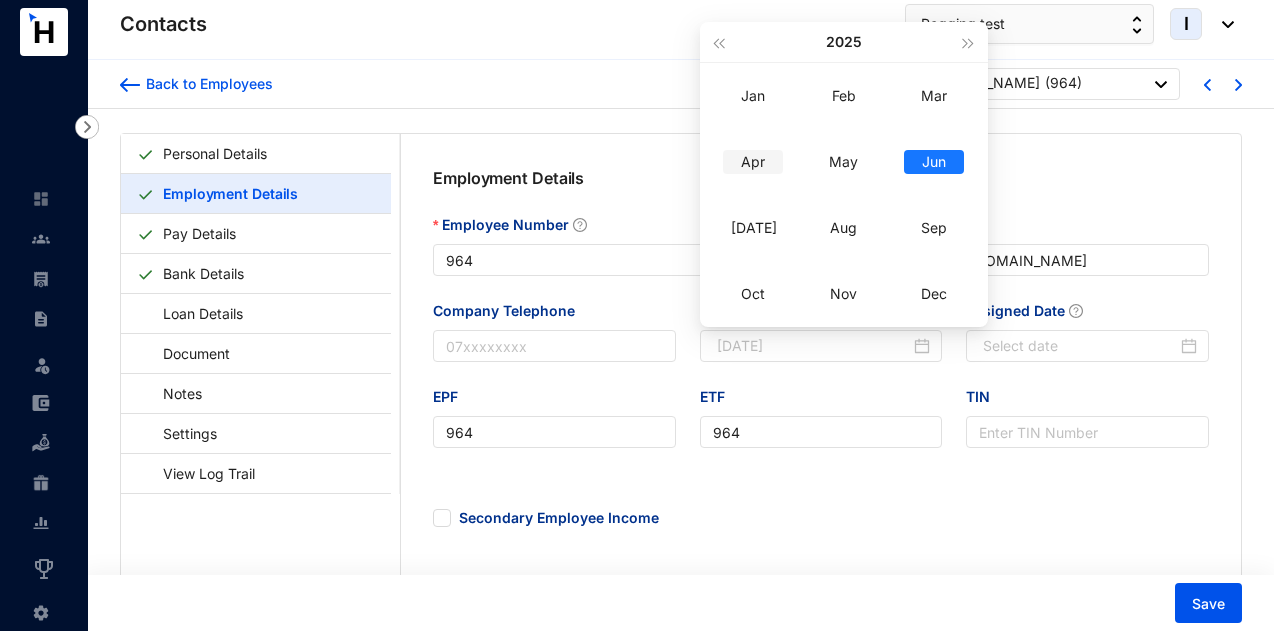 click on "Apr" at bounding box center (753, 162) 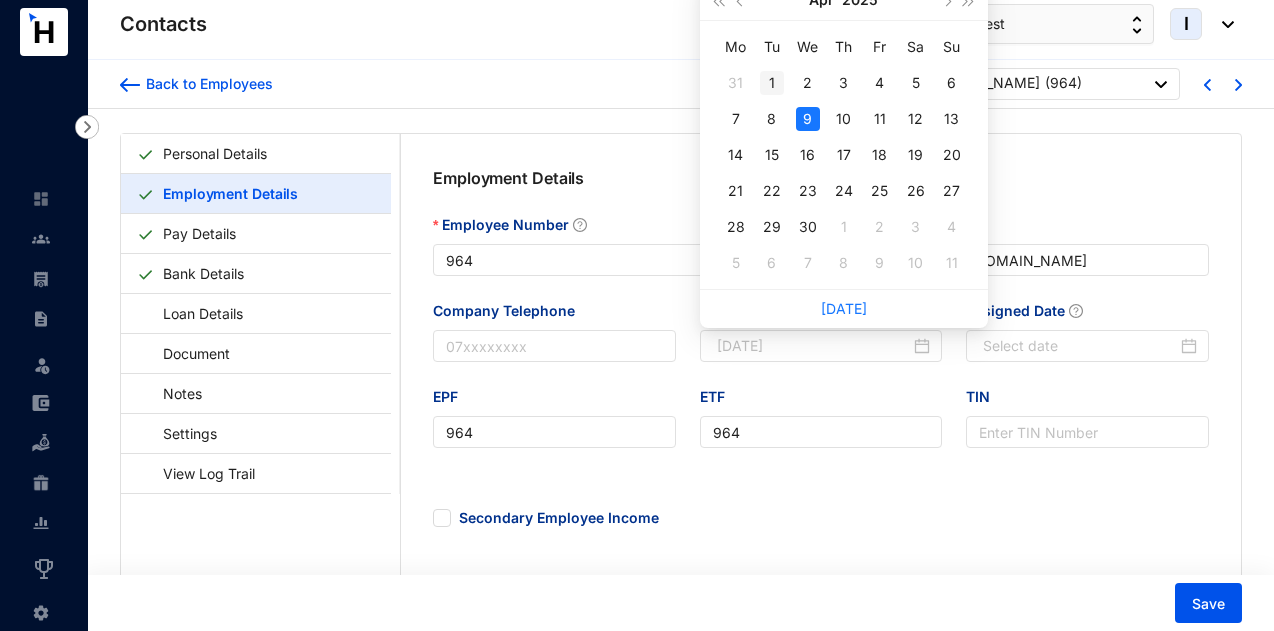 click on "1" at bounding box center [772, 83] 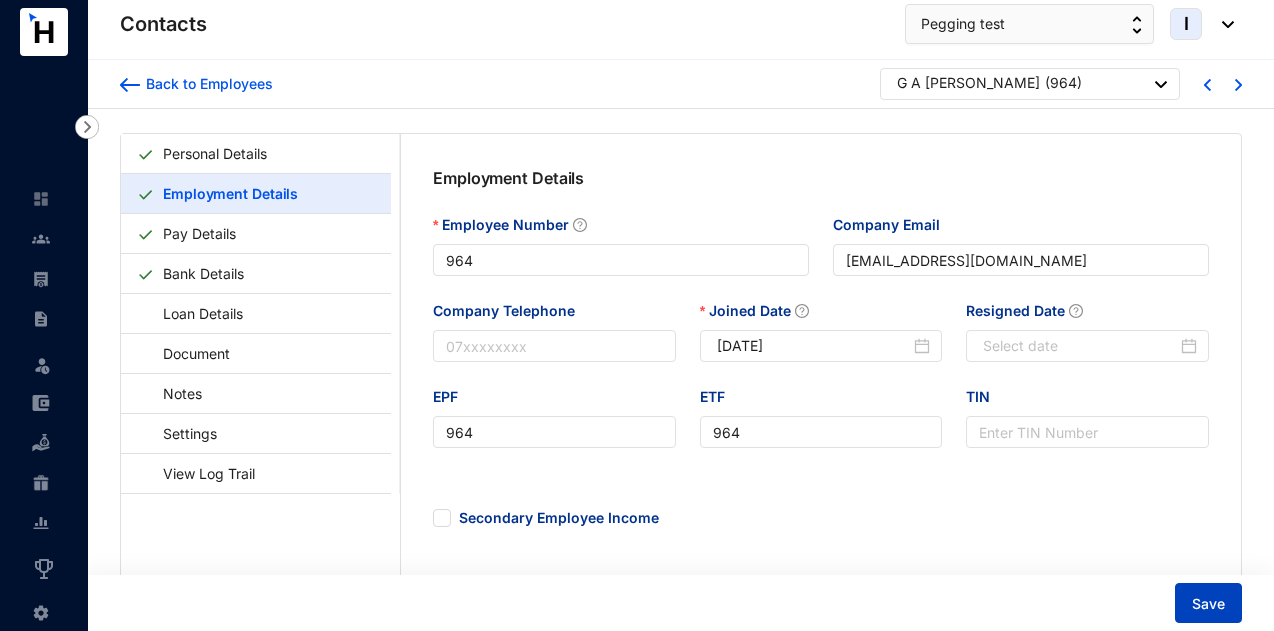 click on "Save" at bounding box center (1208, 604) 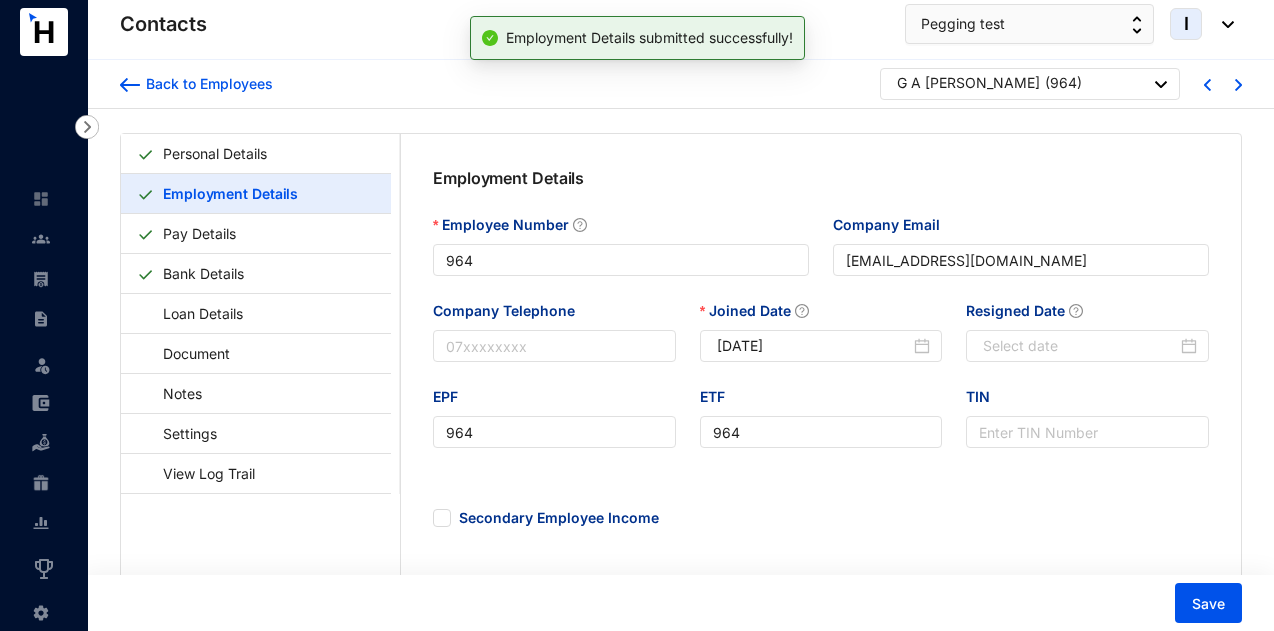click on "G A [PERSON_NAME]" at bounding box center [968, 83] 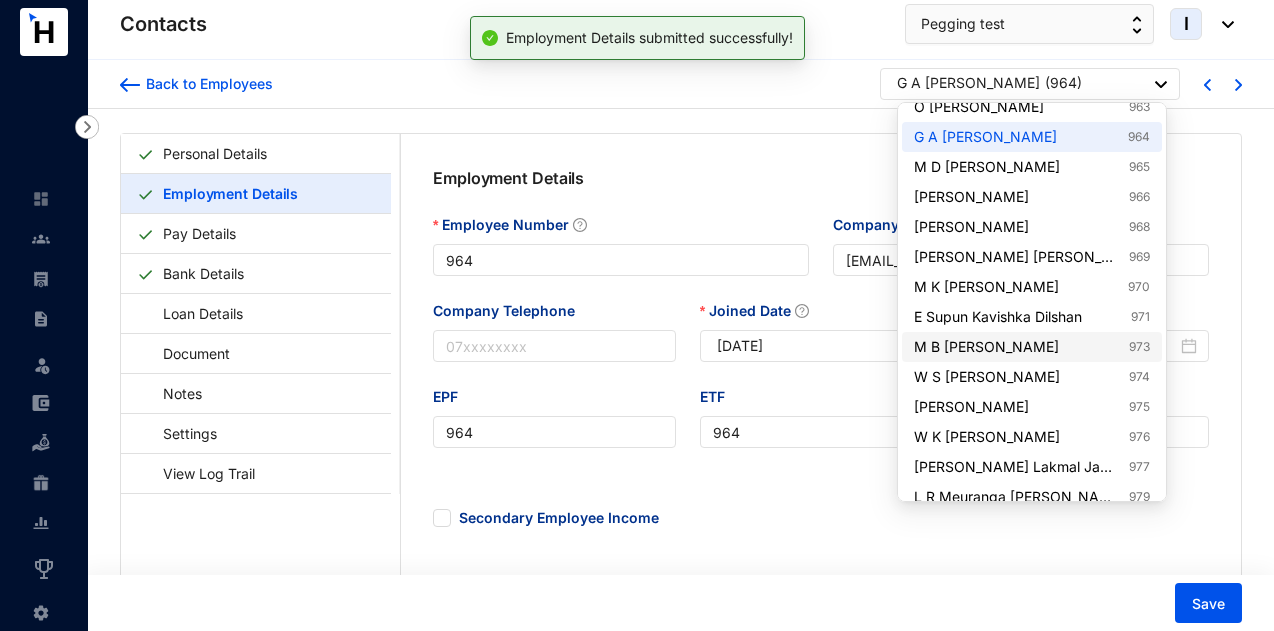 scroll, scrollTop: 1300, scrollLeft: 0, axis: vertical 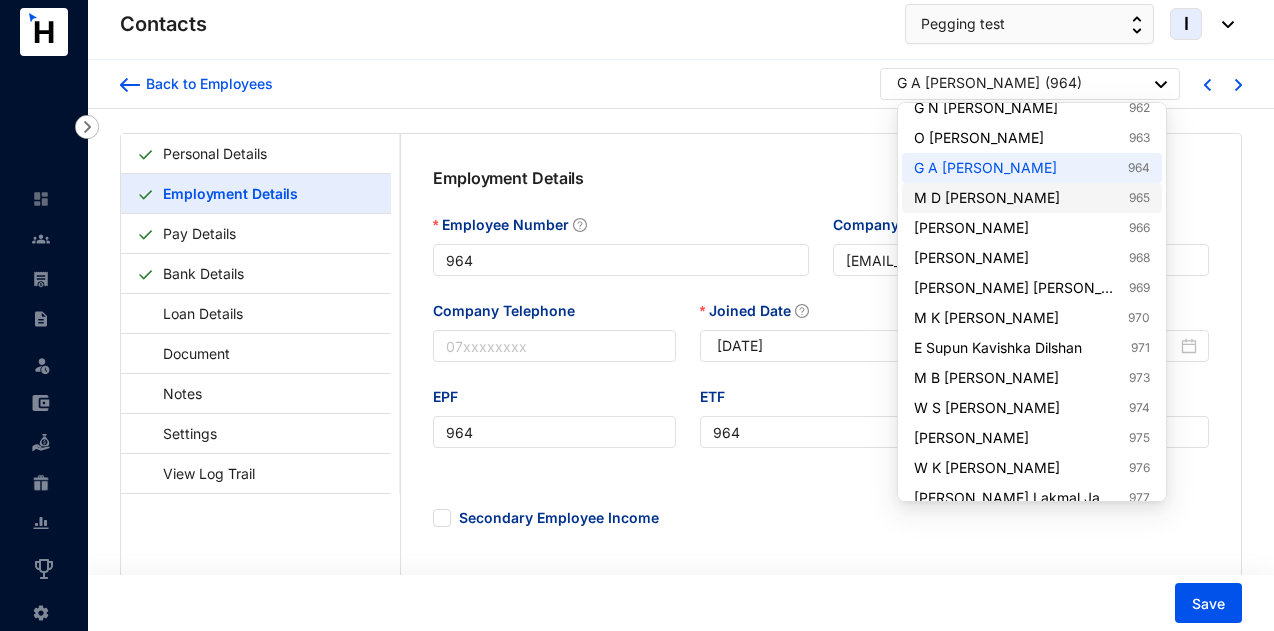 click on "M D Lasantha Harischandra 965" at bounding box center [1032, 198] 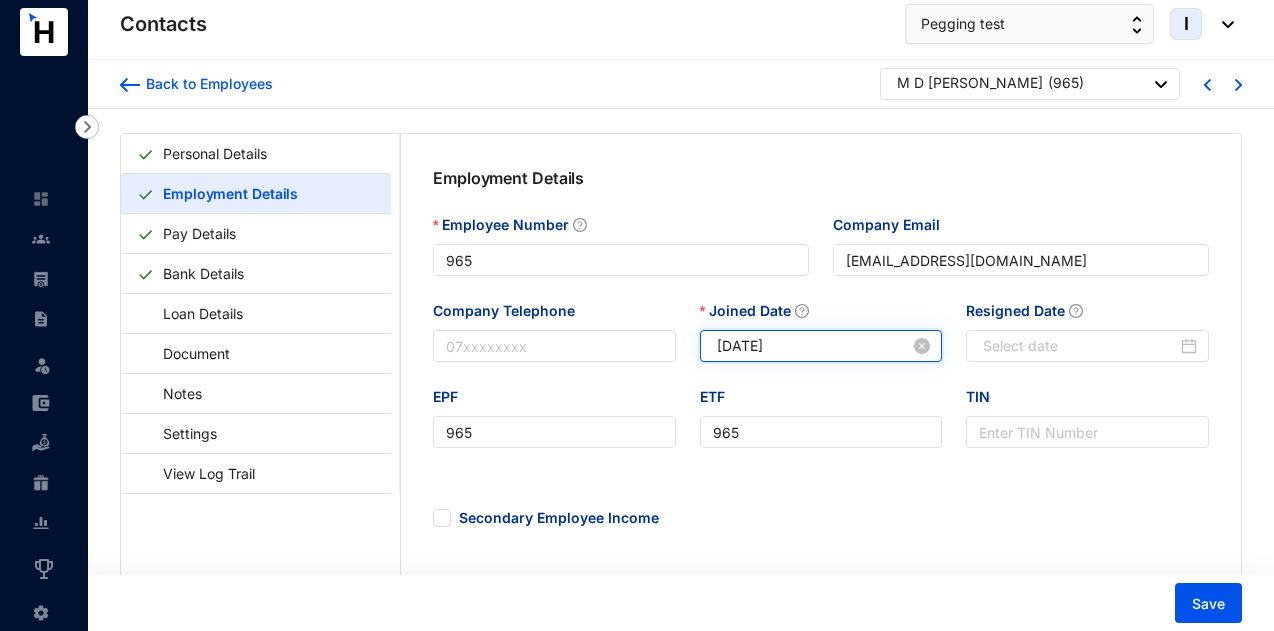 click on "[DATE]" at bounding box center [814, 346] 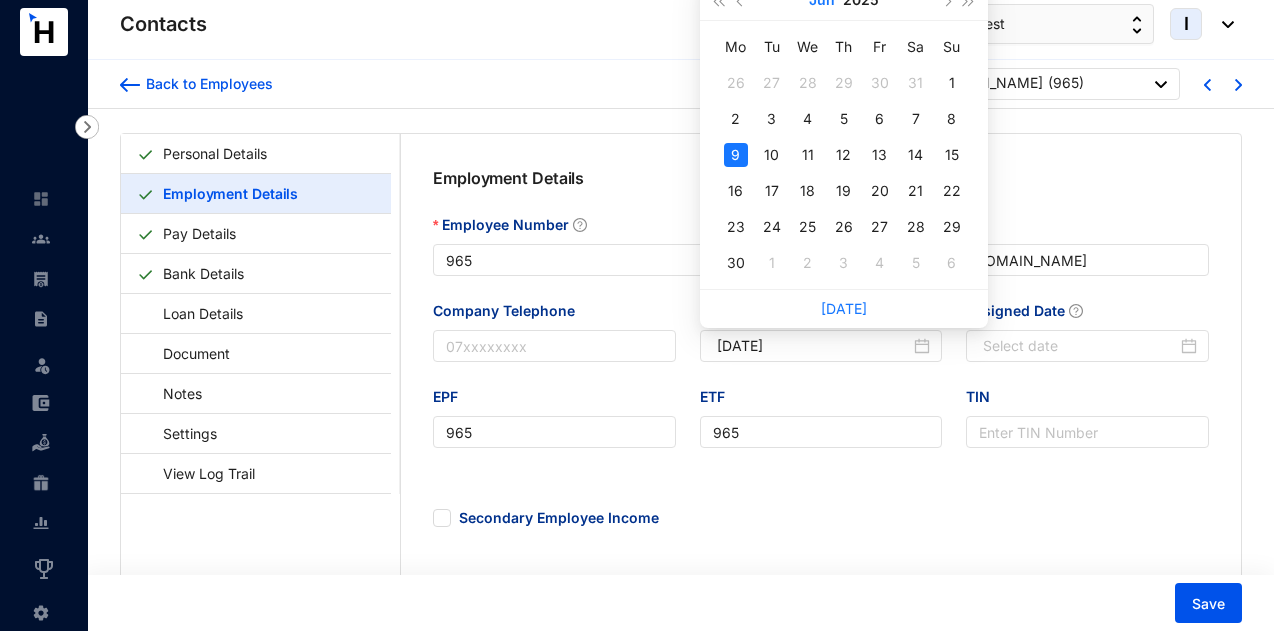 click on "Jun" at bounding box center (822, 0) 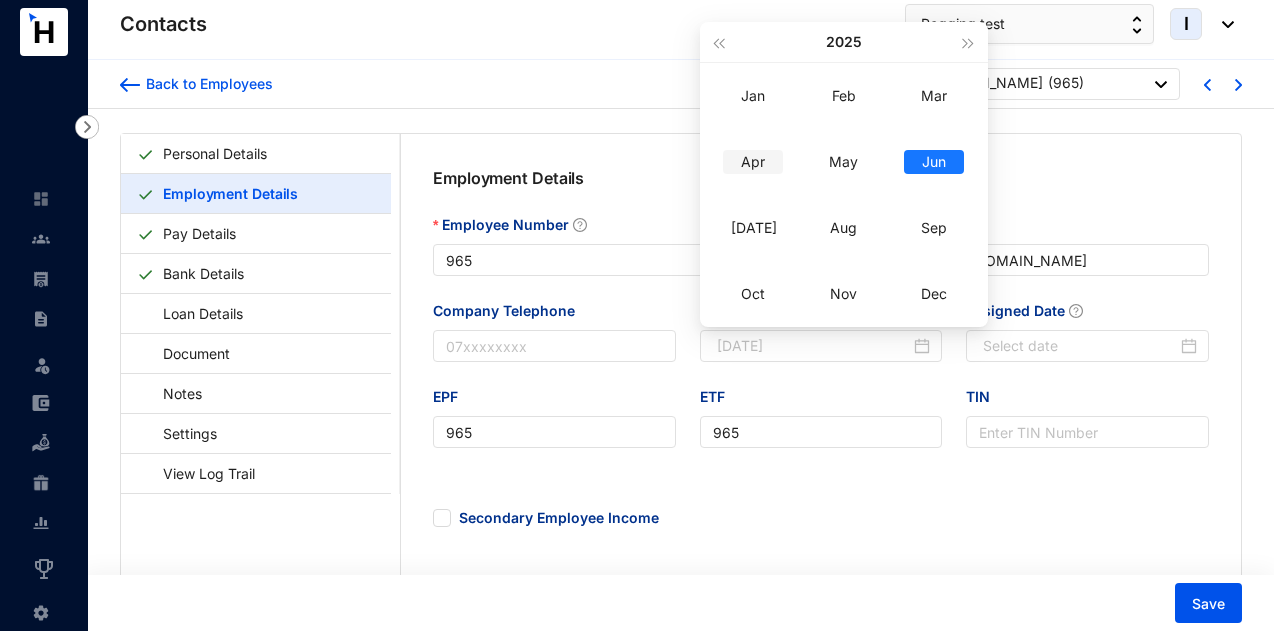 click on "Apr" at bounding box center (753, 162) 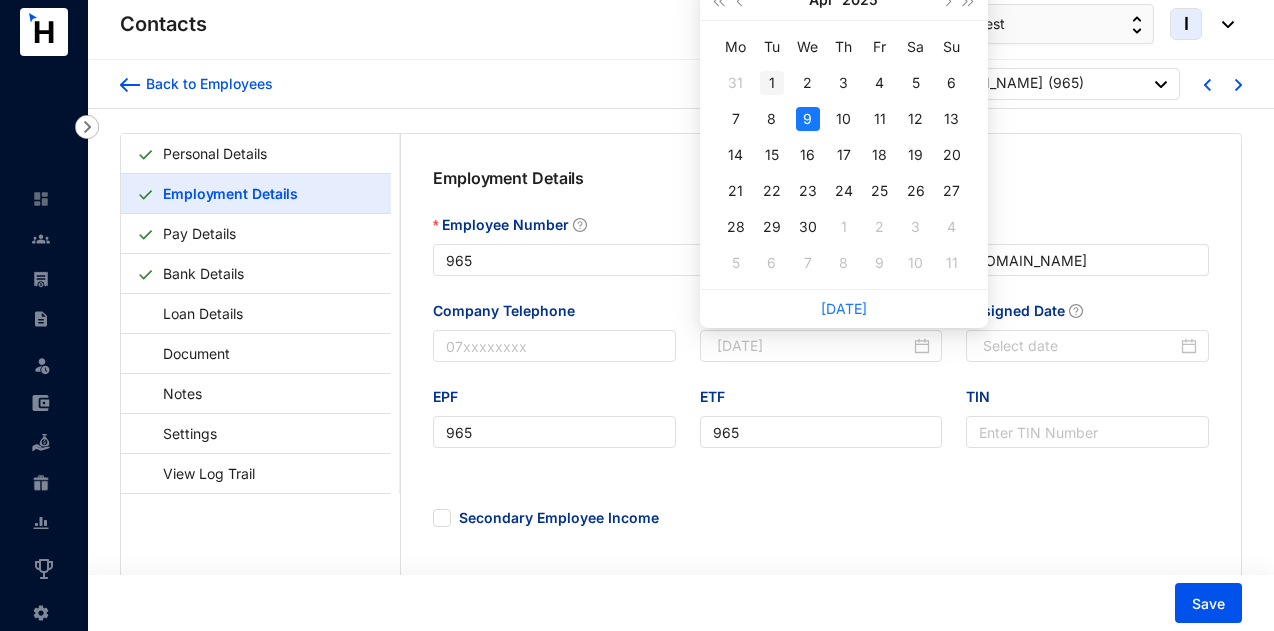 click on "1" at bounding box center (772, 83) 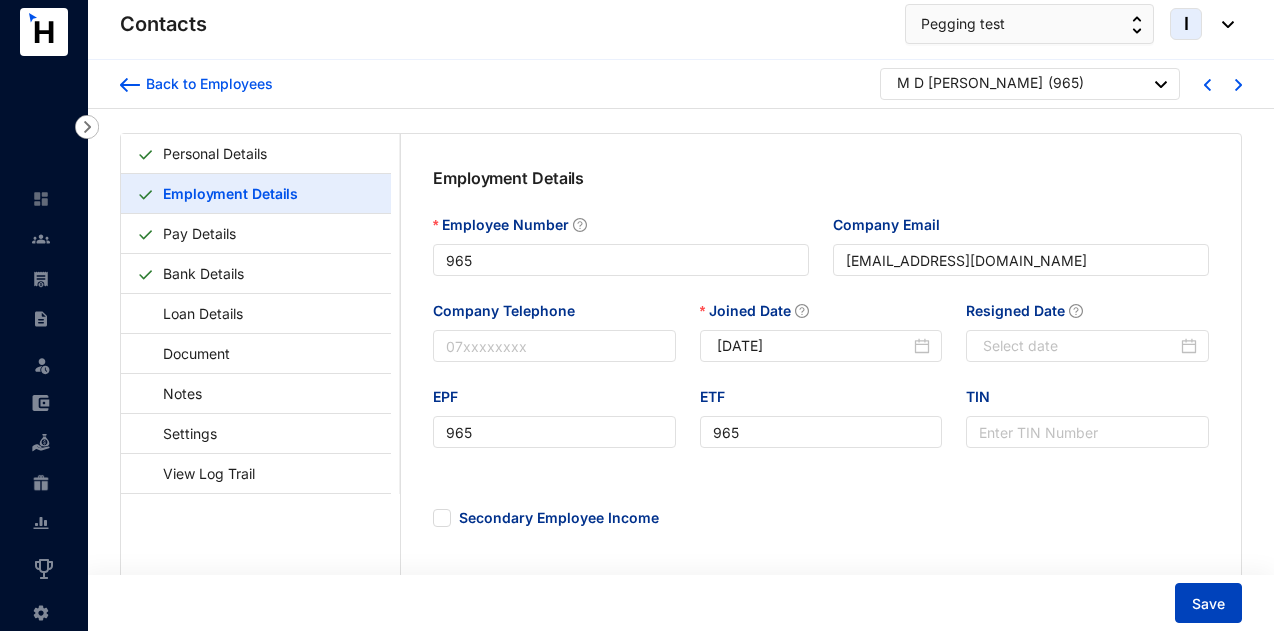 click on "Save" at bounding box center (1208, 603) 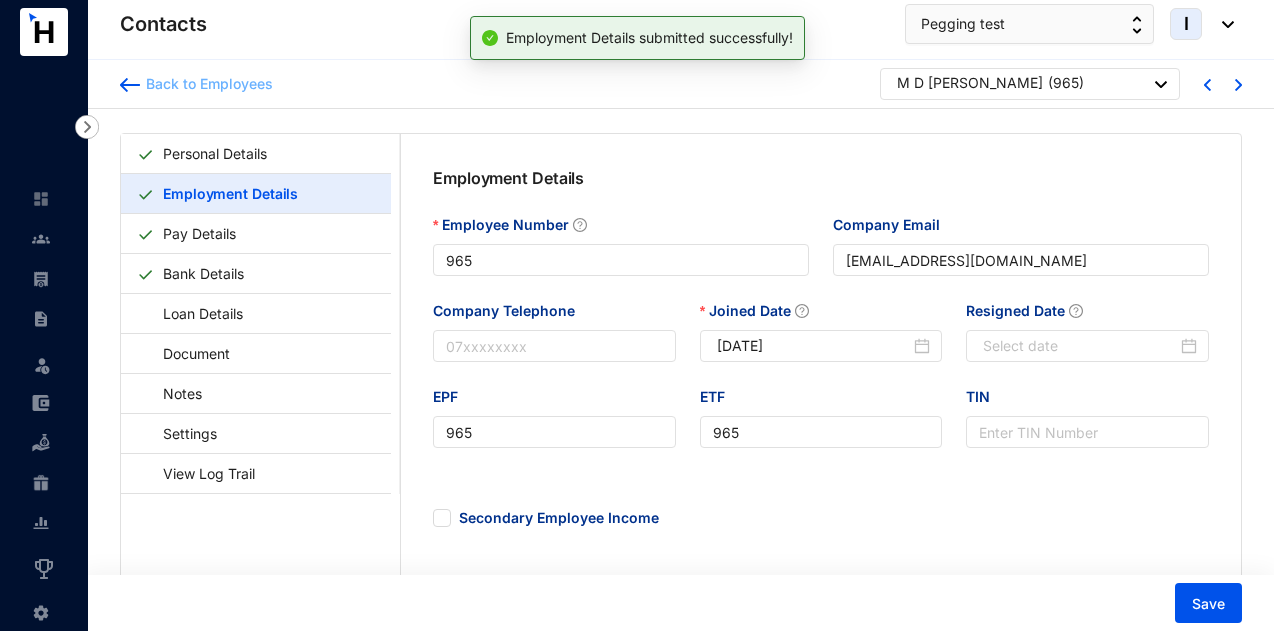 click on "Back to Employees" at bounding box center (206, 84) 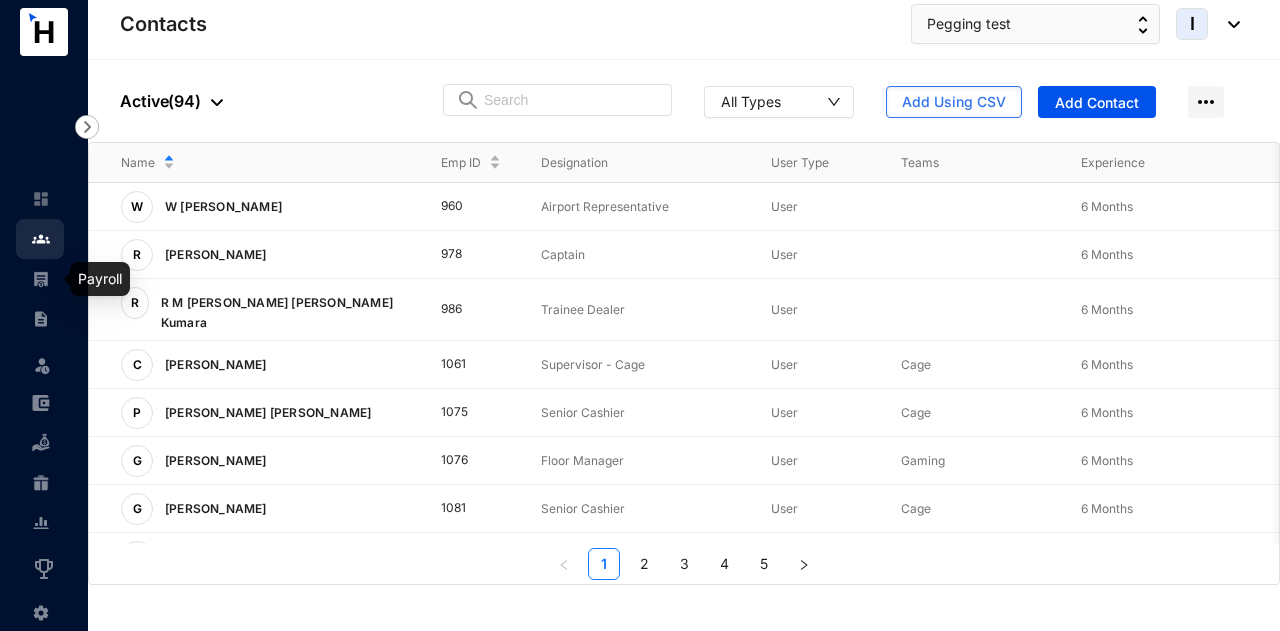 click at bounding box center [41, 279] 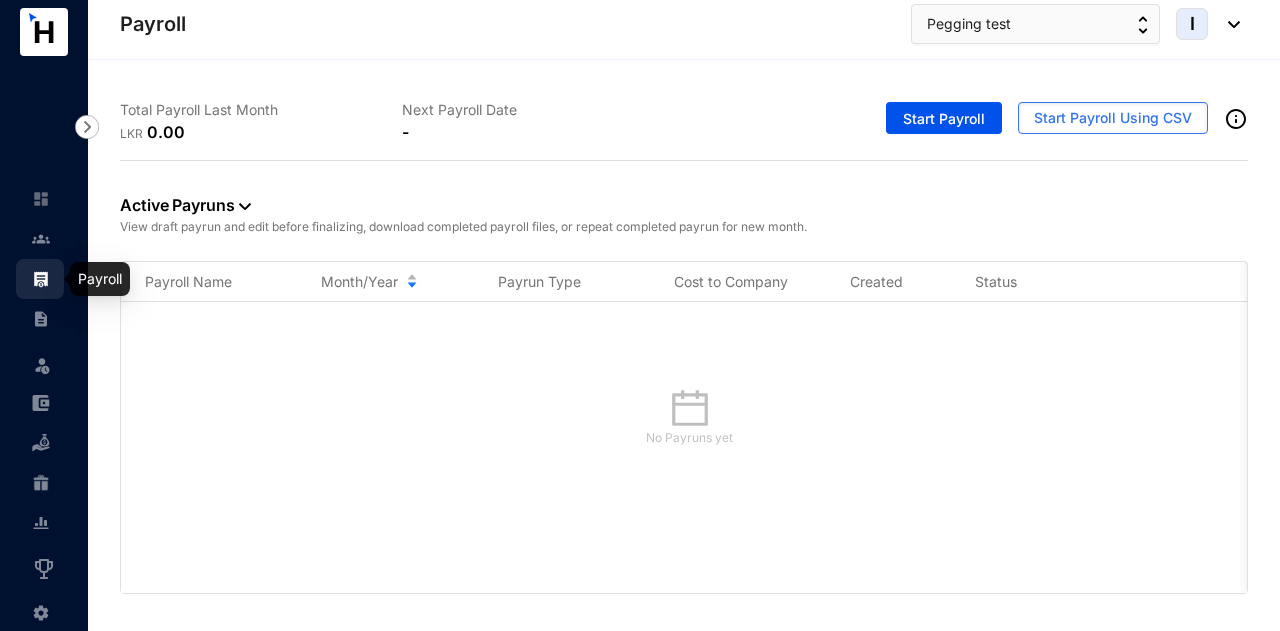click at bounding box center [41, 239] 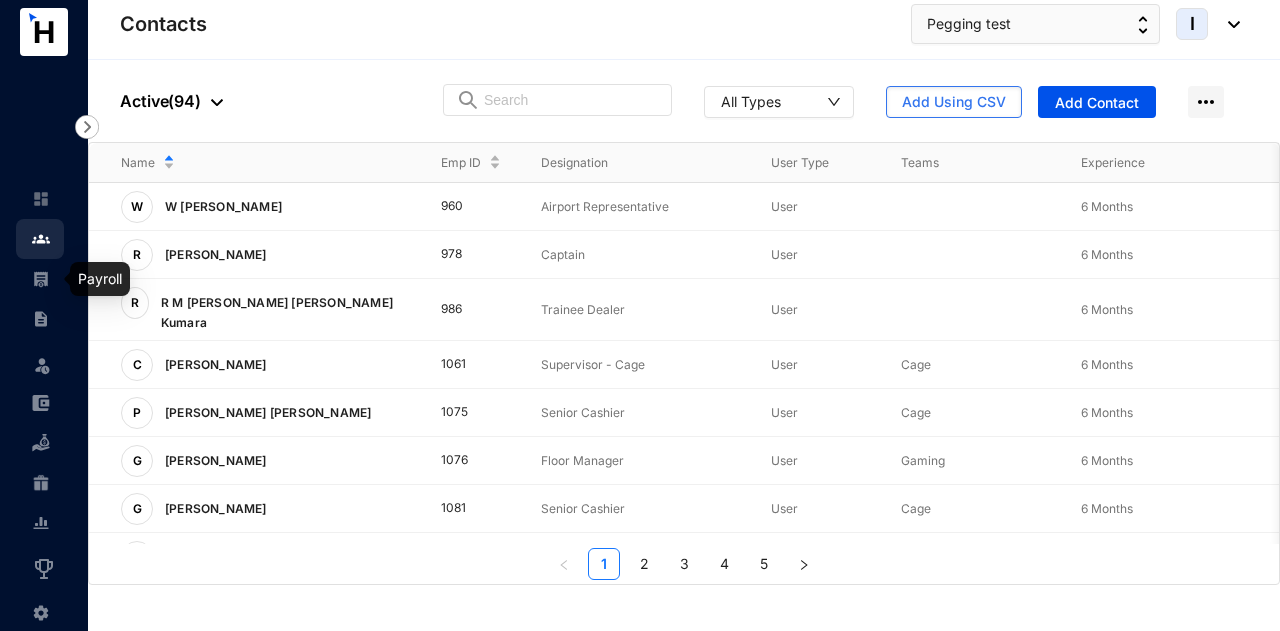 click at bounding box center (57, 279) 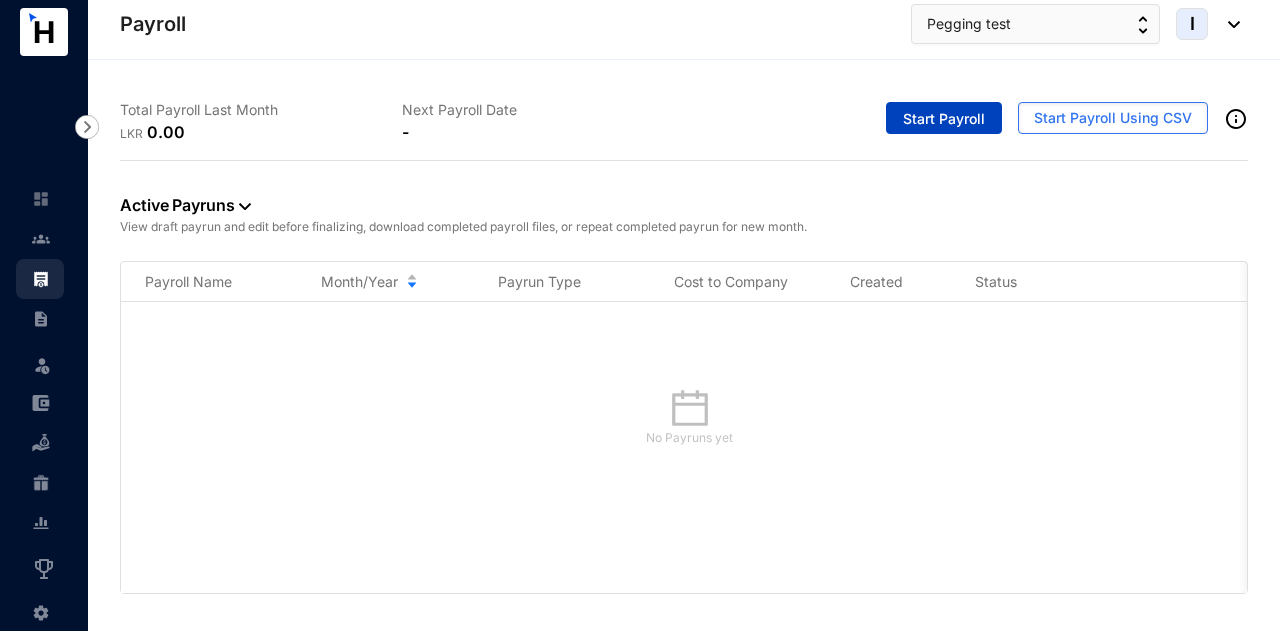 click on "Start Payroll" at bounding box center (944, 119) 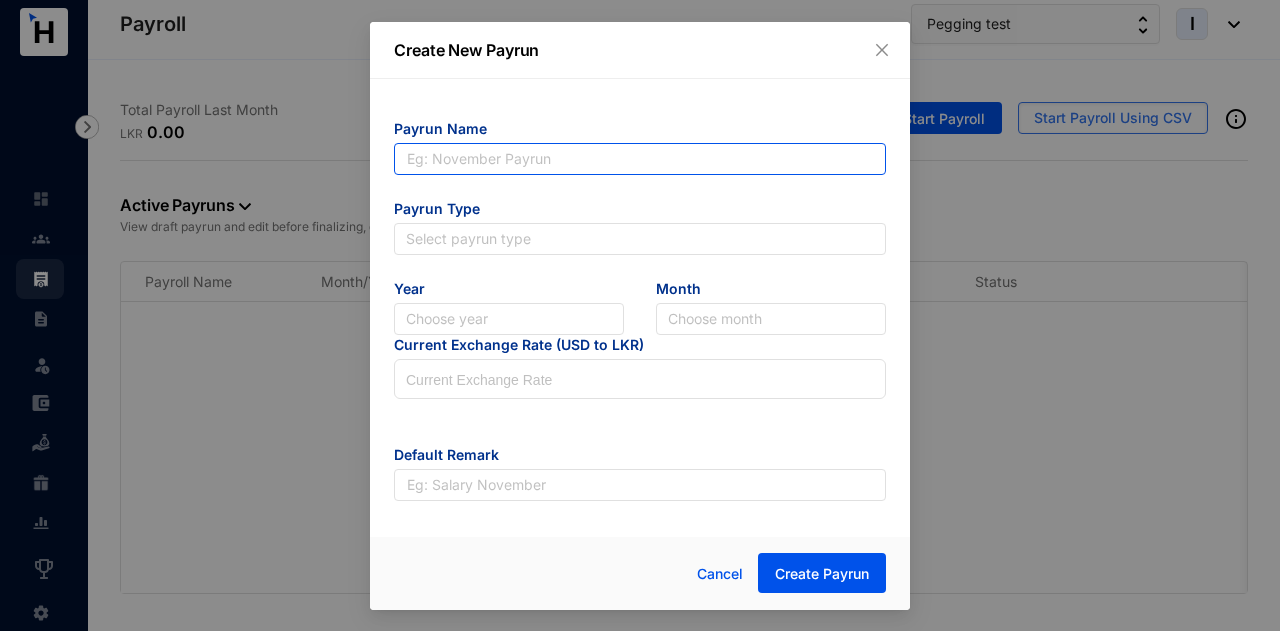 click at bounding box center (640, 159) 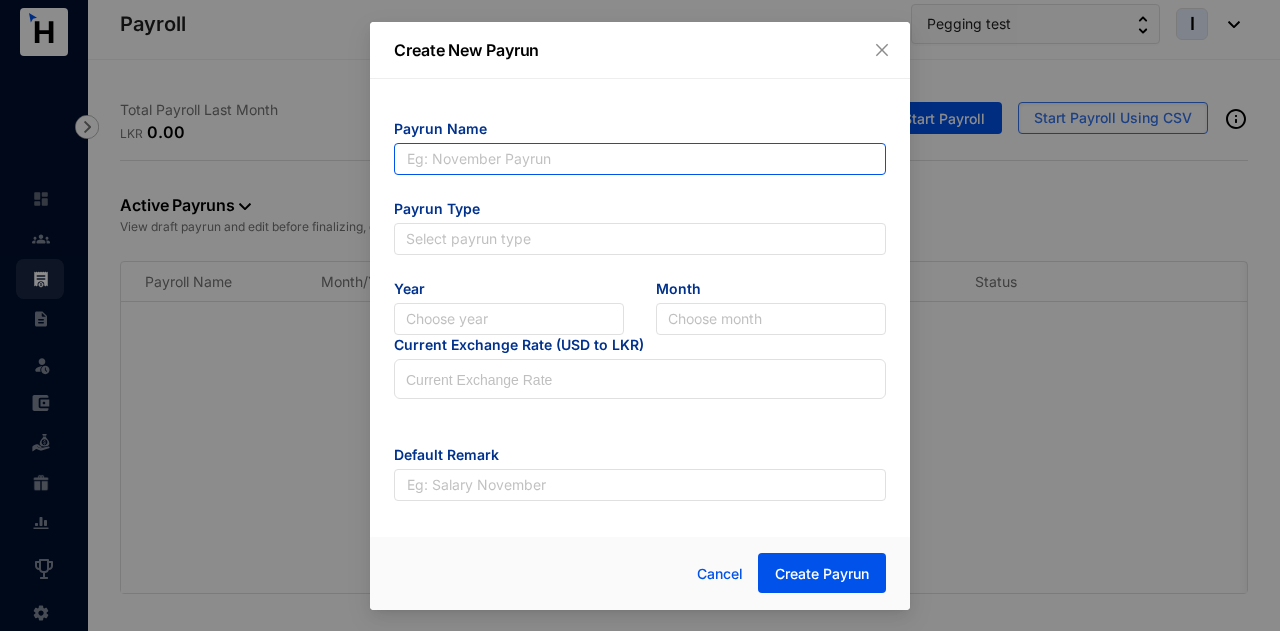 click at bounding box center (640, 159) 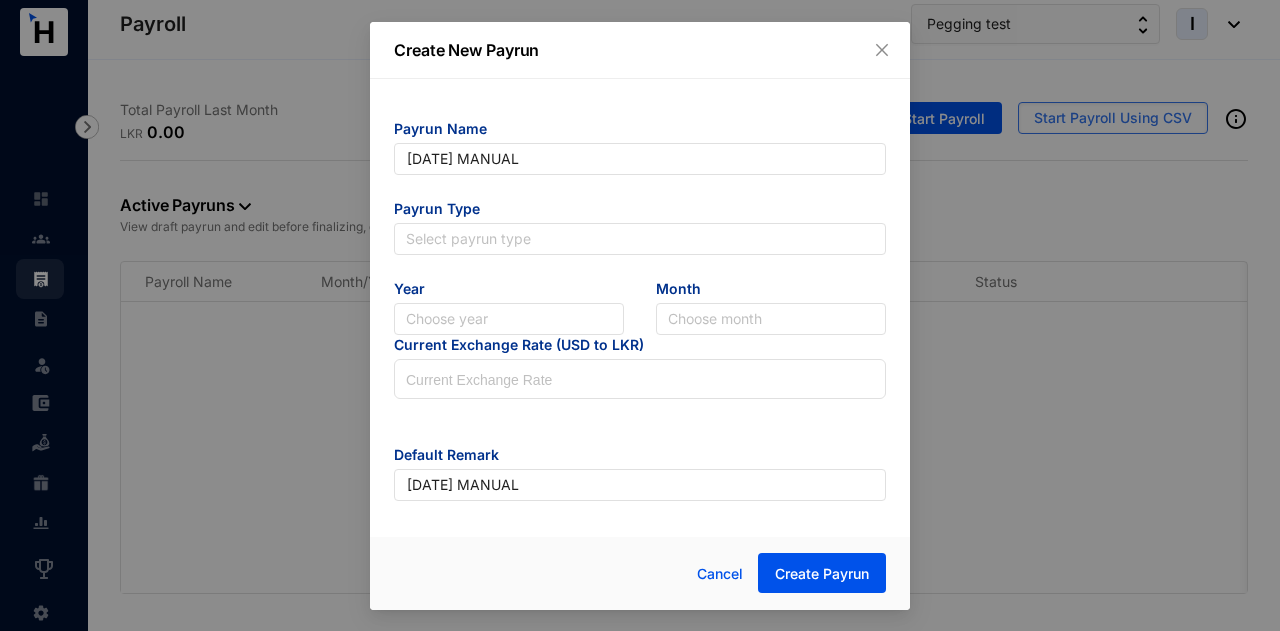 click on "Payrun Type" at bounding box center [640, 211] 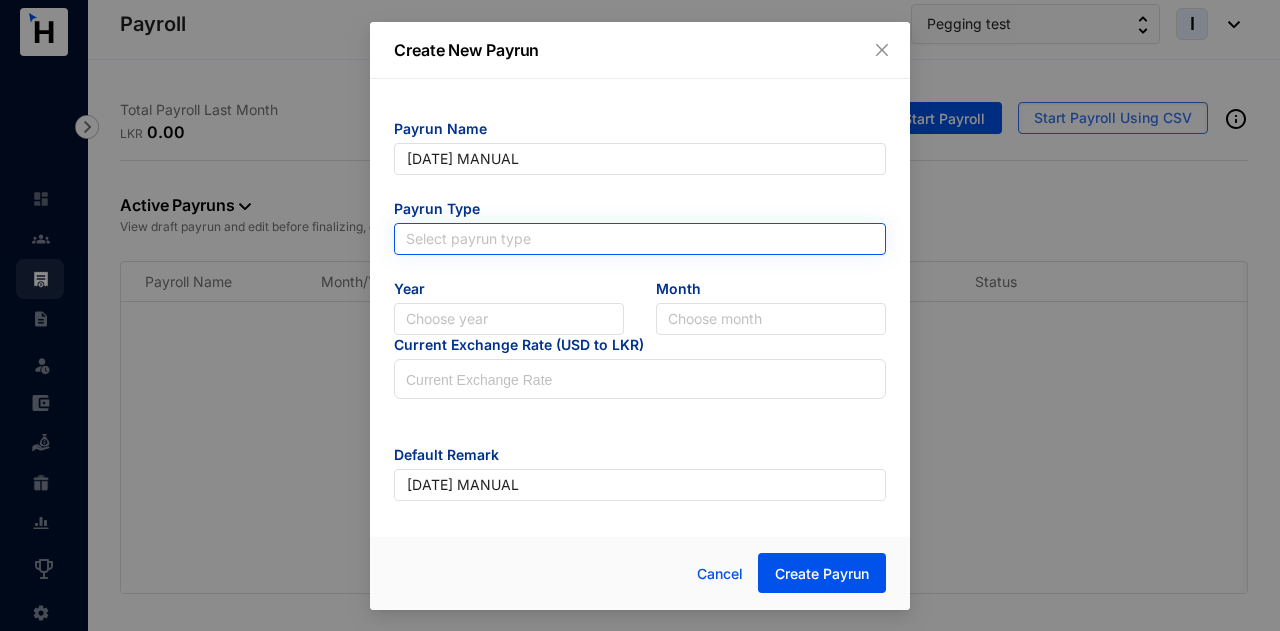 click at bounding box center [640, 239] 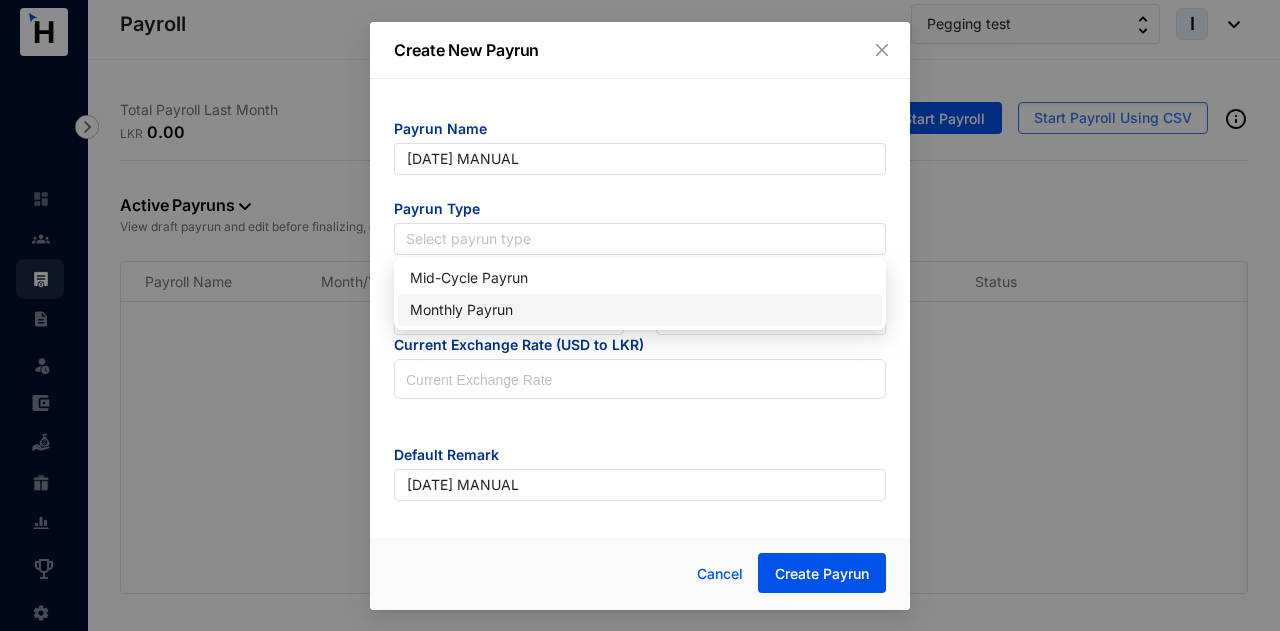 click on "Monthly Payrun" at bounding box center [640, 310] 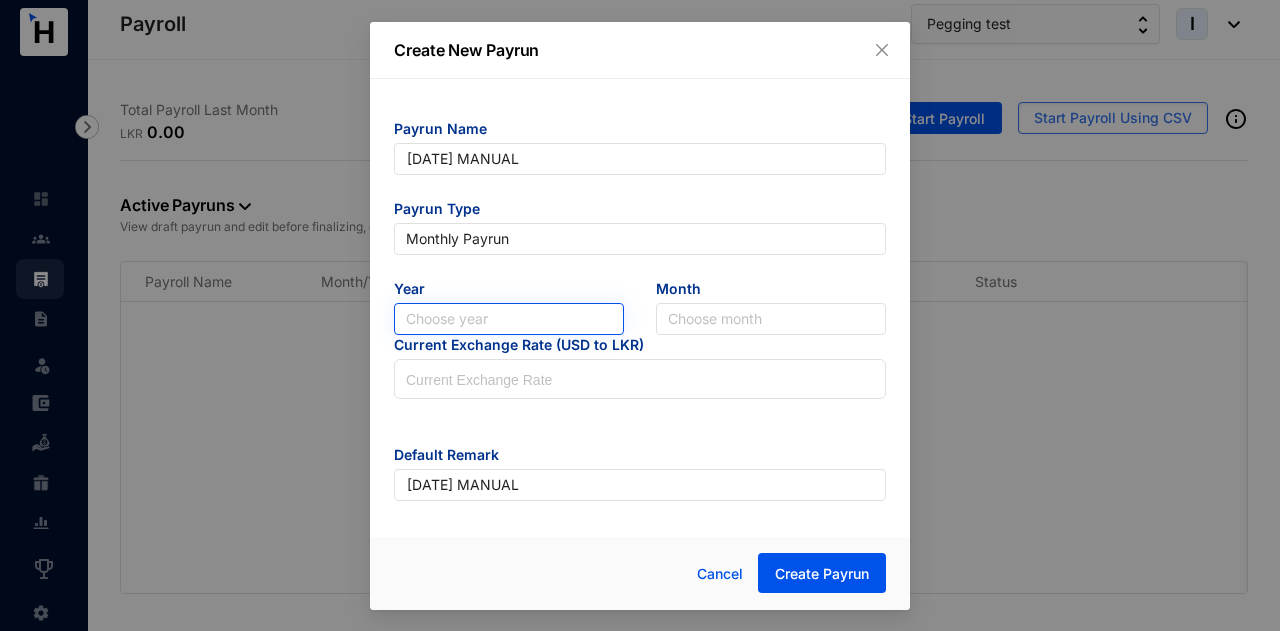 click at bounding box center (509, 319) 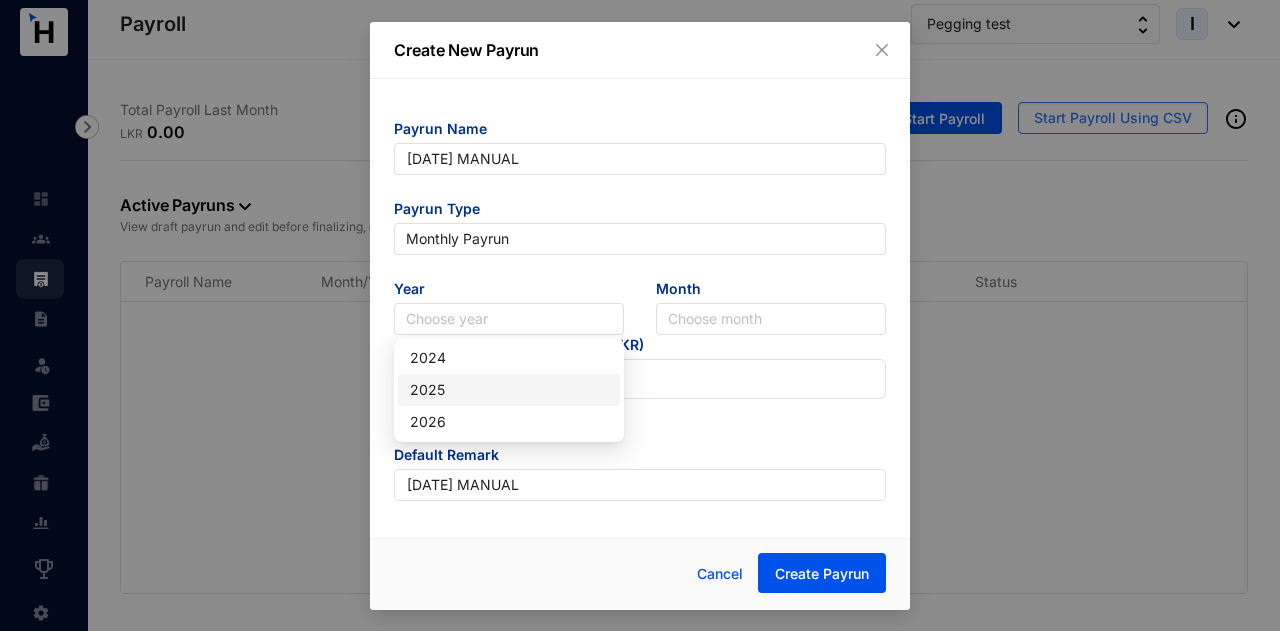click on "2025" at bounding box center [509, 390] 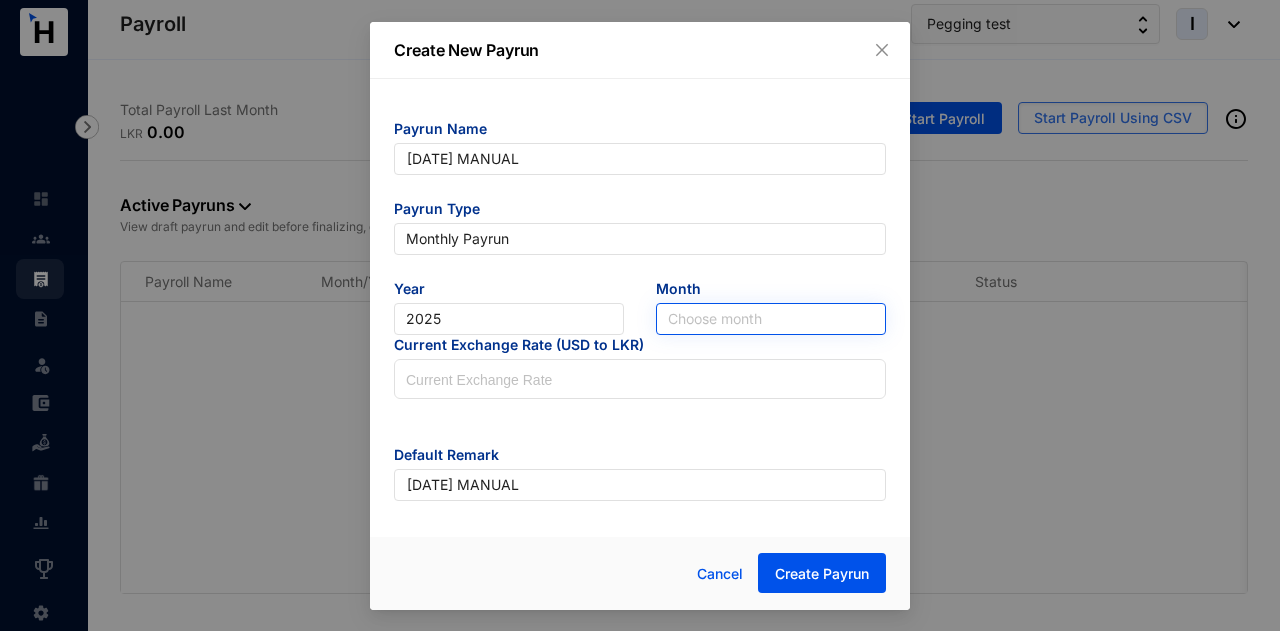 click at bounding box center [771, 319] 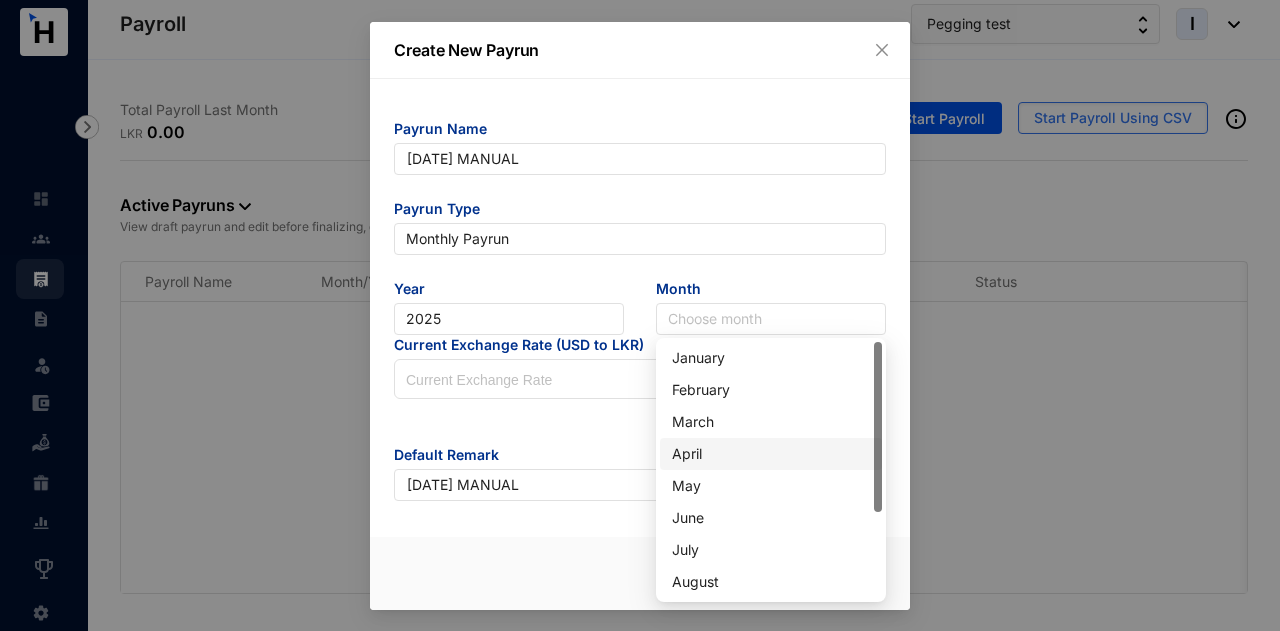 click on "April" at bounding box center (771, 454) 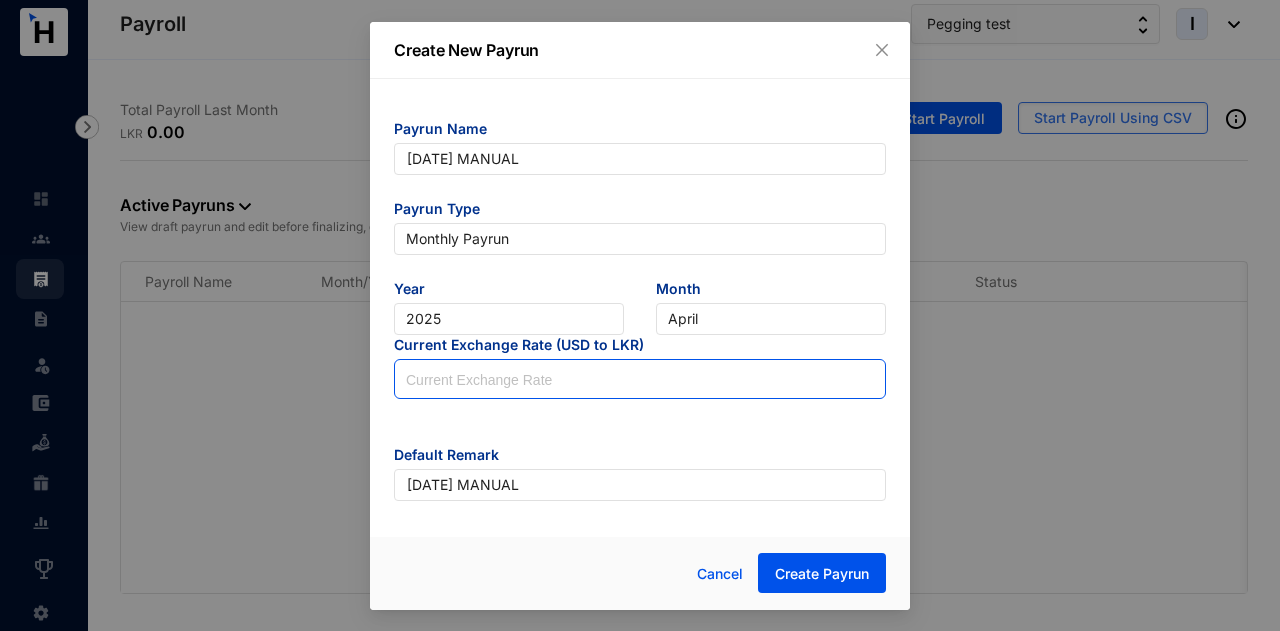 click at bounding box center [640, 380] 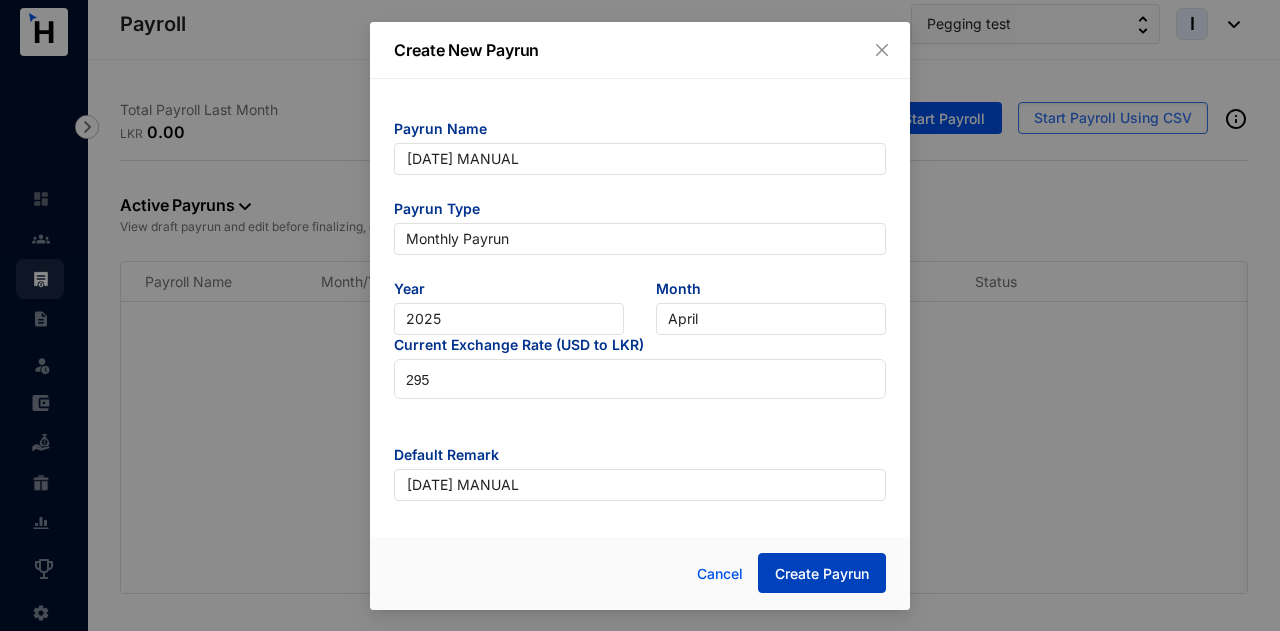 click on "Create Payrun" at bounding box center [822, 574] 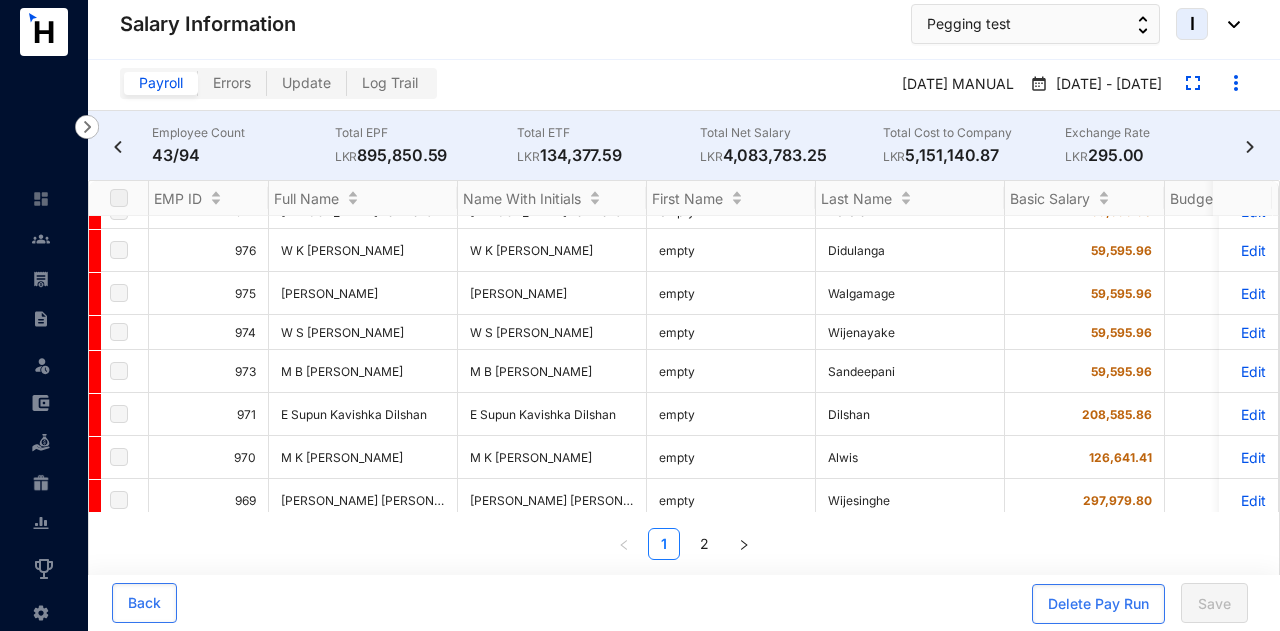 scroll, scrollTop: 1680, scrollLeft: 0, axis: vertical 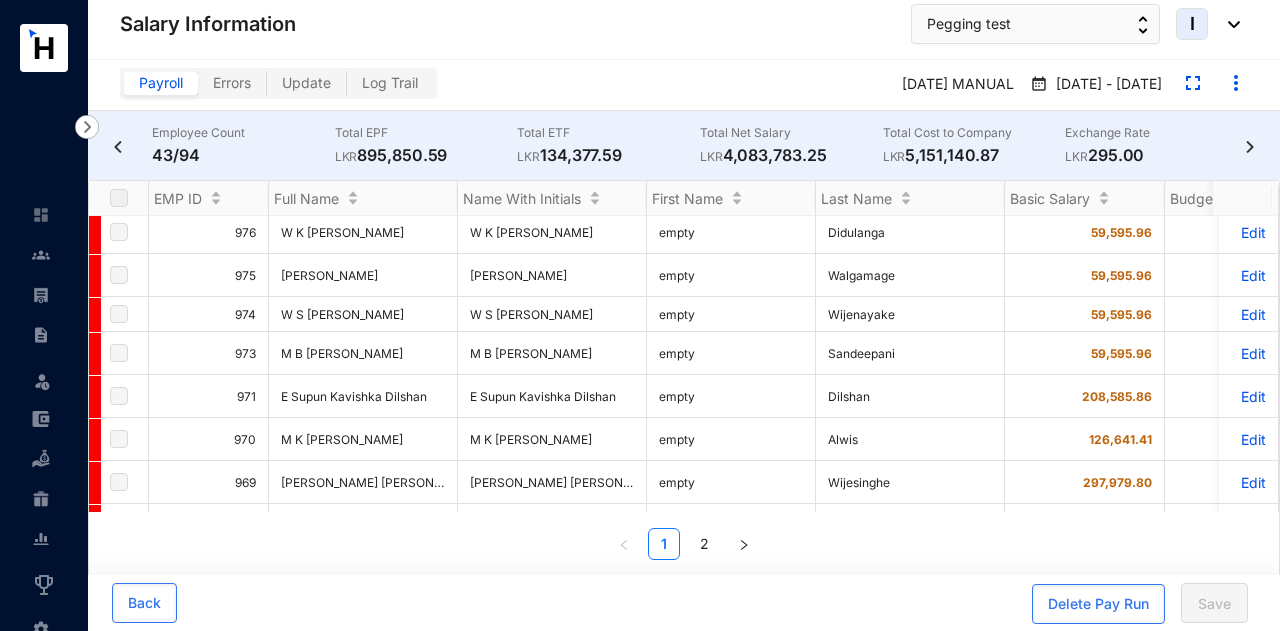 click on "2" at bounding box center (704, 544) 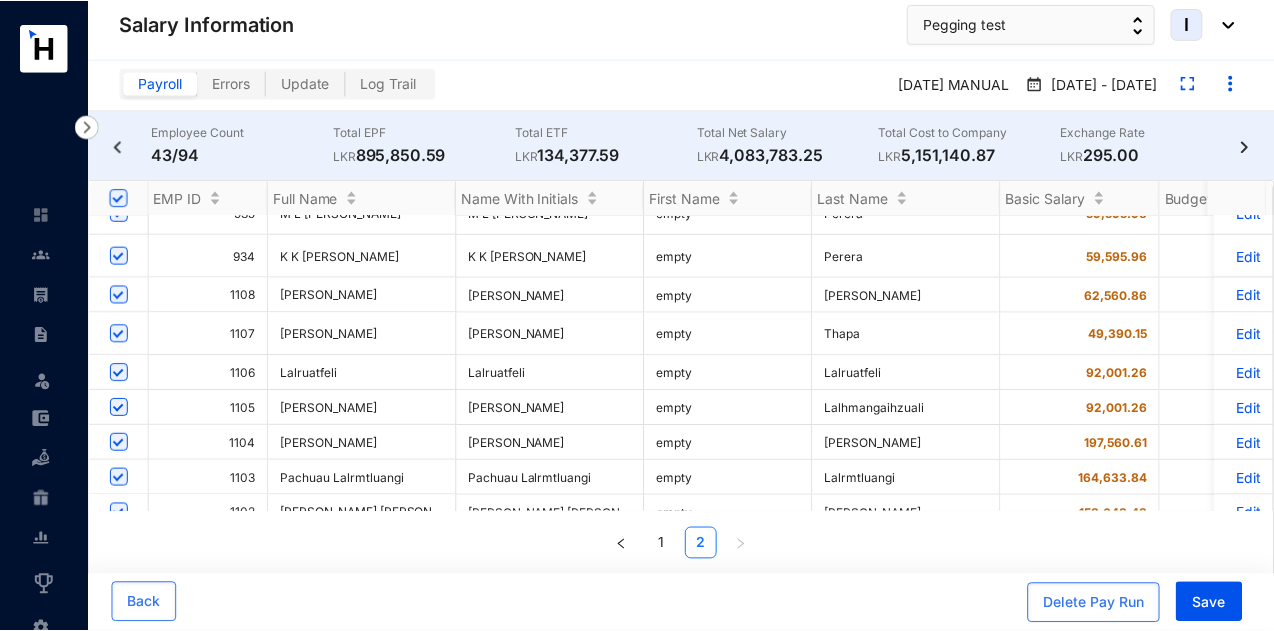 scroll, scrollTop: 1200, scrollLeft: 0, axis: vertical 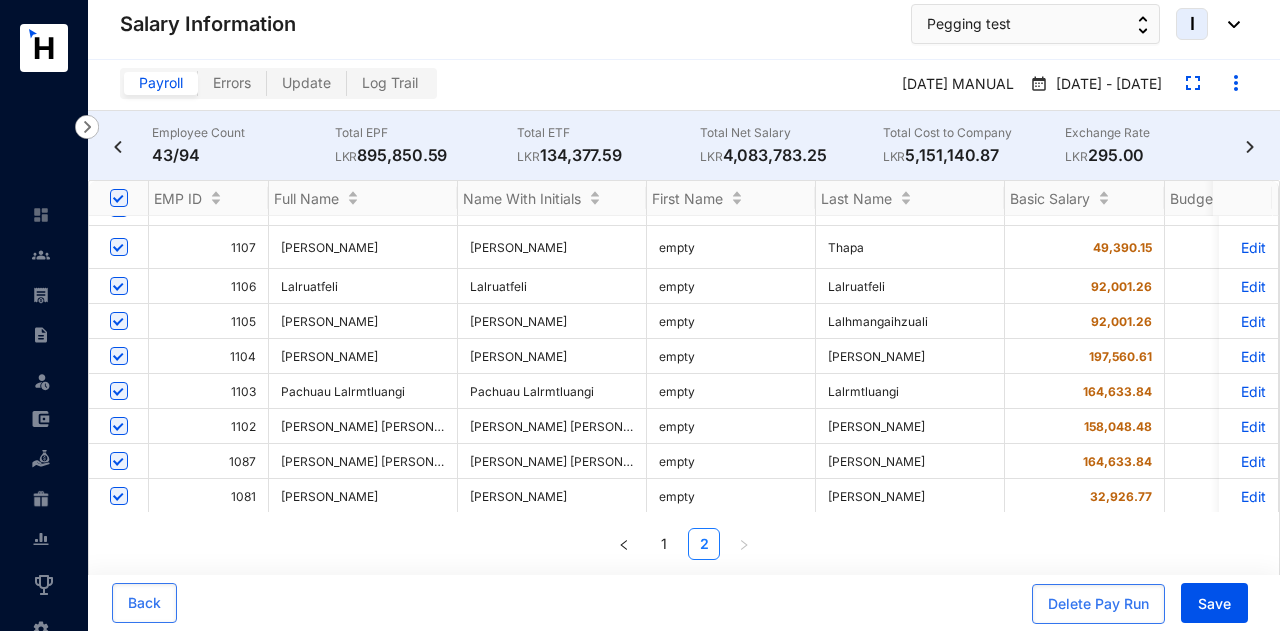 click on "Edit" at bounding box center (1248, 426) 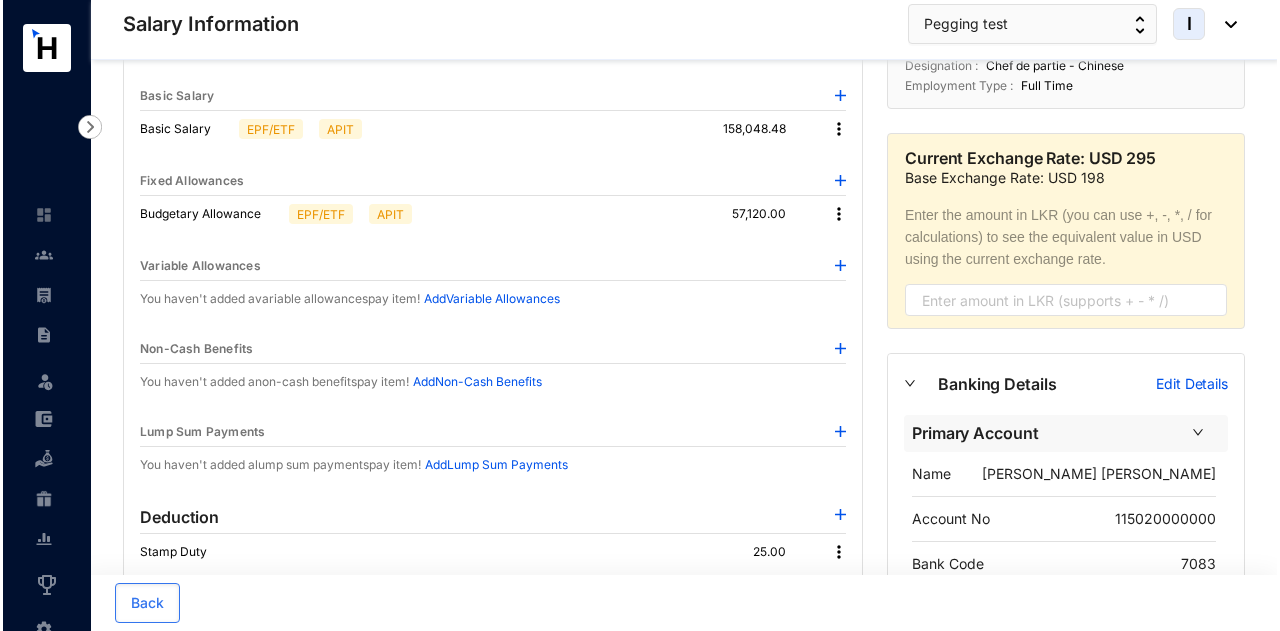 scroll, scrollTop: 0, scrollLeft: 0, axis: both 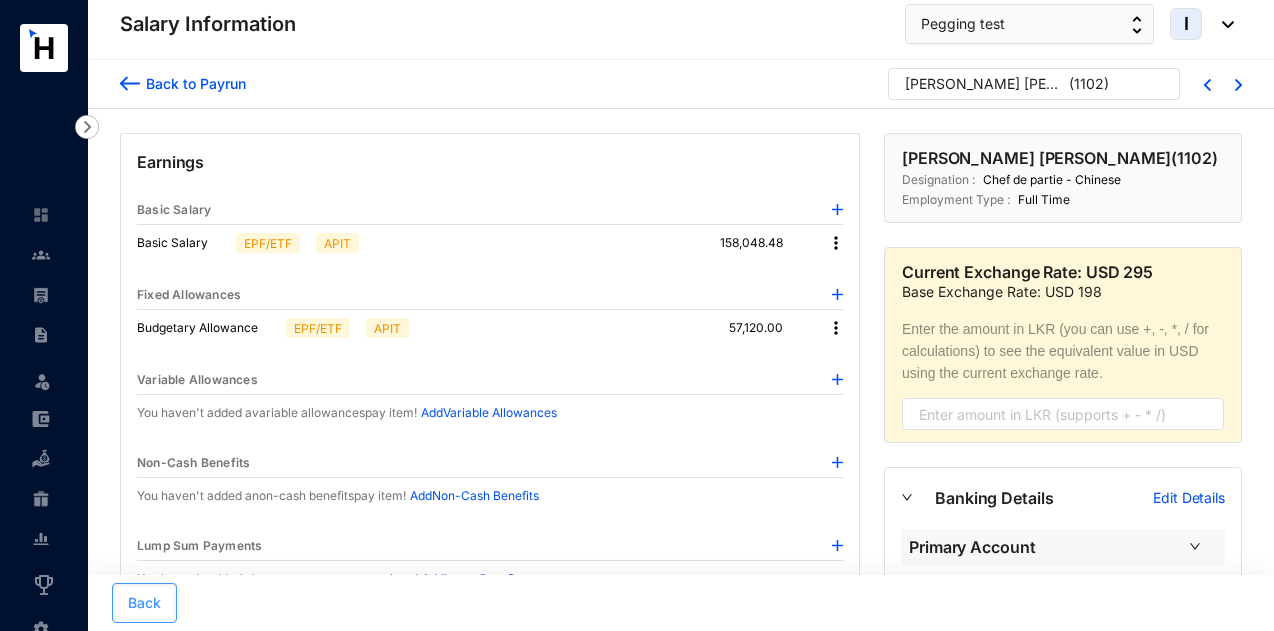 click on "Back" at bounding box center [144, 603] 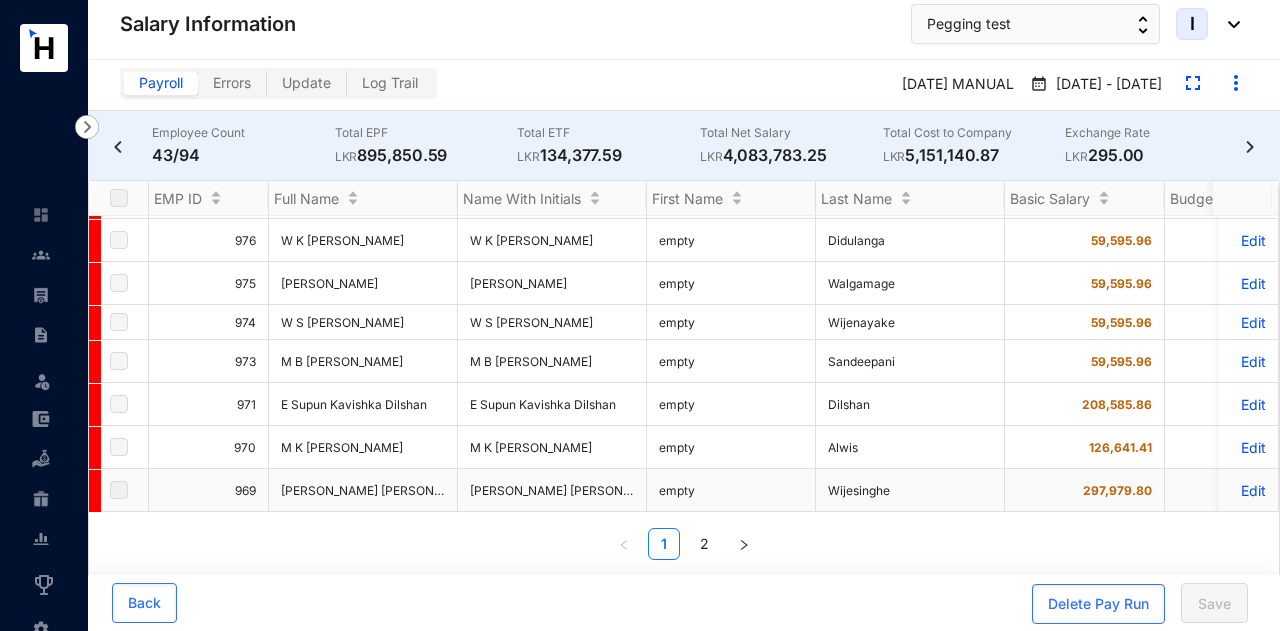 scroll, scrollTop: 1680, scrollLeft: 0, axis: vertical 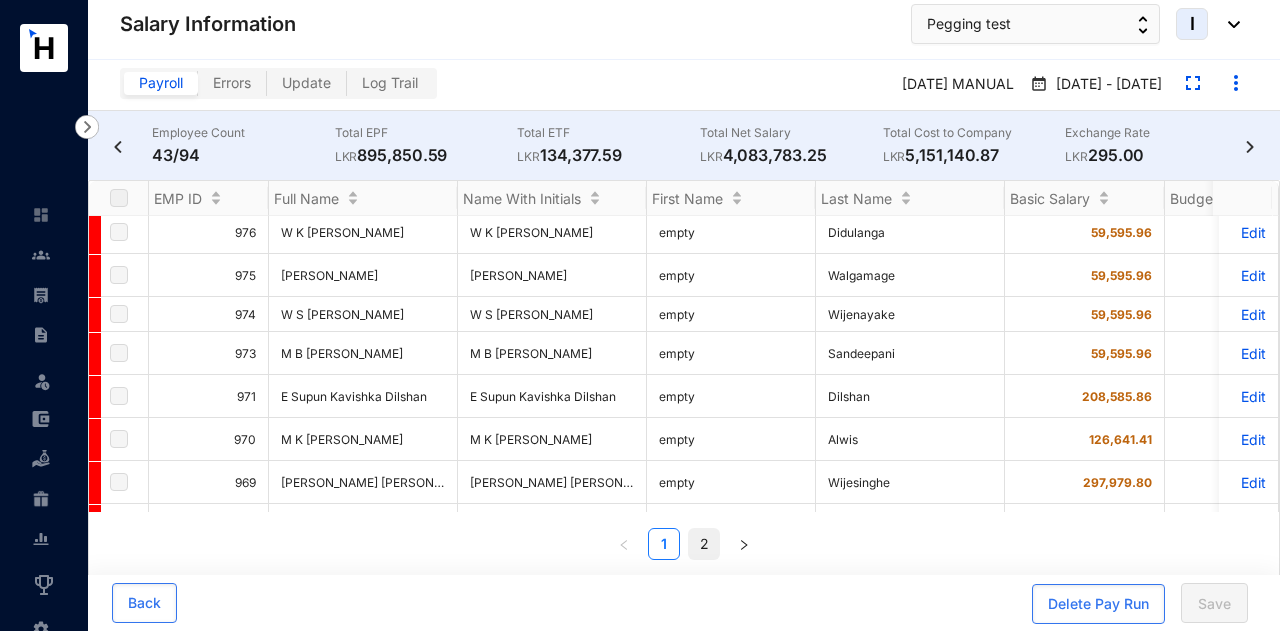 click on "2" at bounding box center [704, 544] 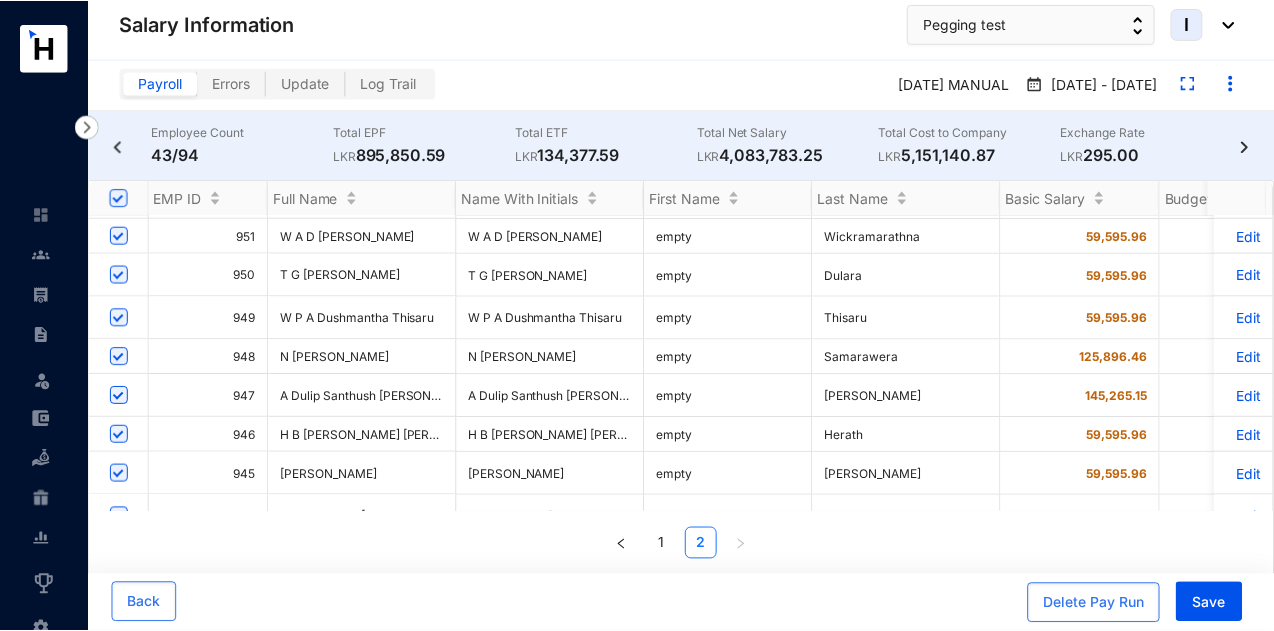 scroll, scrollTop: 482, scrollLeft: 0, axis: vertical 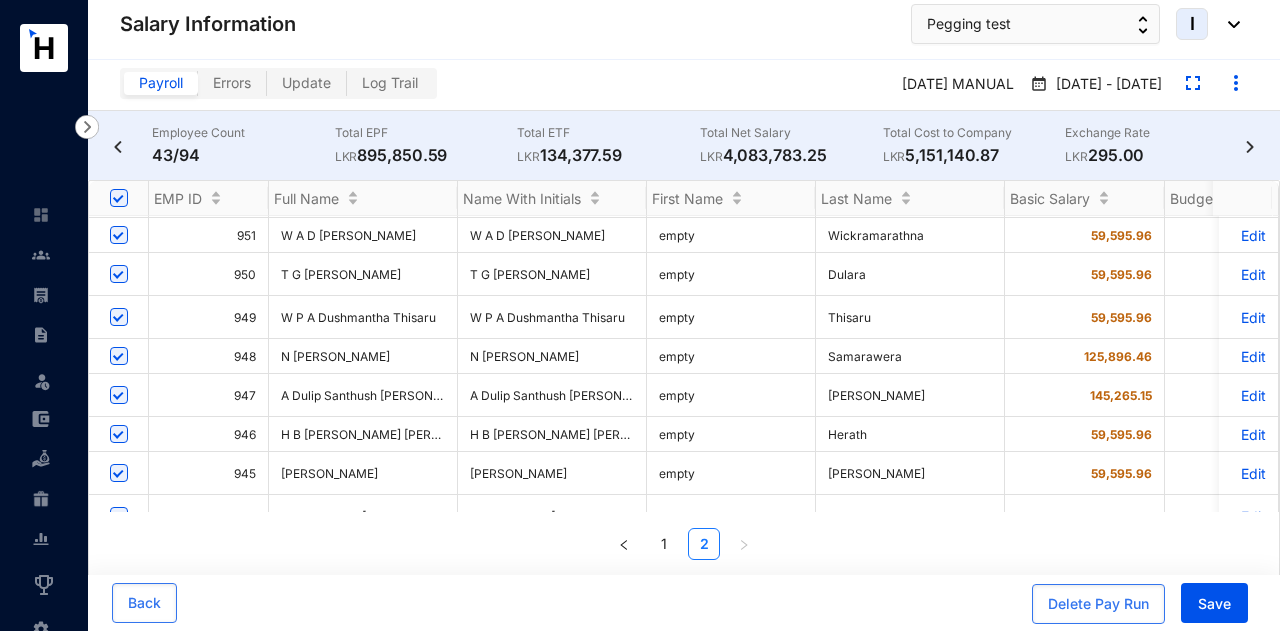 click on "Edit" at bounding box center [1248, 395] 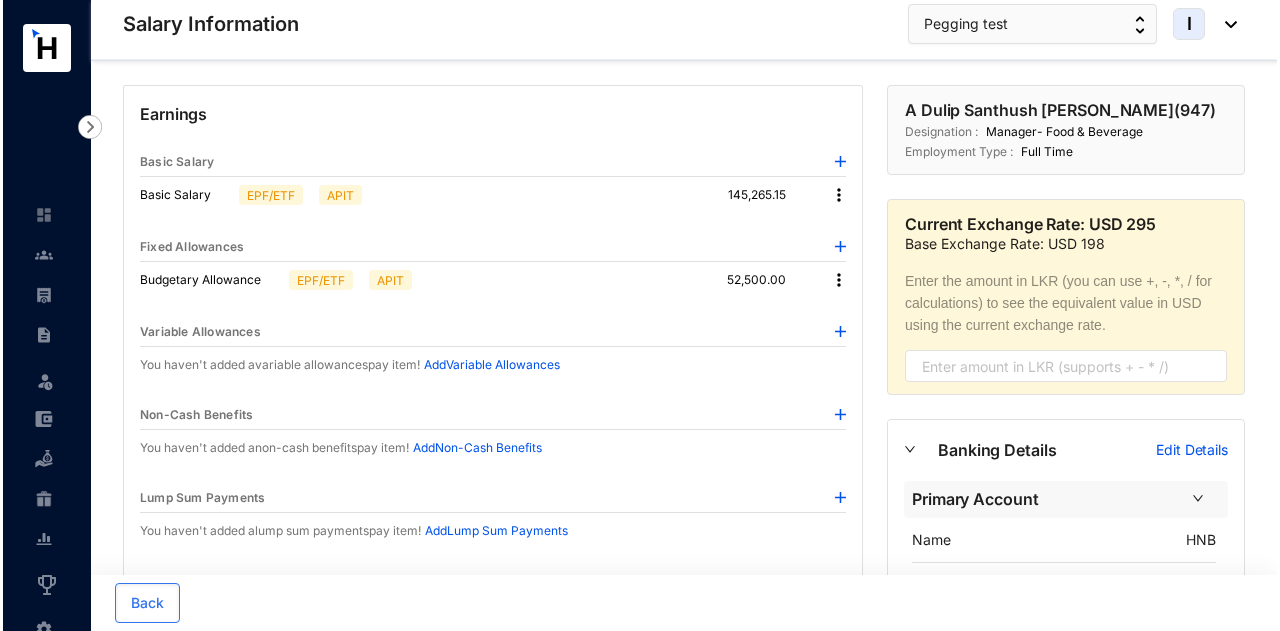 scroll, scrollTop: 0, scrollLeft: 0, axis: both 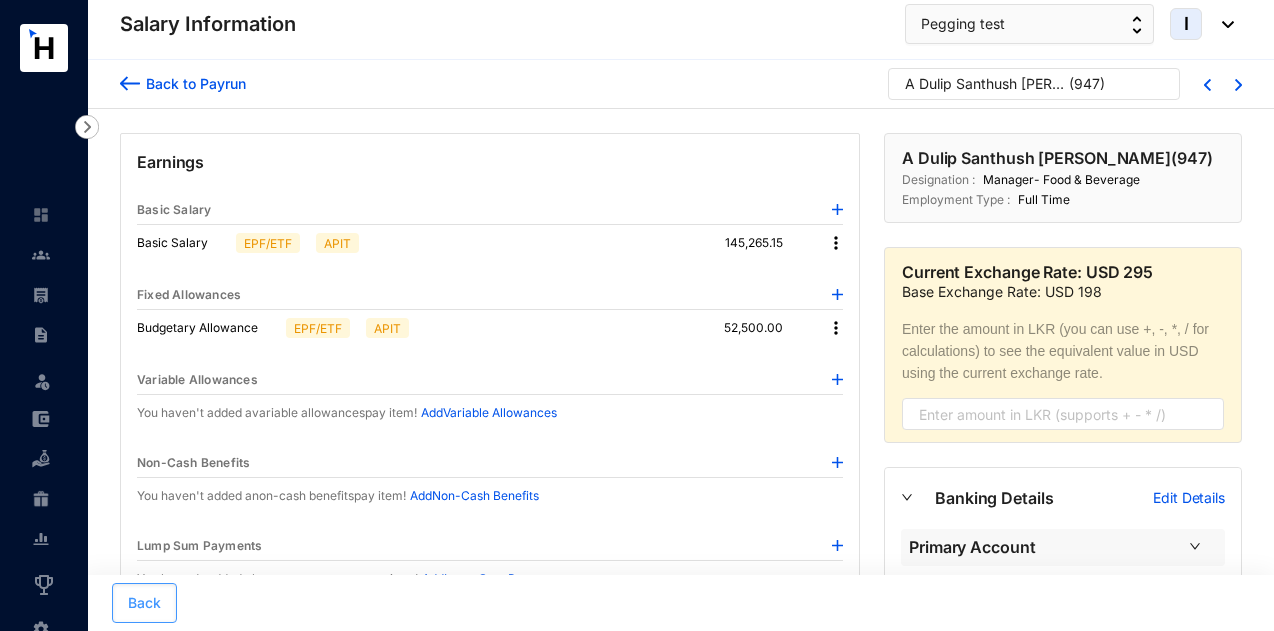 click on "Back" at bounding box center (144, 603) 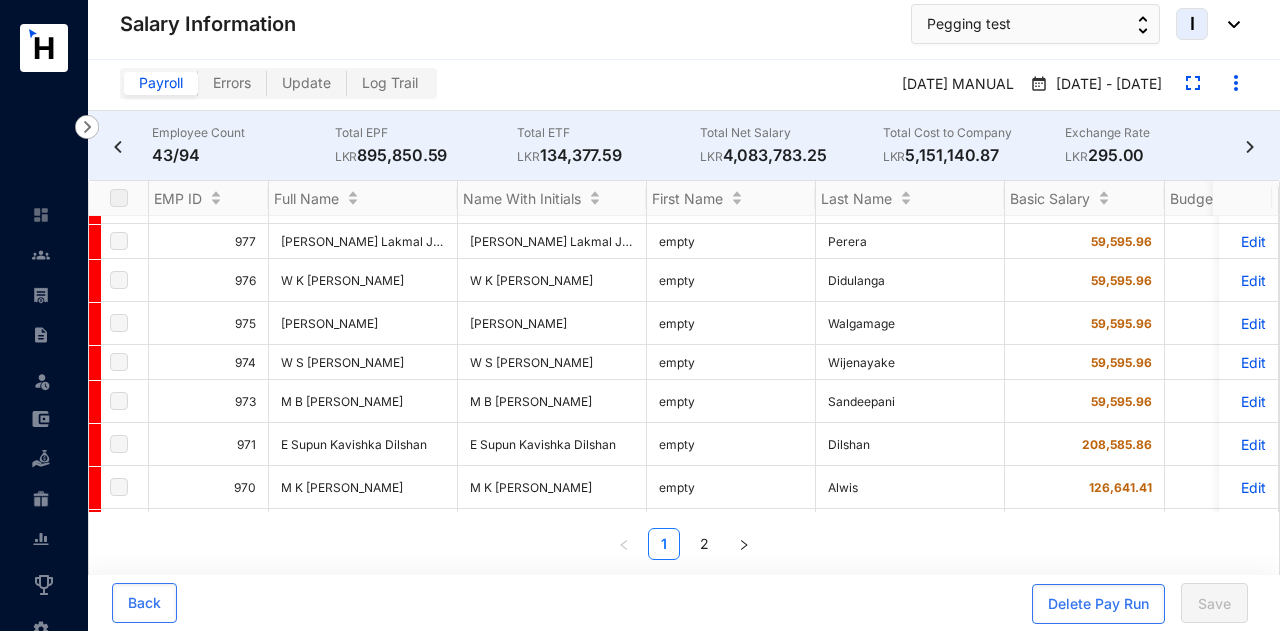scroll, scrollTop: 1680, scrollLeft: 0, axis: vertical 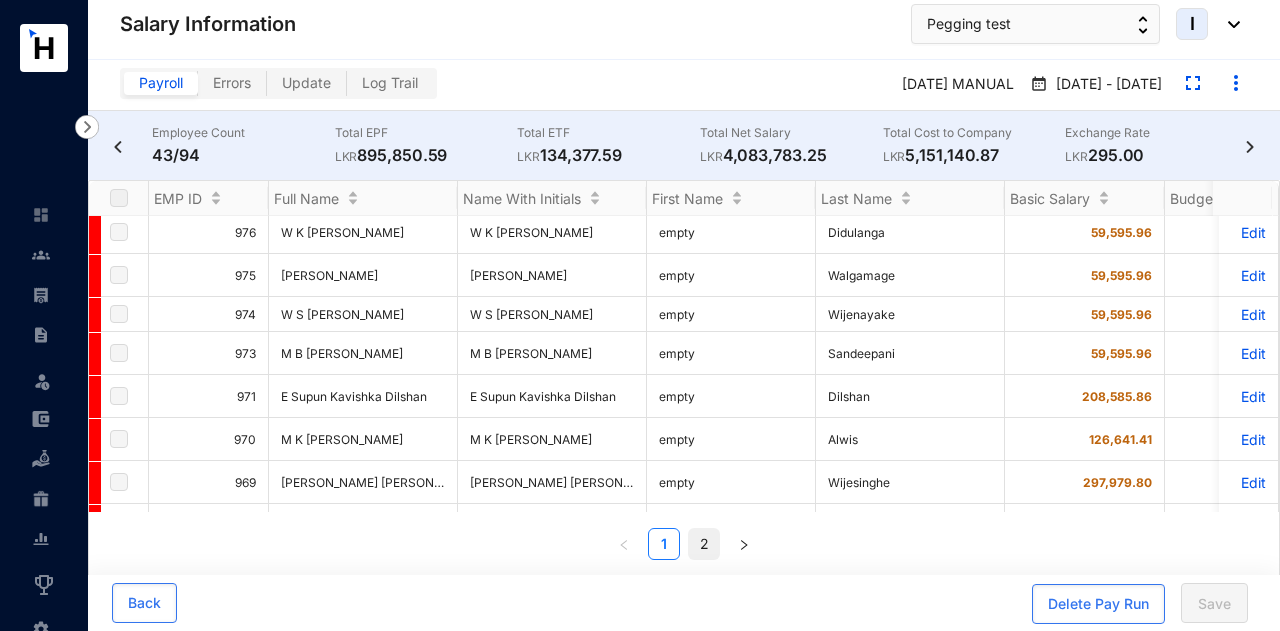 drag, startPoint x: 695, startPoint y: 541, endPoint x: 717, endPoint y: 533, distance: 23.409399 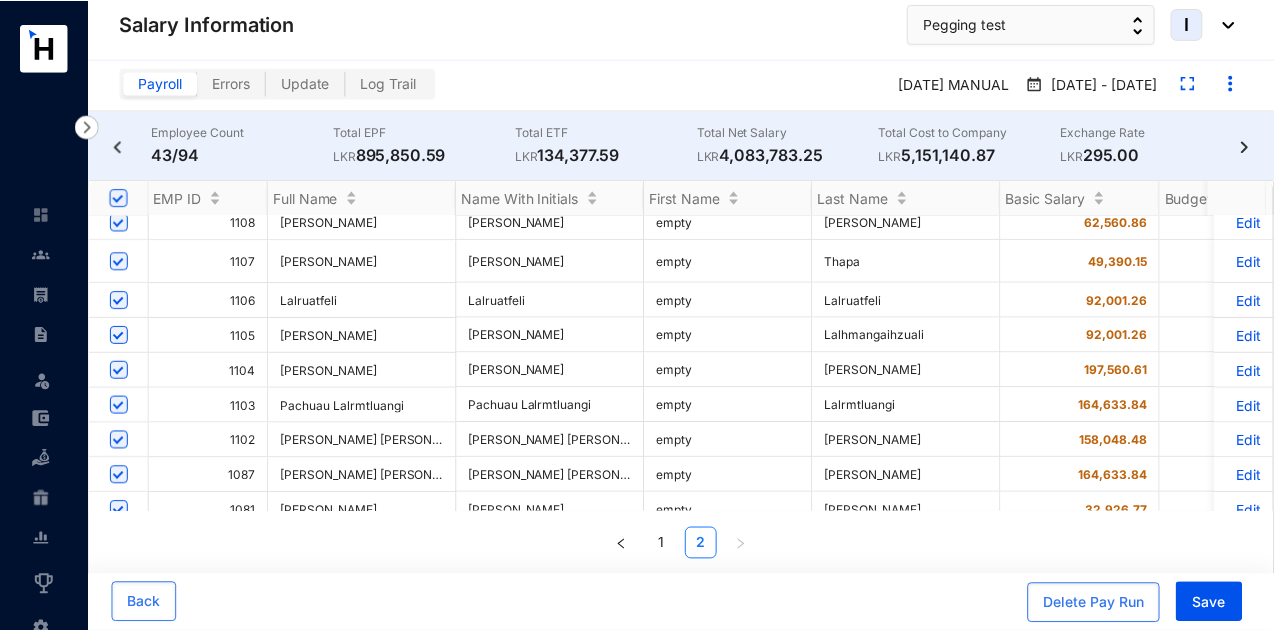 scroll, scrollTop: 1300, scrollLeft: 0, axis: vertical 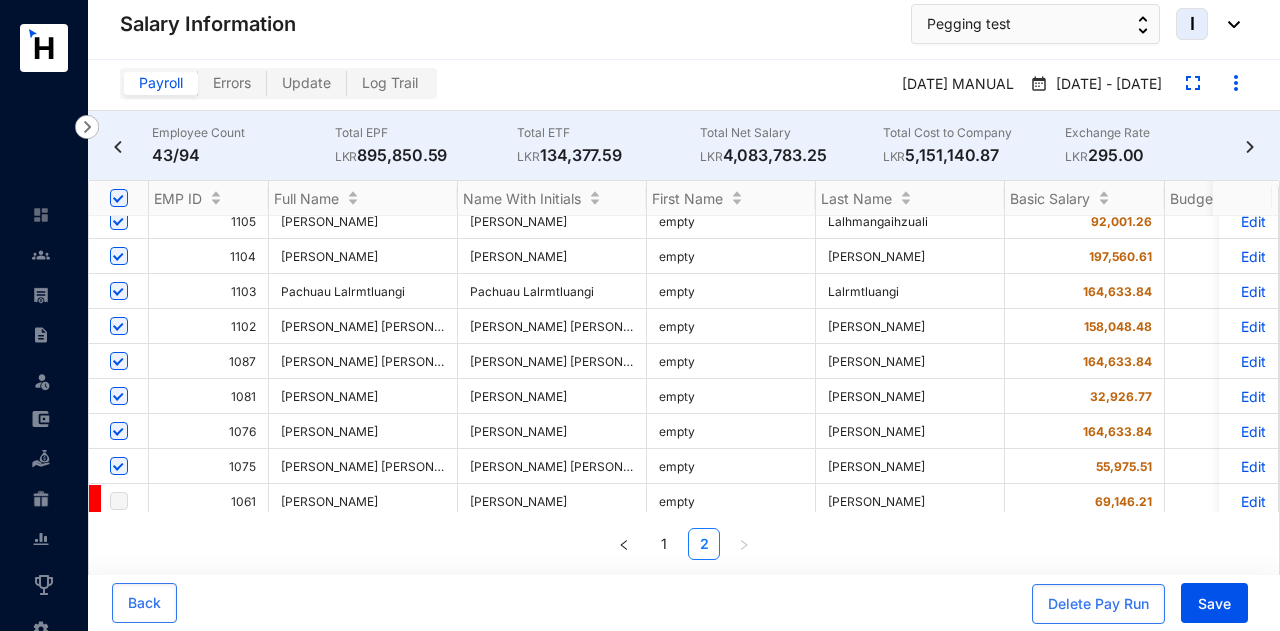 click on "Edit" at bounding box center (1248, 361) 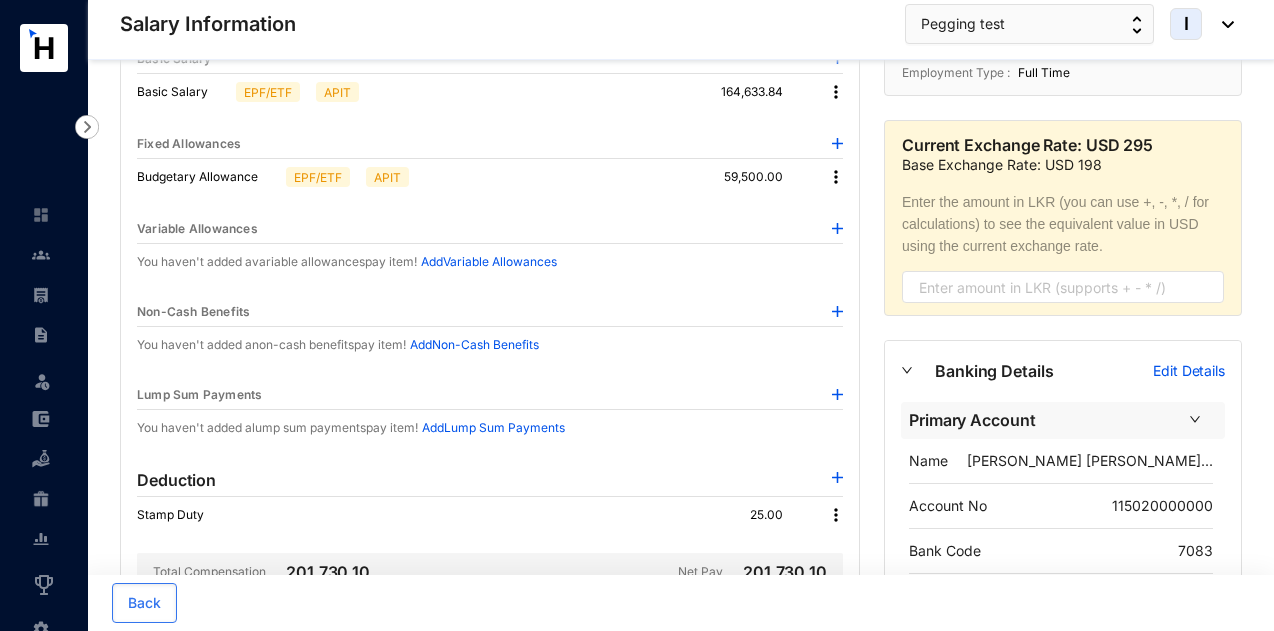 scroll, scrollTop: 0, scrollLeft: 0, axis: both 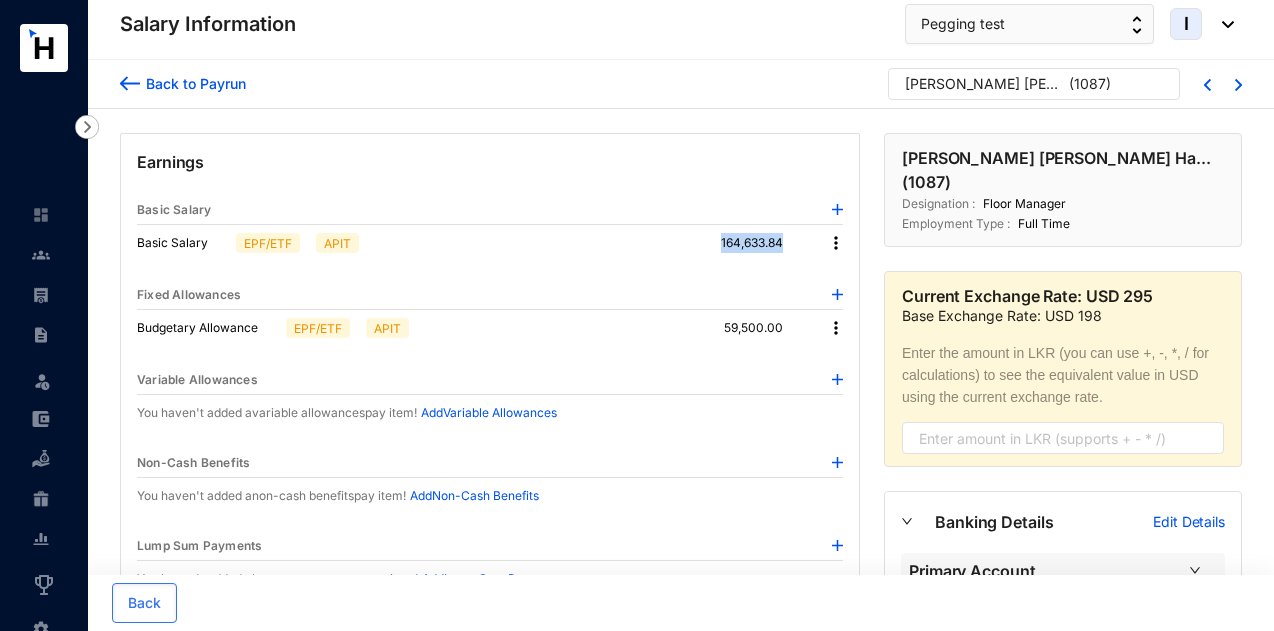 drag, startPoint x: 714, startPoint y: 241, endPoint x: 790, endPoint y: 245, distance: 76.105194 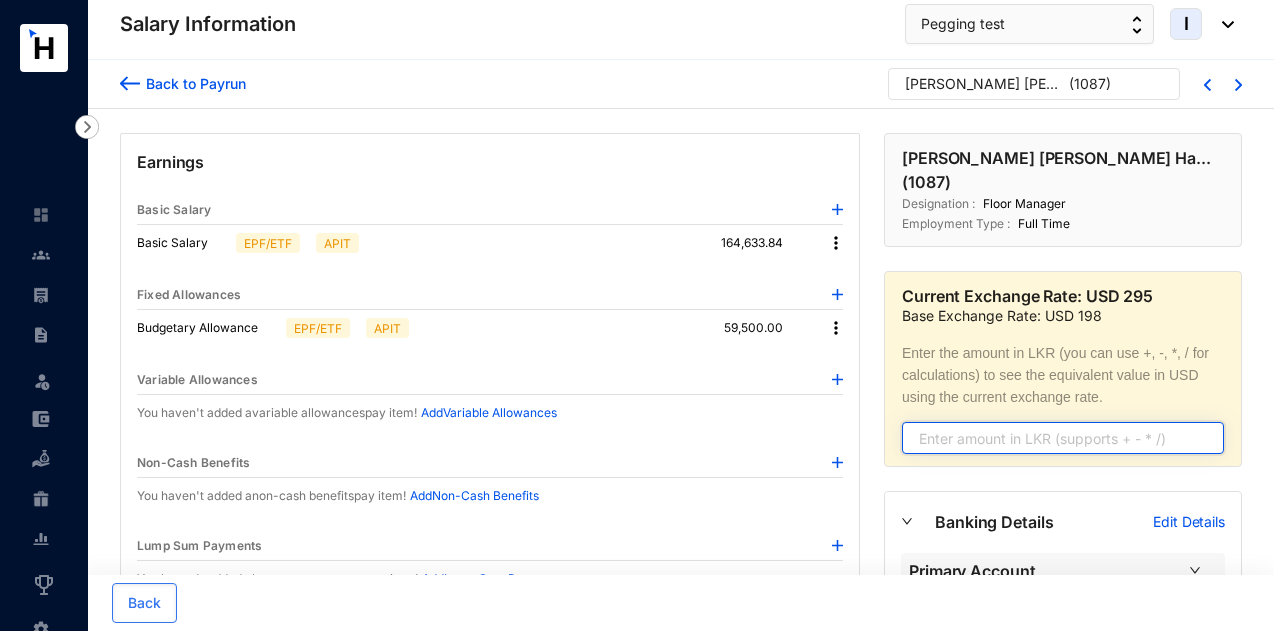 click at bounding box center [1063, 438] 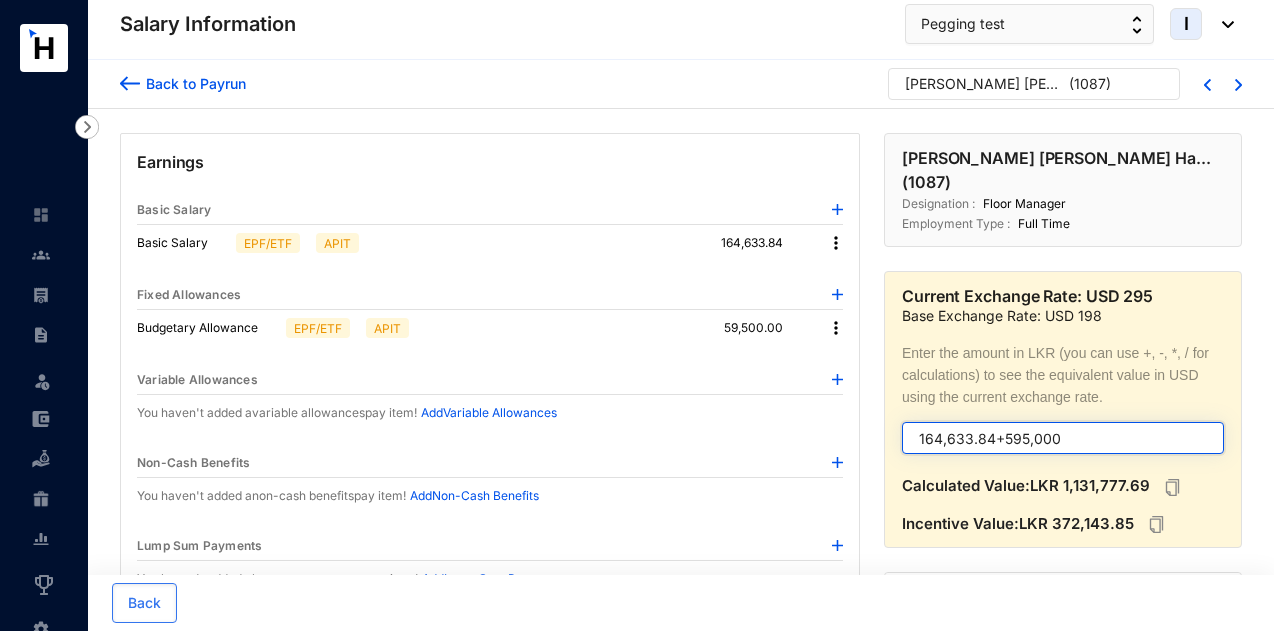 click on "164,633.84+595,000" at bounding box center (1063, 438) 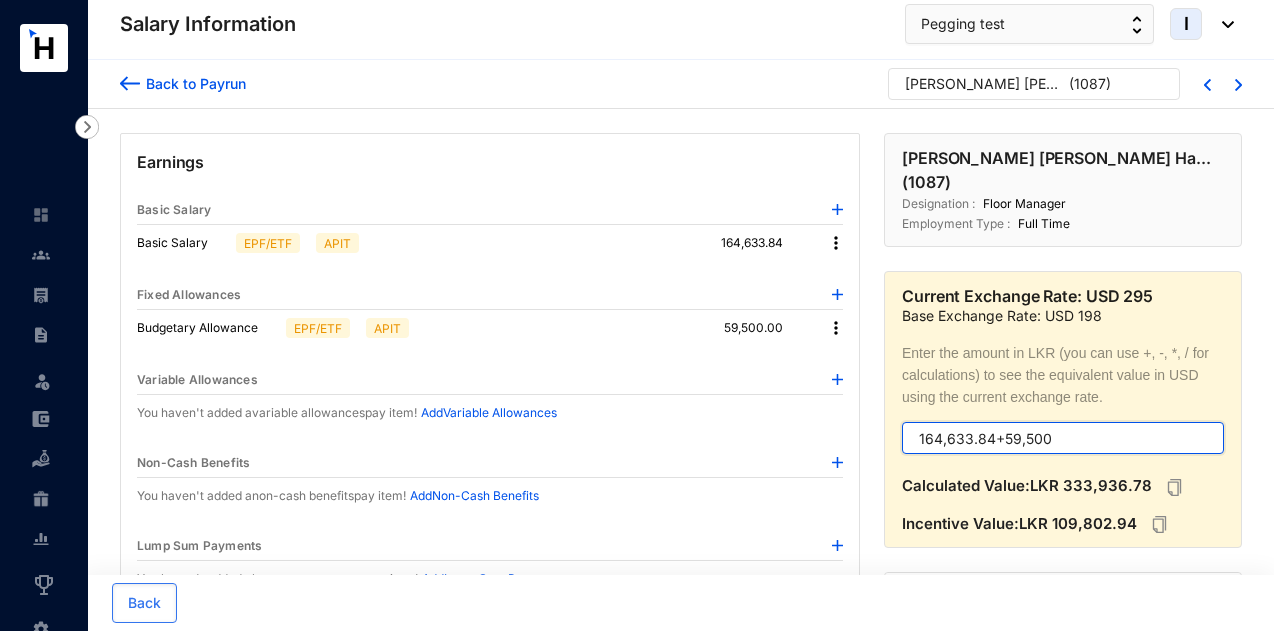 type on "164,633.84+59,500" 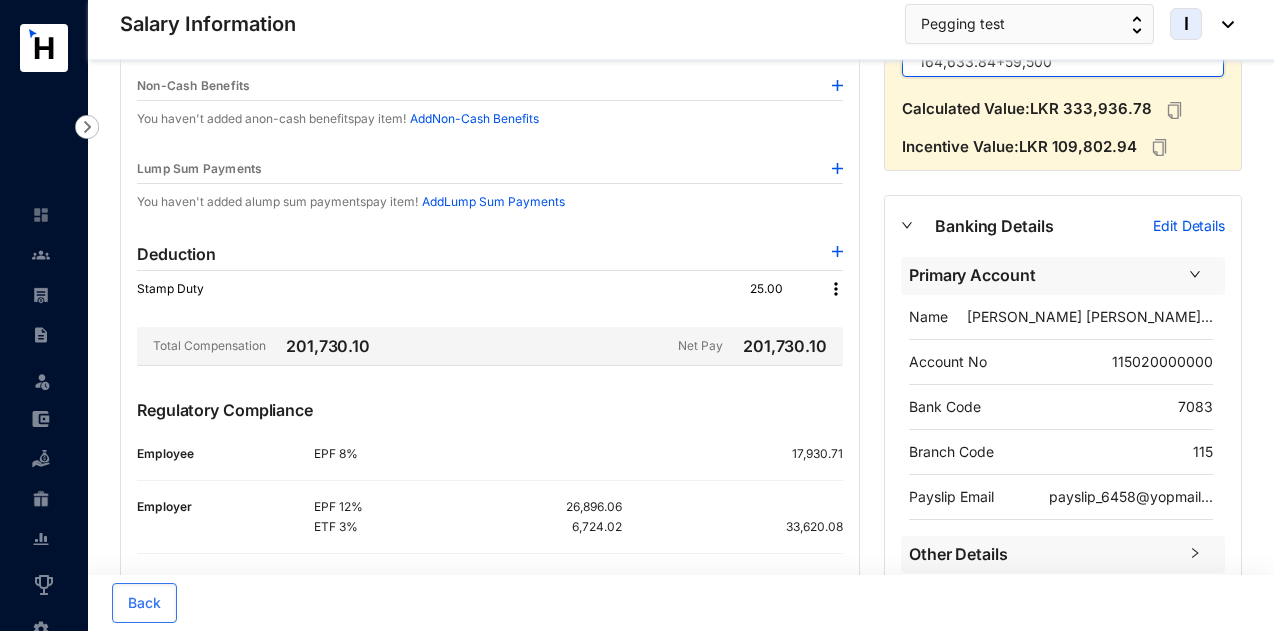 scroll, scrollTop: 520, scrollLeft: 0, axis: vertical 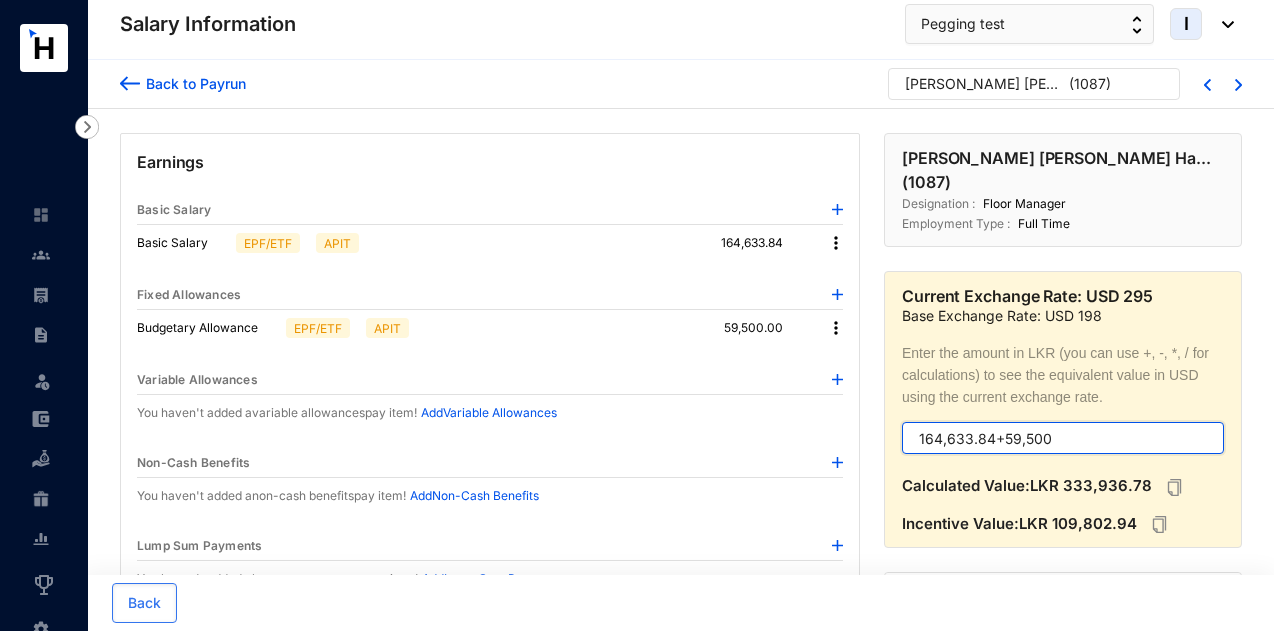 click on "[PERSON_NAME] [PERSON_NAME] Ha..." at bounding box center [985, 89] 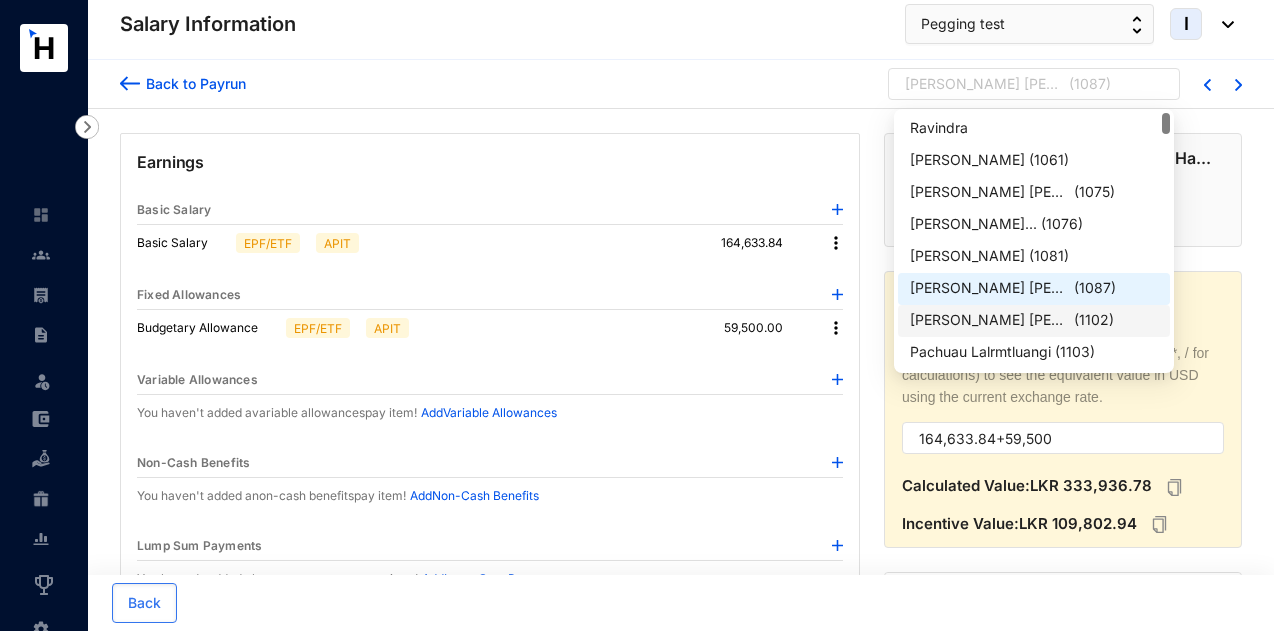 click on "( 1102 )" at bounding box center (1094, 321) 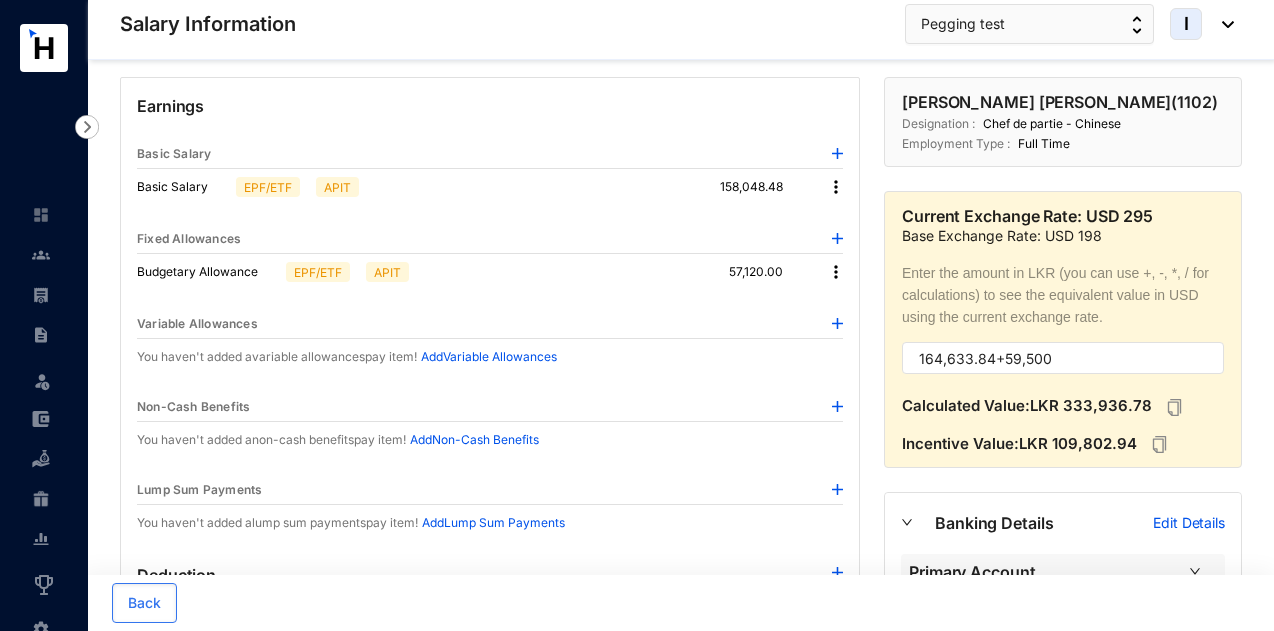 scroll, scrollTop: 0, scrollLeft: 0, axis: both 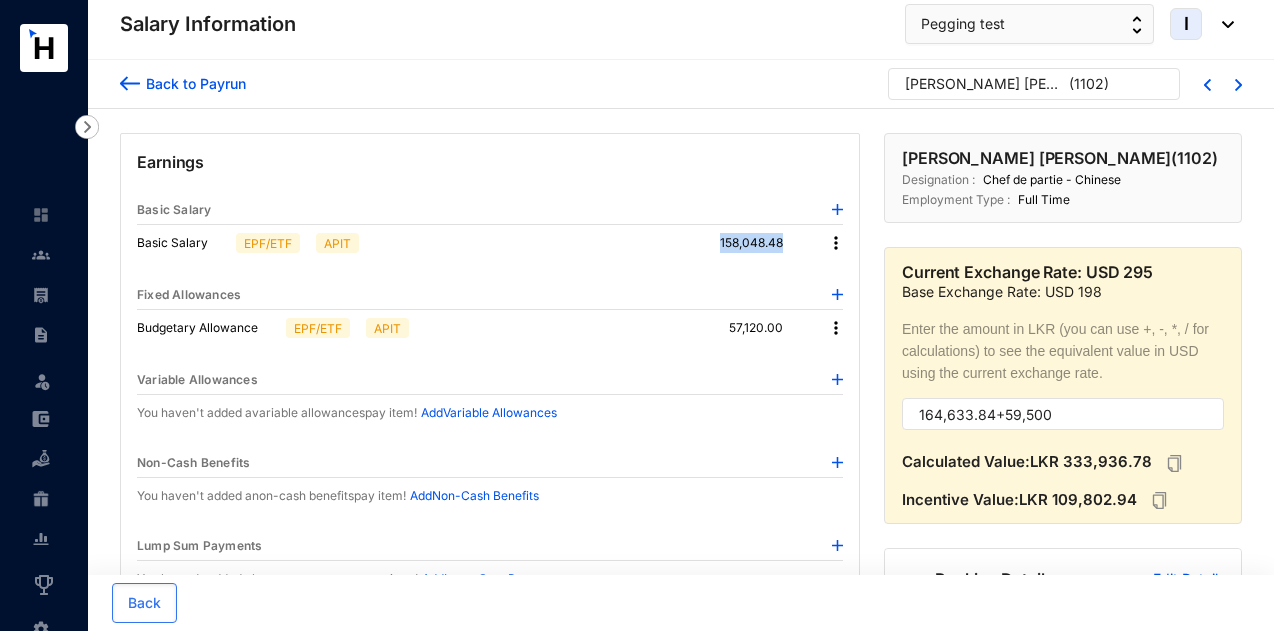 drag, startPoint x: 716, startPoint y: 237, endPoint x: 794, endPoint y: 248, distance: 78.77182 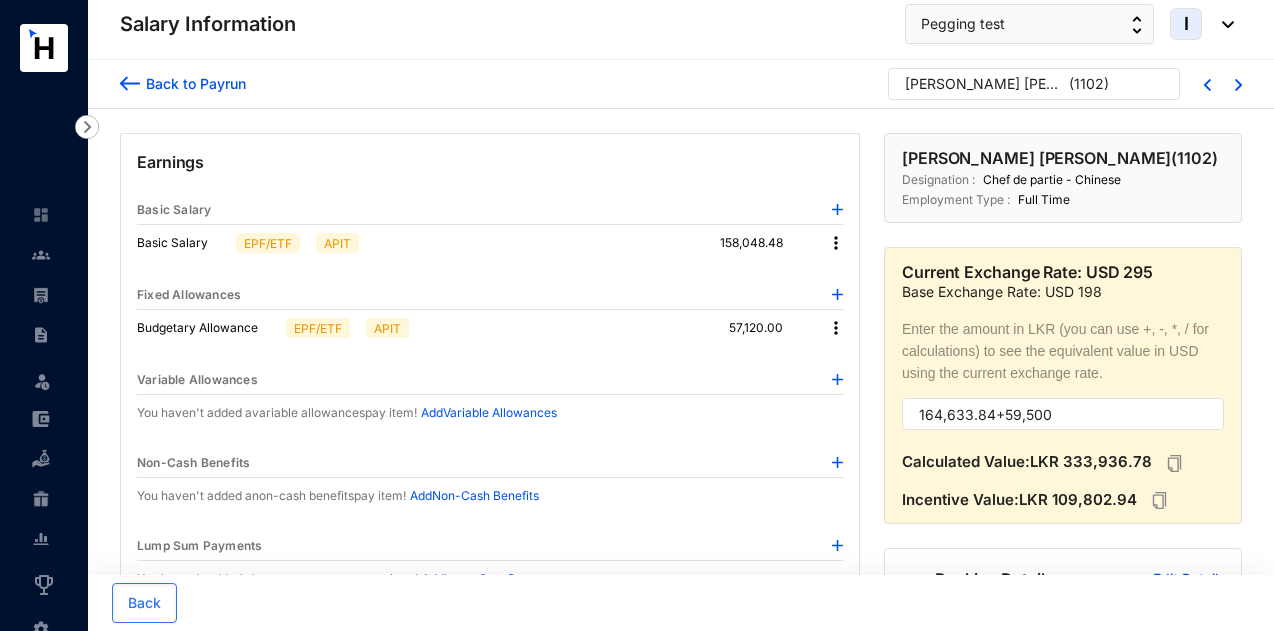 click on "Back to Payrun Kandari Kheem Singh     ( 1102 )" at bounding box center [681, 84] 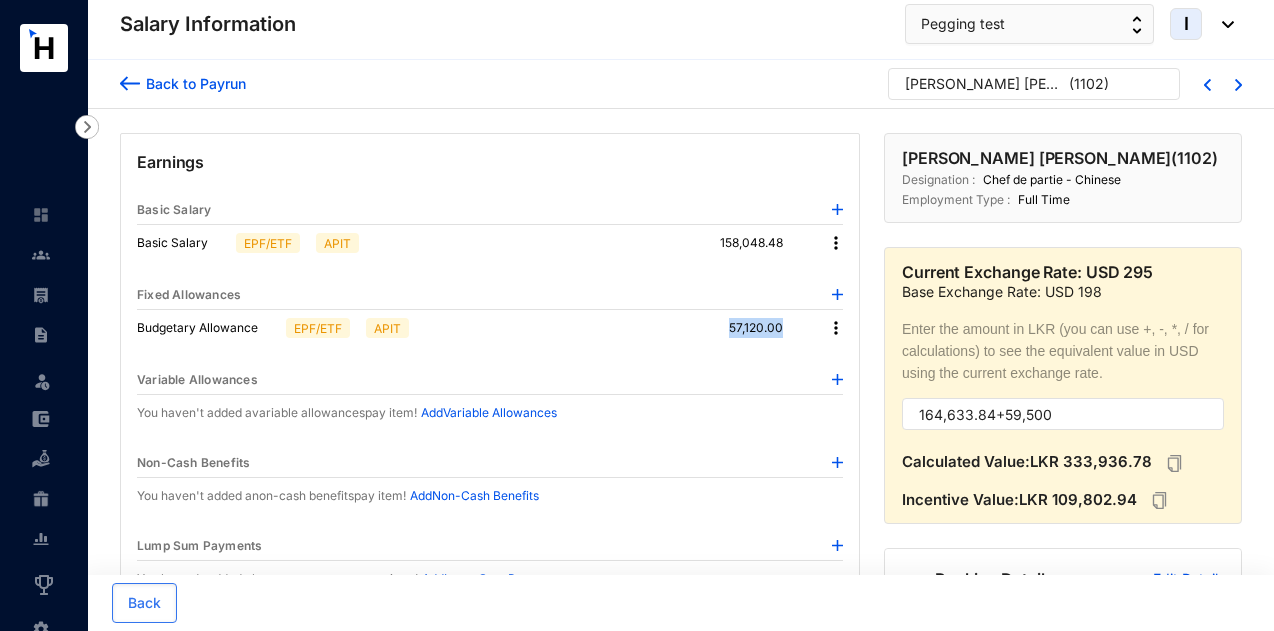 drag, startPoint x: 720, startPoint y: 328, endPoint x: 784, endPoint y: 318, distance: 64.77654 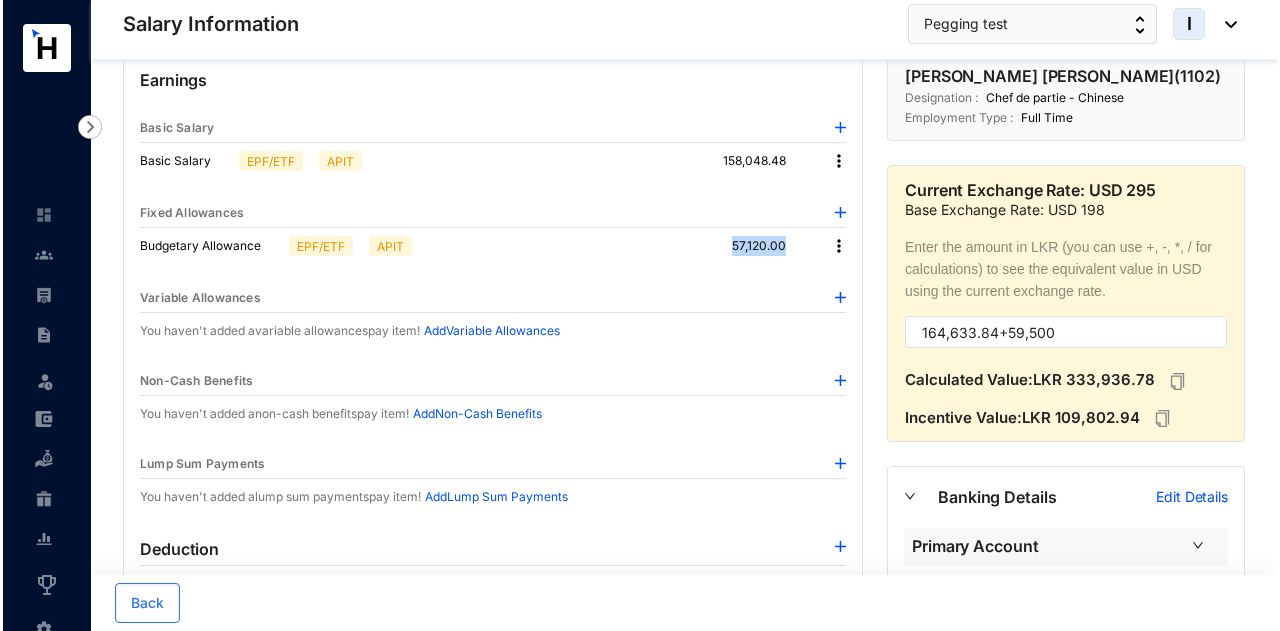 scroll, scrollTop: 0, scrollLeft: 0, axis: both 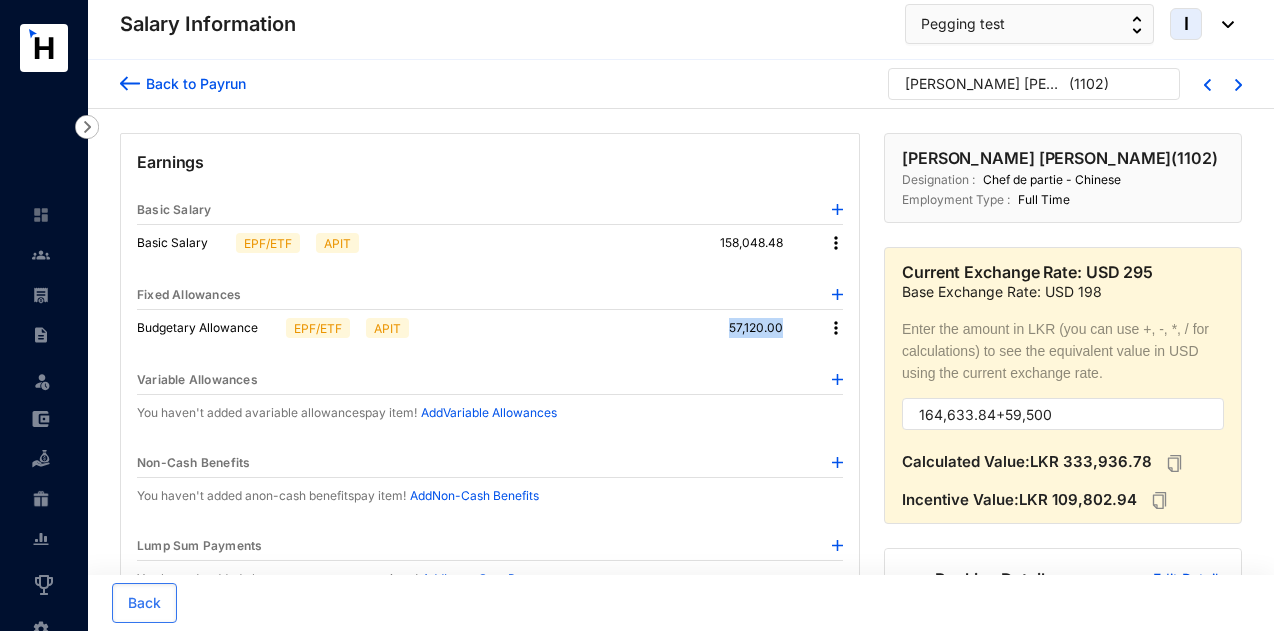 click on "[PERSON_NAME] [PERSON_NAME]" at bounding box center (985, 84) 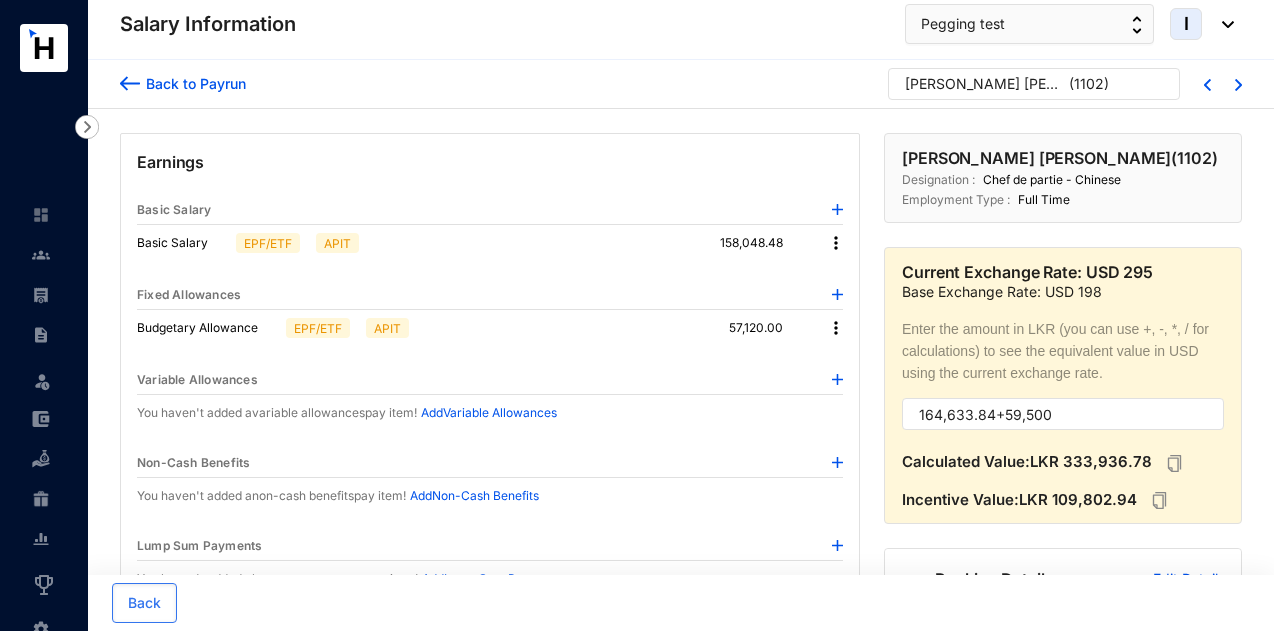 click on "Back to Payrun" at bounding box center (193, 83) 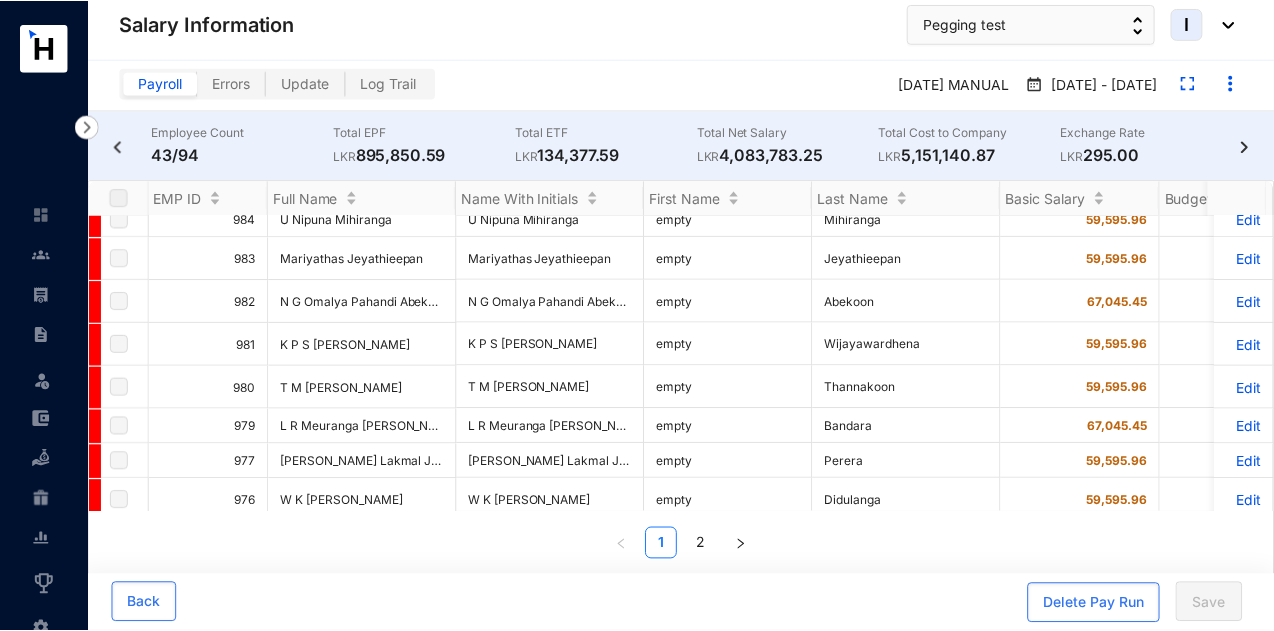scroll, scrollTop: 1380, scrollLeft: 0, axis: vertical 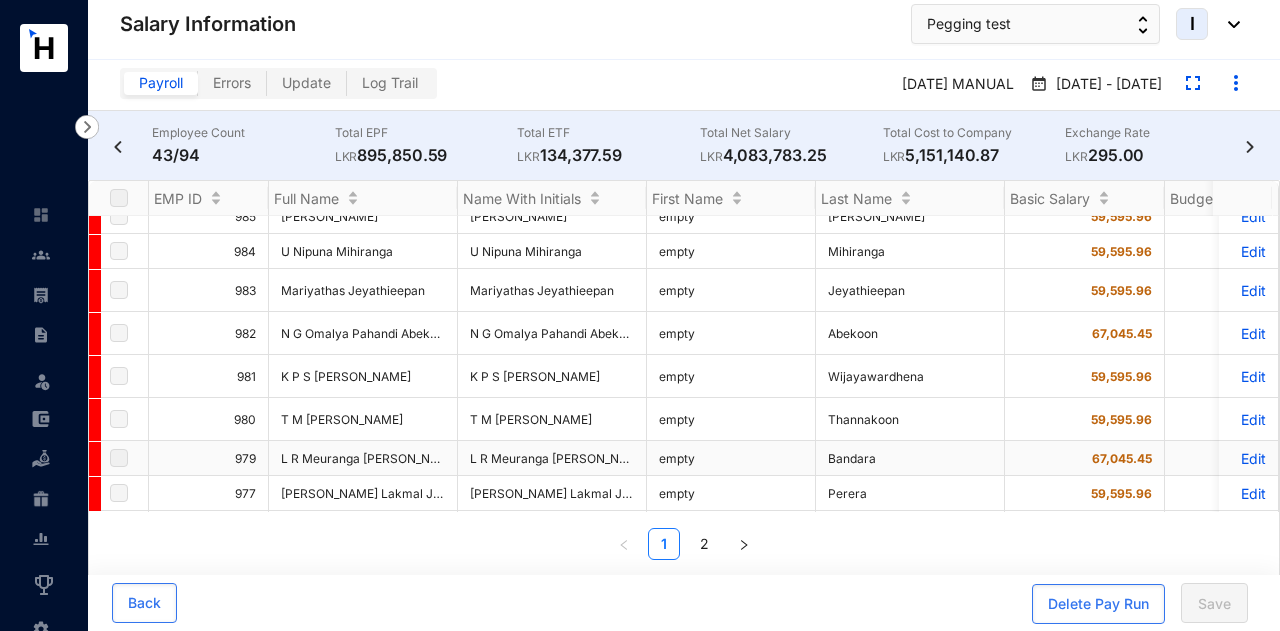 click on "Edit" at bounding box center (1248, 458) 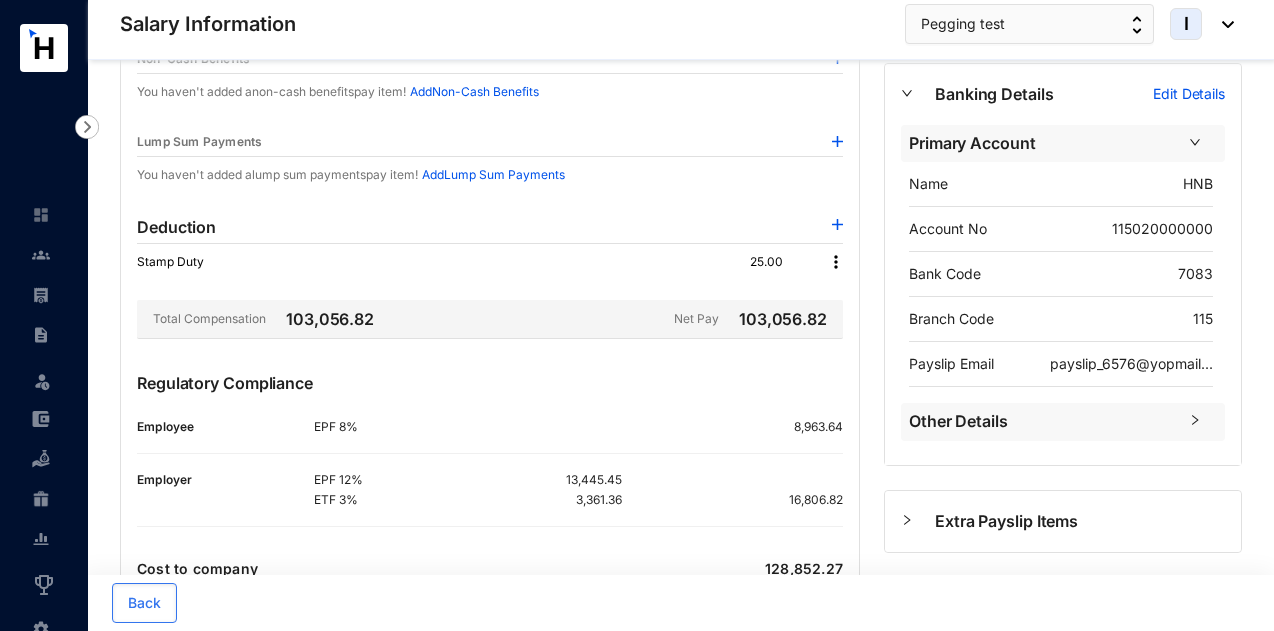scroll, scrollTop: 474, scrollLeft: 0, axis: vertical 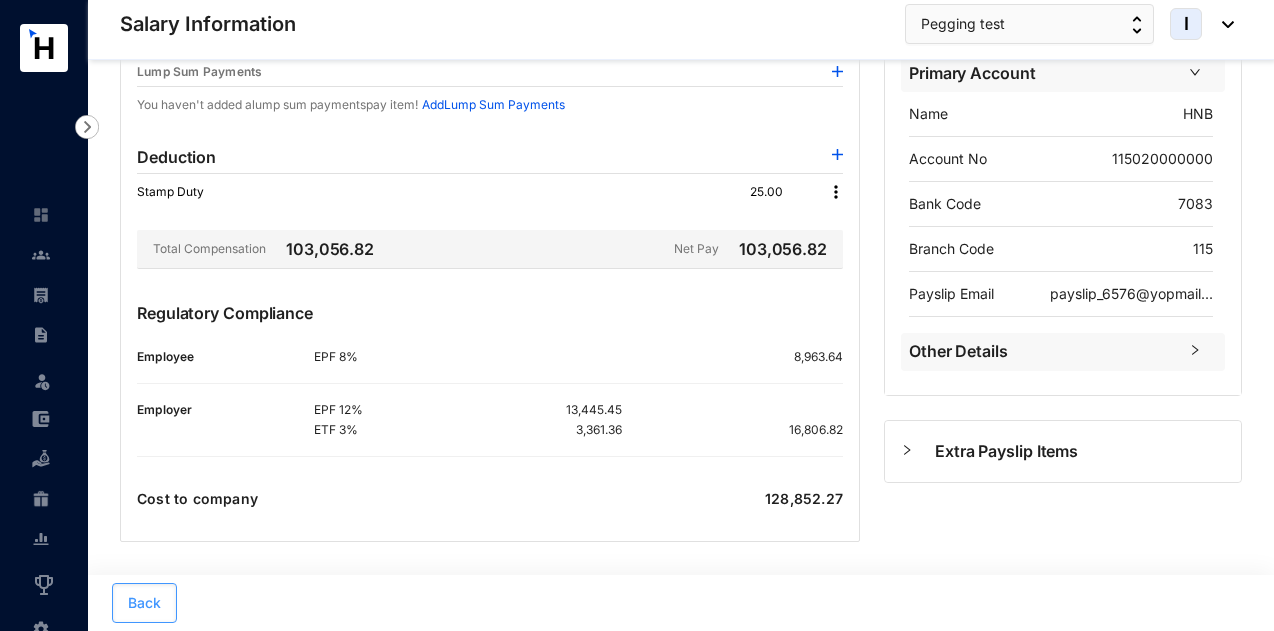 click on "Back" at bounding box center [144, 603] 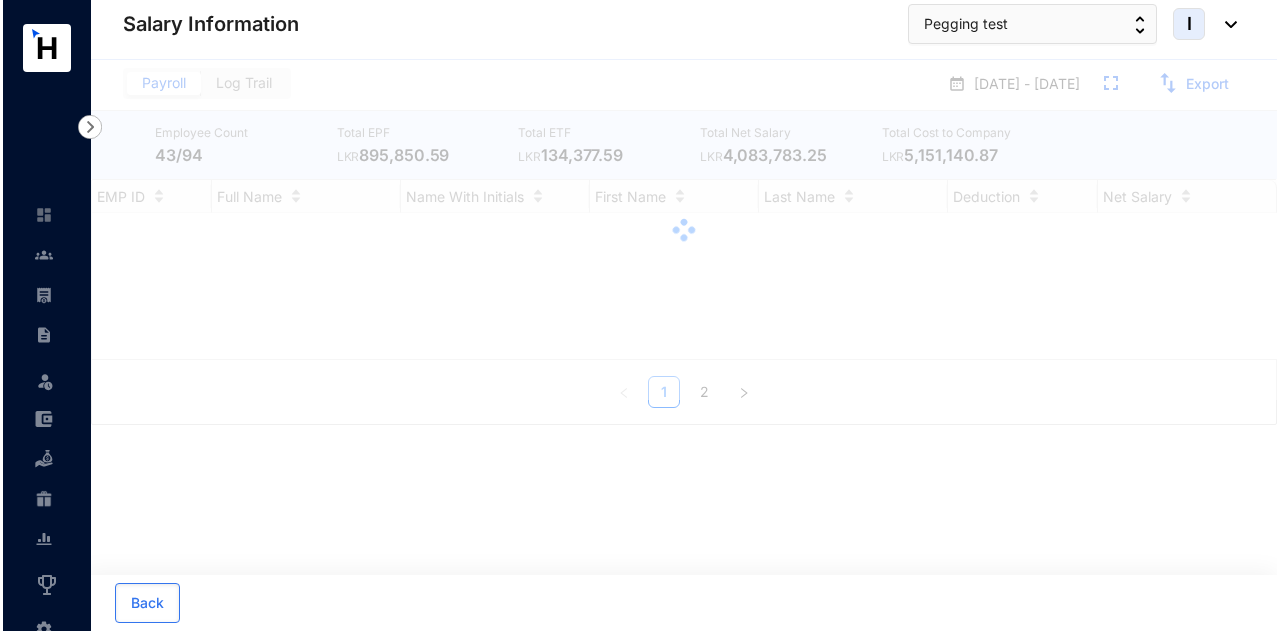 scroll, scrollTop: 0, scrollLeft: 0, axis: both 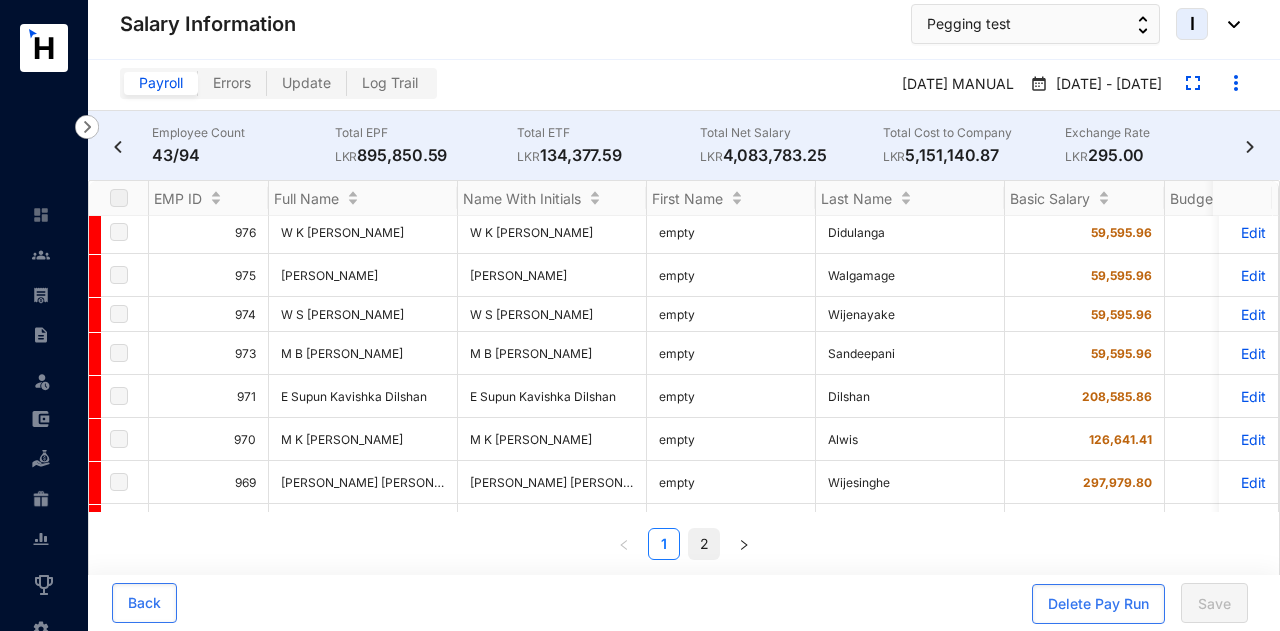 click on "2" at bounding box center [704, 544] 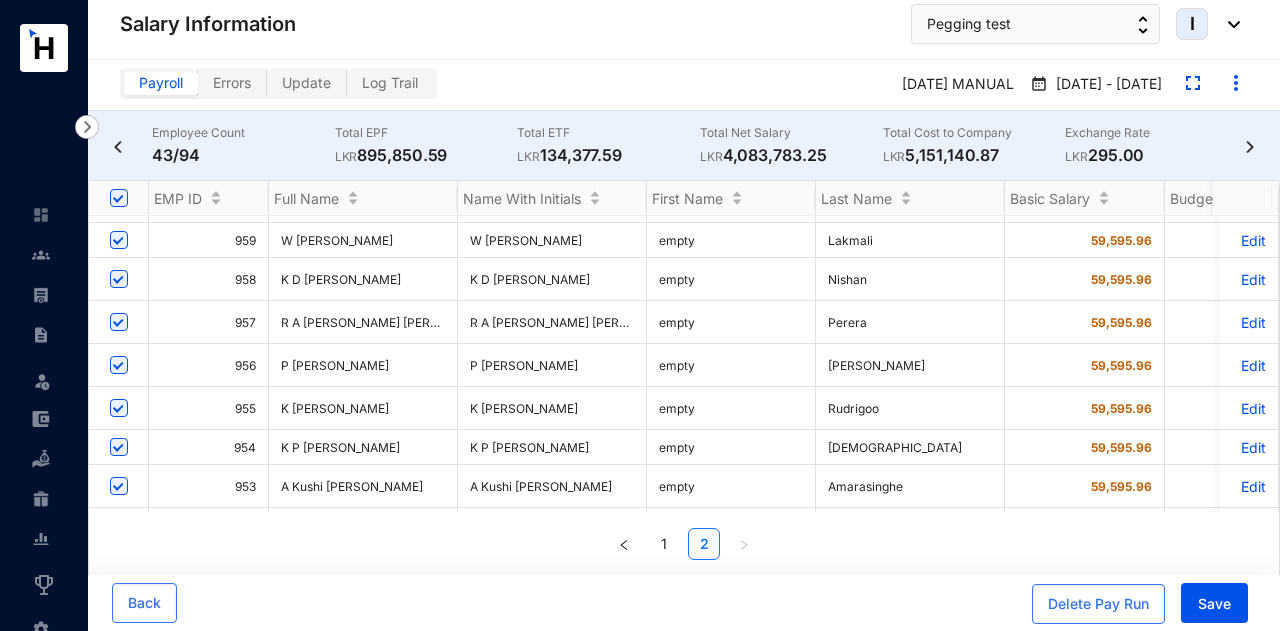 scroll, scrollTop: 0, scrollLeft: 0, axis: both 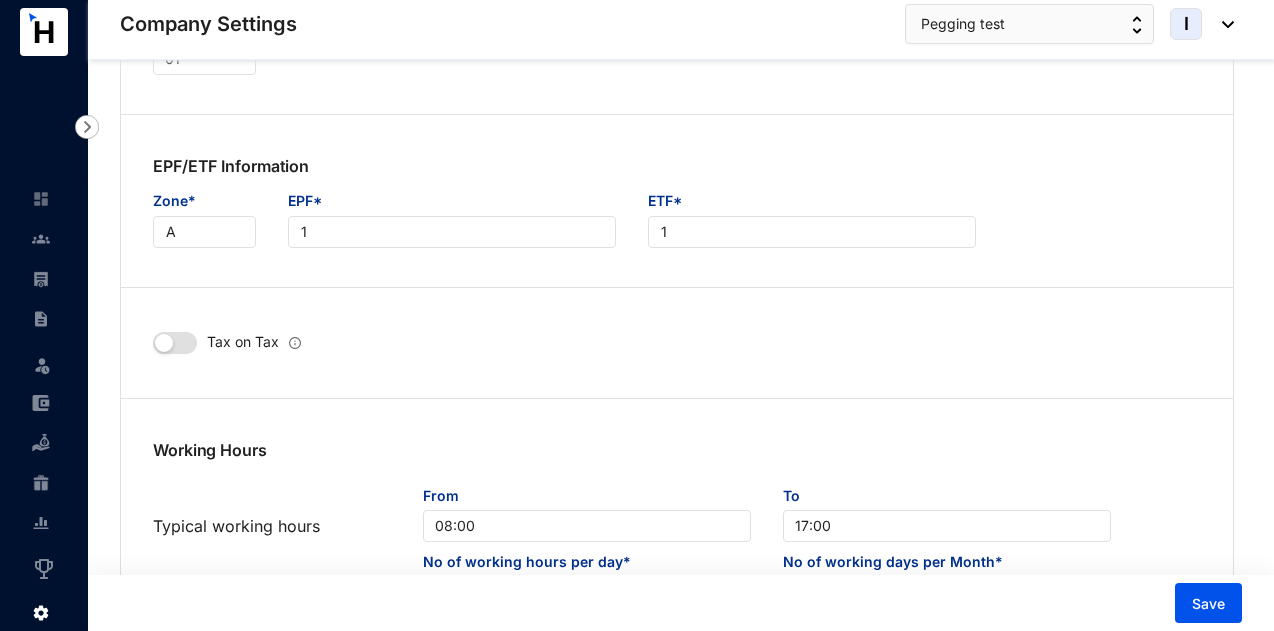 click at bounding box center (41, 239) 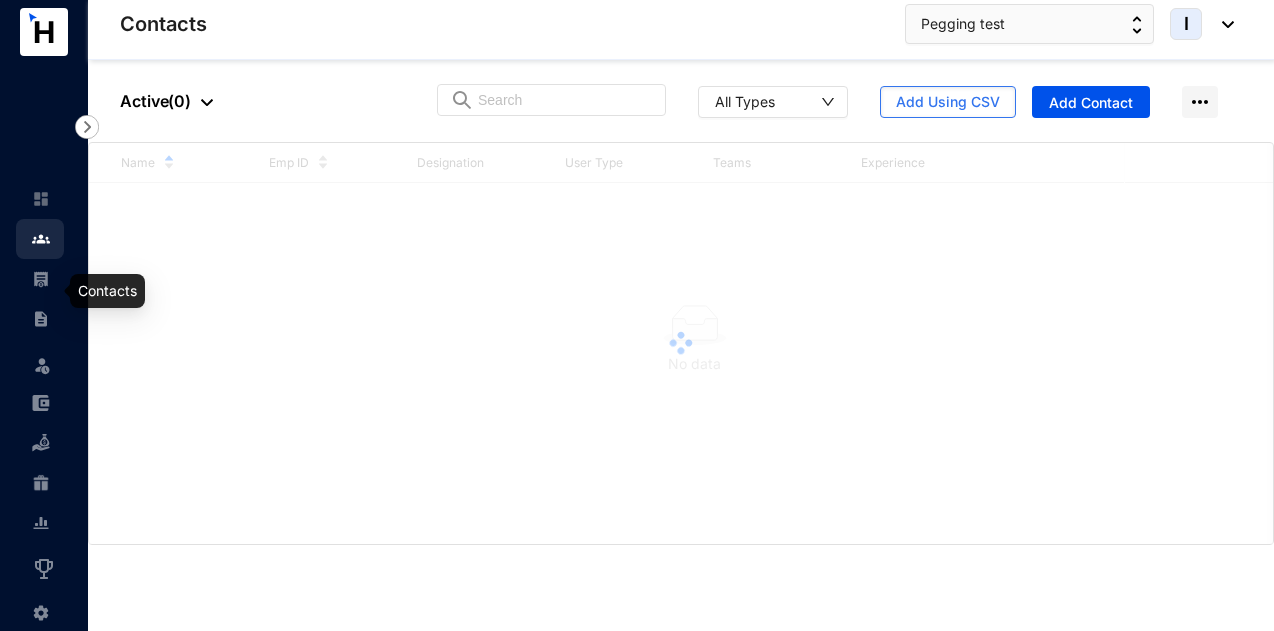 scroll, scrollTop: 0, scrollLeft: 0, axis: both 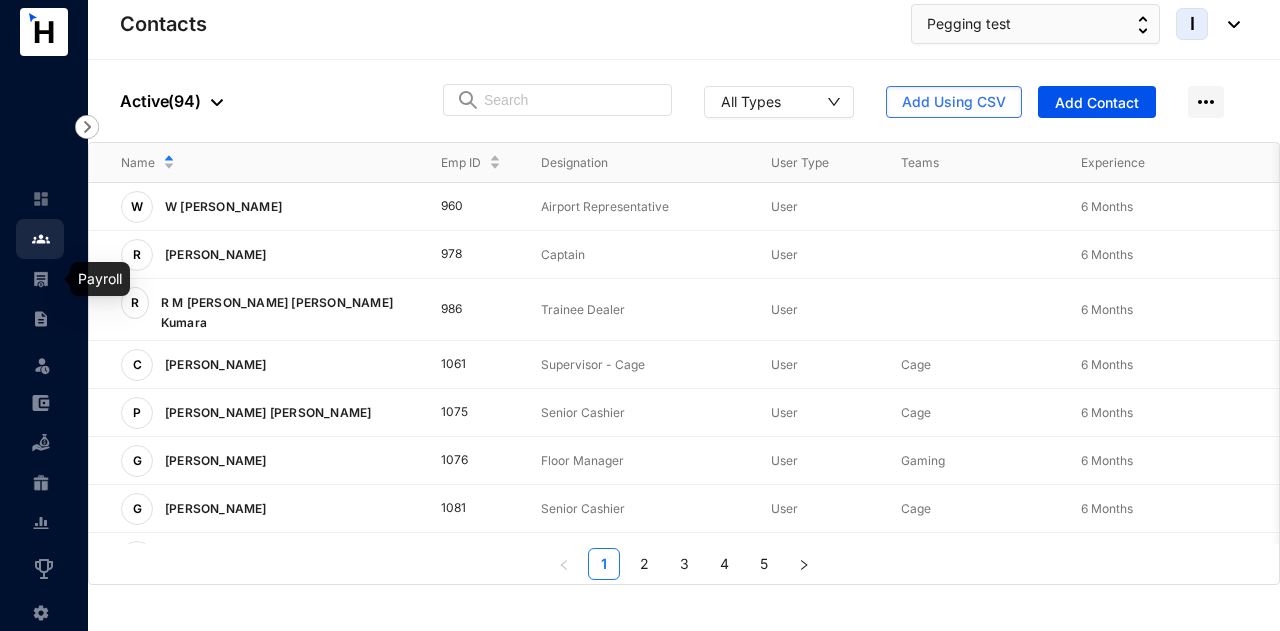 click at bounding box center [41, 279] 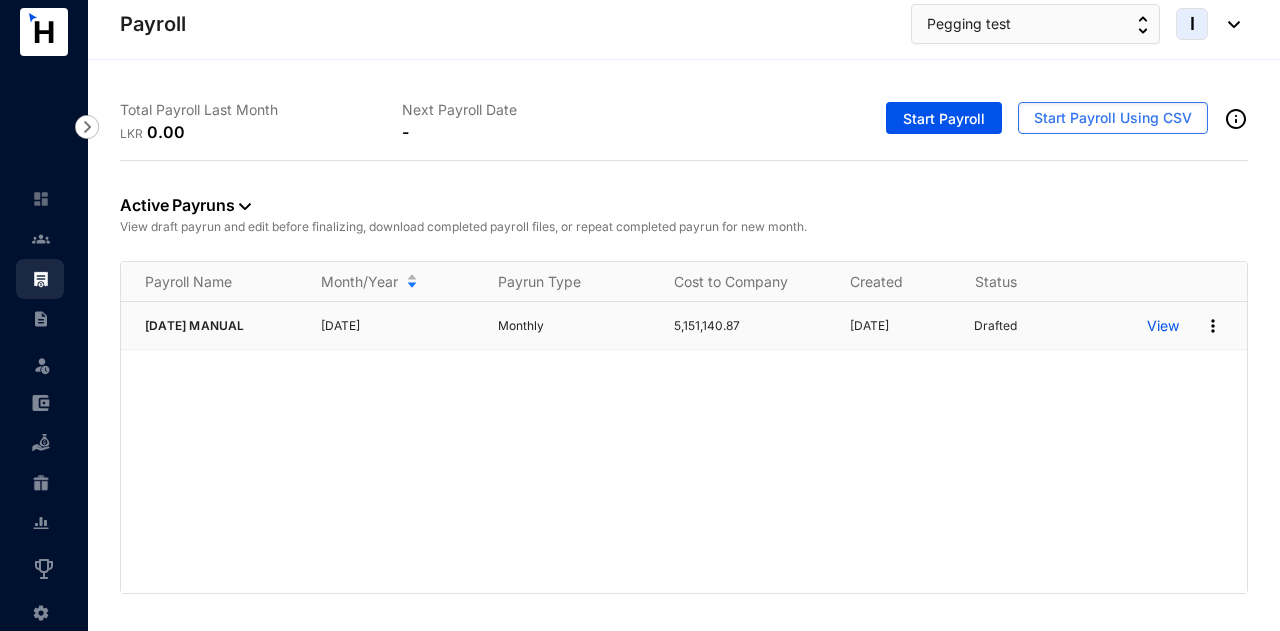 click on "View" at bounding box center [1163, 326] 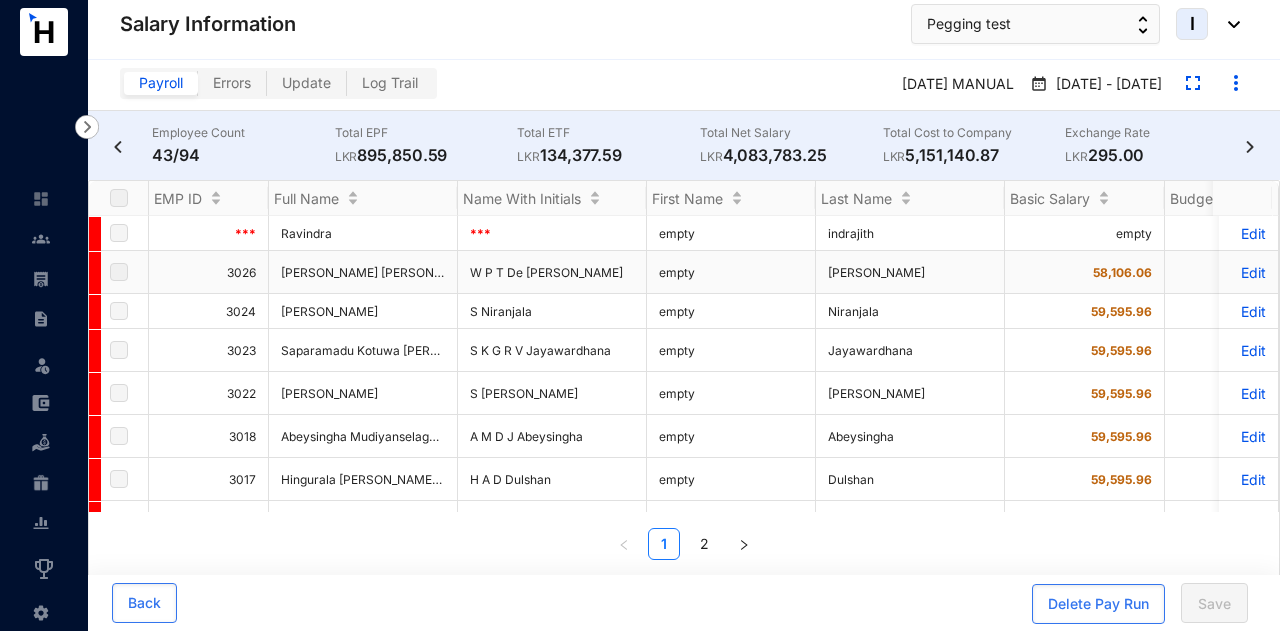 click on "Edit" at bounding box center [1248, 272] 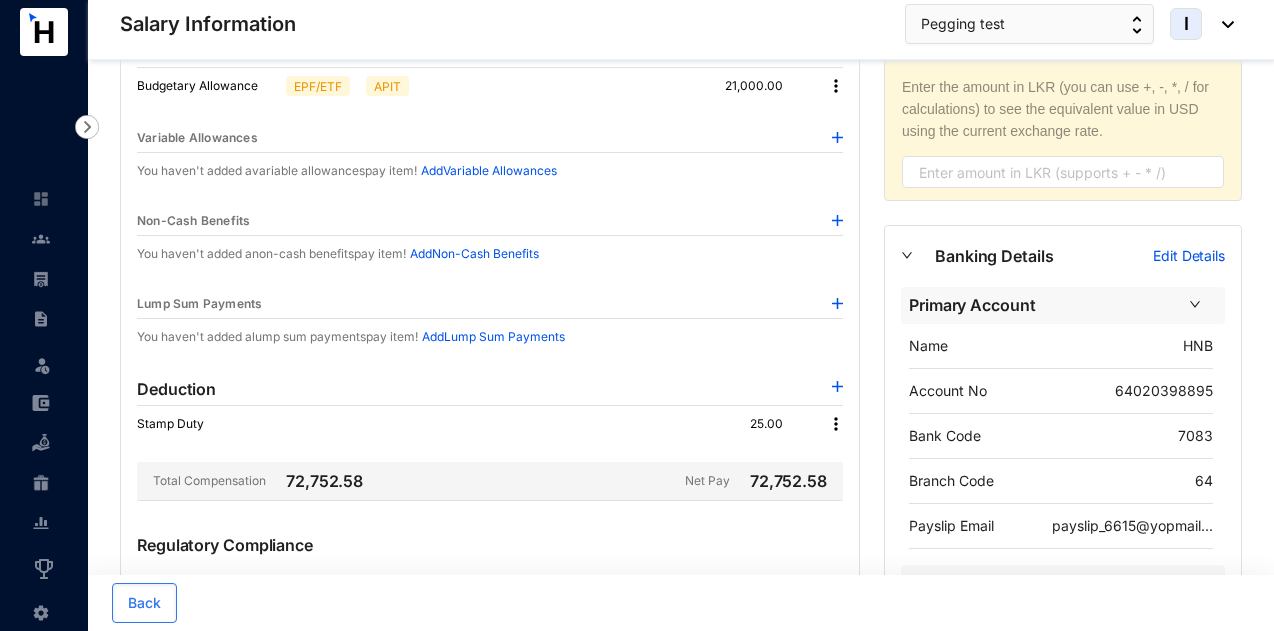 scroll, scrollTop: 48, scrollLeft: 0, axis: vertical 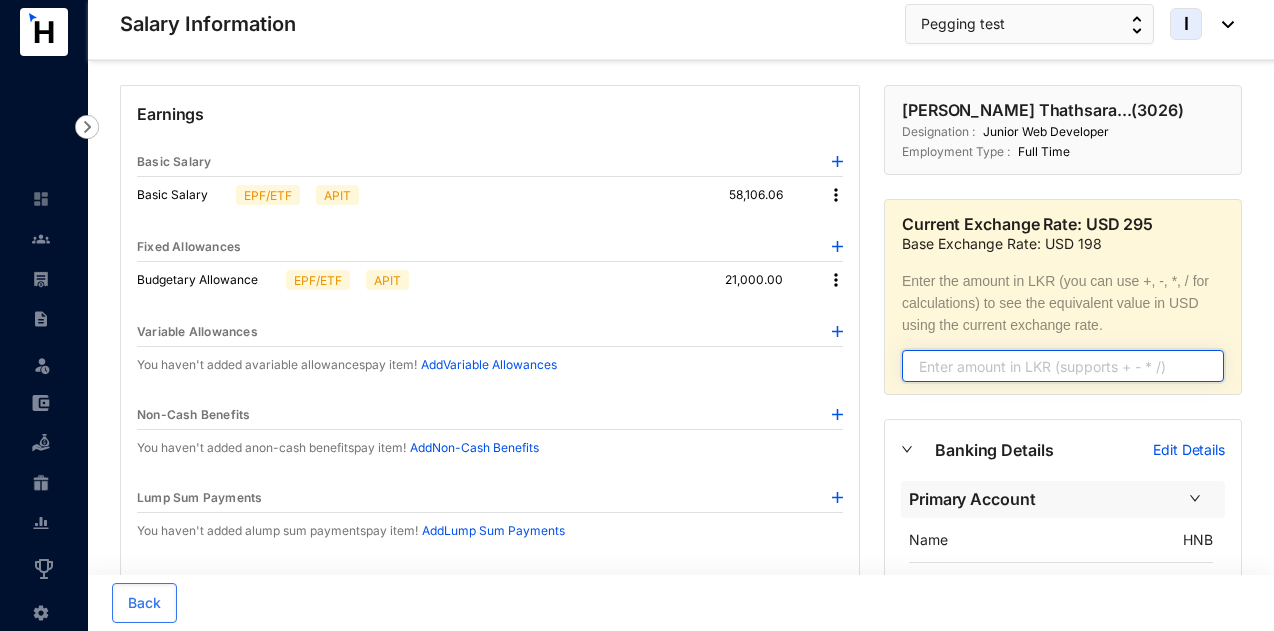 click at bounding box center (1063, 366) 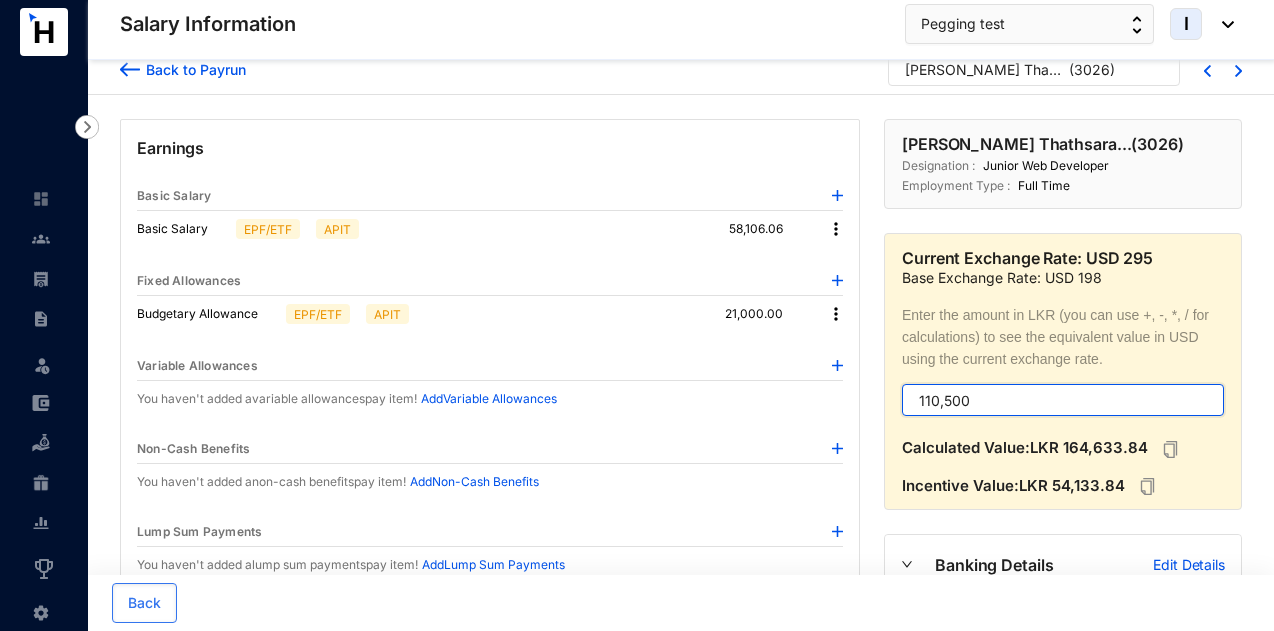 scroll, scrollTop: 0, scrollLeft: 0, axis: both 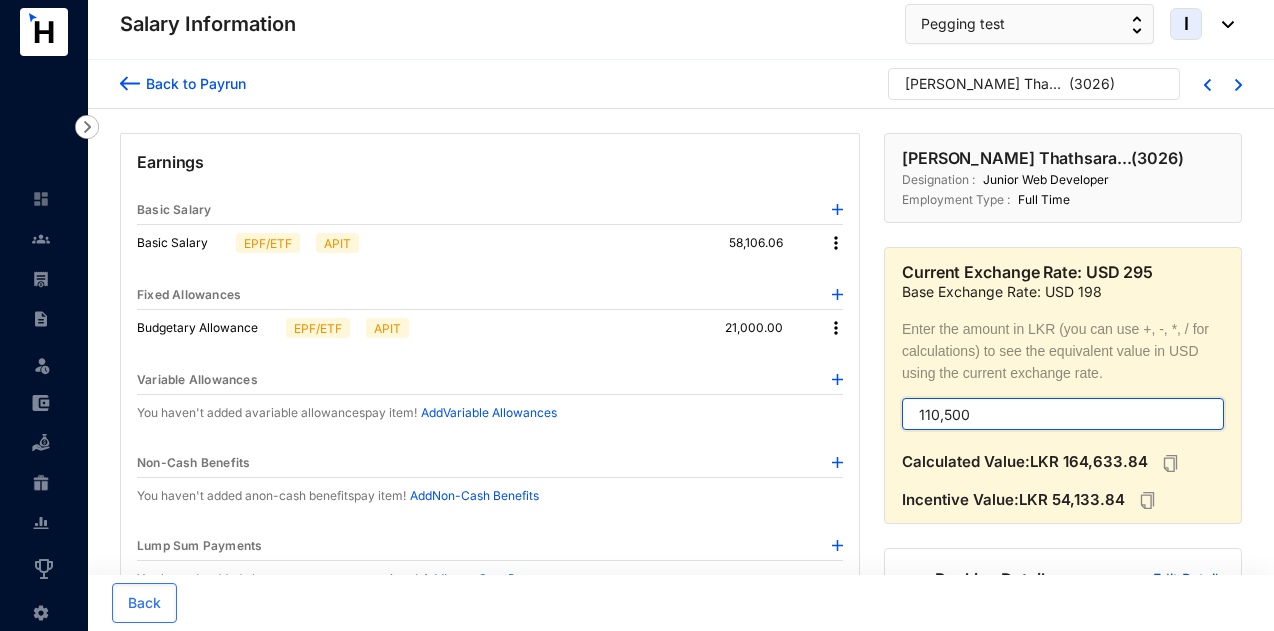 drag, startPoint x: 989, startPoint y: 423, endPoint x: 870, endPoint y: 410, distance: 119.70798 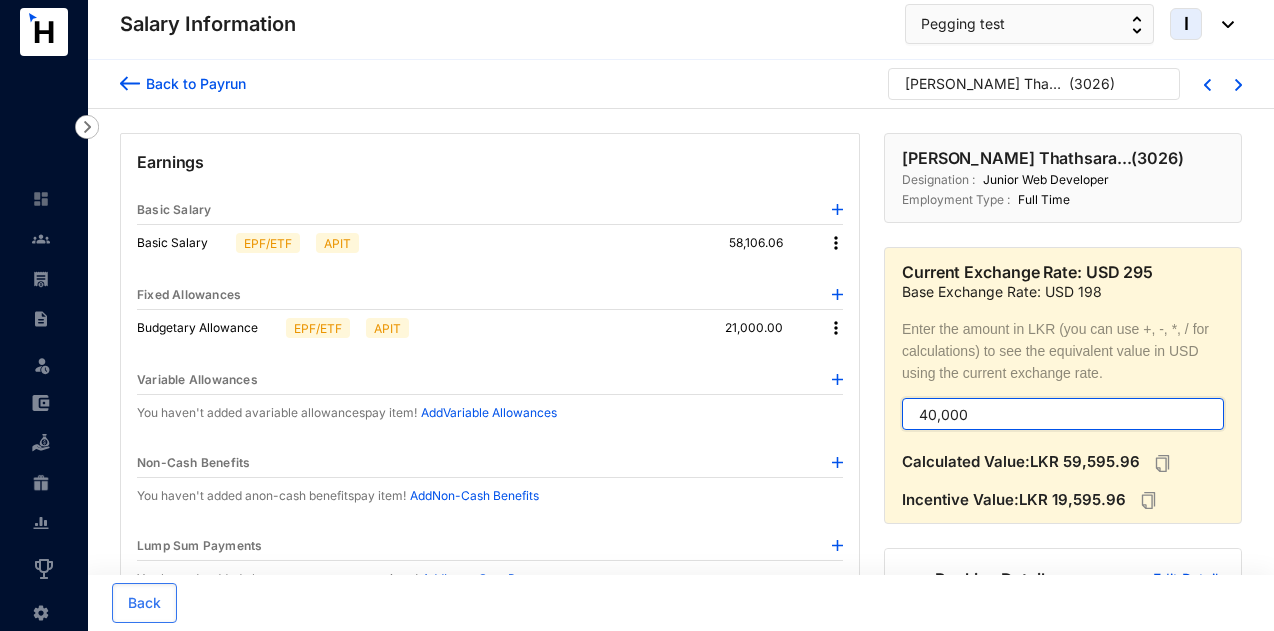 drag, startPoint x: 1008, startPoint y: 401, endPoint x: 726, endPoint y: 441, distance: 284.82275 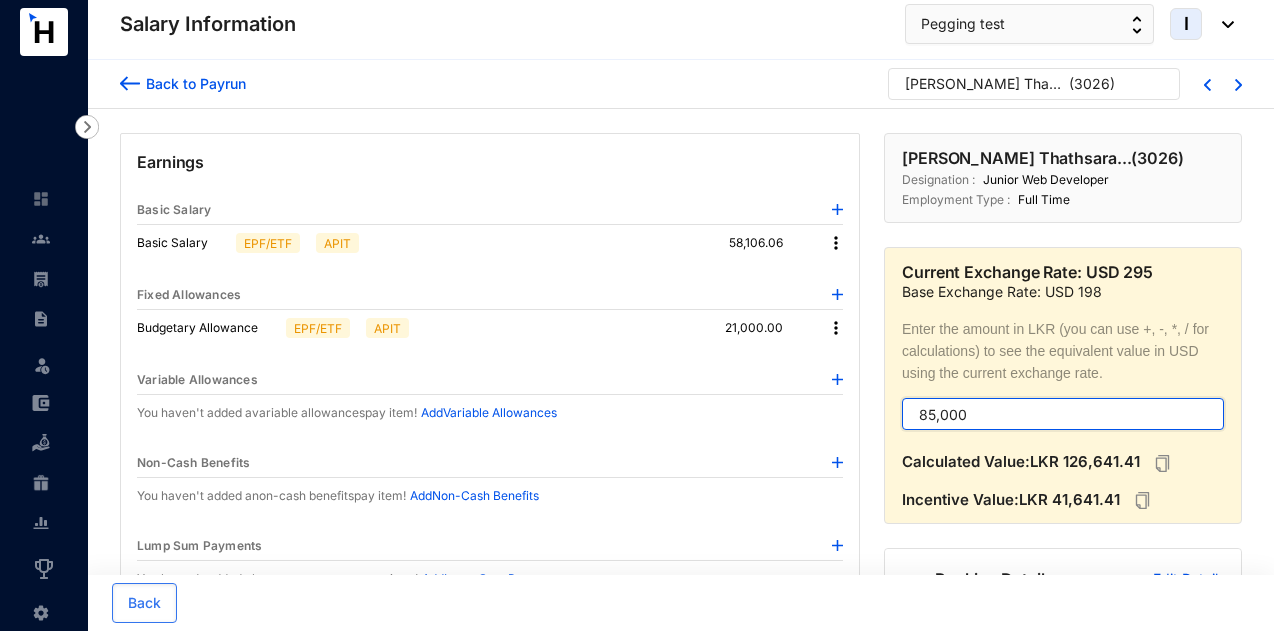 drag, startPoint x: 977, startPoint y: 409, endPoint x: 802, endPoint y: 441, distance: 177.90166 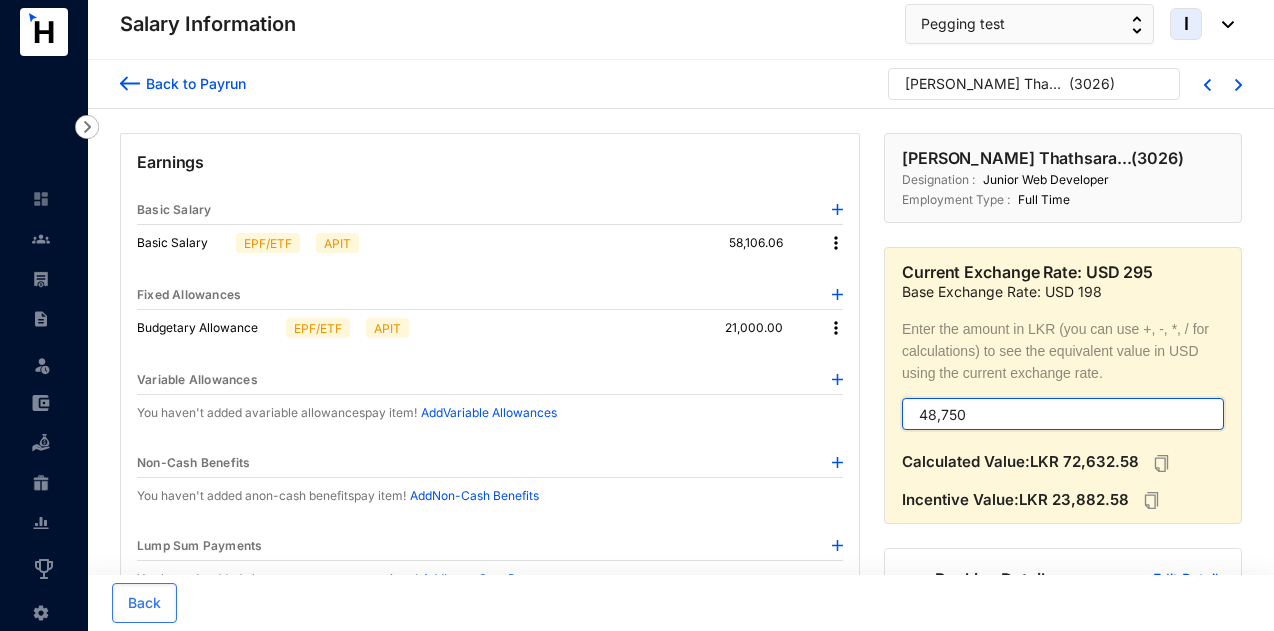 drag, startPoint x: 1023, startPoint y: 420, endPoint x: 863, endPoint y: 437, distance: 160.90059 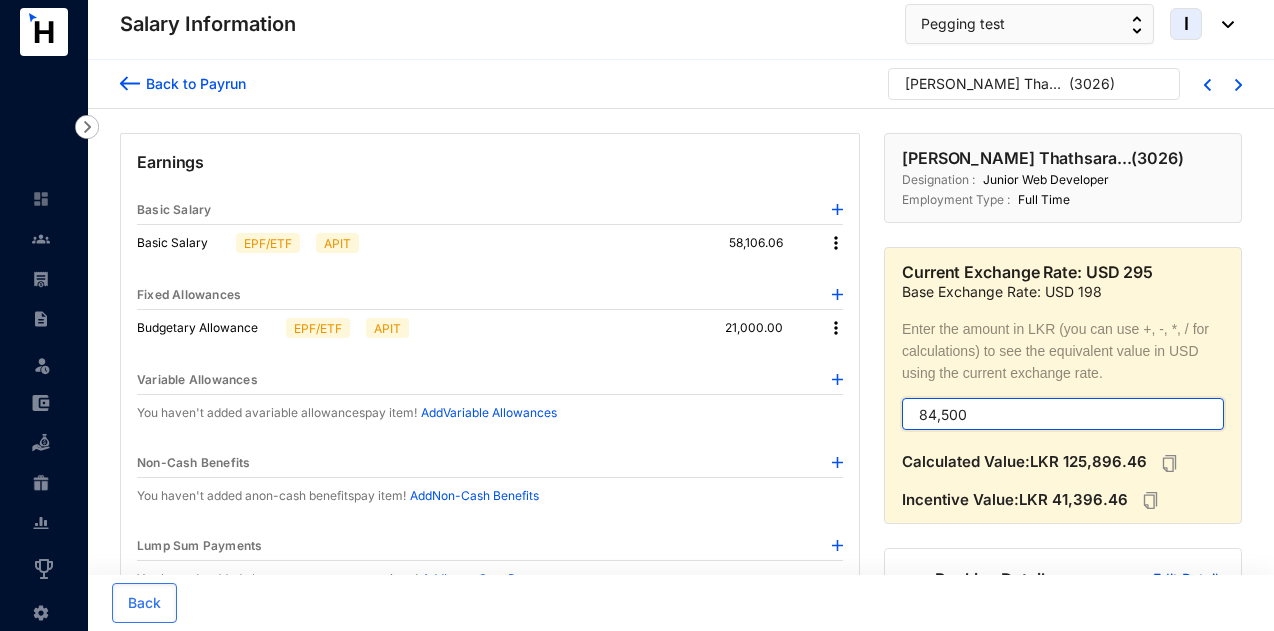 drag, startPoint x: 992, startPoint y: 418, endPoint x: 874, endPoint y: 415, distance: 118.03813 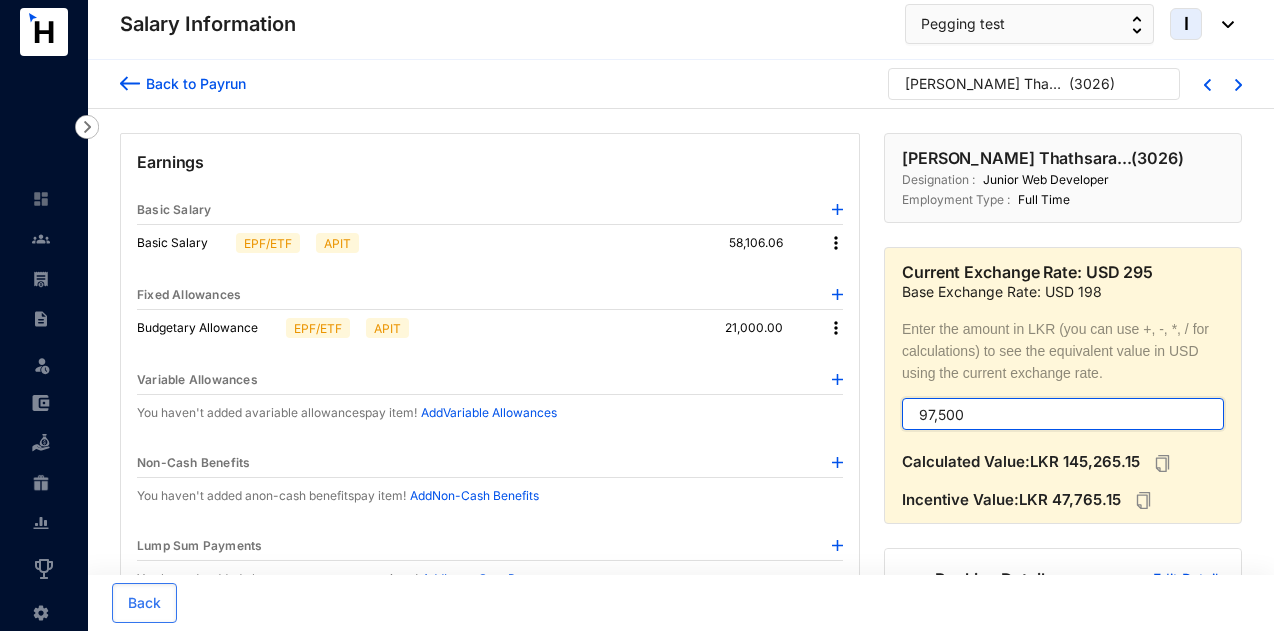 drag, startPoint x: 1016, startPoint y: 427, endPoint x: 792, endPoint y: 415, distance: 224.3212 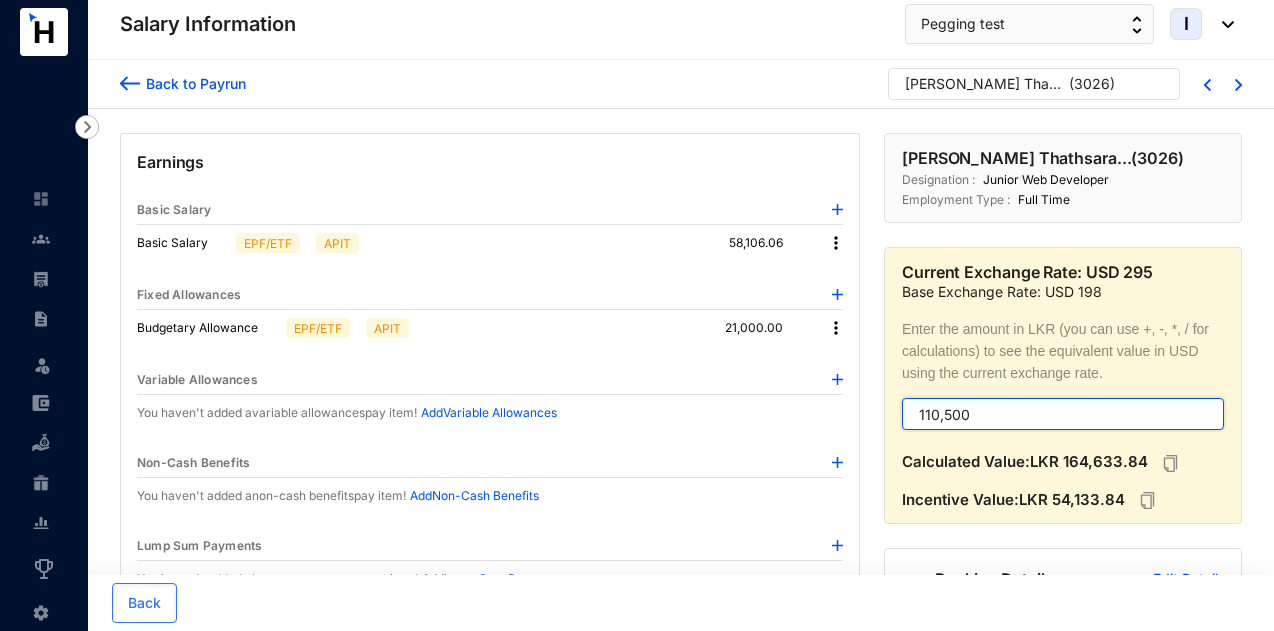 type on "110,500" 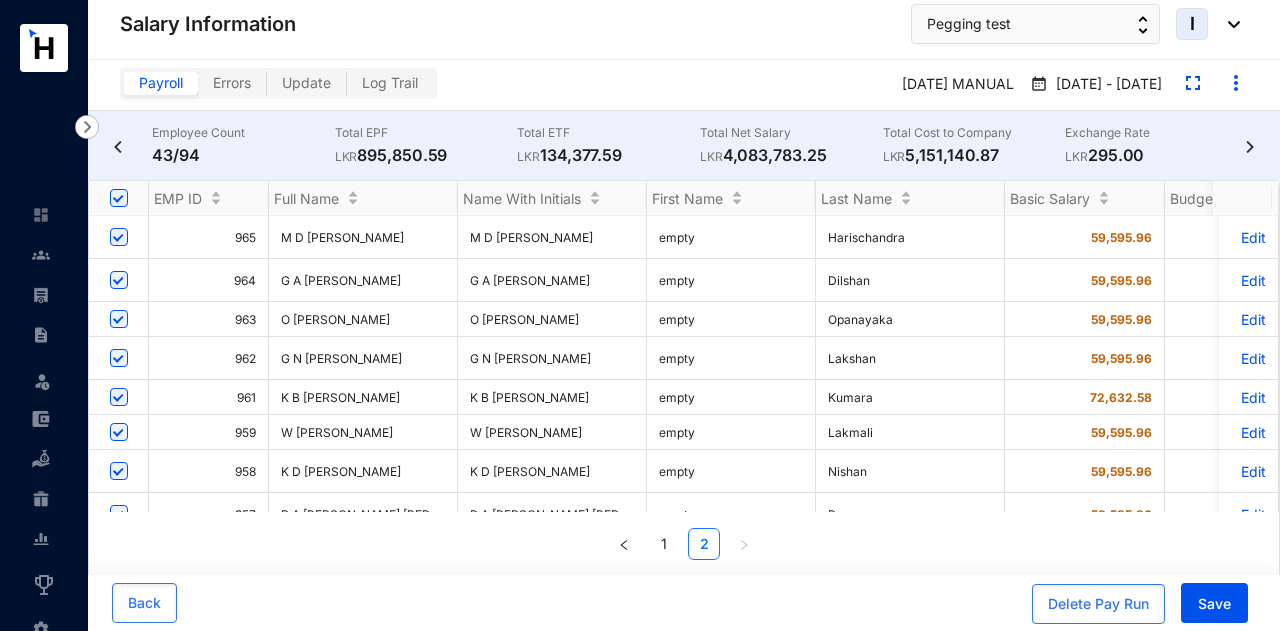 scroll, scrollTop: 0, scrollLeft: 0, axis: both 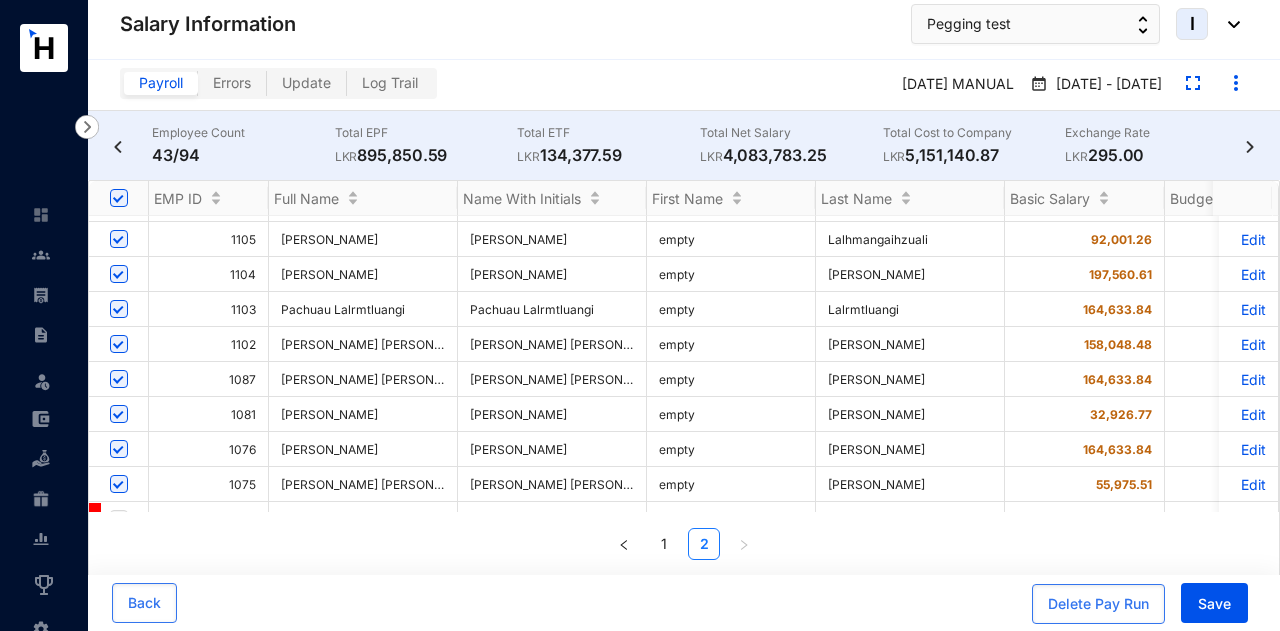 click on "Edit" at bounding box center [1248, 379] 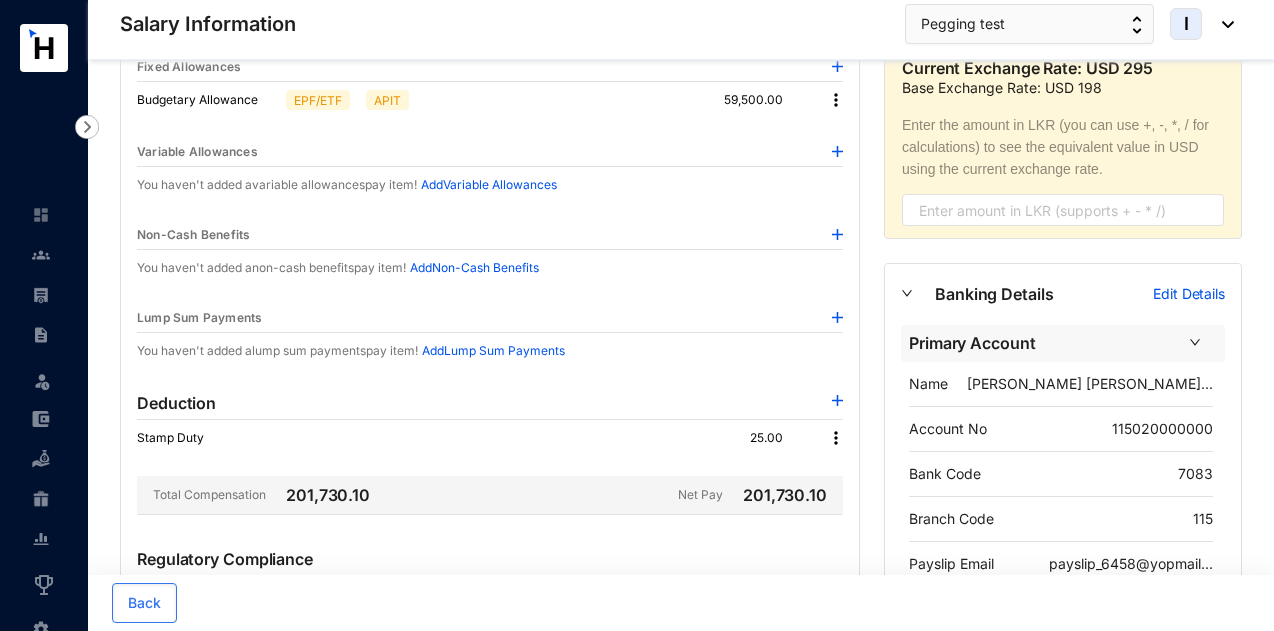 scroll, scrollTop: 100, scrollLeft: 0, axis: vertical 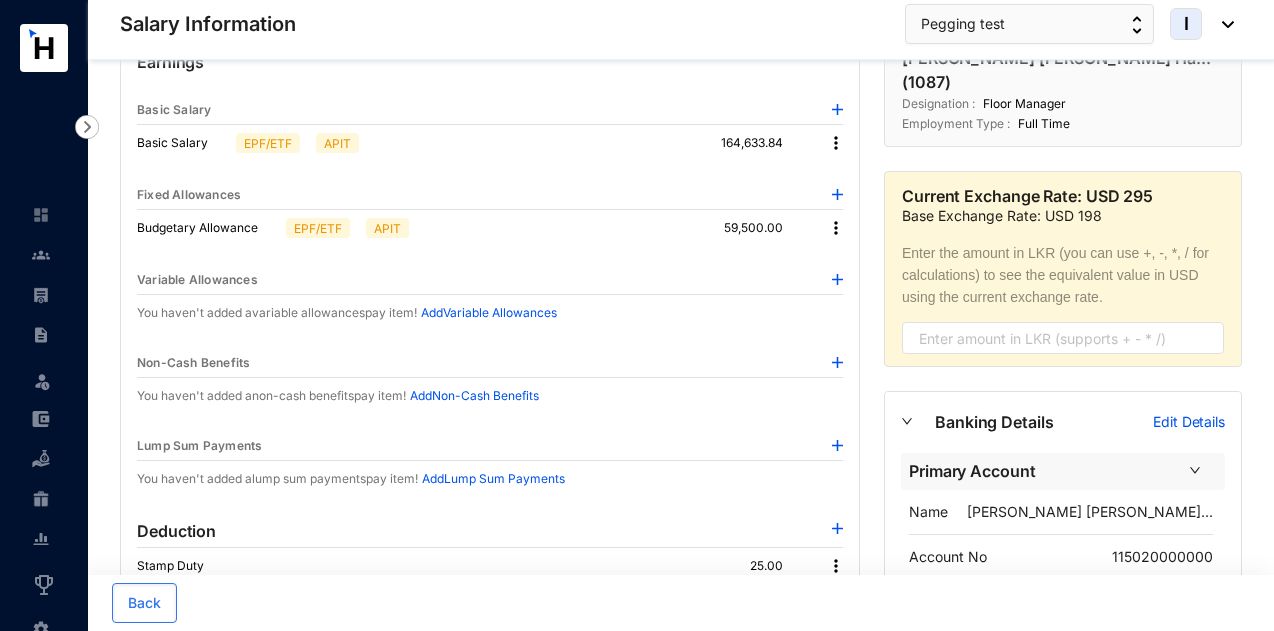 click at bounding box center (837, 279) 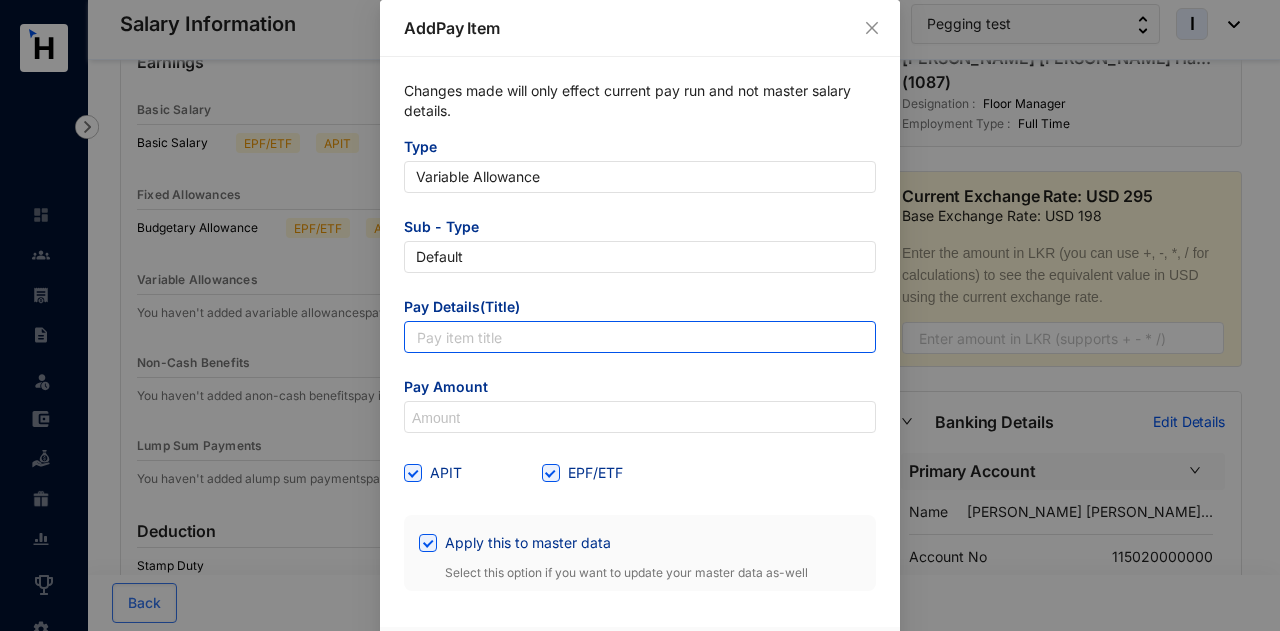click at bounding box center [640, 337] 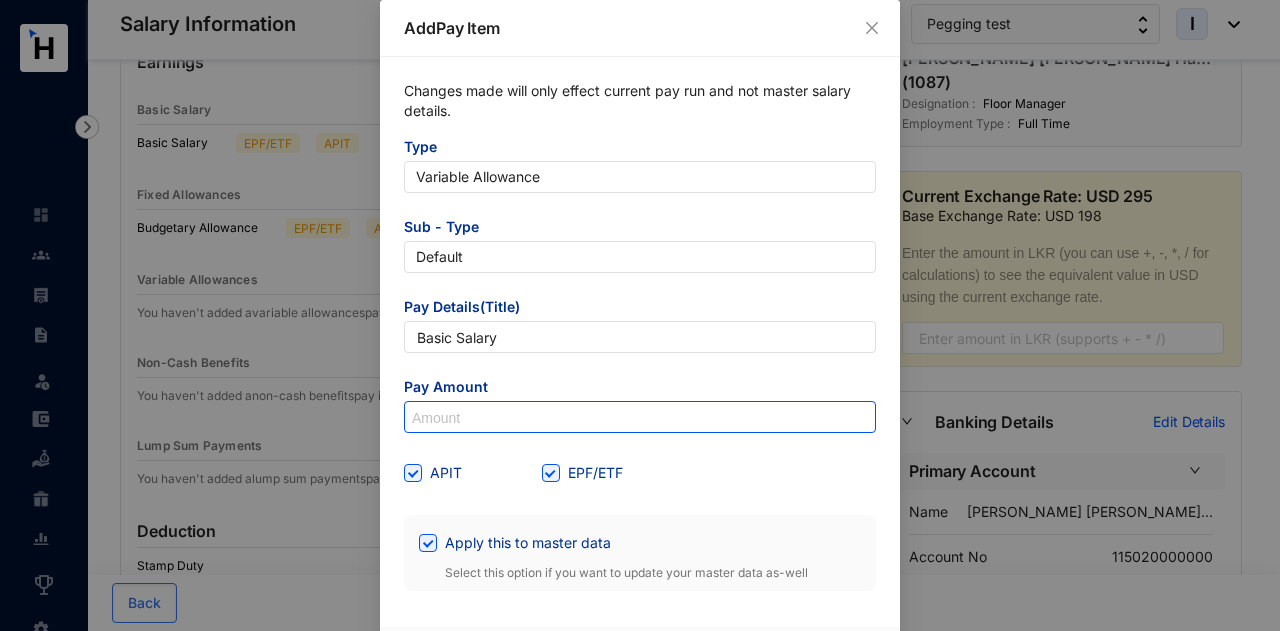 click at bounding box center [640, 418] 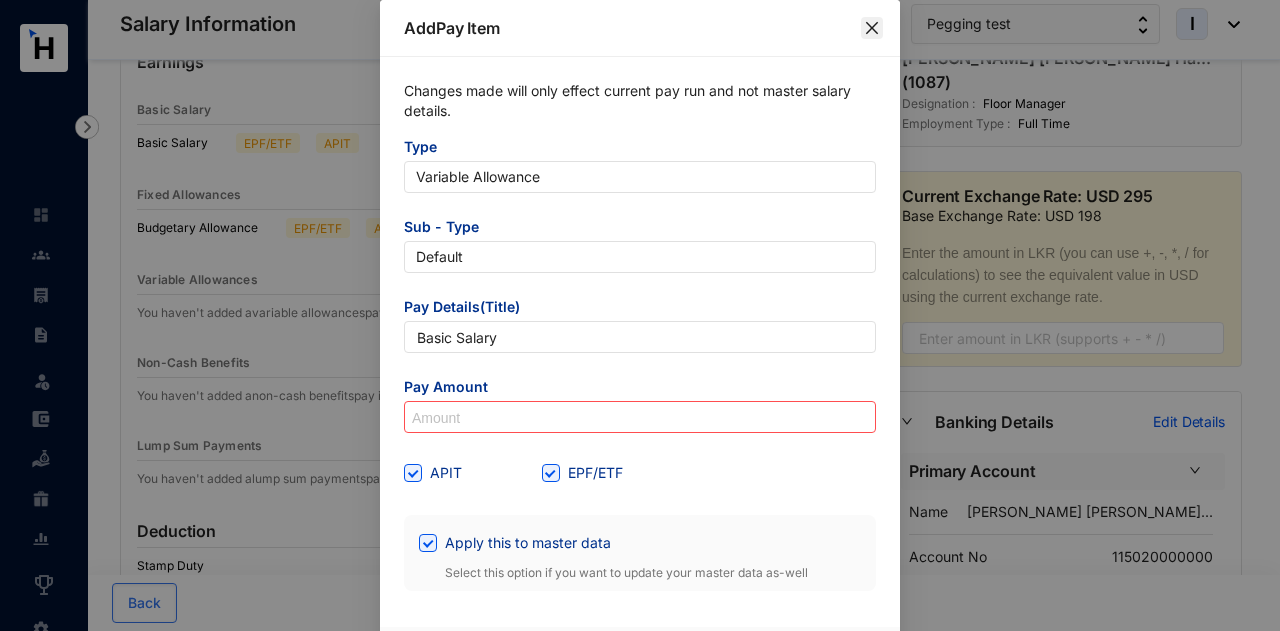 click 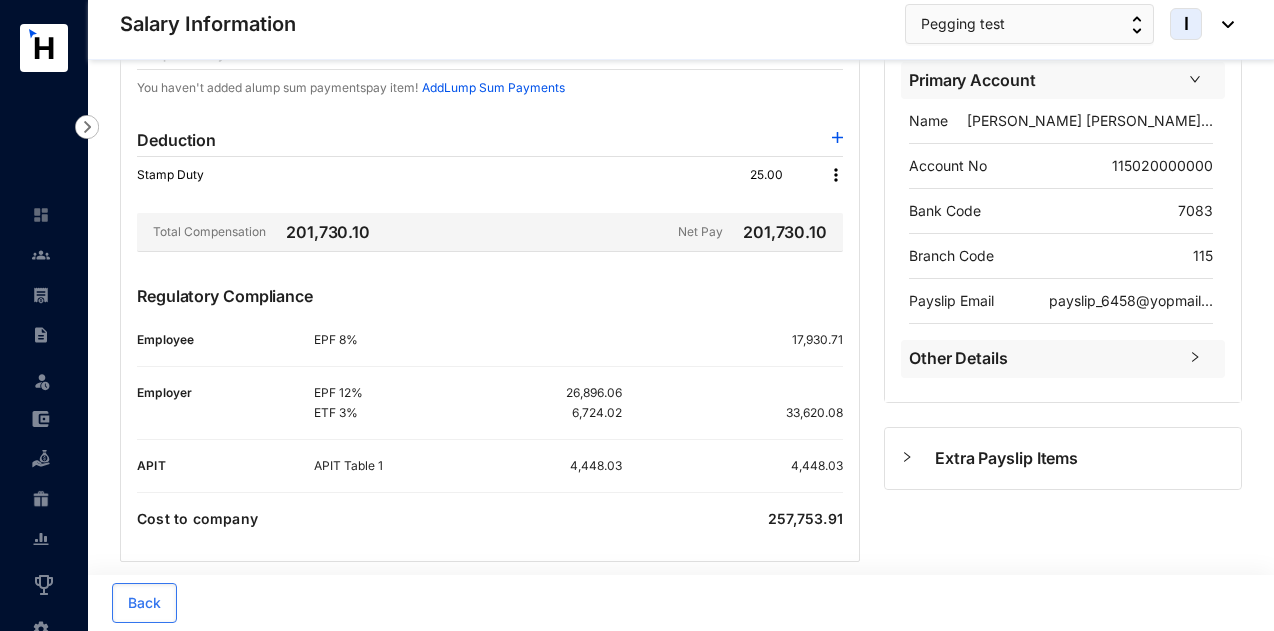 scroll, scrollTop: 511, scrollLeft: 0, axis: vertical 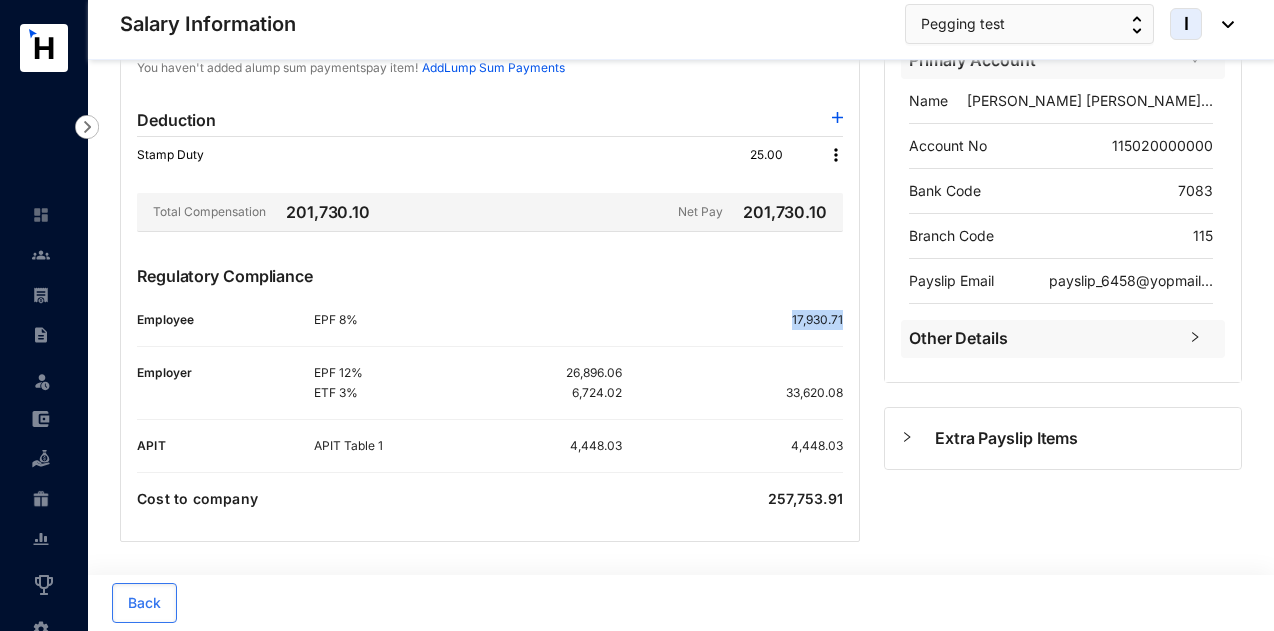 drag, startPoint x: 787, startPoint y: 308, endPoint x: 844, endPoint y: 329, distance: 60.74537 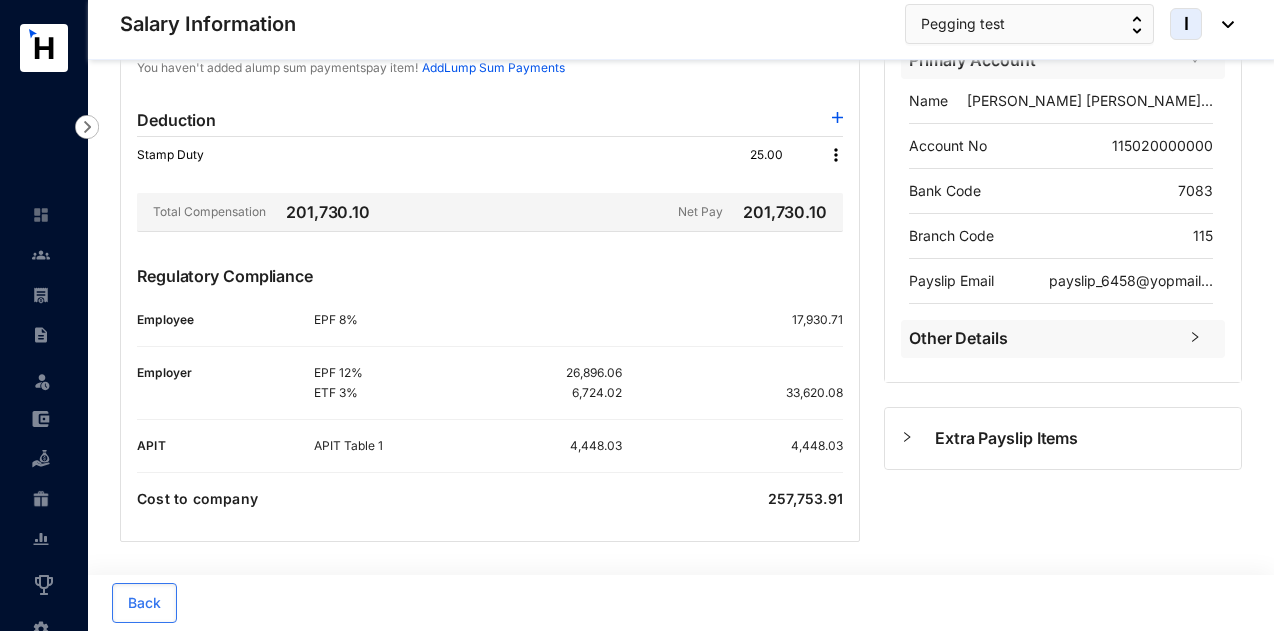 click on "Extra Payslip Items" at bounding box center [1080, 438] 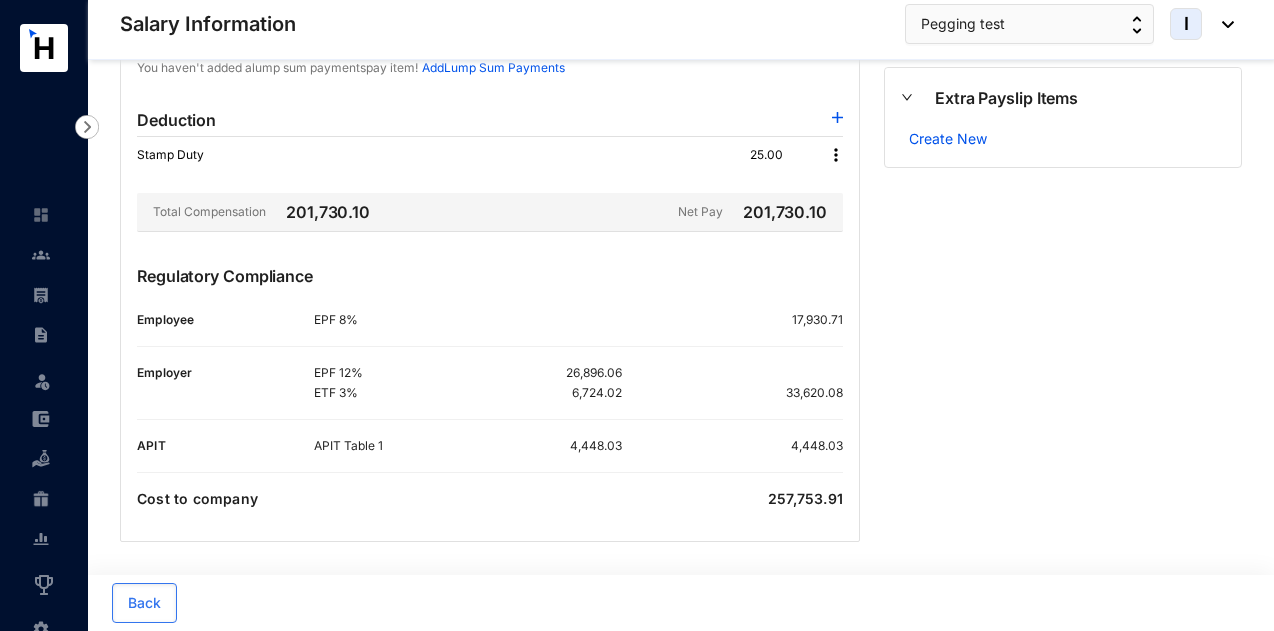 click on "[PERSON_NAME] [PERSON_NAME] Ha...  ( 1087 ) Designation : Floor Manager Employment Type : [DEMOGRAPHIC_DATA] Current Exchange Rate:   USD 295 Base Exchange Rate:   USD 198 Enter the amount in LKR (you can use +, -, *, / for calculations) to see the equivalent value in USD using the current exchange rate. Banking Details Edit Details Primary Account Name [PERSON_NAME] [PERSON_NAME]... Account No 115020000000 Bank Code 7083 Branch  Code 115 Payslip Email payslip_6458@yopmail... Other Details Extra Payslip Items Create New" at bounding box center (1063, 82) 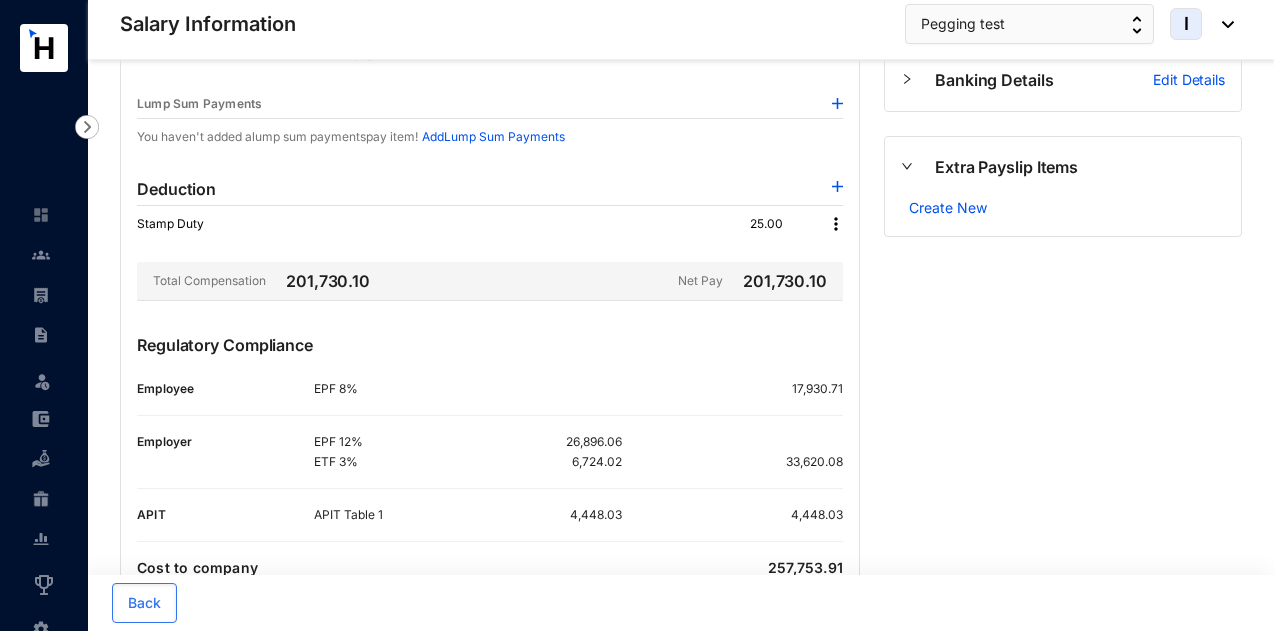 scroll, scrollTop: 411, scrollLeft: 0, axis: vertical 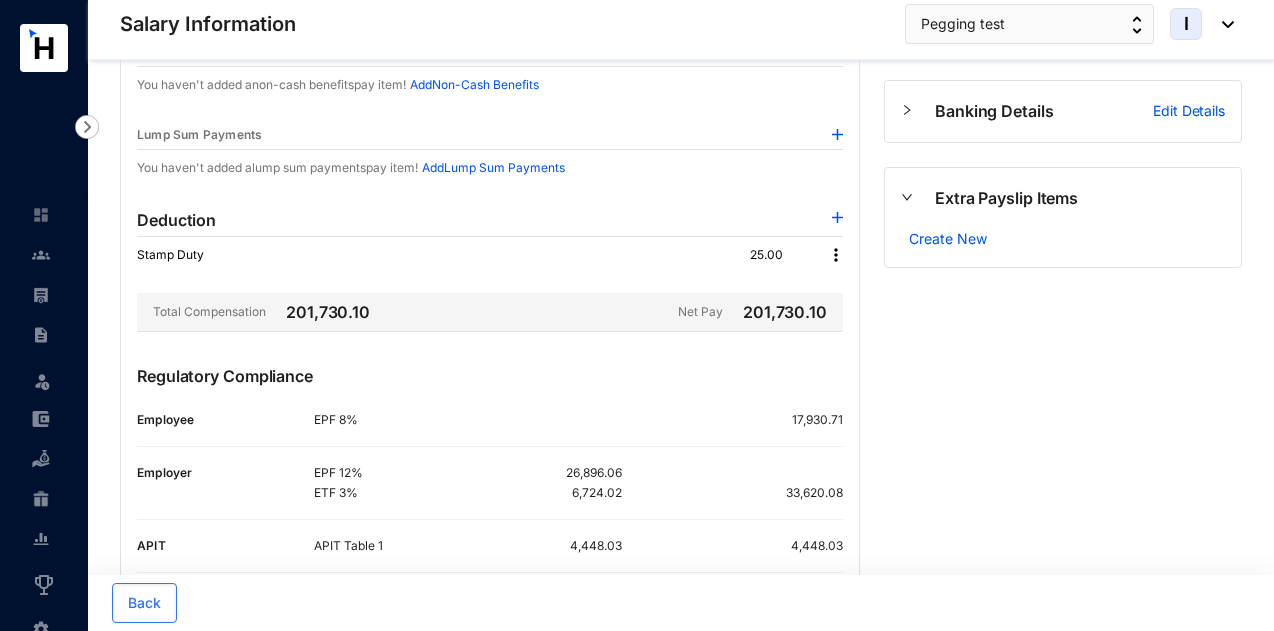 click on "[PERSON_NAME] [PERSON_NAME] Ha...  ( 1087 ) Designation : Floor Manager Employment Type : [DEMOGRAPHIC_DATA] Current Exchange Rate:   USD 295 Base Exchange Rate:   USD 198 Enter the amount in LKR (you can use +, -, *, / for calculations) to see the equivalent value in USD using the current exchange rate. Banking Details Edit Details Primary Account Name [PERSON_NAME] [PERSON_NAME]... Account No 115020000000 Bank Code 7083 Branch  Code 115 Payslip Email payslip_6458@yopmail... Other Details Extra Payslip Items Create New" at bounding box center (1063, 182) 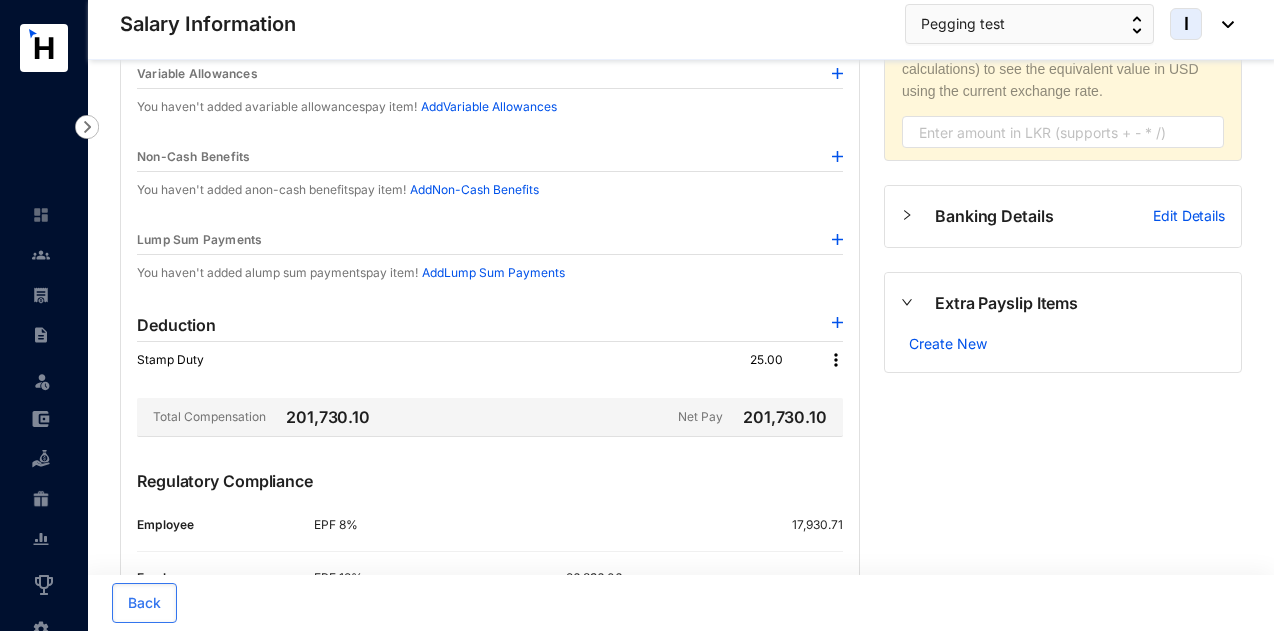 scroll, scrollTop: 111, scrollLeft: 0, axis: vertical 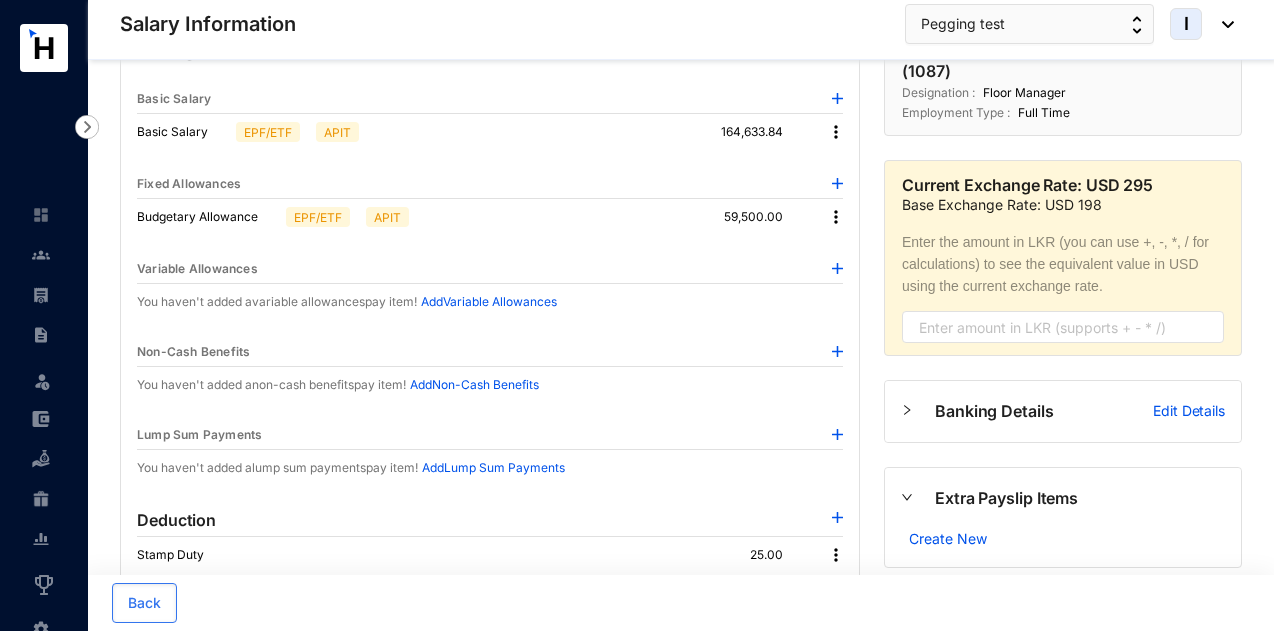click at bounding box center [837, 434] 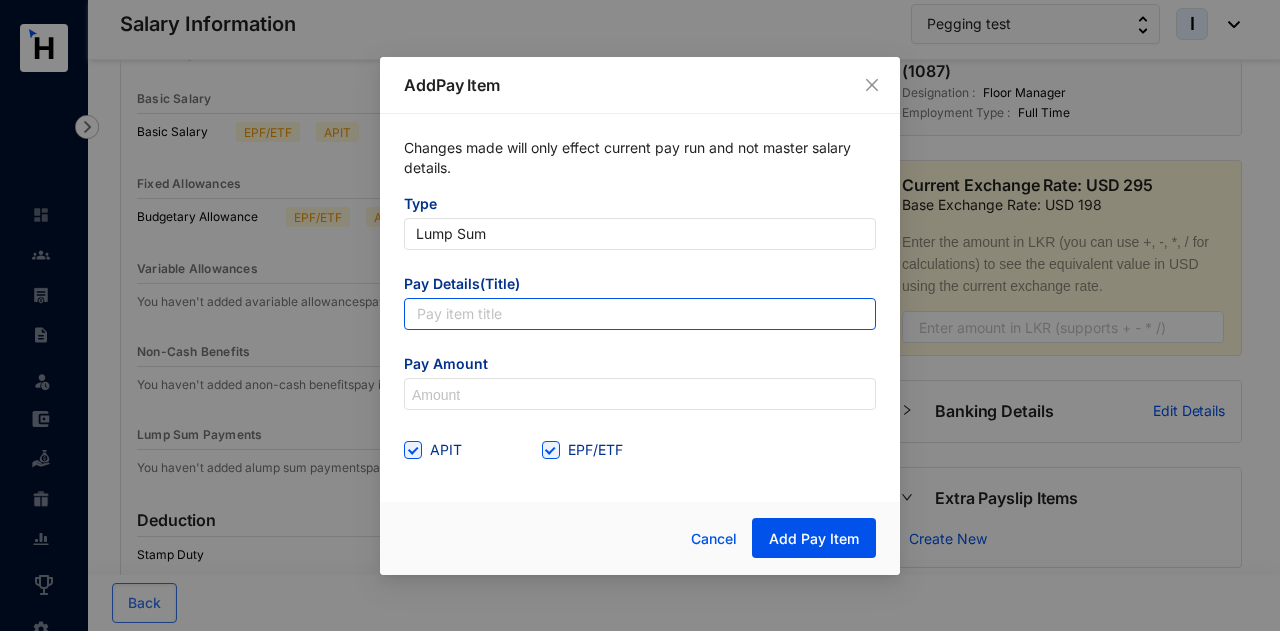 click at bounding box center (640, 314) 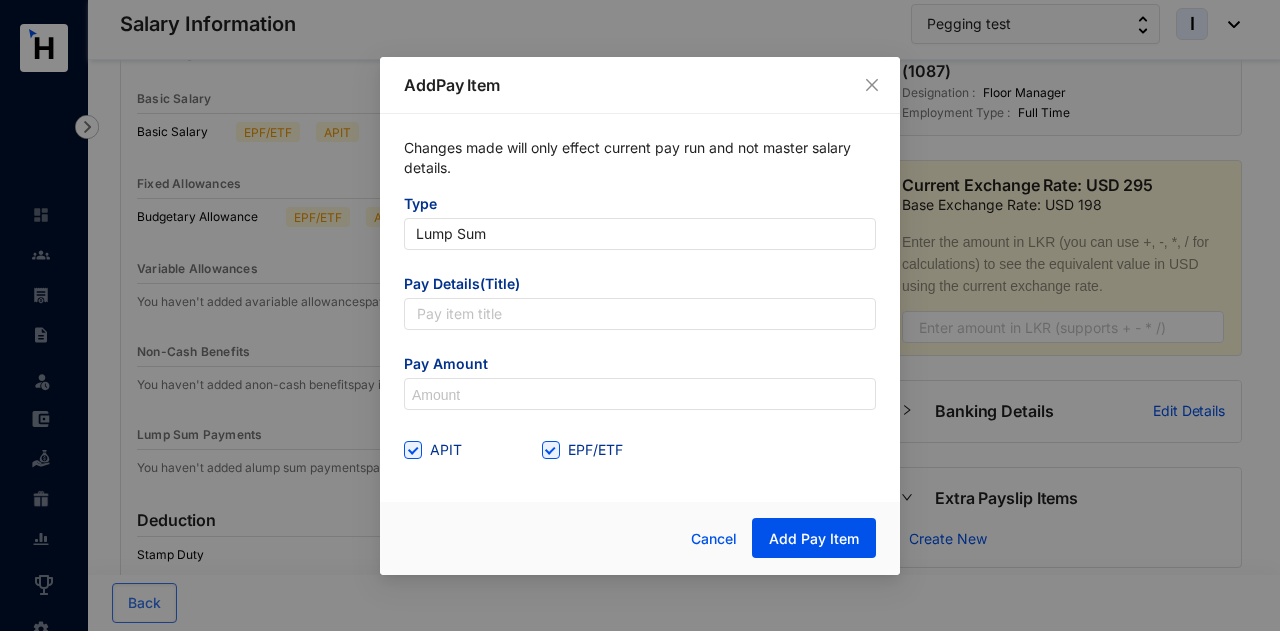 click on "Pay Details(Title)" at bounding box center (640, 286) 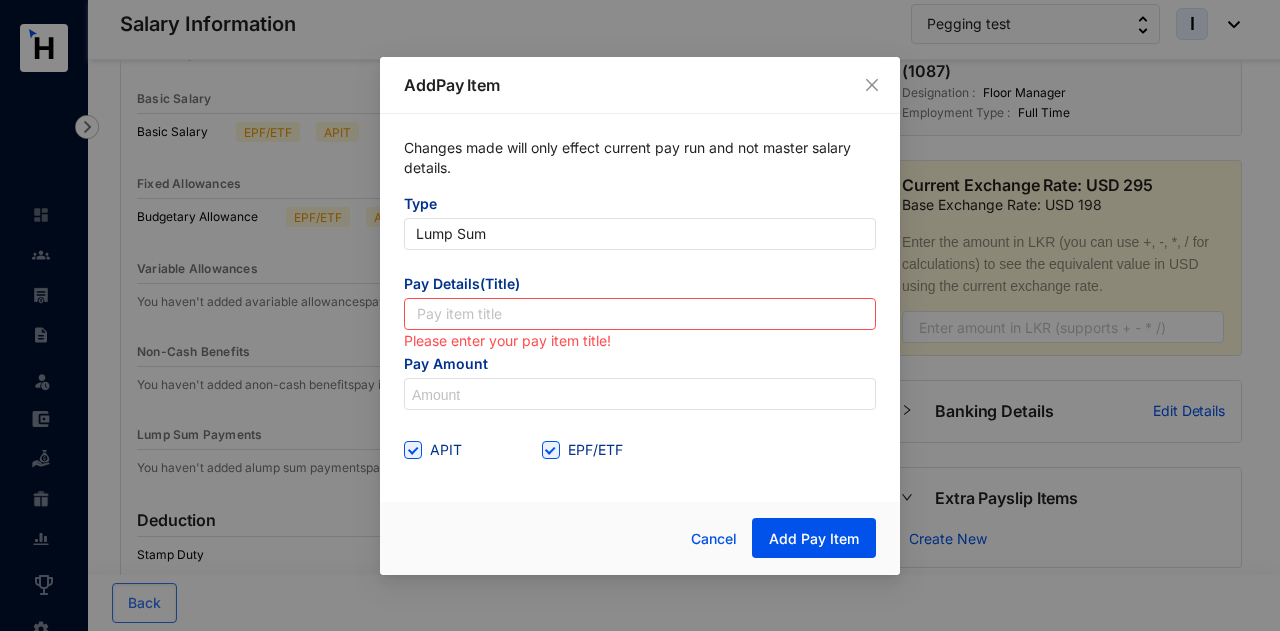 click 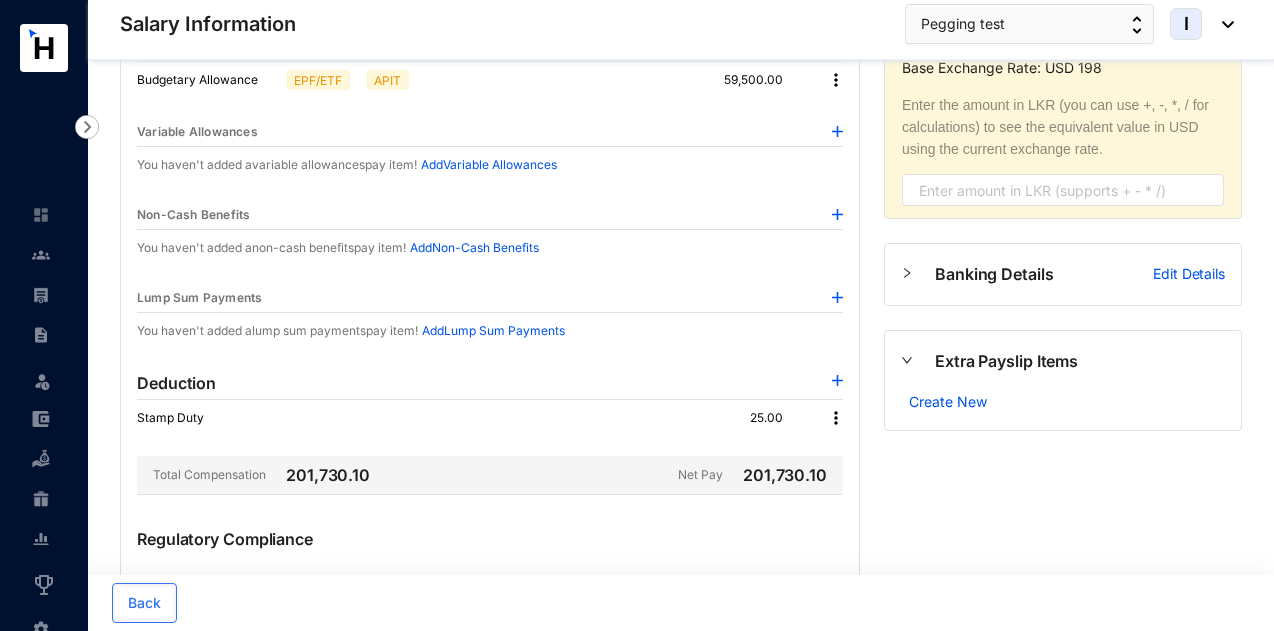 scroll, scrollTop: 0, scrollLeft: 0, axis: both 